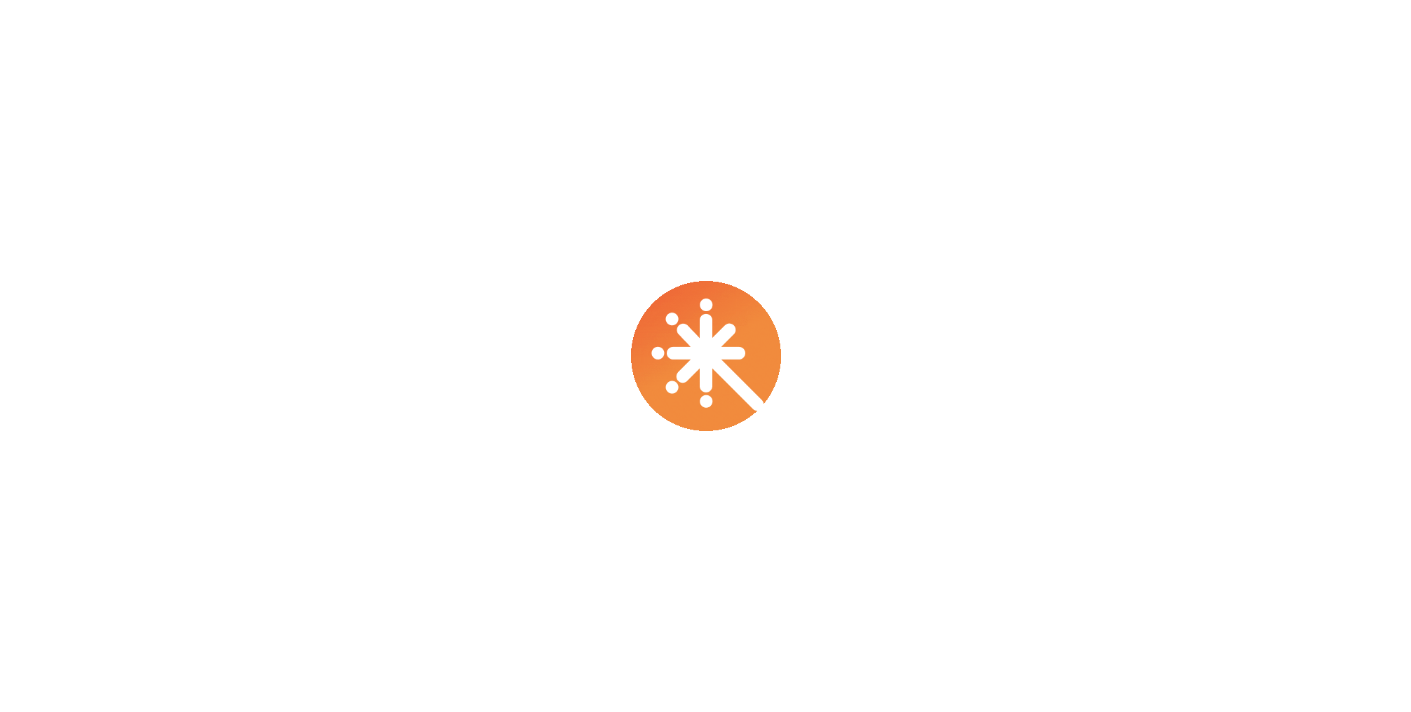 scroll, scrollTop: 0, scrollLeft: 0, axis: both 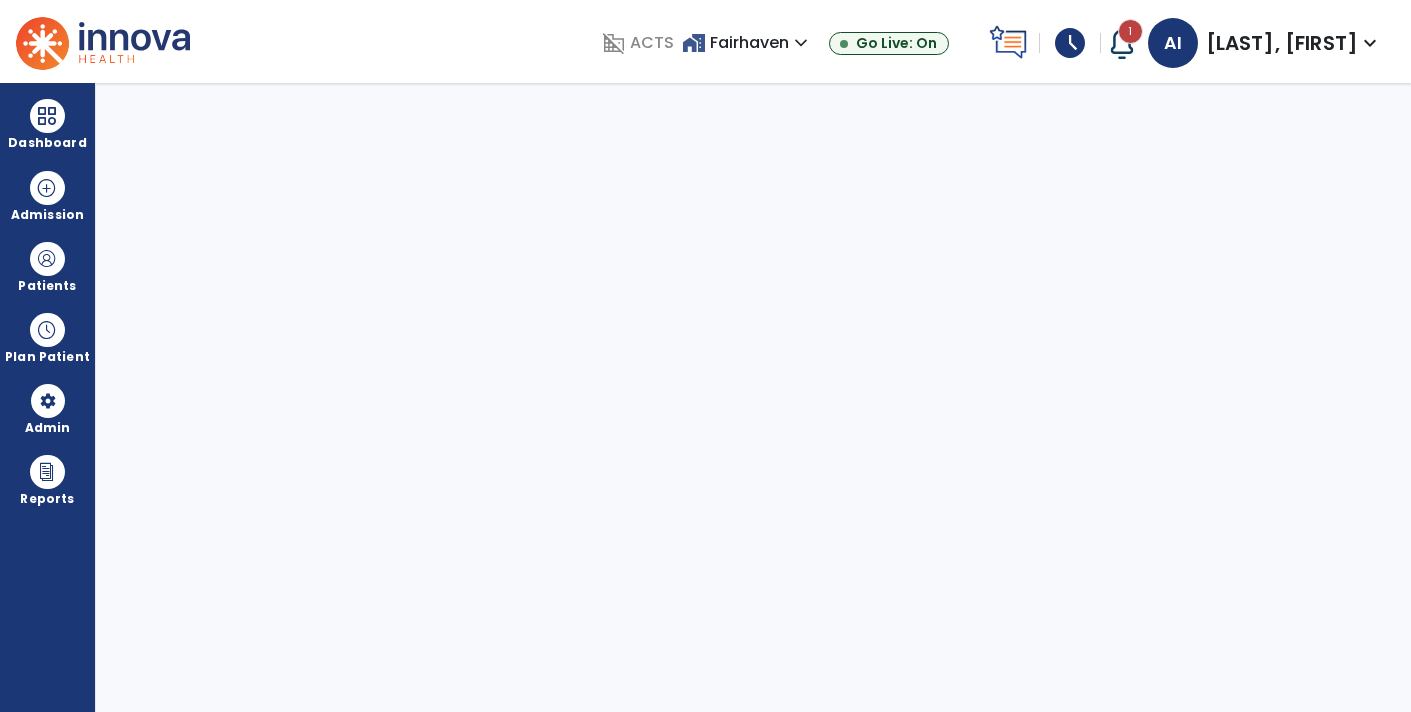 select on "****" 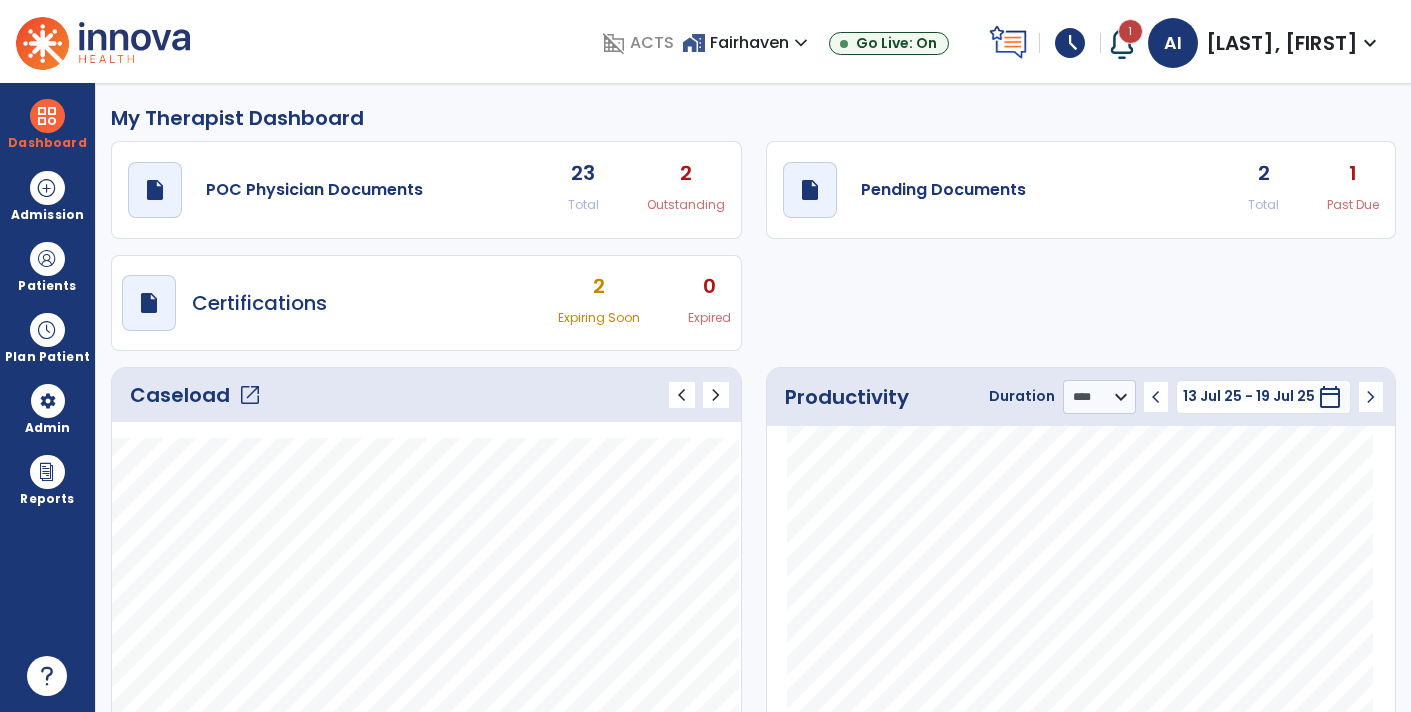 click on "draft   open_in_new  Pending Documents 2 Total 1 Past Due" 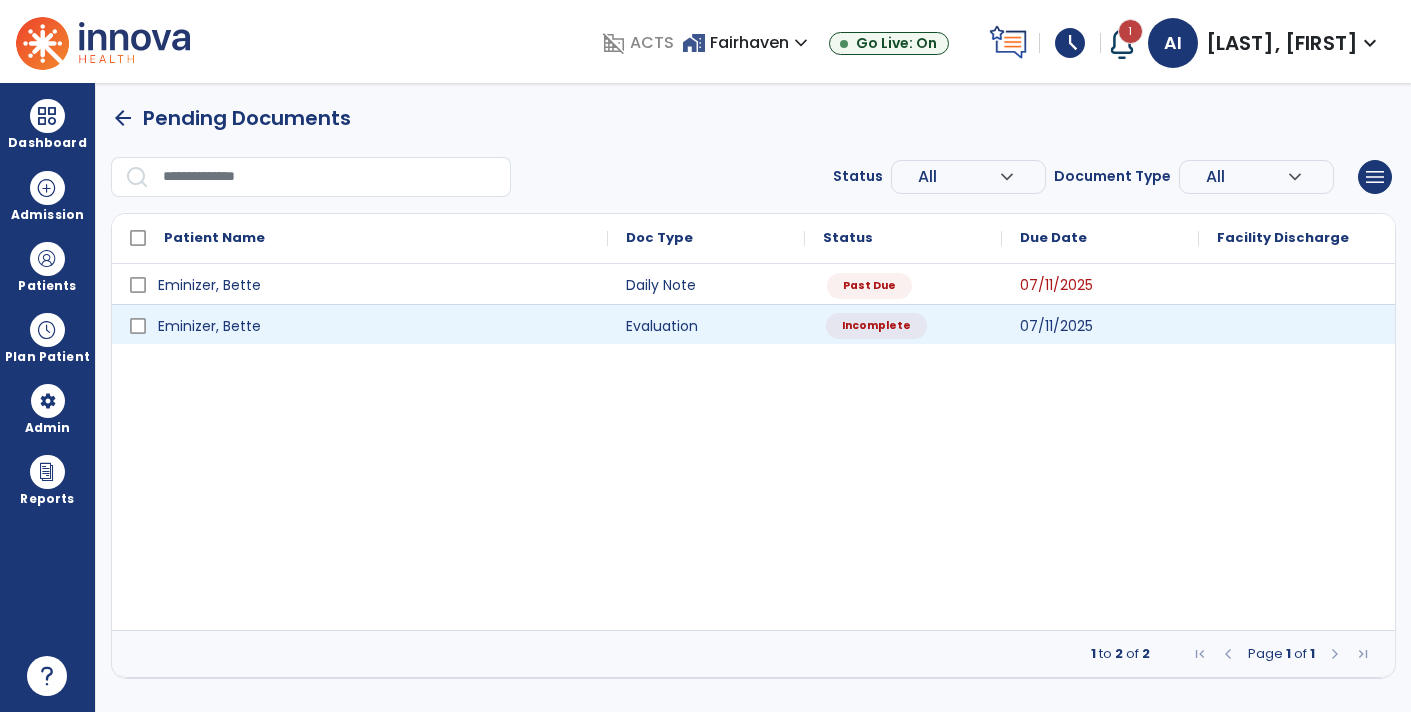 click on "Incomplete" at bounding box center [876, 326] 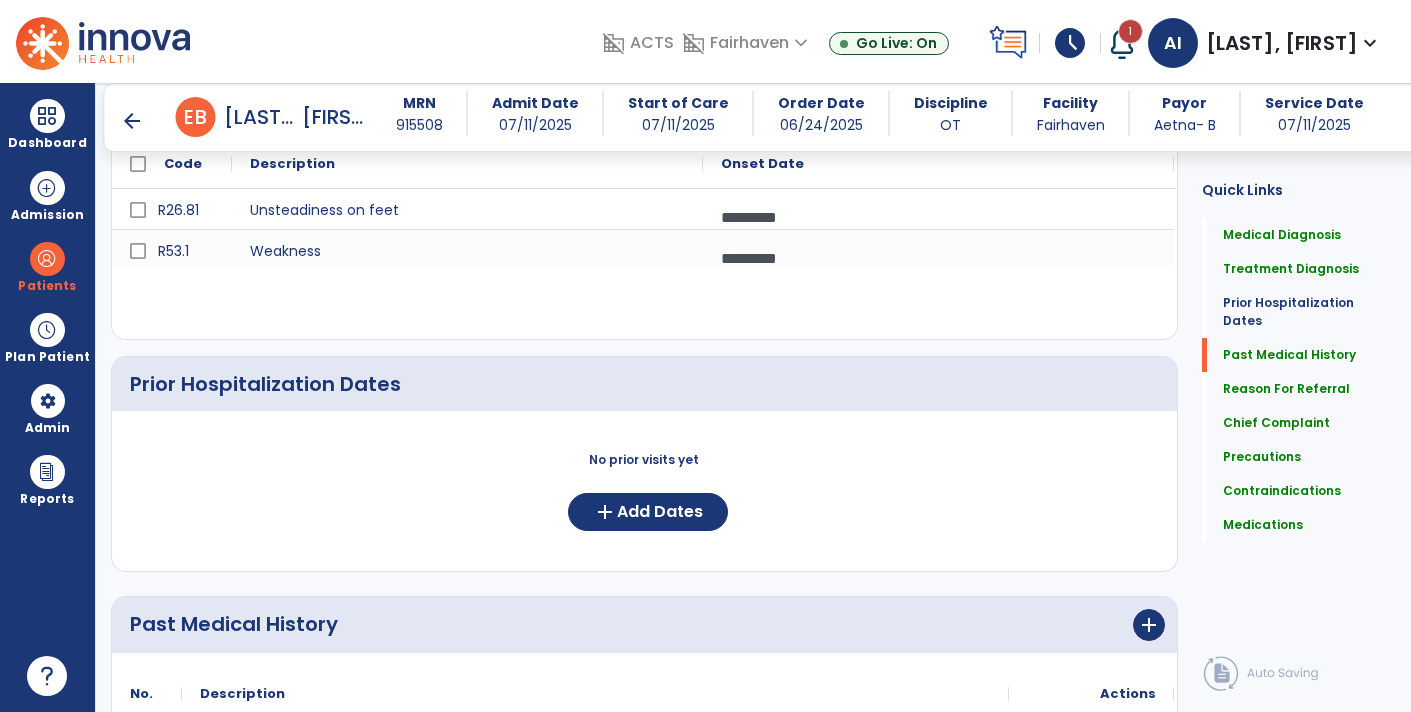 scroll, scrollTop: 0, scrollLeft: 0, axis: both 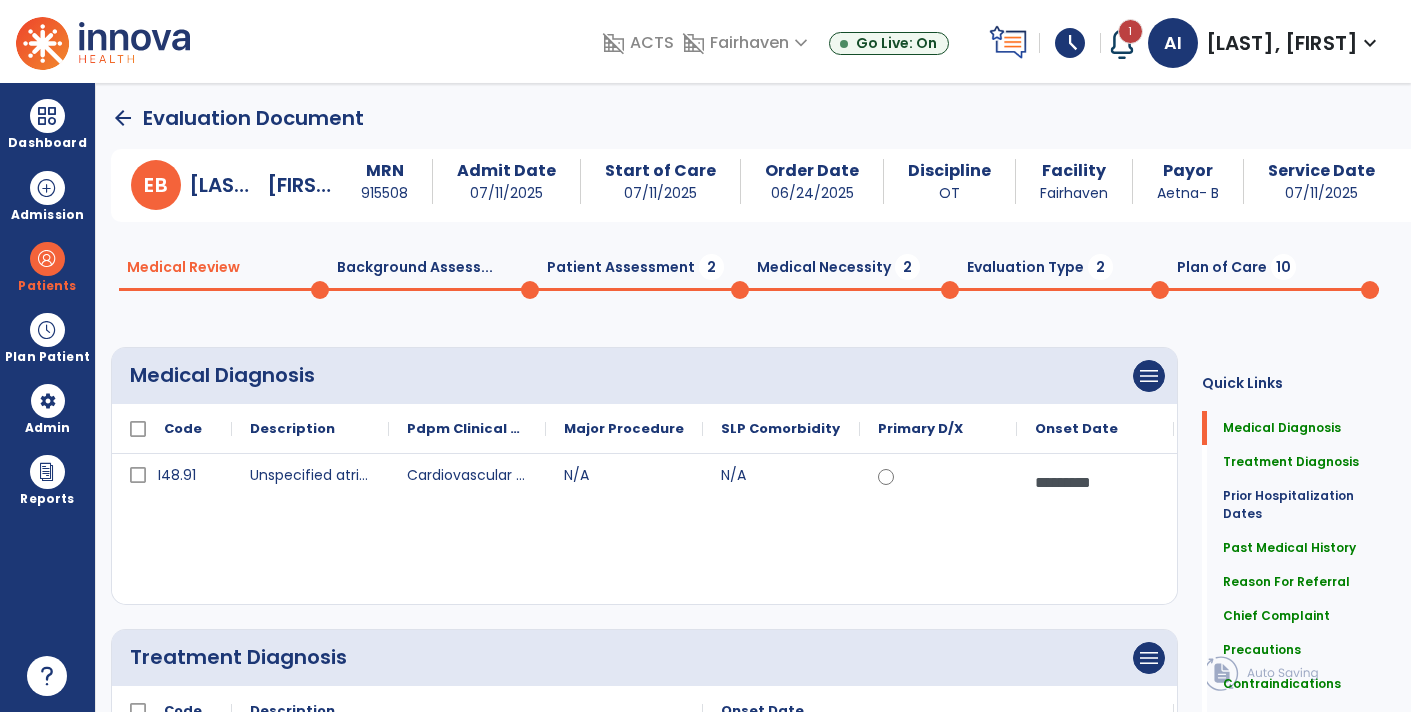 click on "Background Assess...  0" 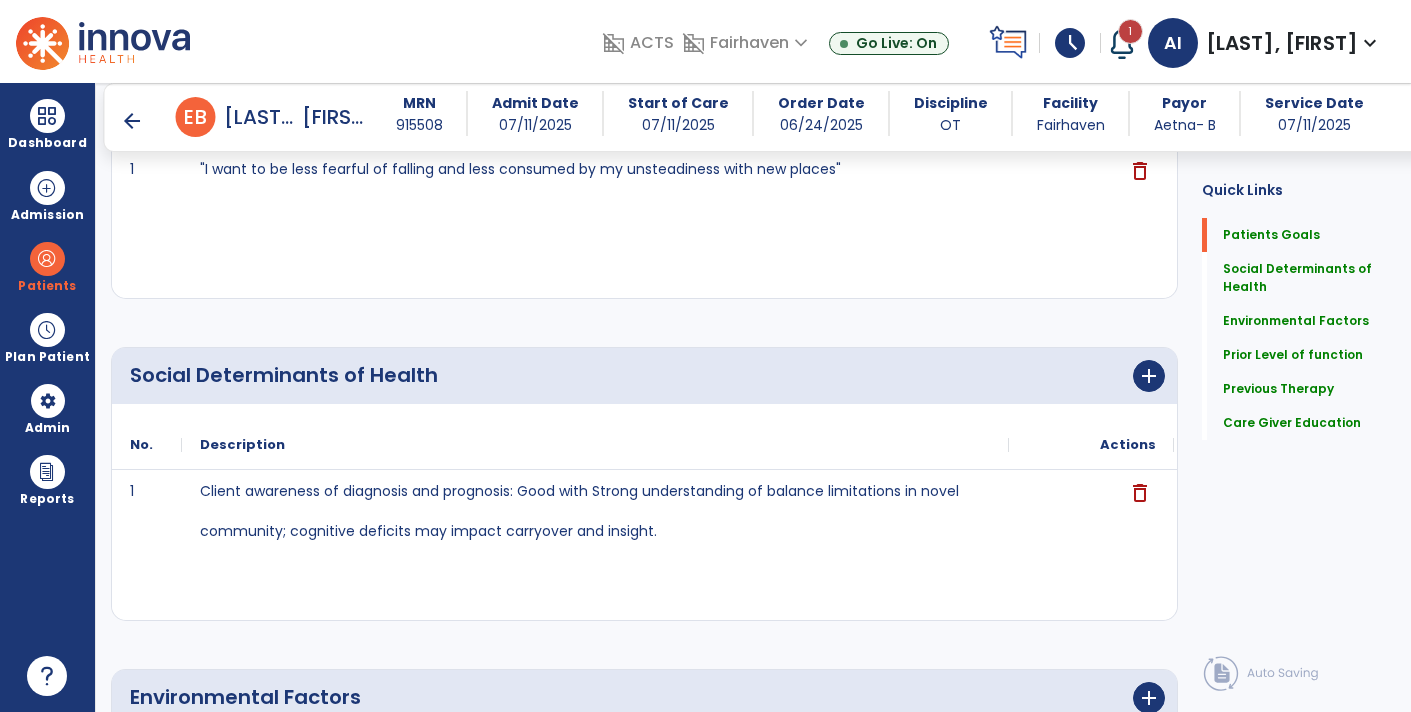 scroll, scrollTop: 0, scrollLeft: 0, axis: both 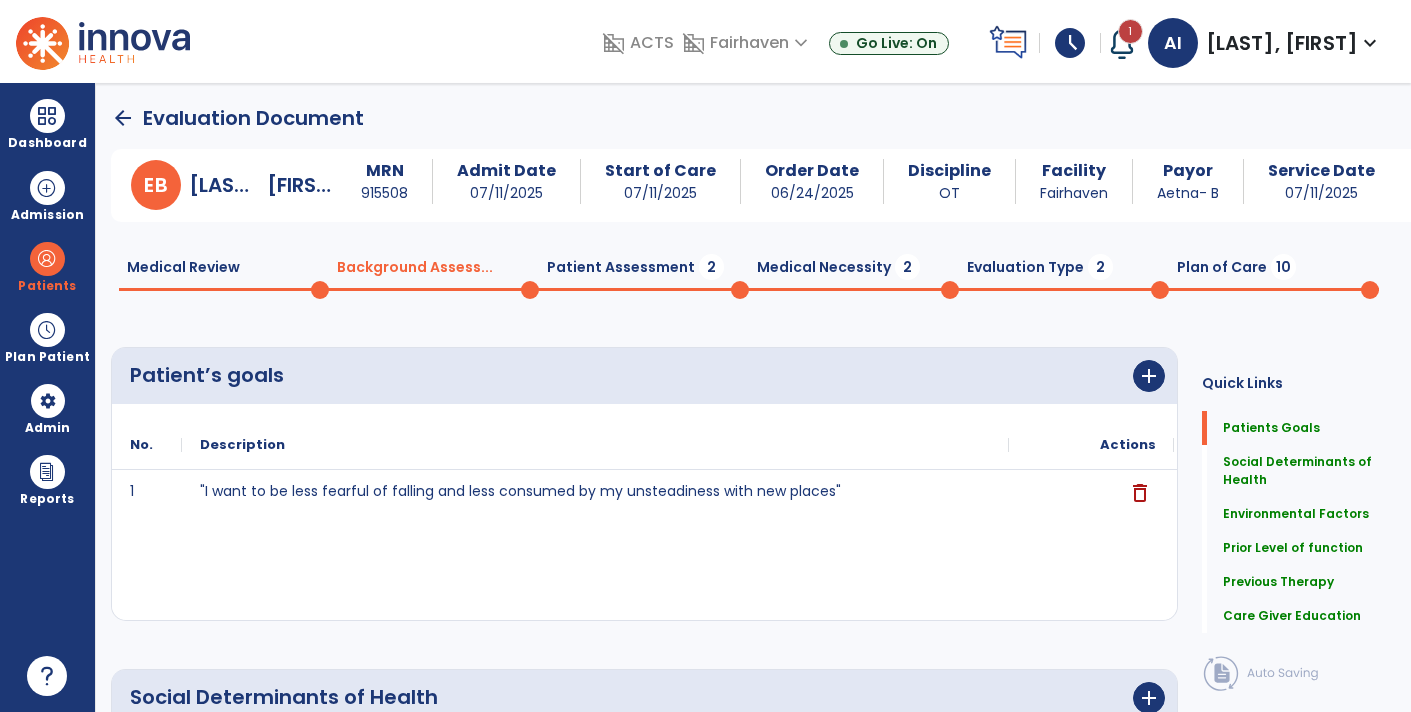 click on "Patient Assessment  2" 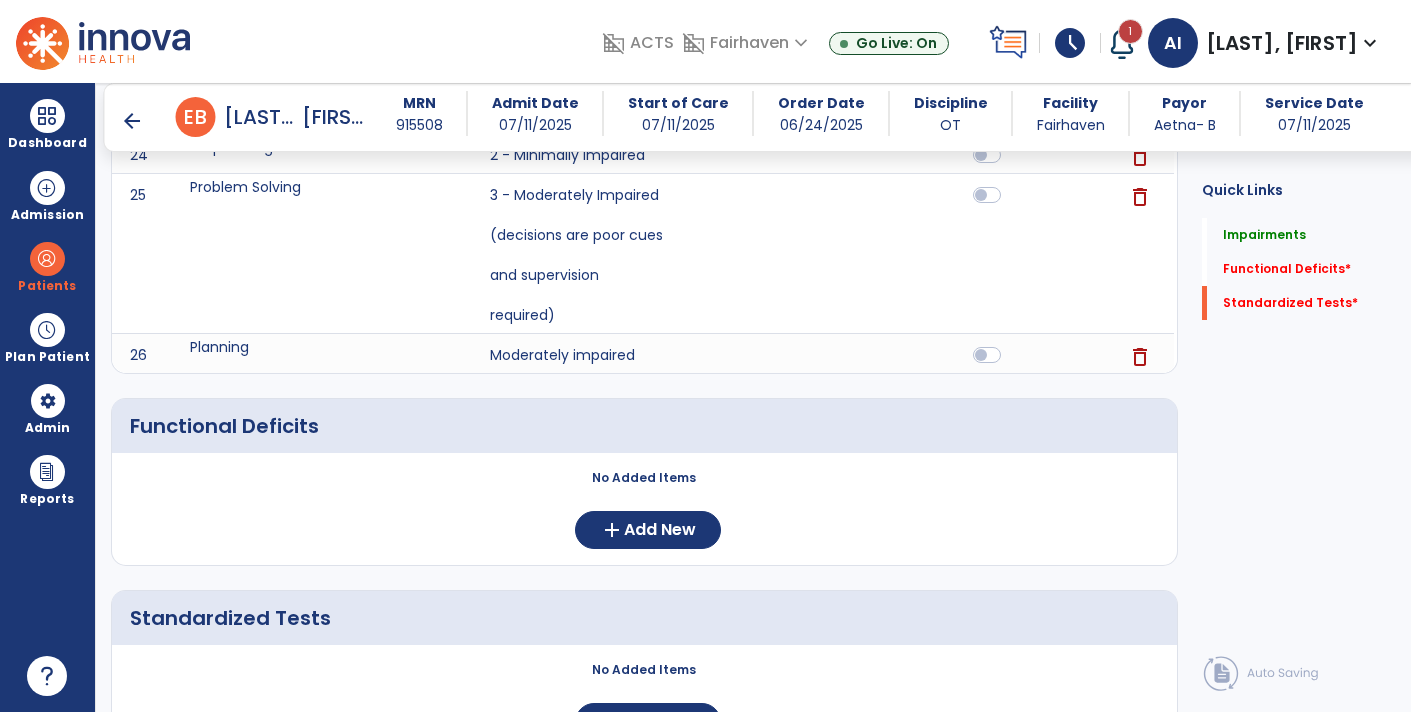 scroll, scrollTop: 1615, scrollLeft: 0, axis: vertical 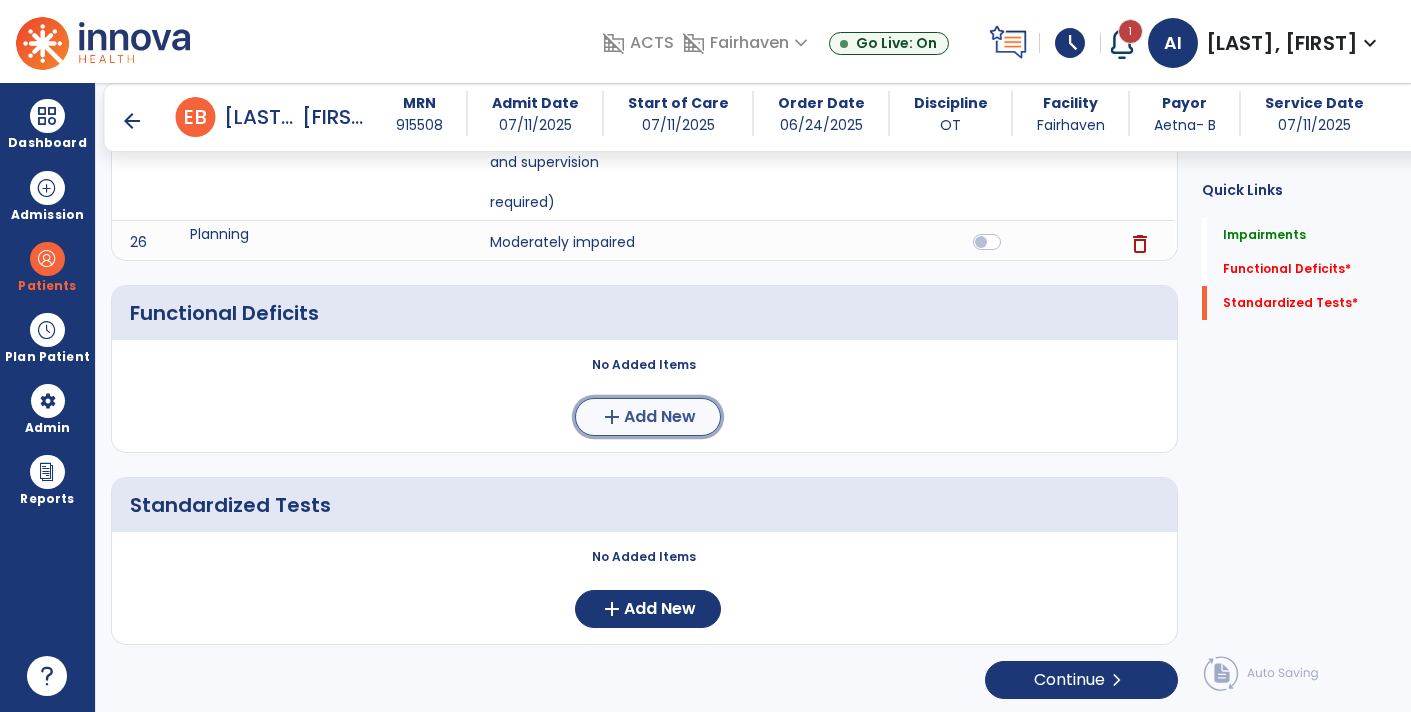 click on "Add New" 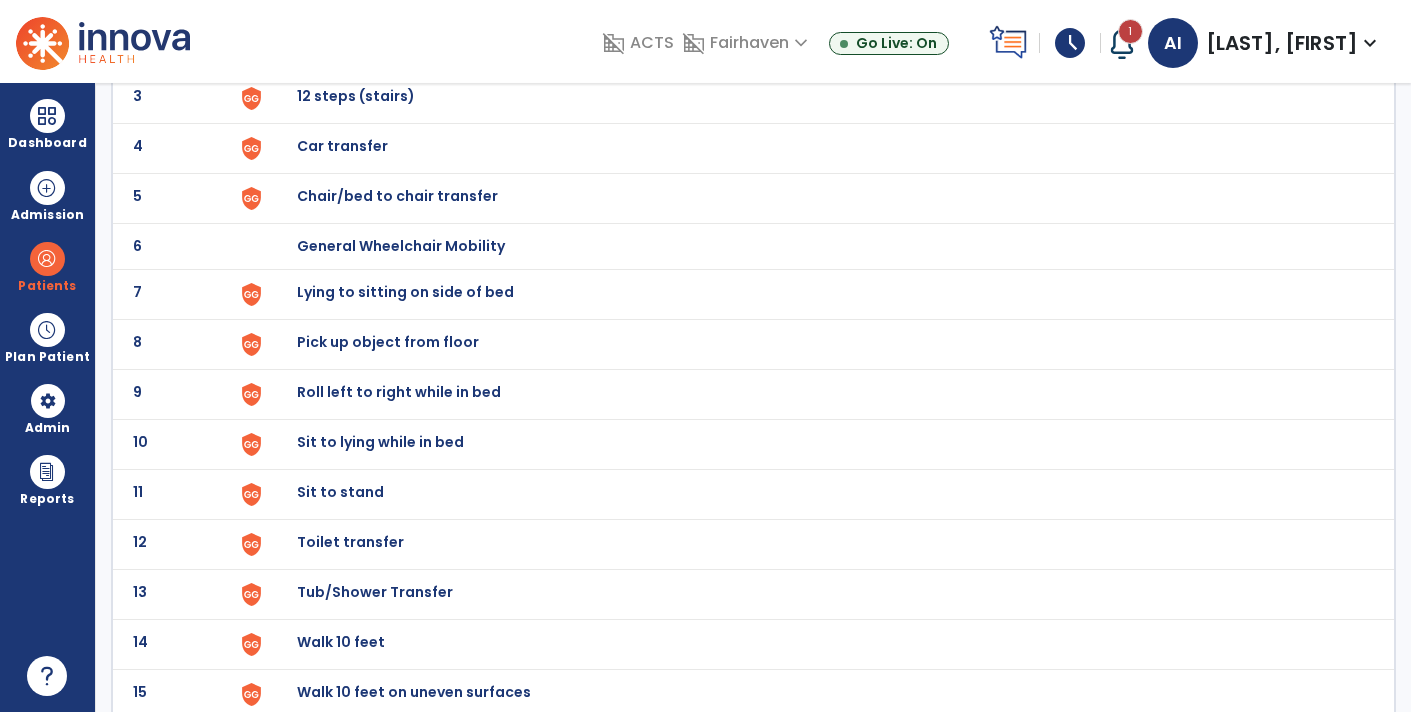scroll, scrollTop: 268, scrollLeft: 0, axis: vertical 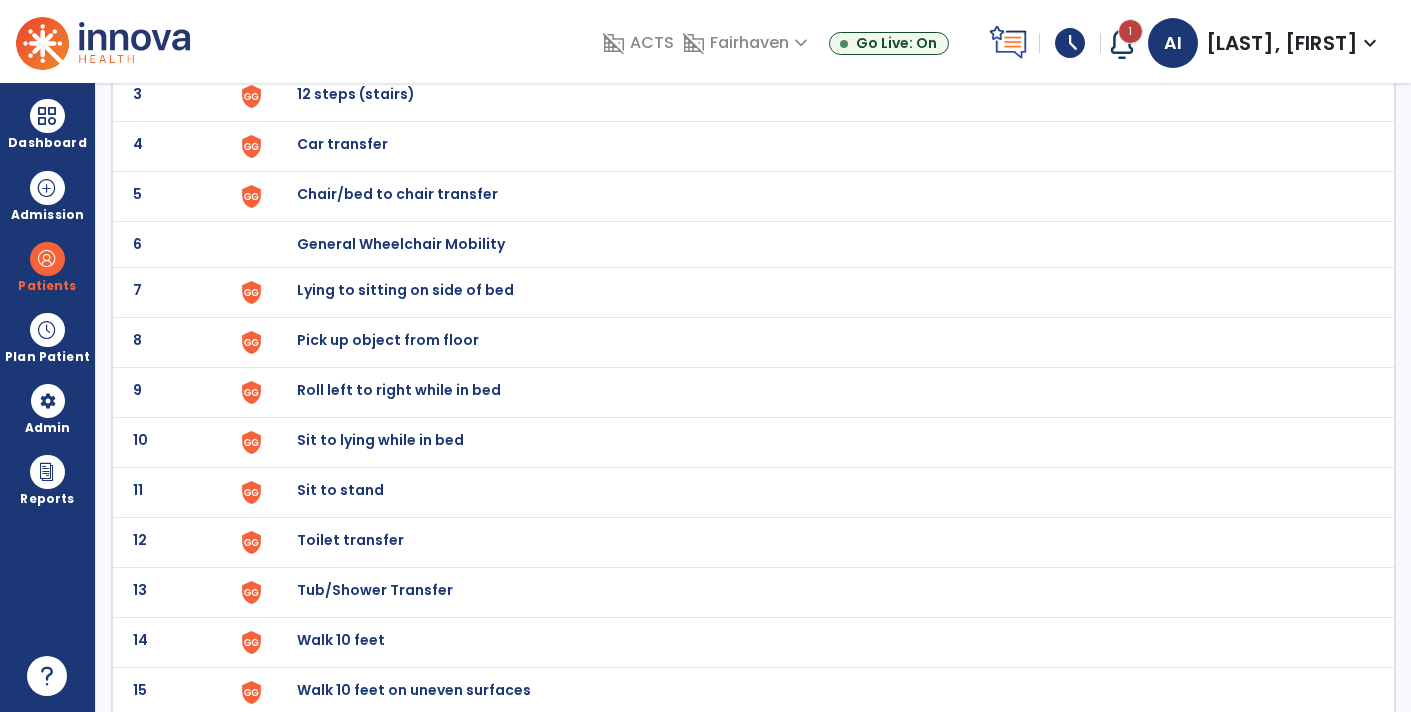 click on "Chair/bed to chair transfer" at bounding box center (815, -4) 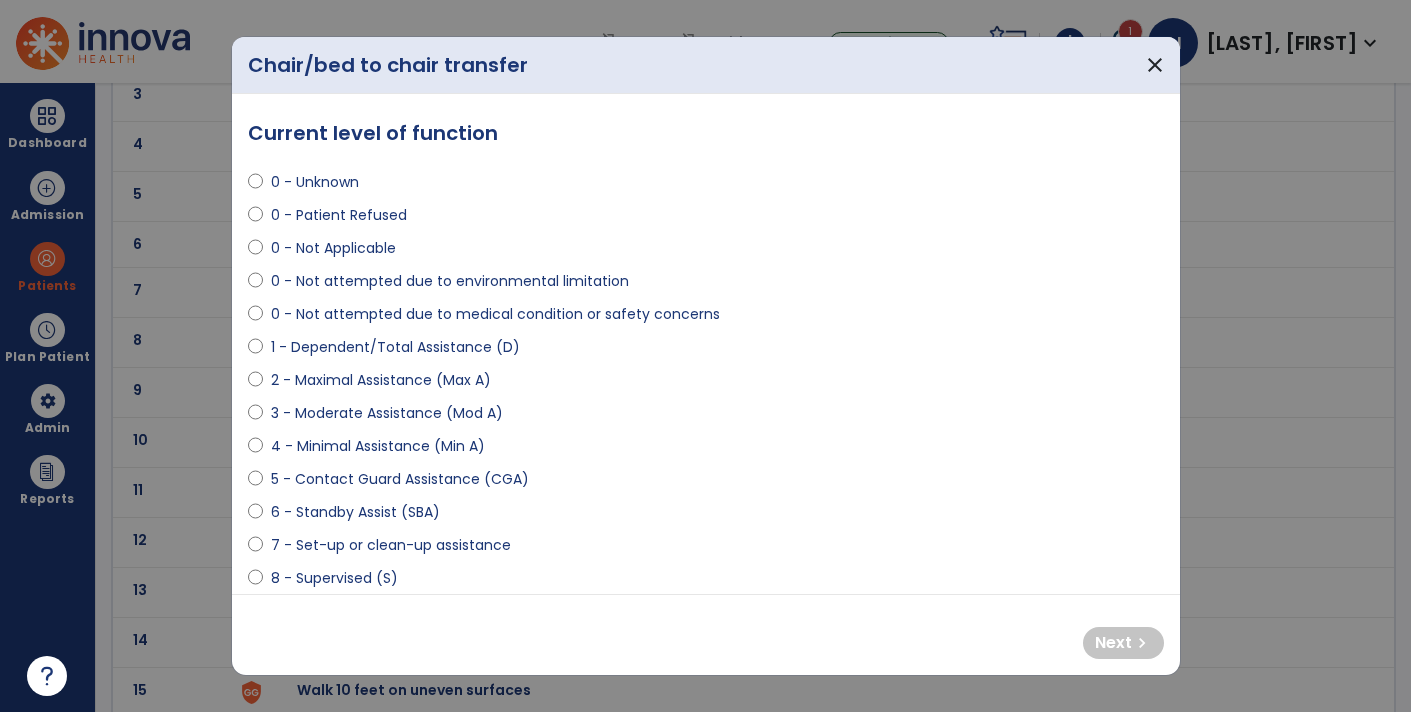 select on "**********" 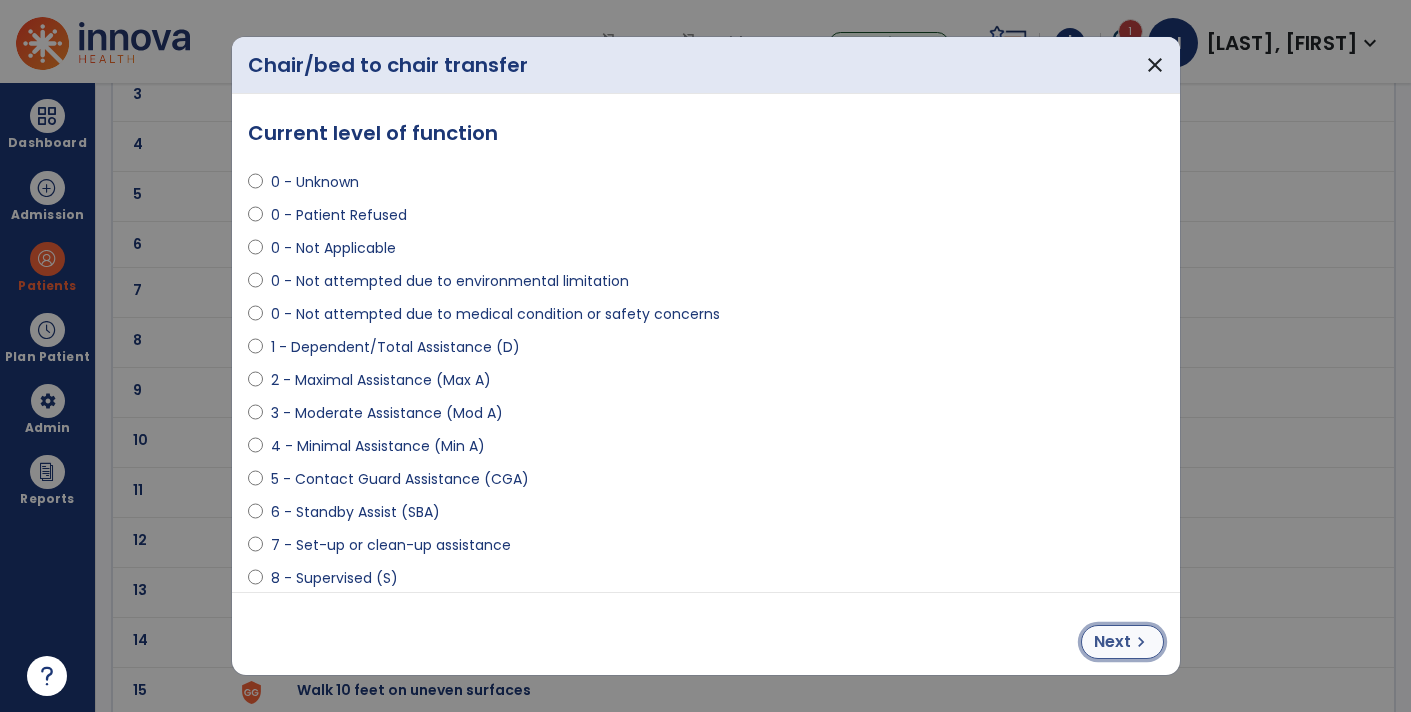 click on "Next" at bounding box center (1112, 642) 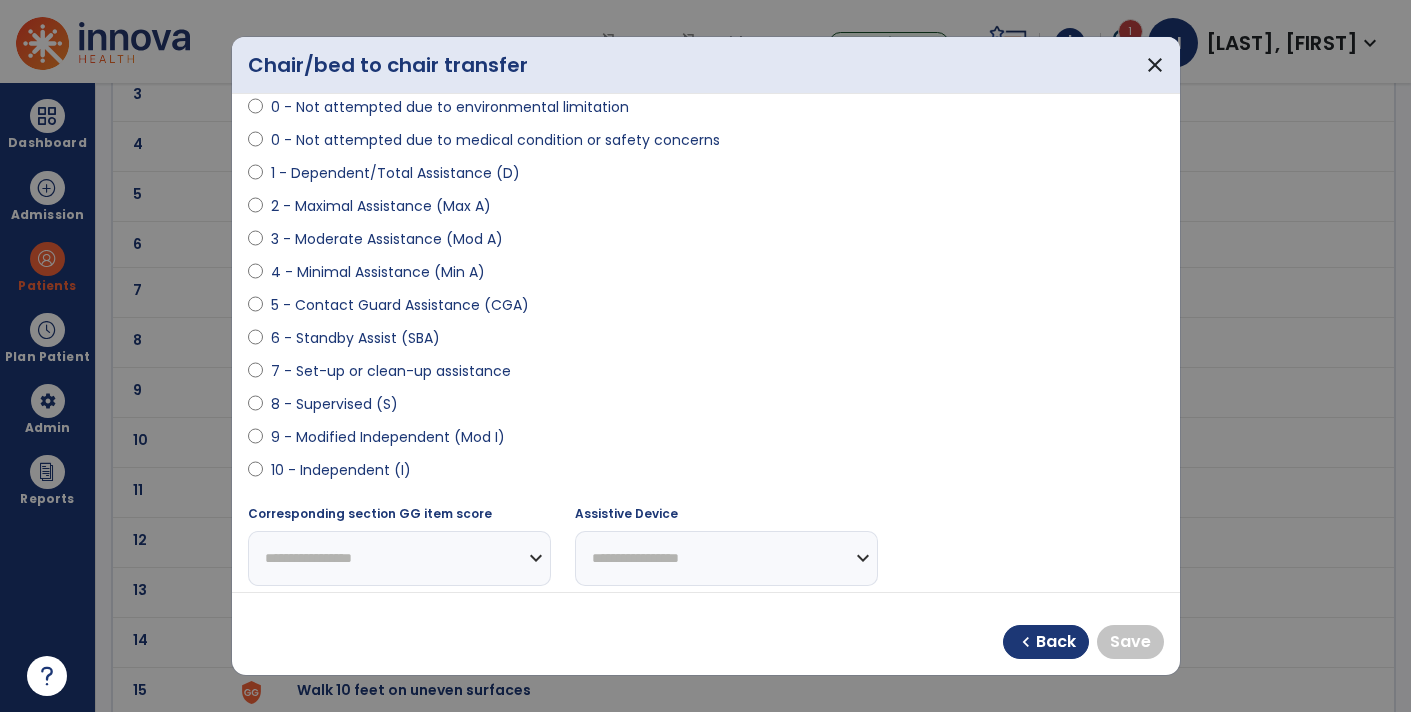 scroll, scrollTop: 182, scrollLeft: 0, axis: vertical 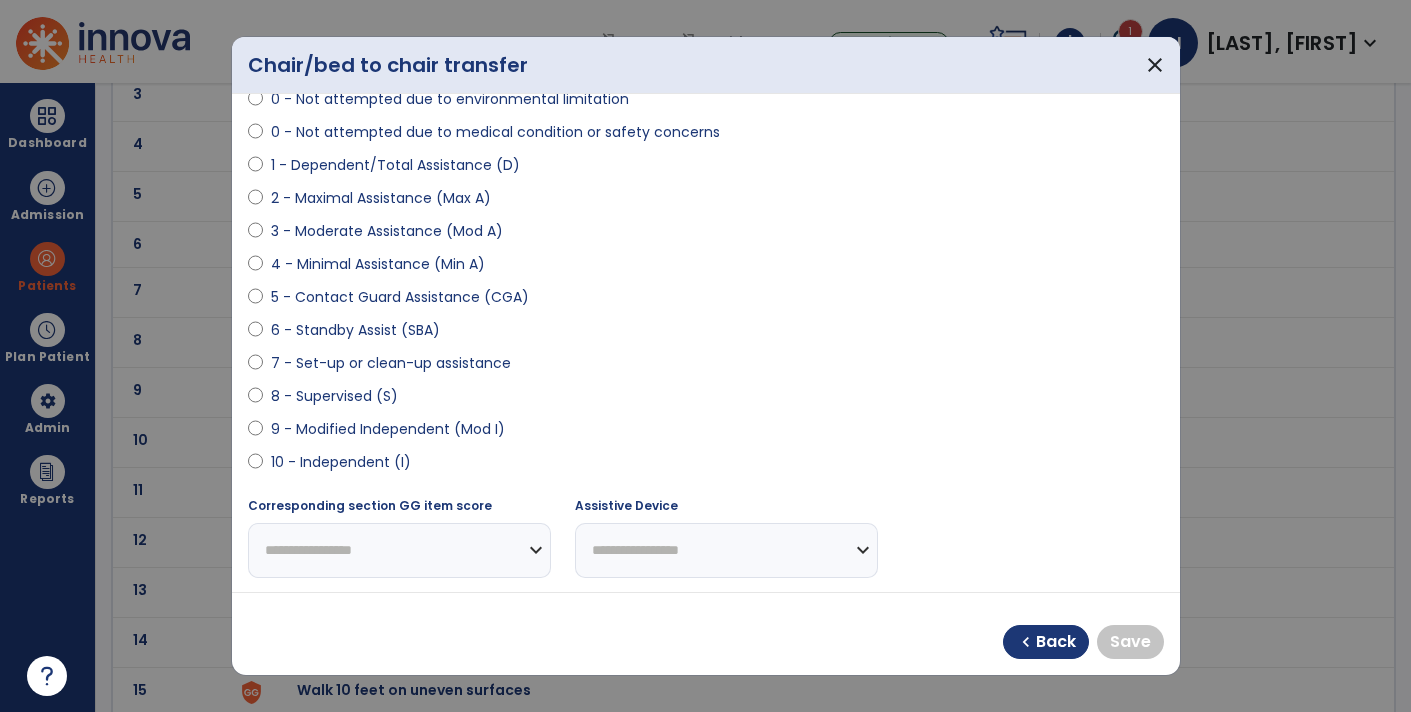 select on "**********" 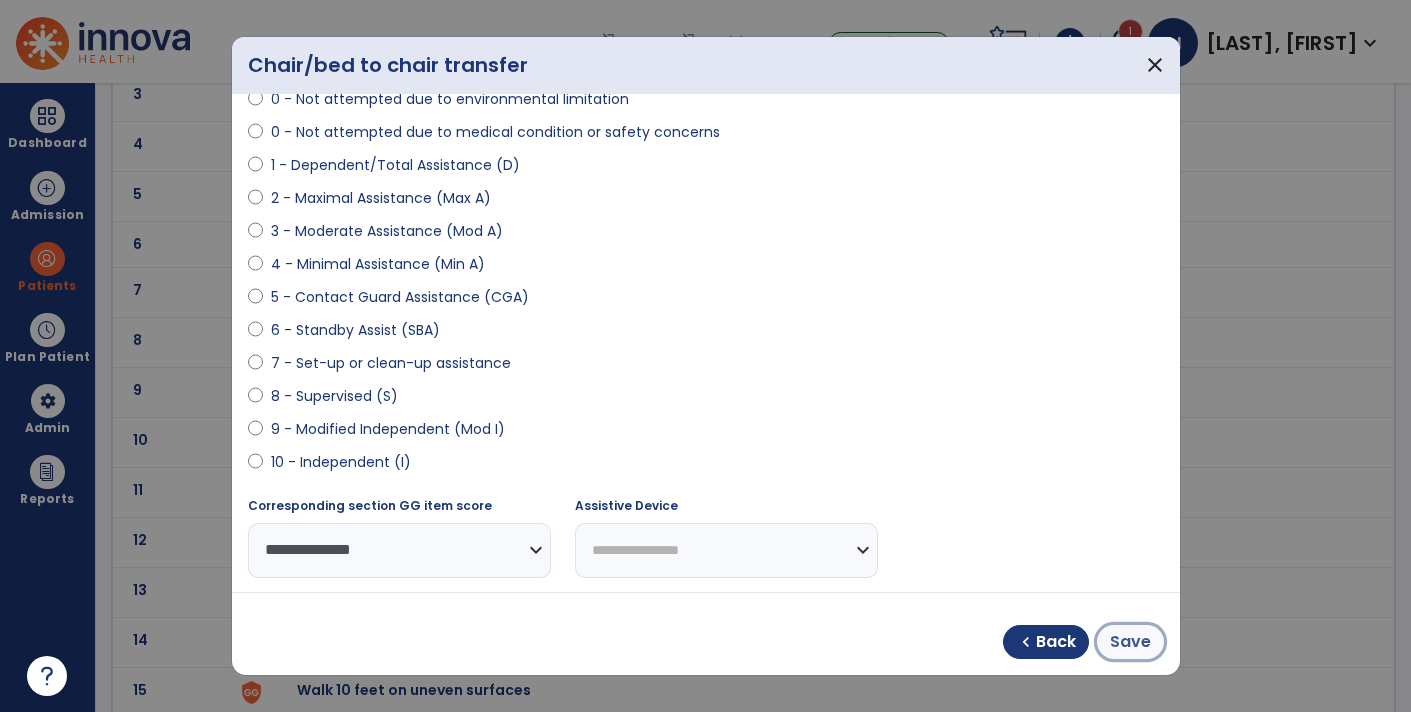 click on "Save" at bounding box center (1130, 642) 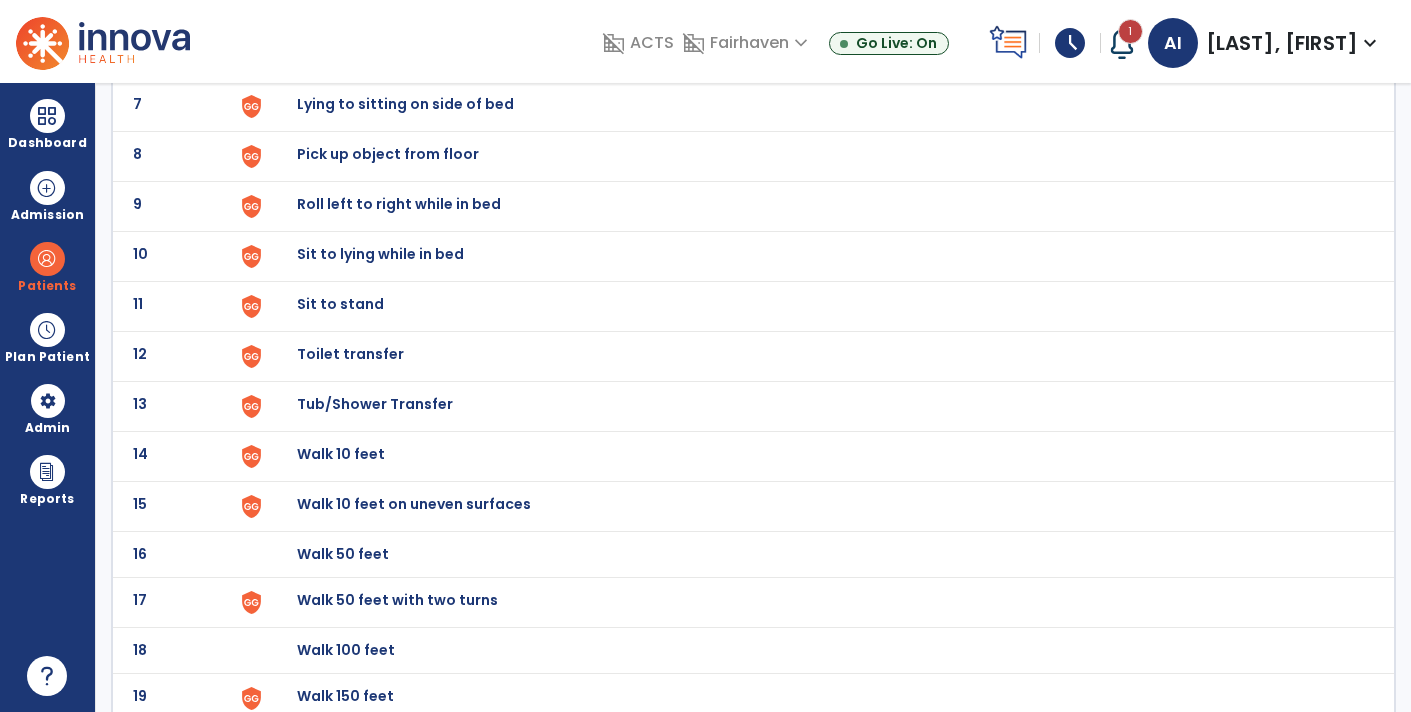 scroll, scrollTop: 457, scrollLeft: 0, axis: vertical 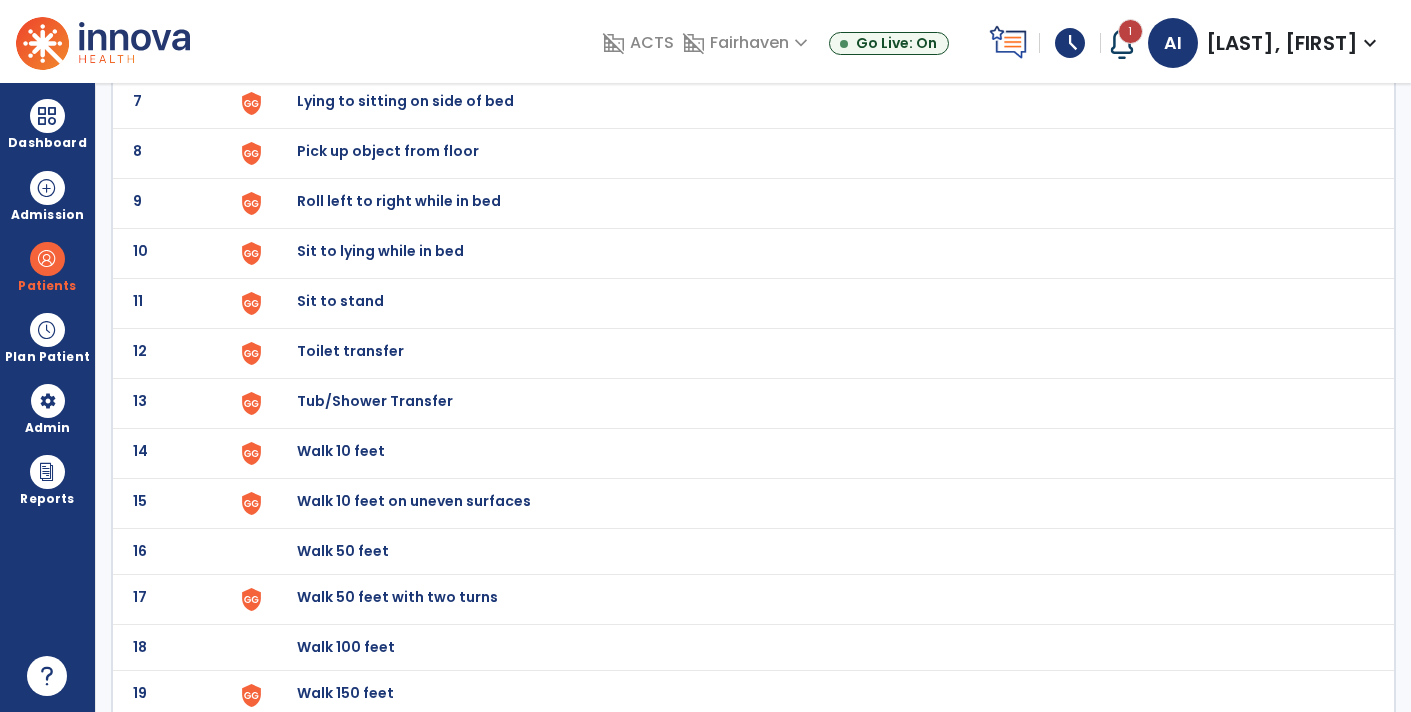 click on "Sit to stand" at bounding box center [815, -193] 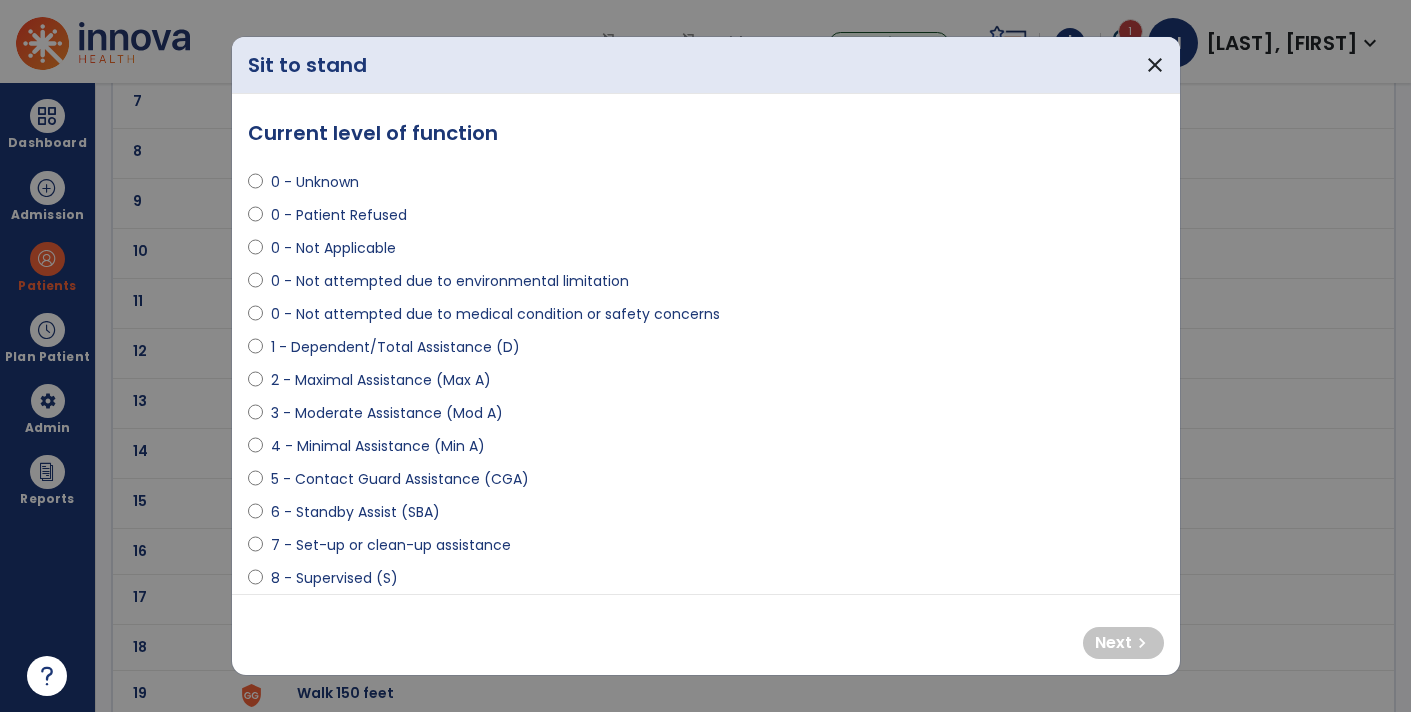 select on "**********" 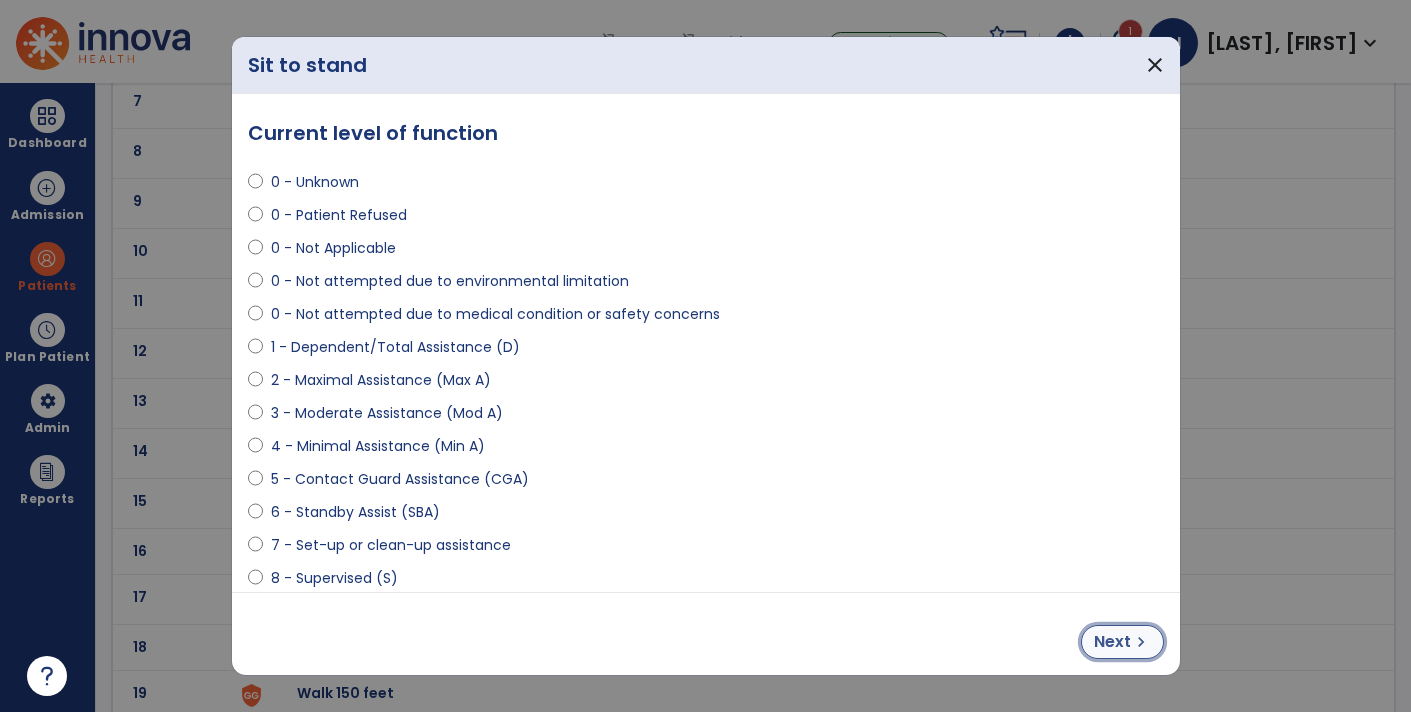 click on "Next" at bounding box center [1112, 642] 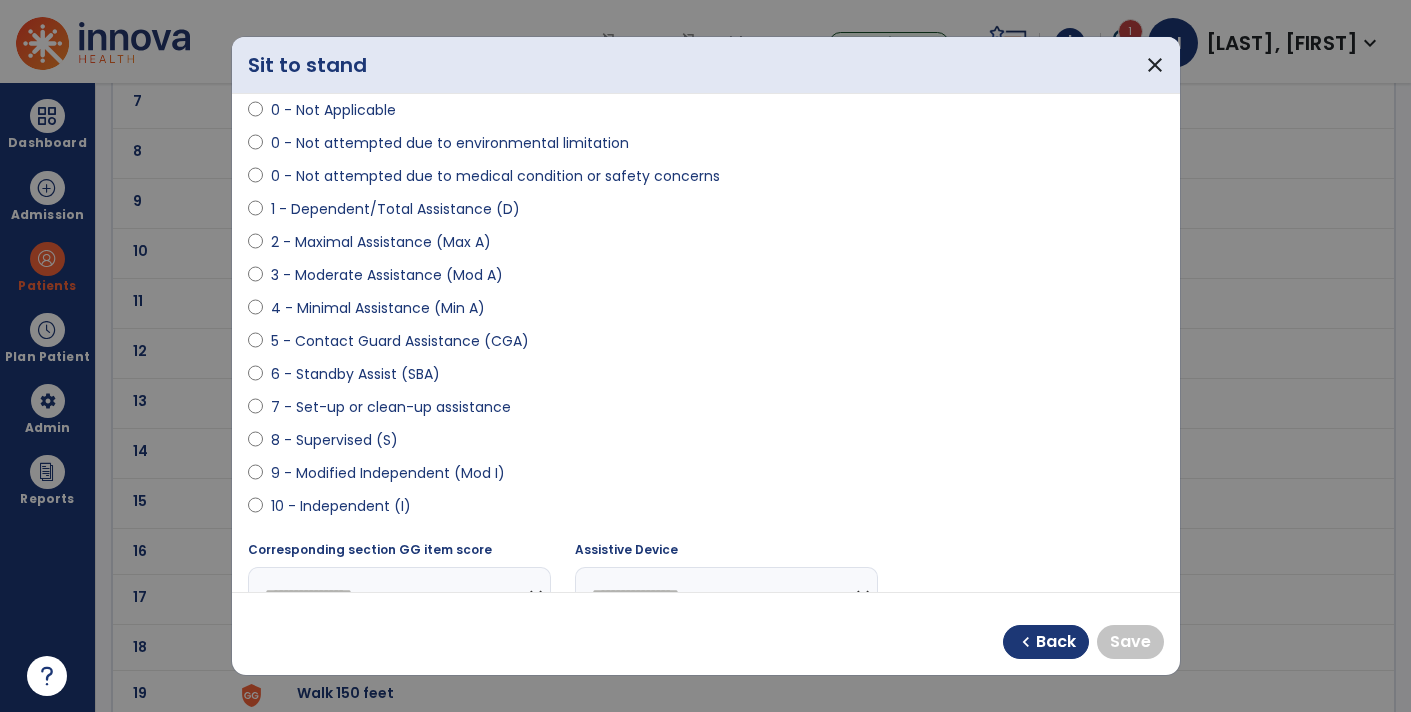 scroll, scrollTop: 144, scrollLeft: 0, axis: vertical 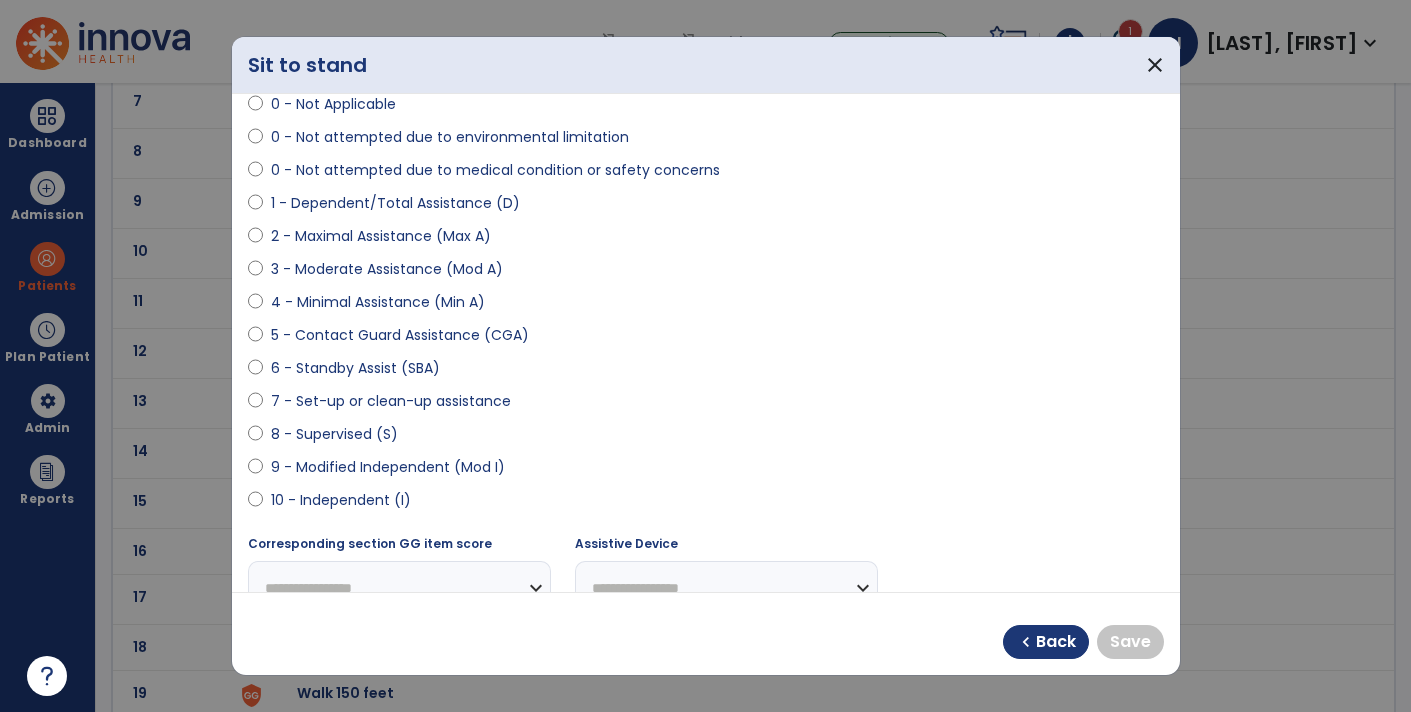 click on "9 - Modified Independent (Mod I)" at bounding box center [388, 467] 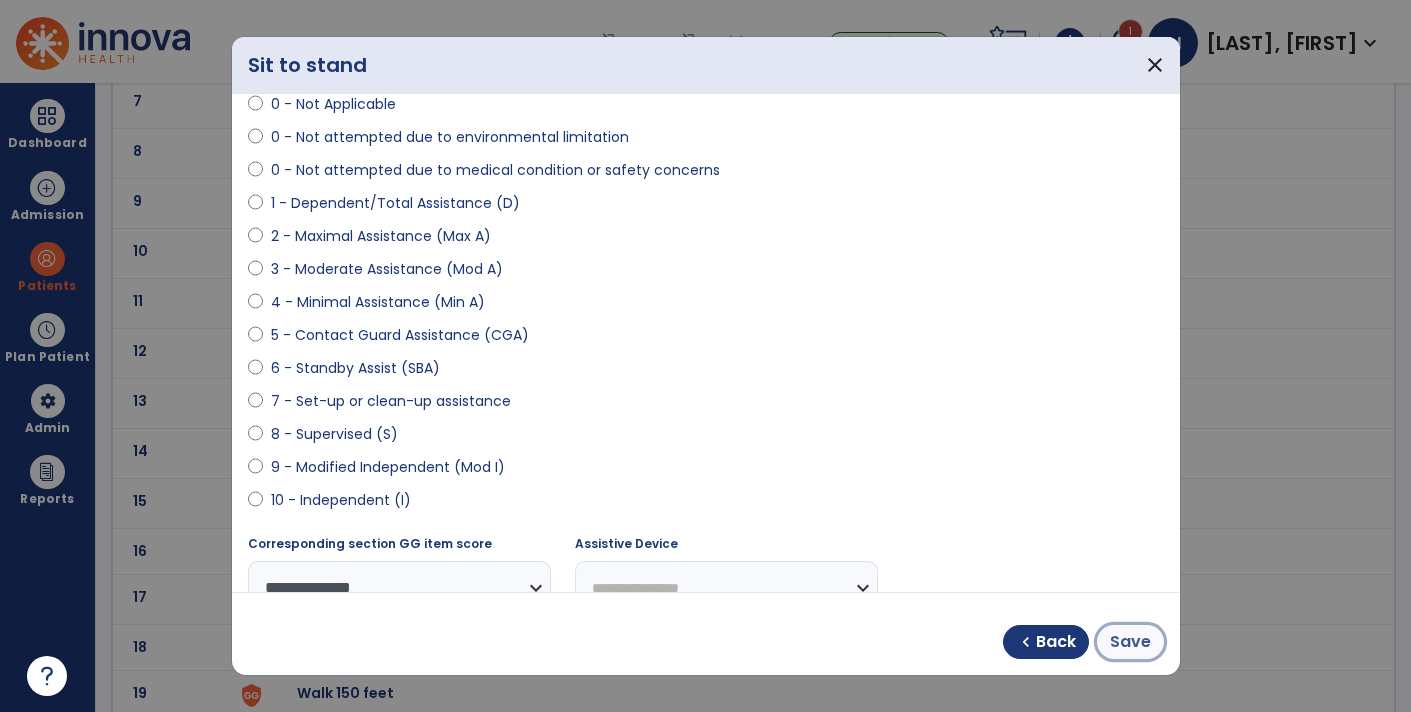 click on "Save" at bounding box center (1130, 642) 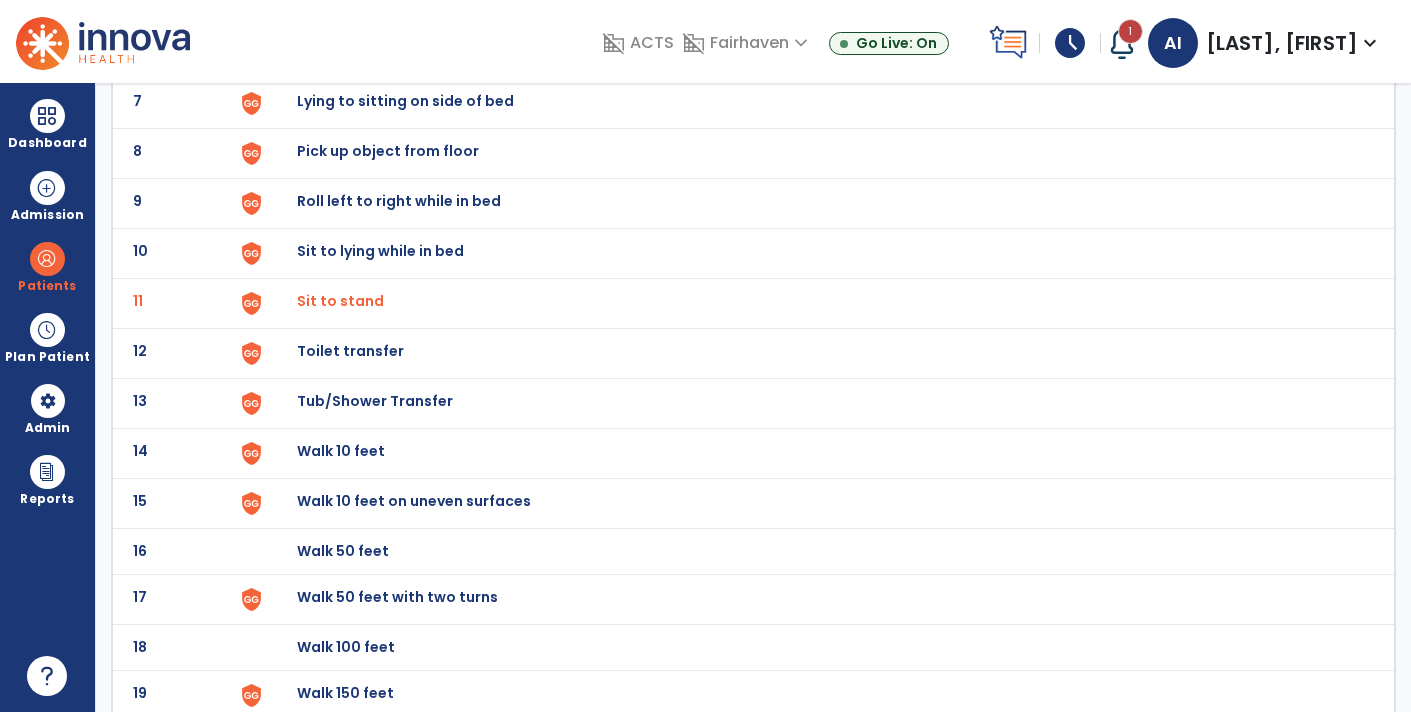 click on "Toilet transfer" at bounding box center [815, -193] 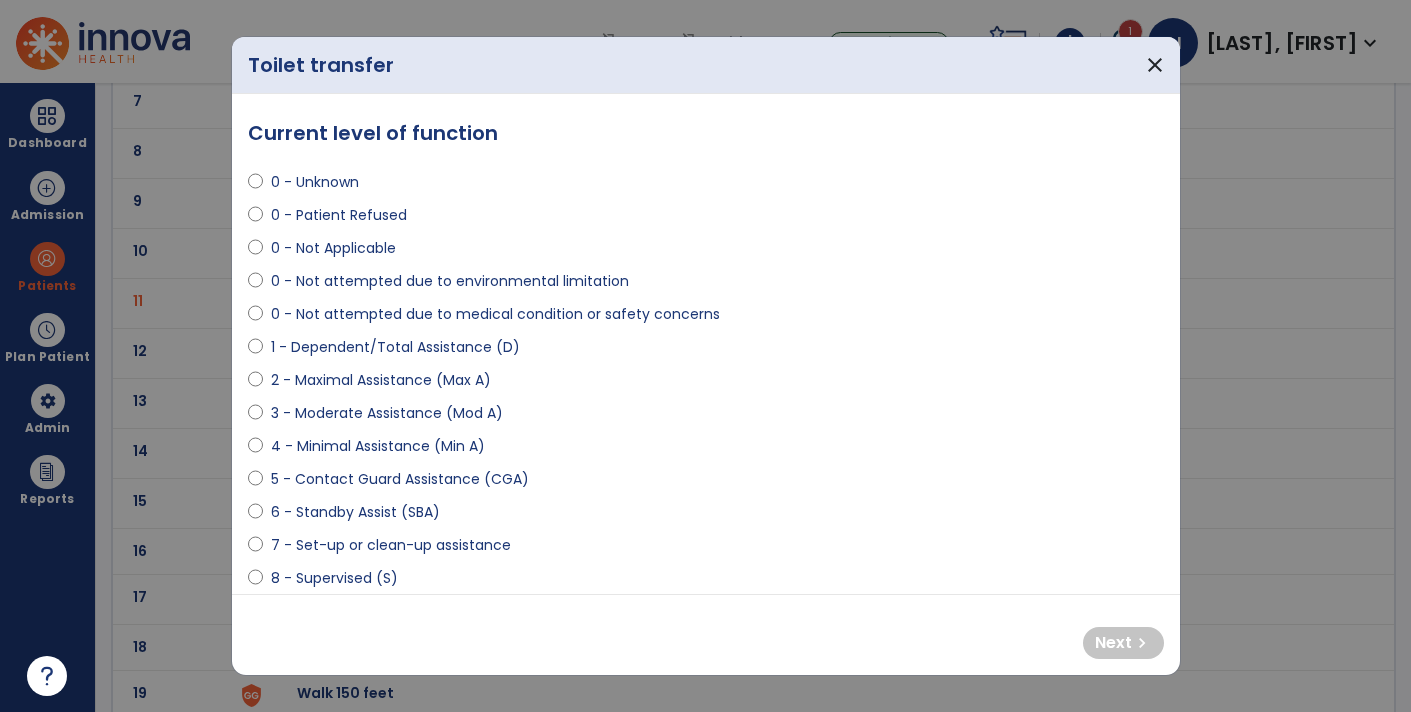 click on "3 - Moderate Assistance (Mod A)" at bounding box center [387, 413] 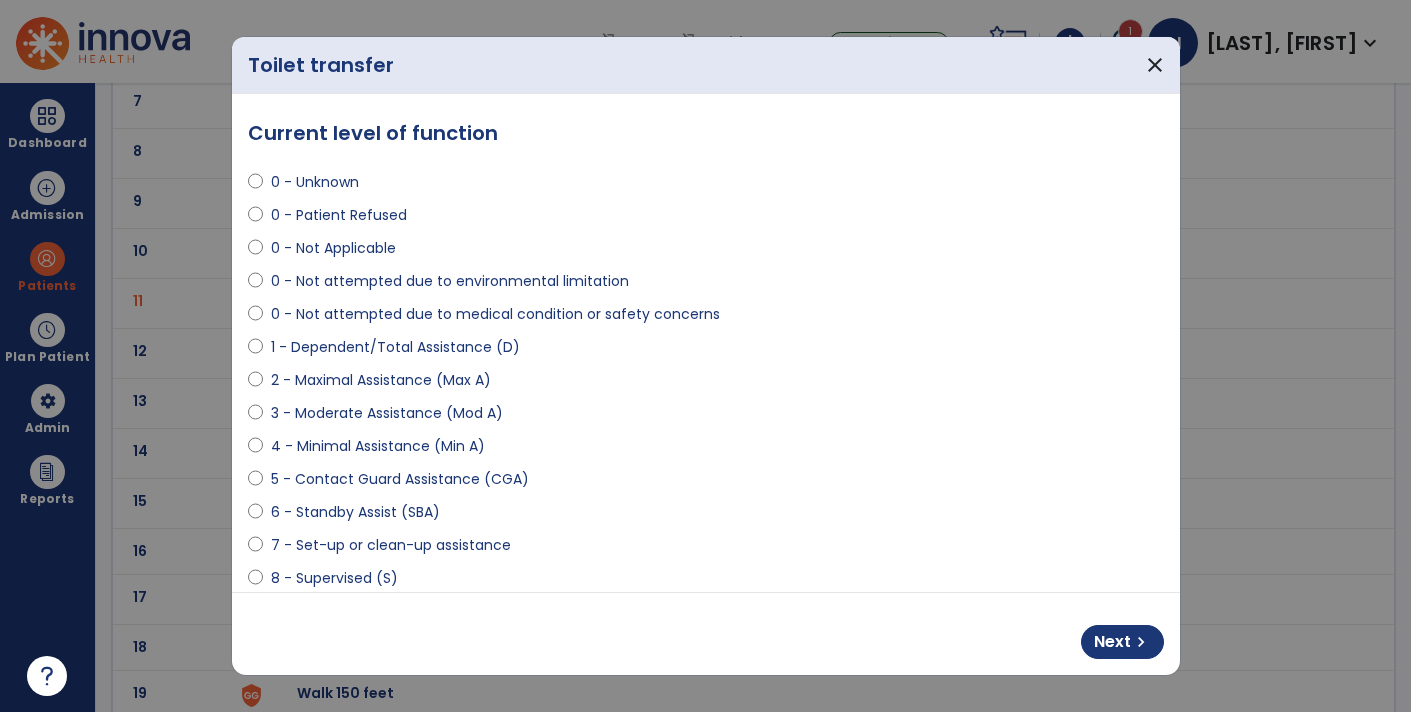 select on "**********" 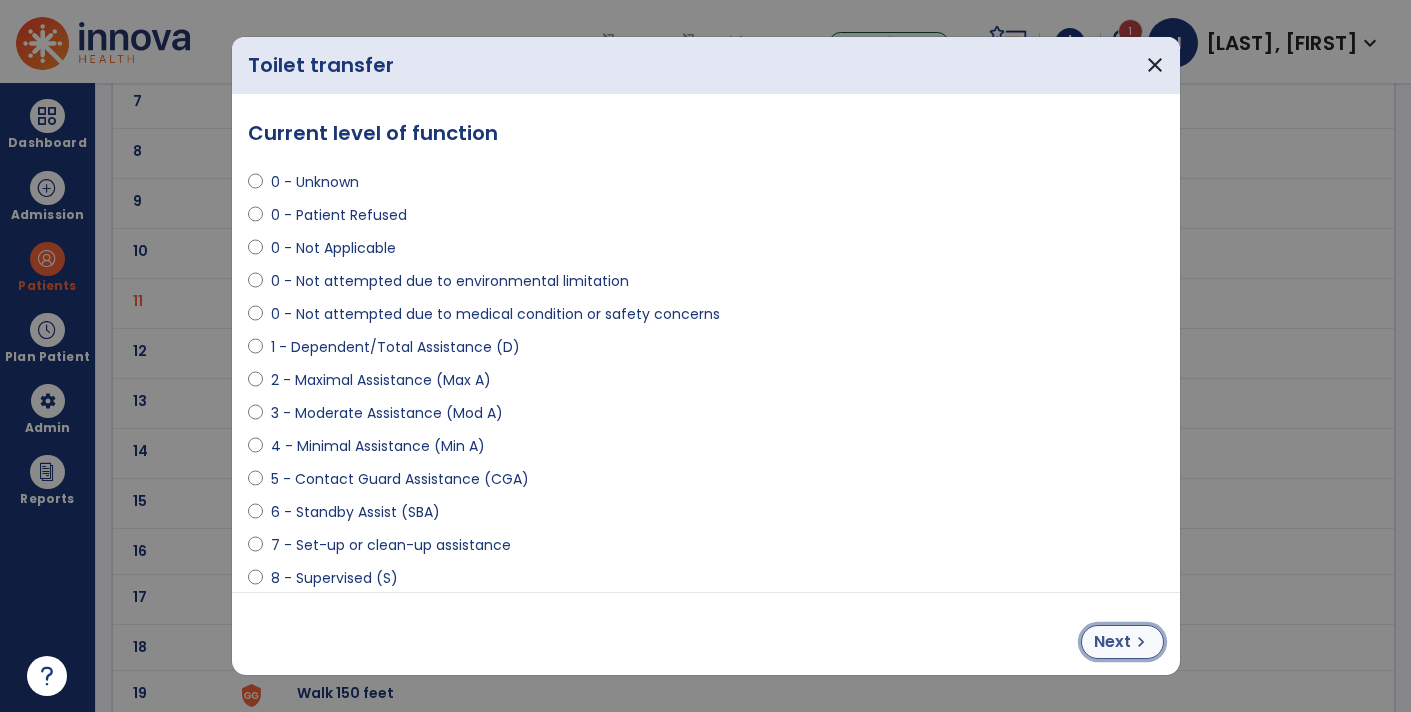click on "Next" at bounding box center [1112, 642] 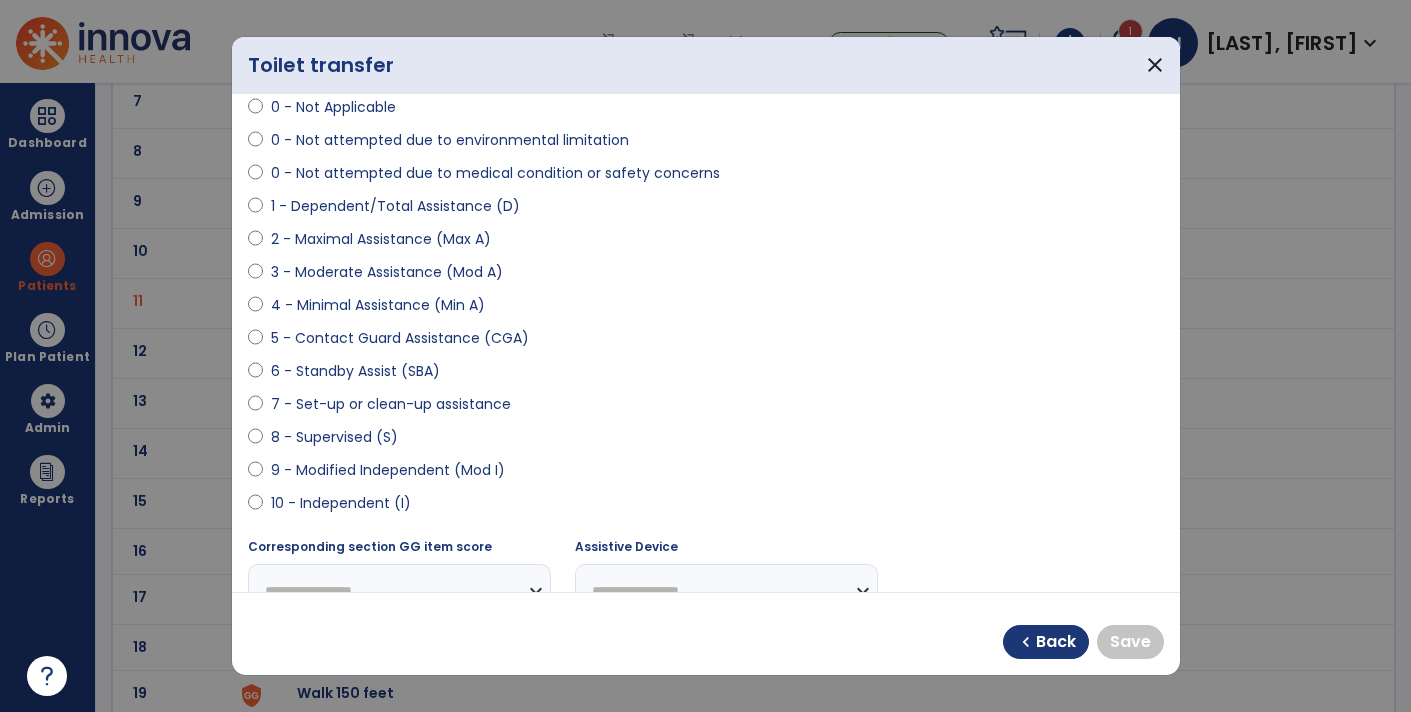 scroll, scrollTop: 160, scrollLeft: 0, axis: vertical 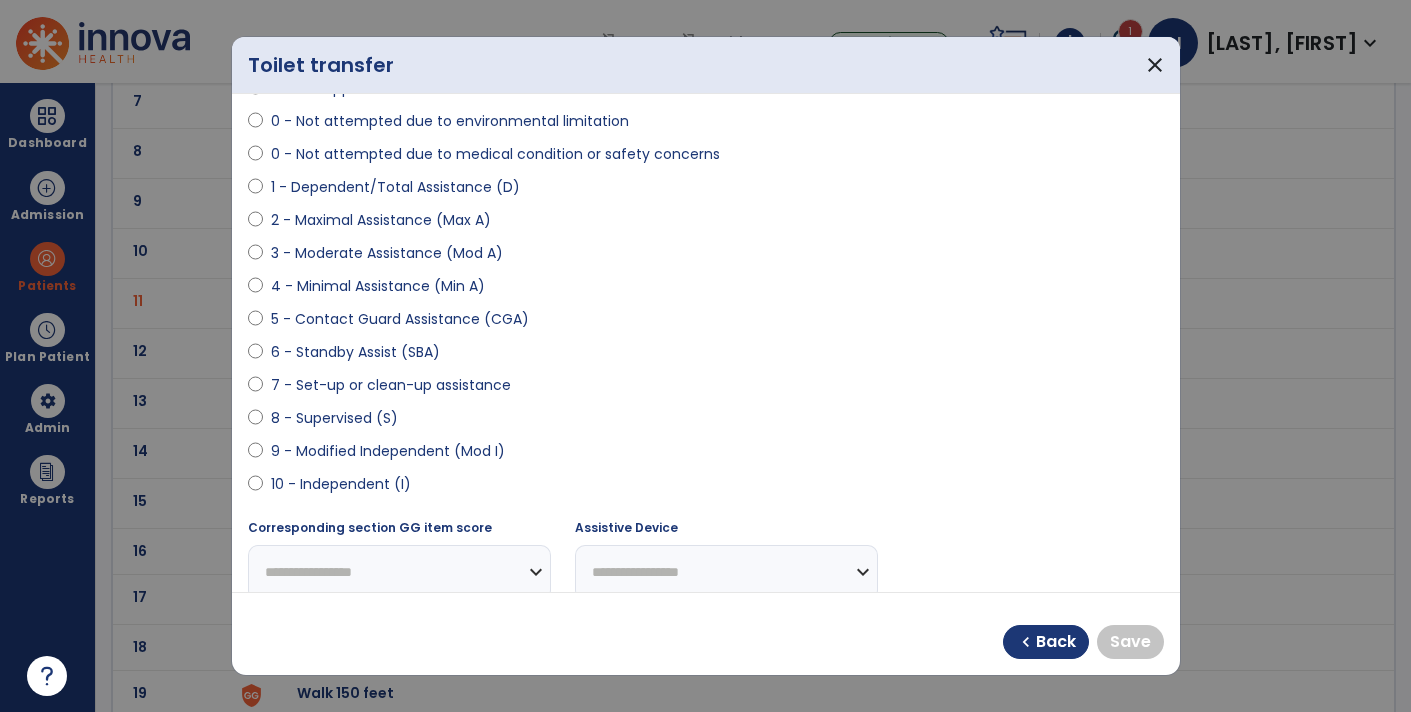 select on "**********" 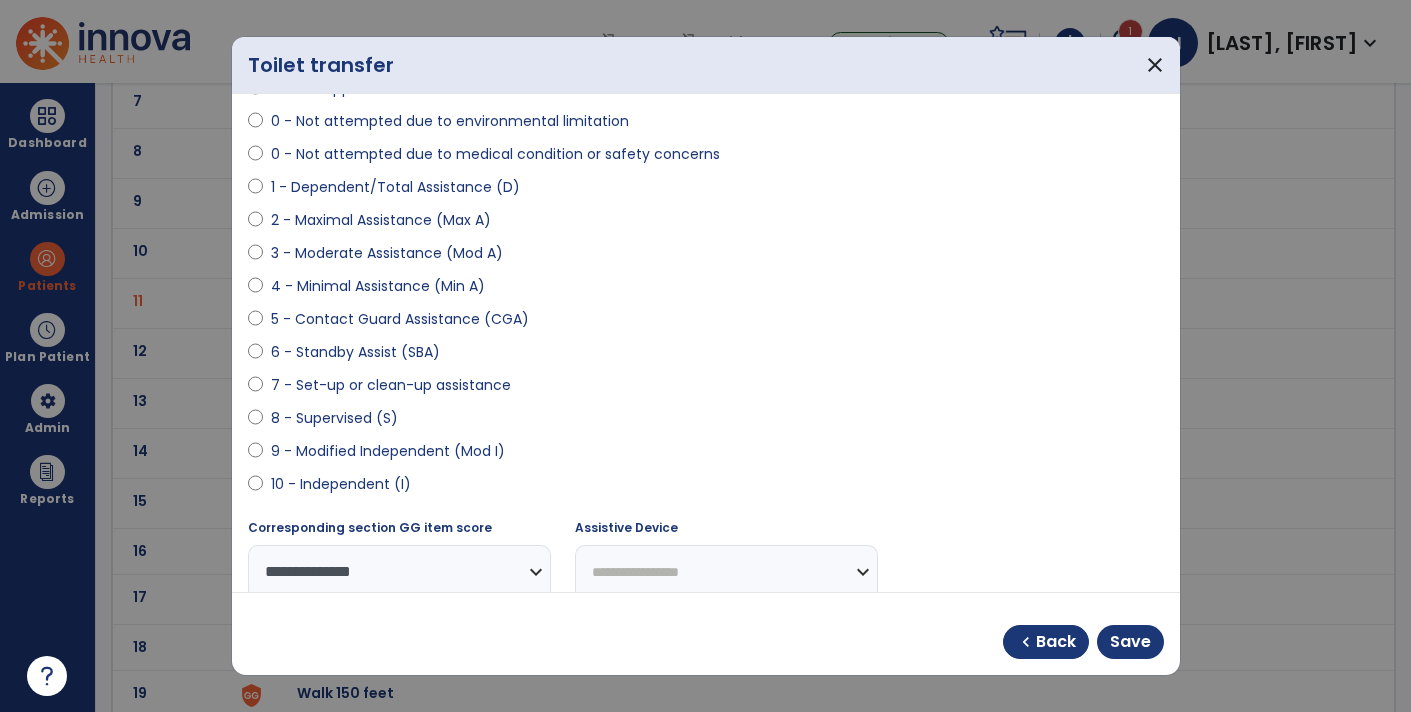 click on "chevron_left  Back Save" at bounding box center [706, 634] 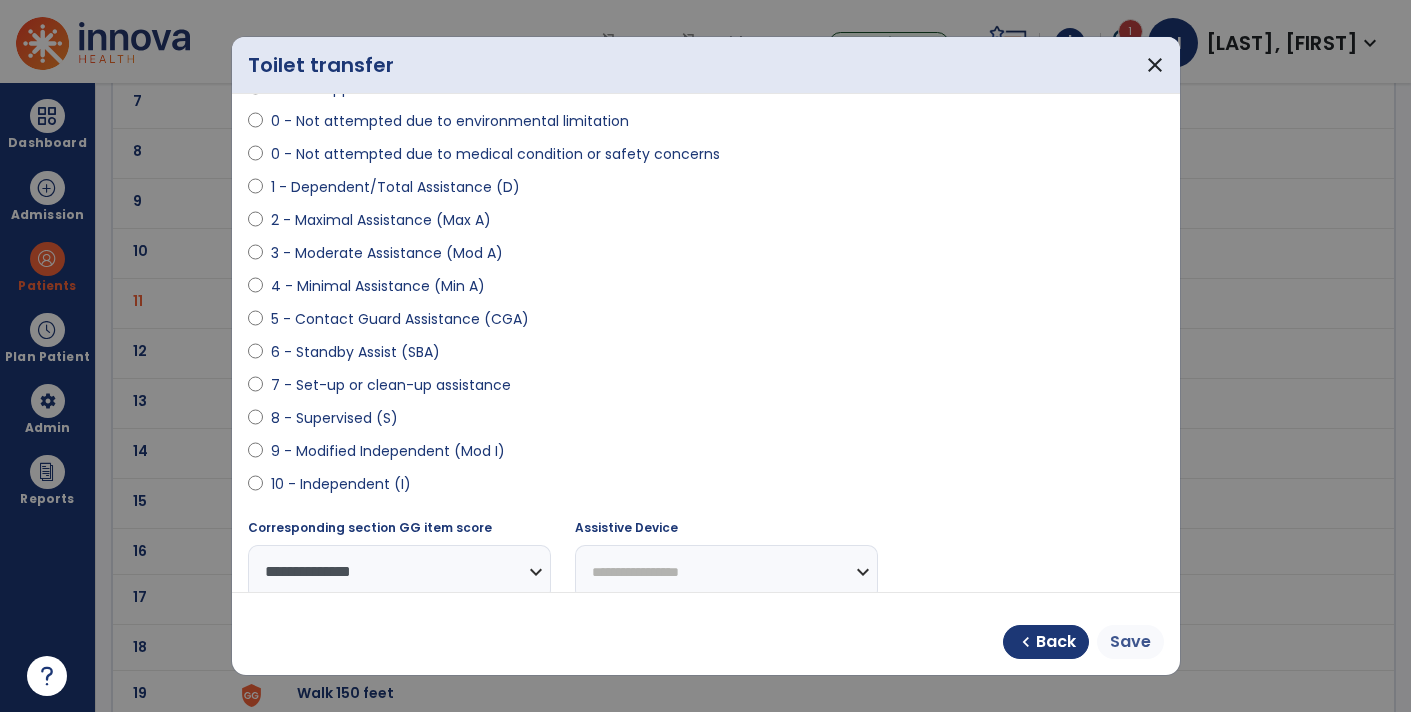 click on "Save" at bounding box center [1130, 642] 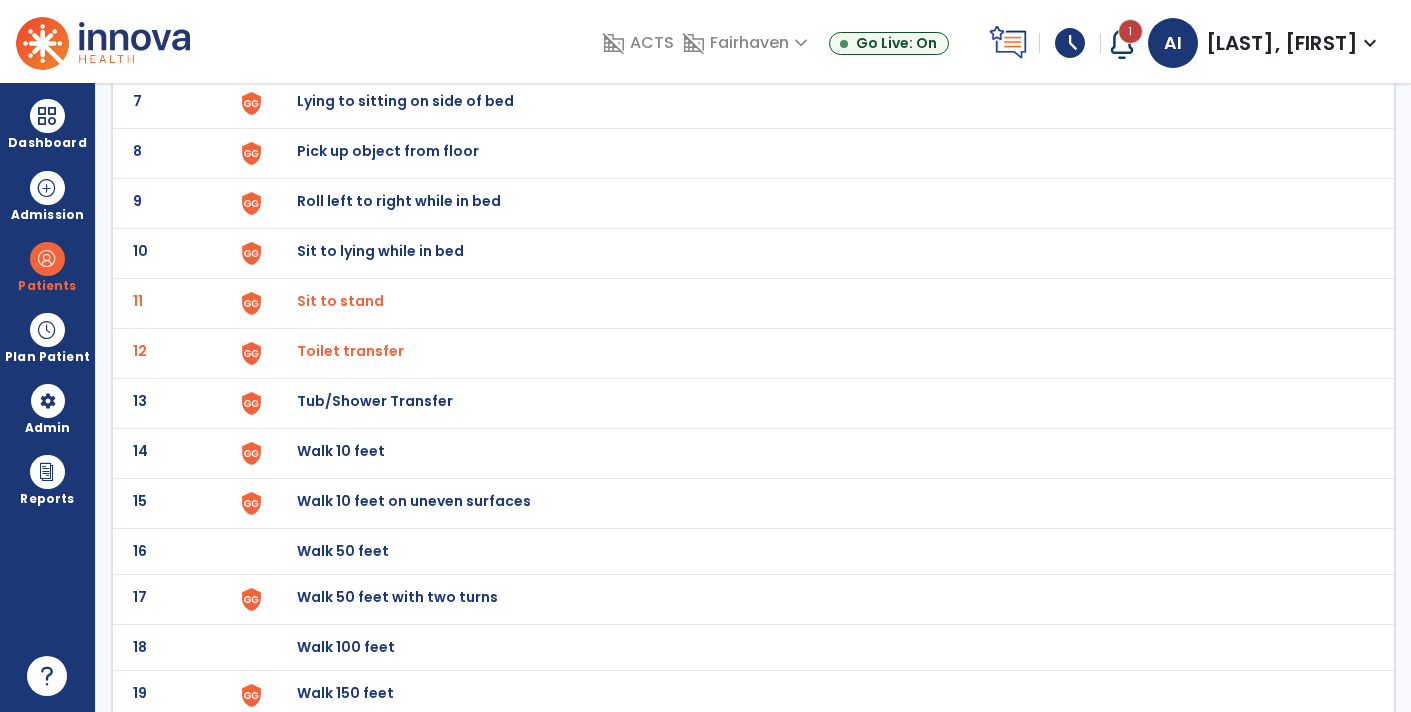click on "Tub/Shower Transfer" at bounding box center (343, -195) 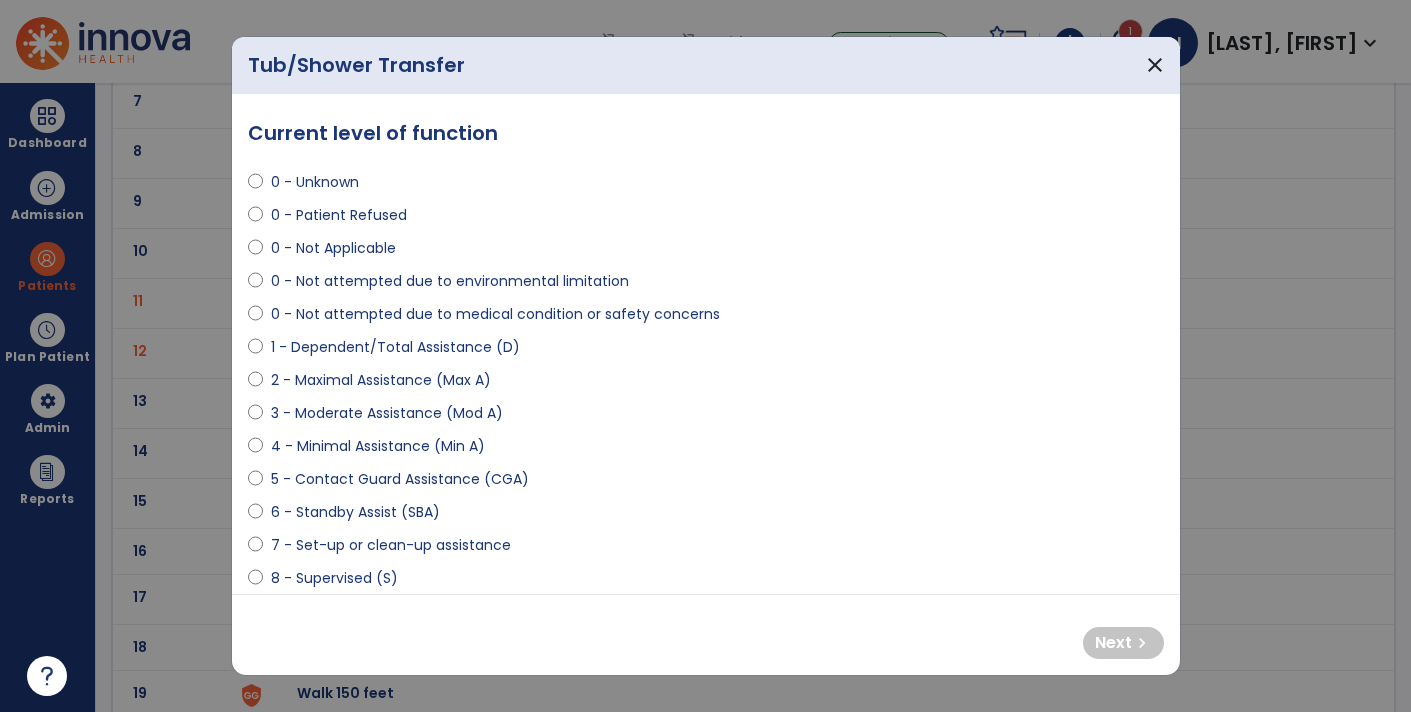 select on "**********" 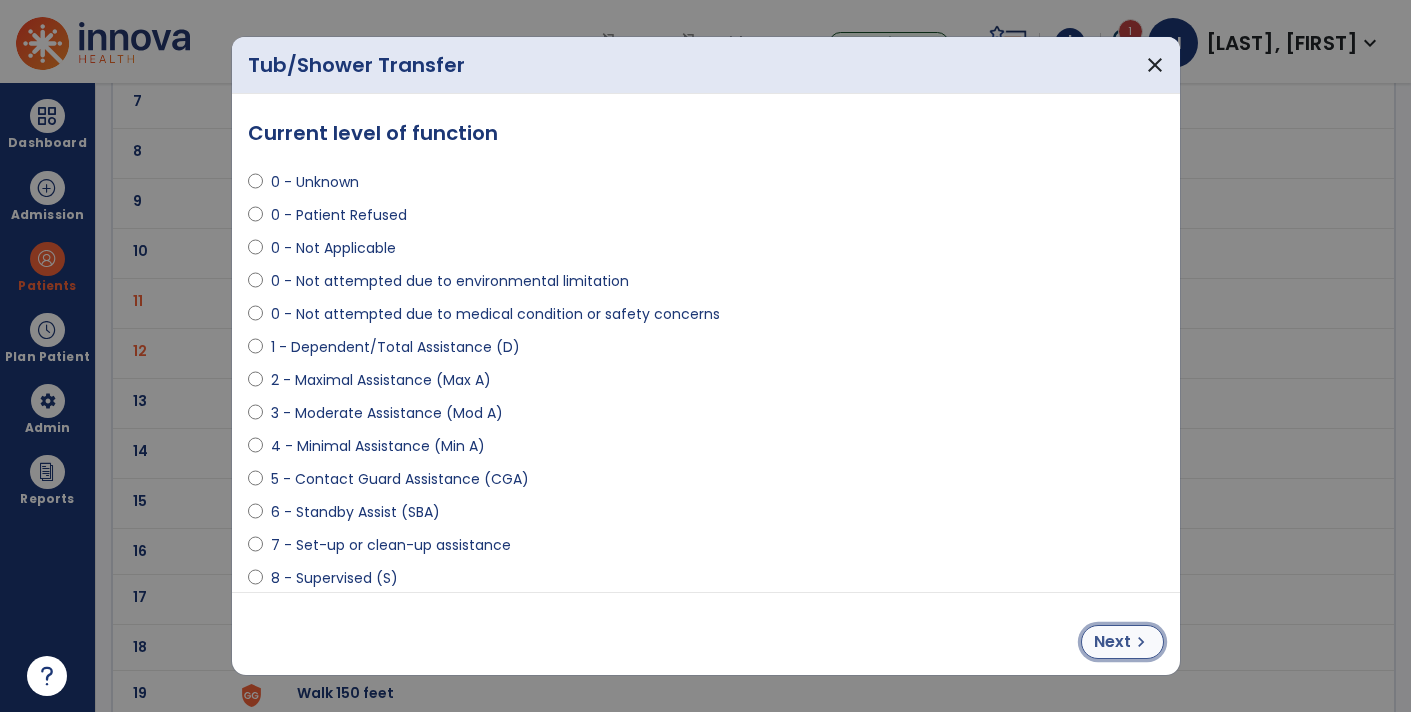 click on "Next  chevron_right" at bounding box center [1122, 642] 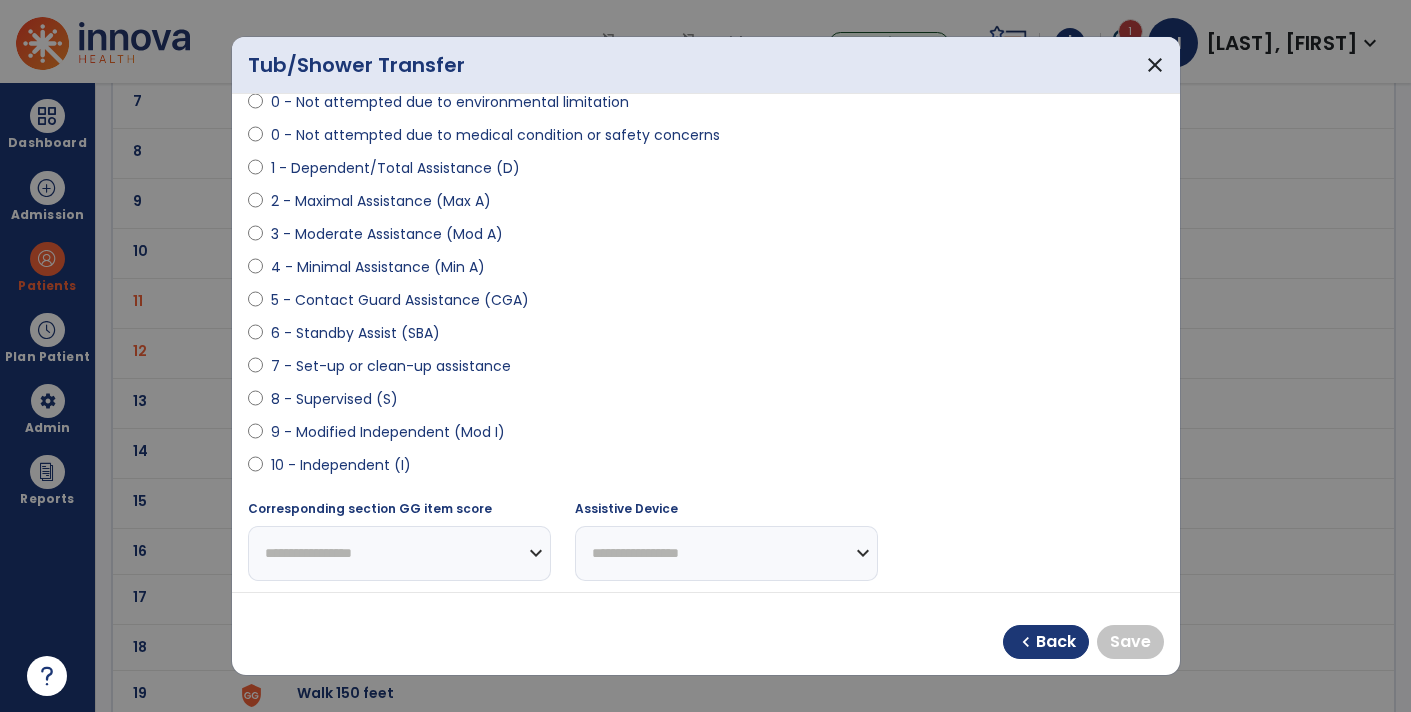 scroll, scrollTop: 192, scrollLeft: 0, axis: vertical 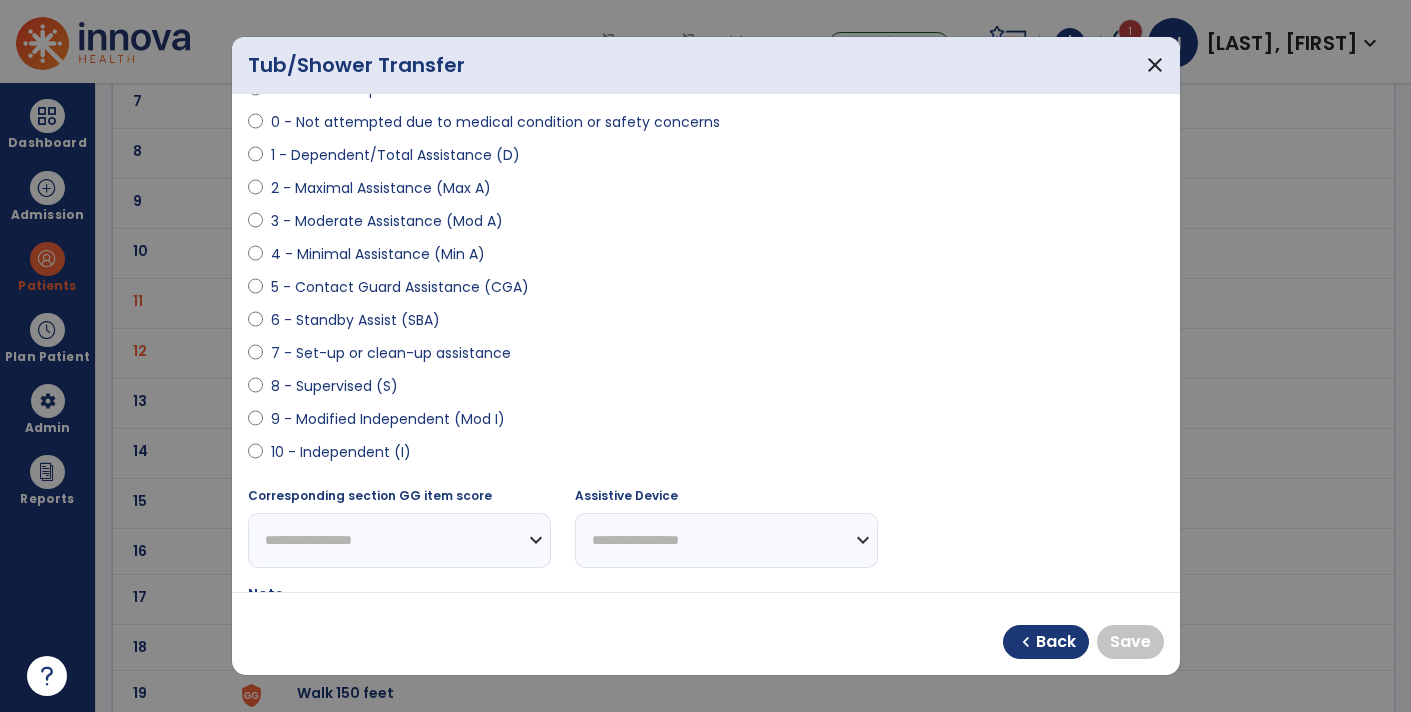 select on "**********" 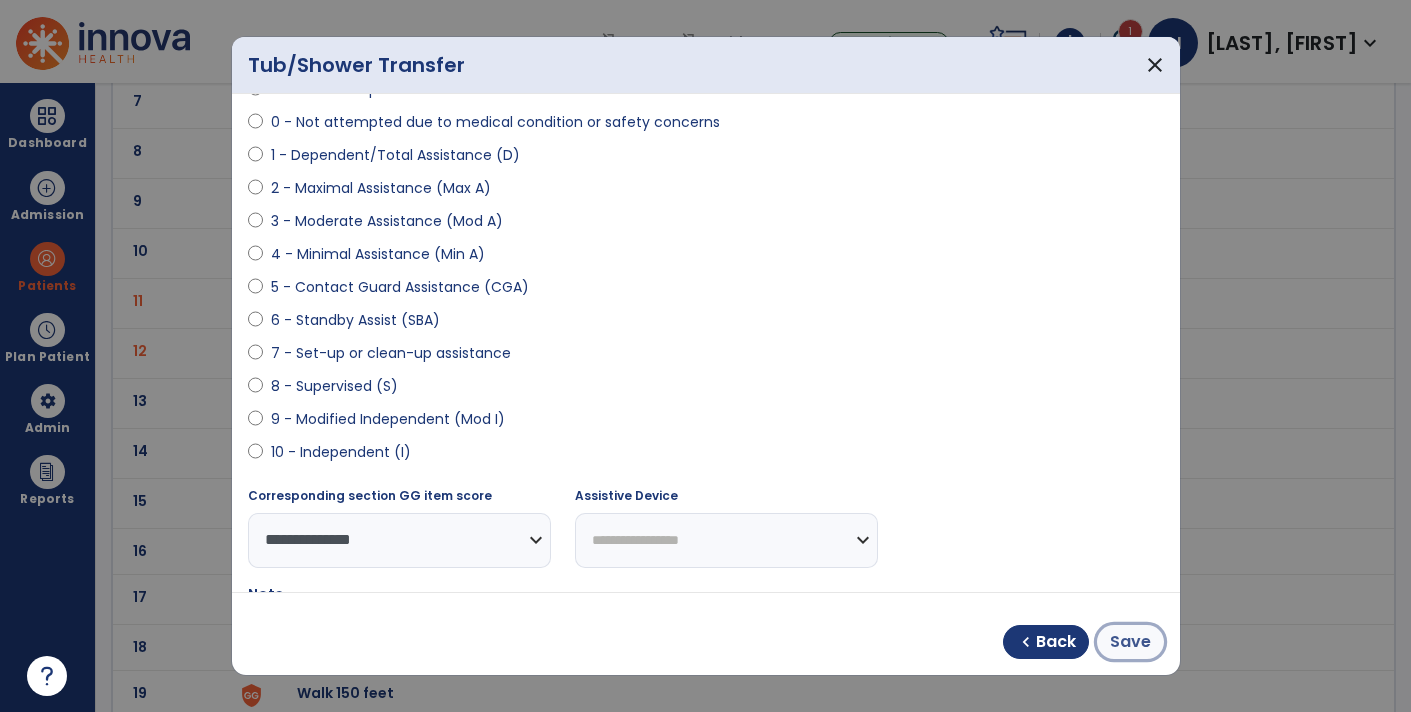 click on "Save" at bounding box center [1130, 642] 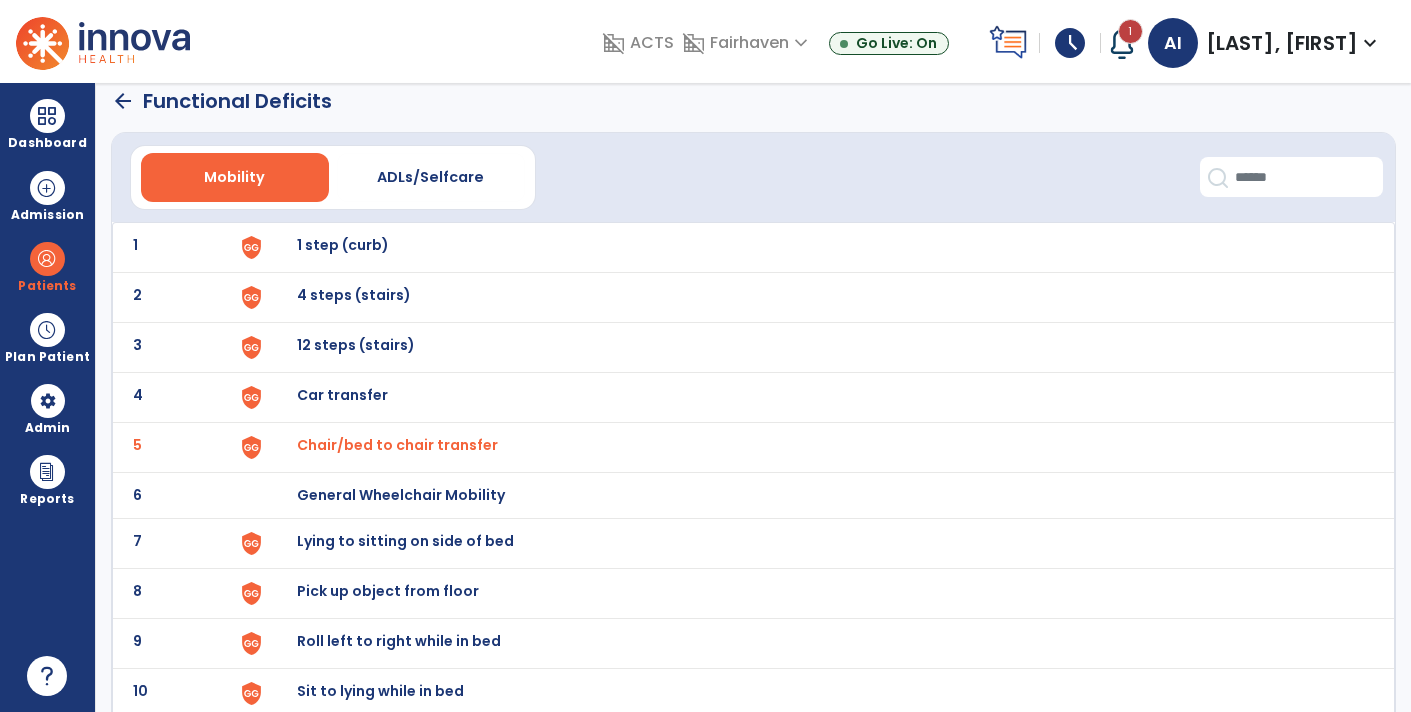 scroll, scrollTop: 0, scrollLeft: 0, axis: both 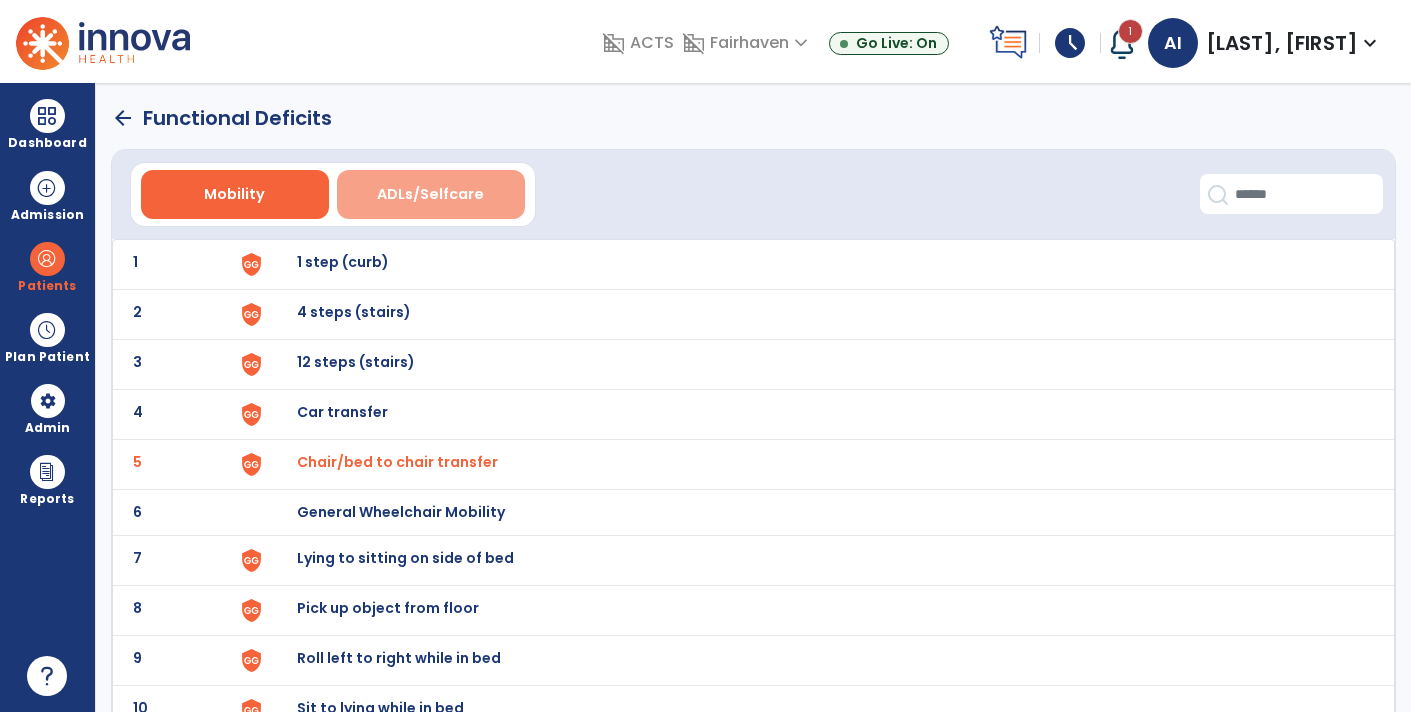 click on "ADLs/Selfcare" at bounding box center (430, 194) 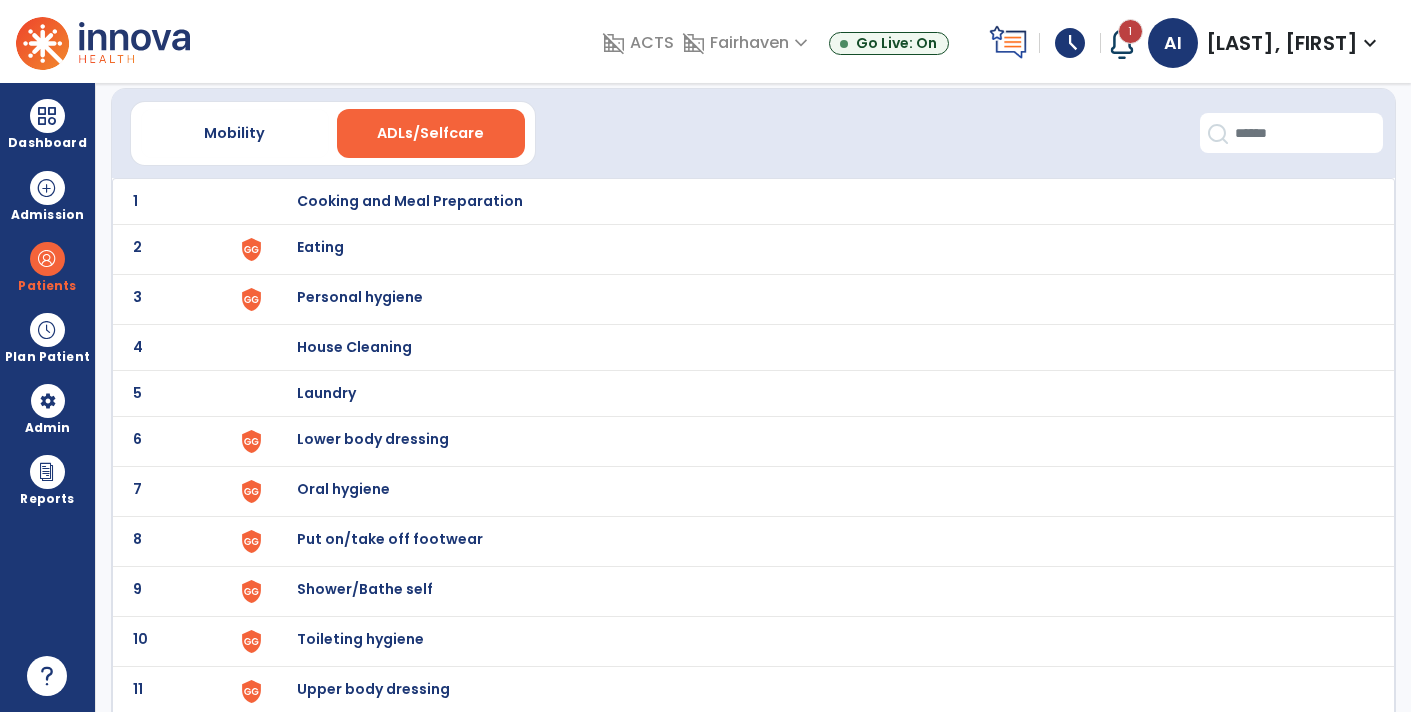 scroll, scrollTop: 62, scrollLeft: 0, axis: vertical 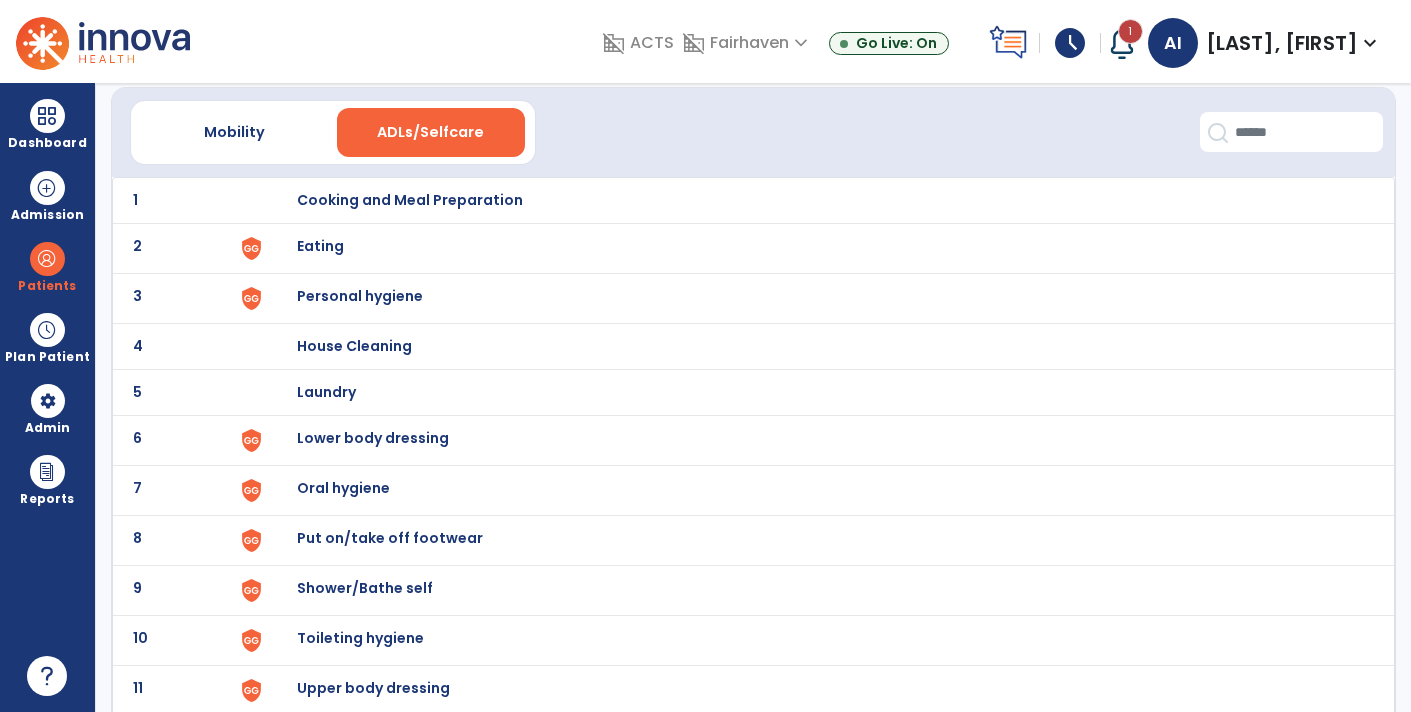 click on "Personal hygiene" at bounding box center (410, 200) 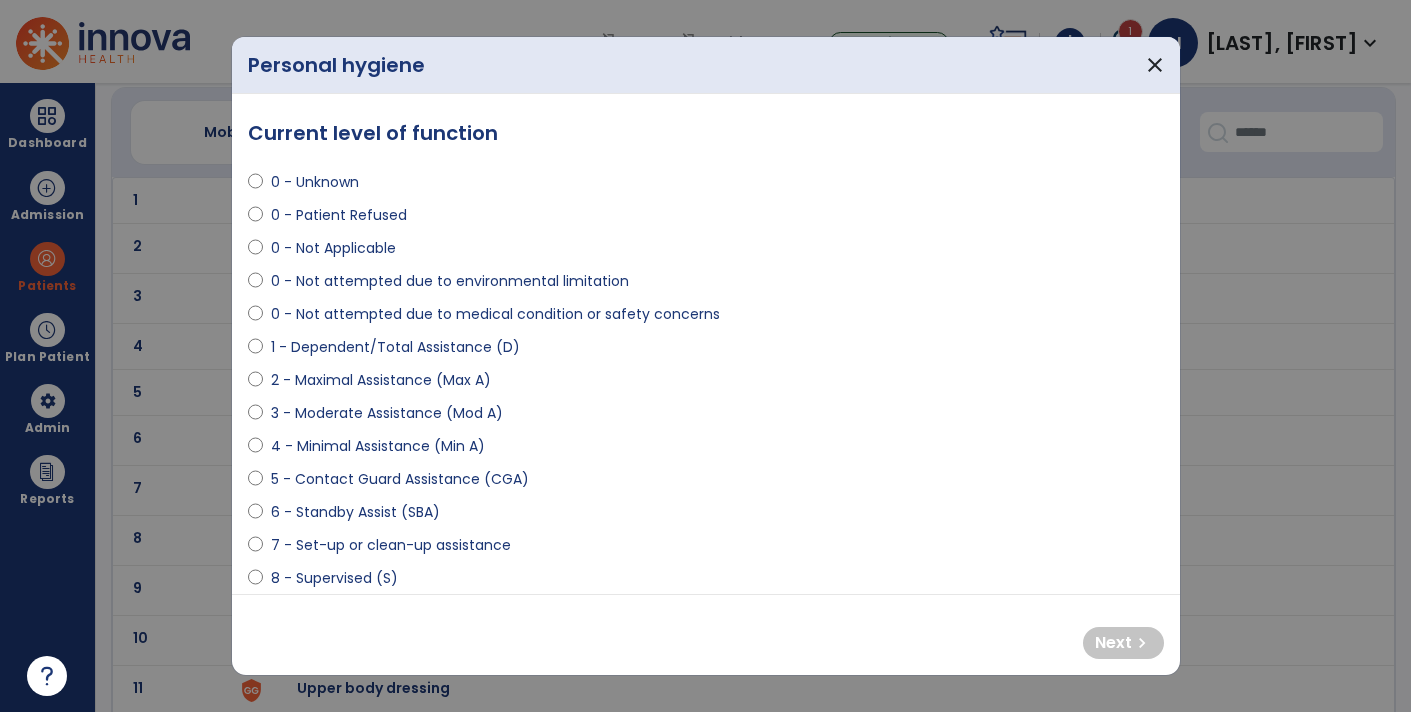 select on "**********" 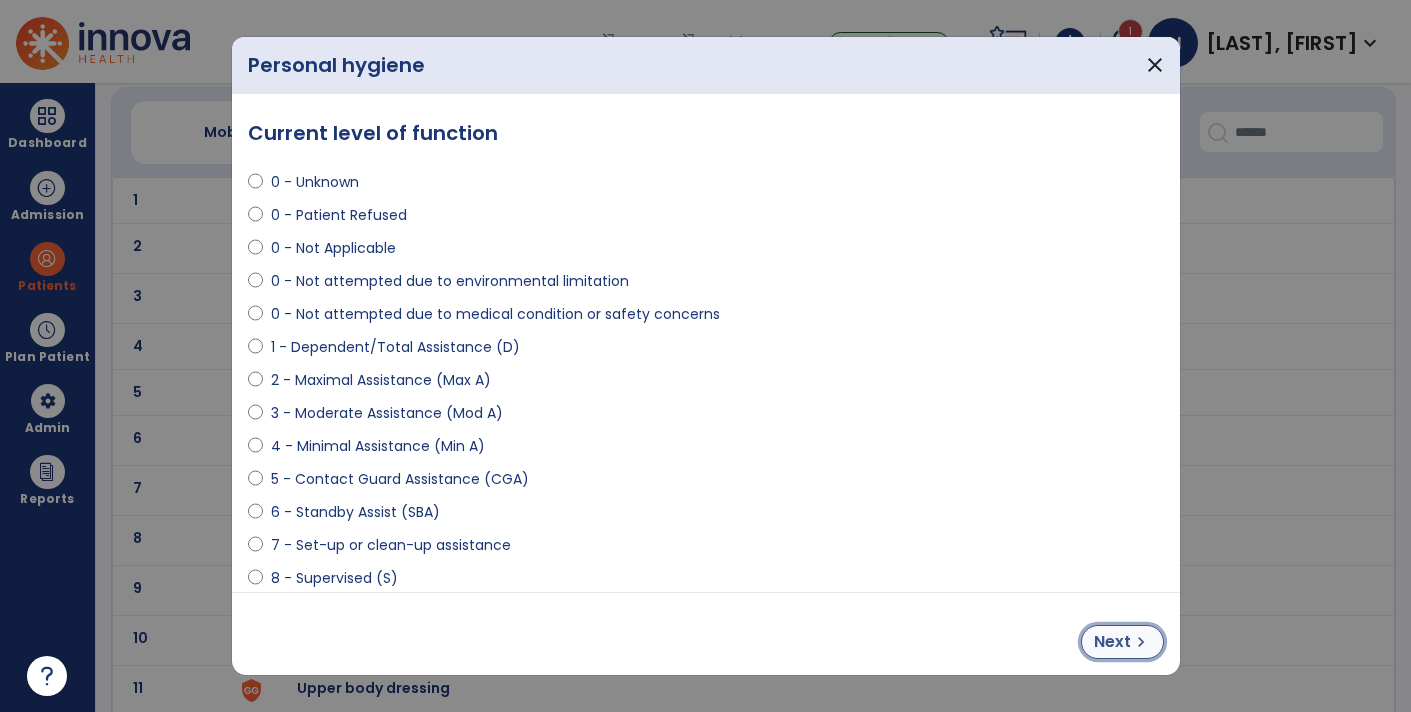 click on "chevron_right" at bounding box center [1141, 642] 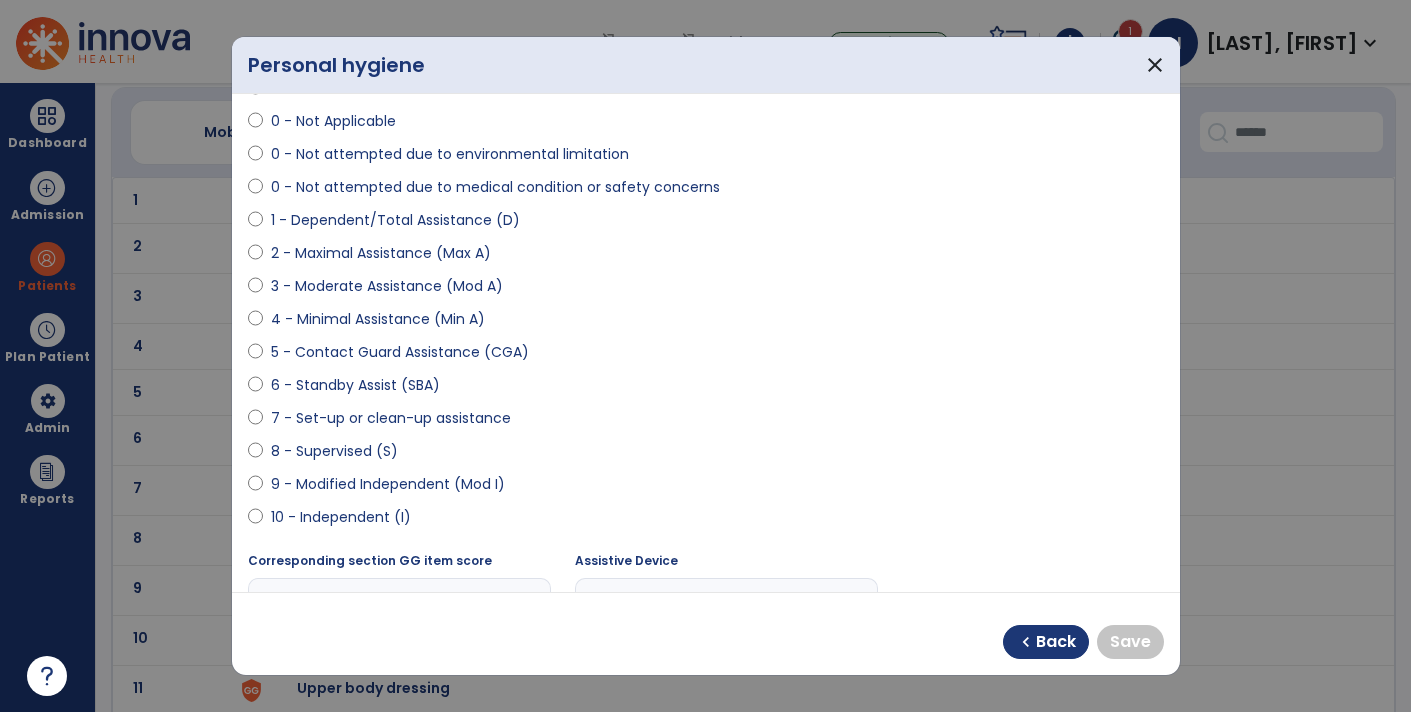 scroll, scrollTop: 128, scrollLeft: 0, axis: vertical 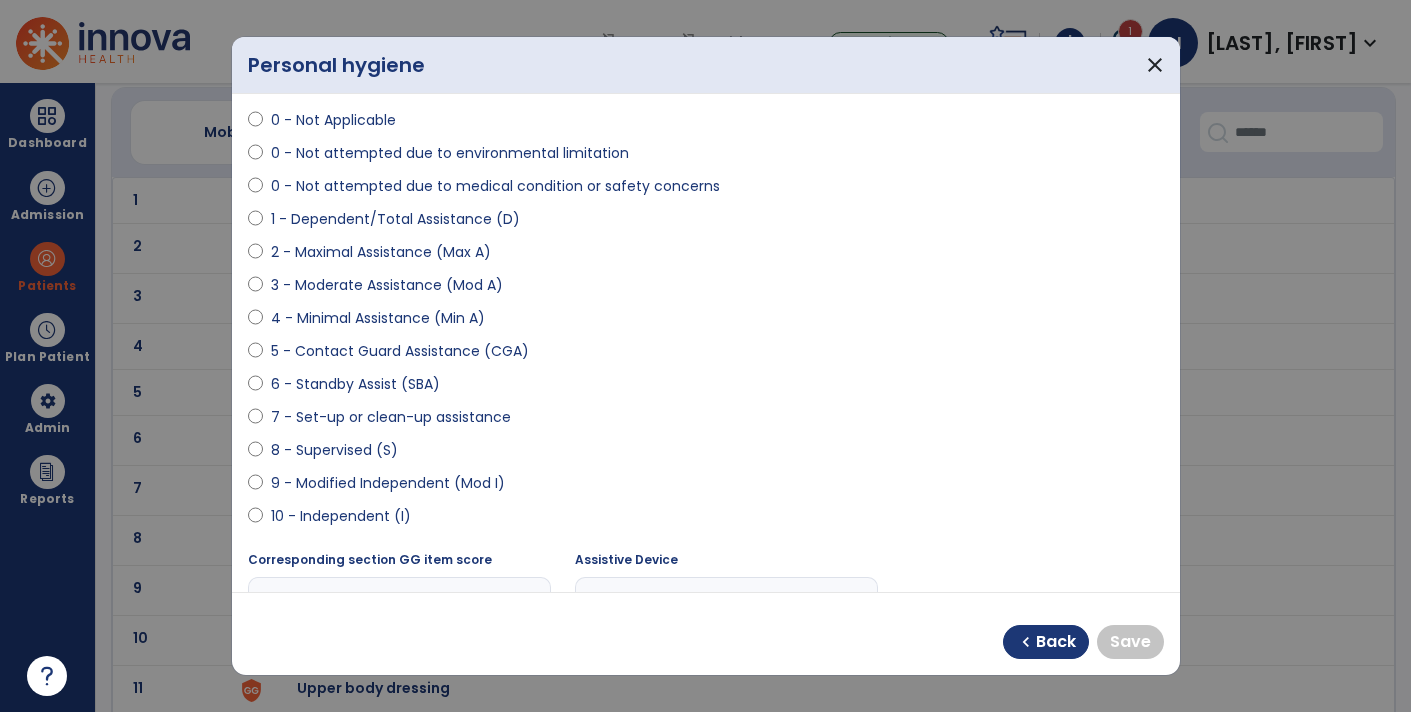 select on "**********" 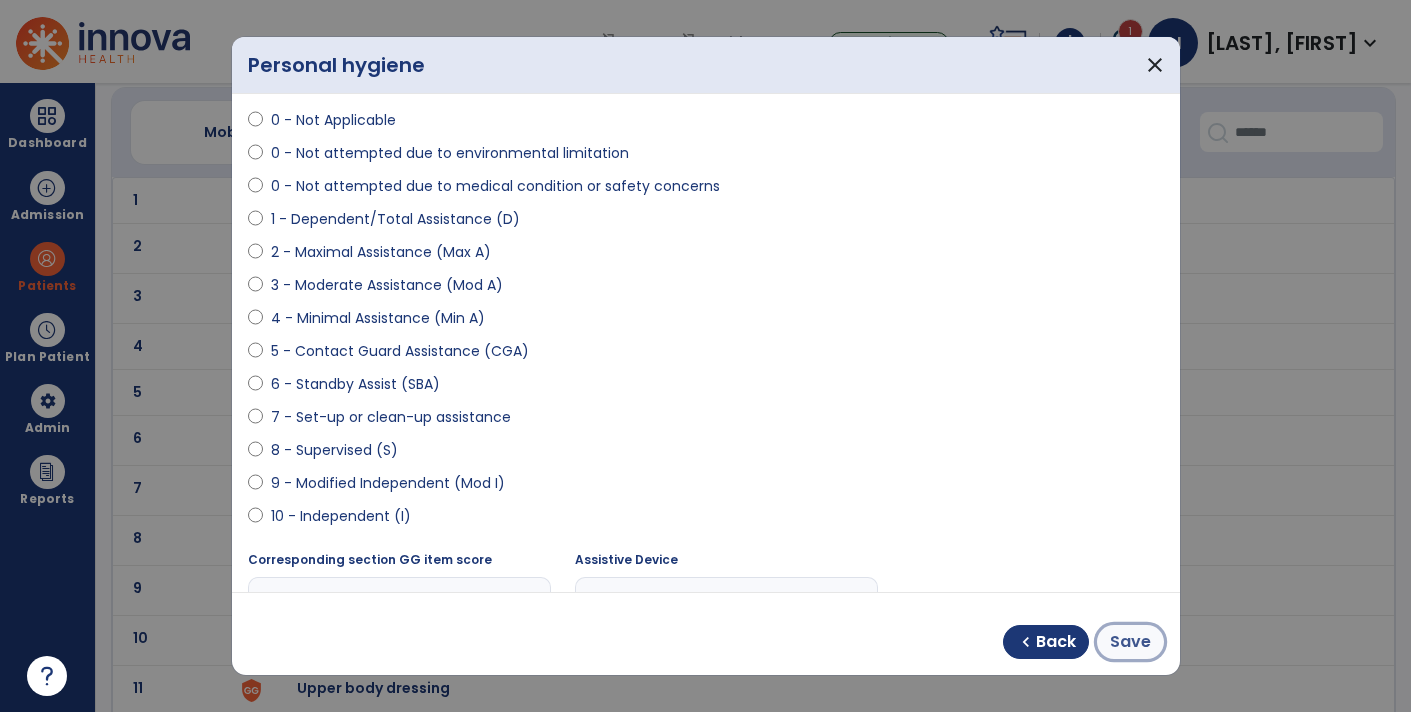 click on "Save" at bounding box center (1130, 642) 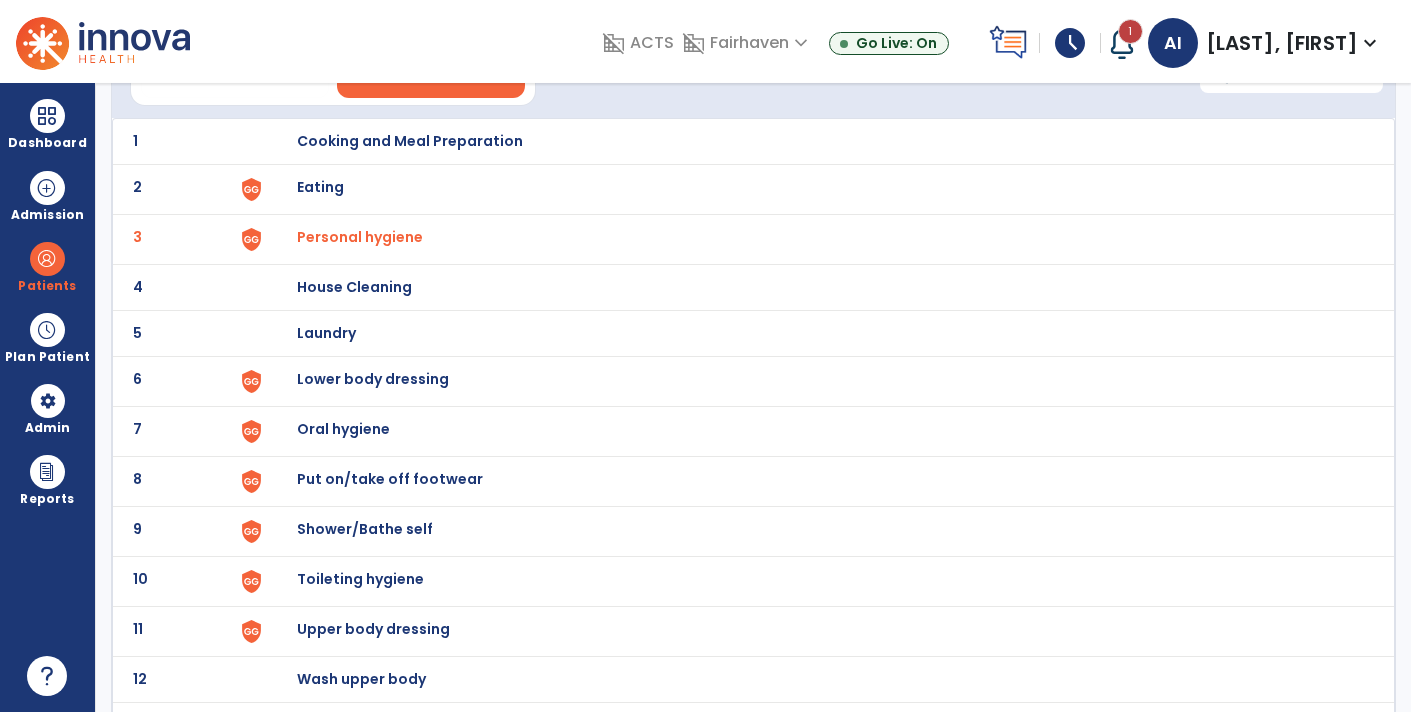 scroll, scrollTop: 154, scrollLeft: 0, axis: vertical 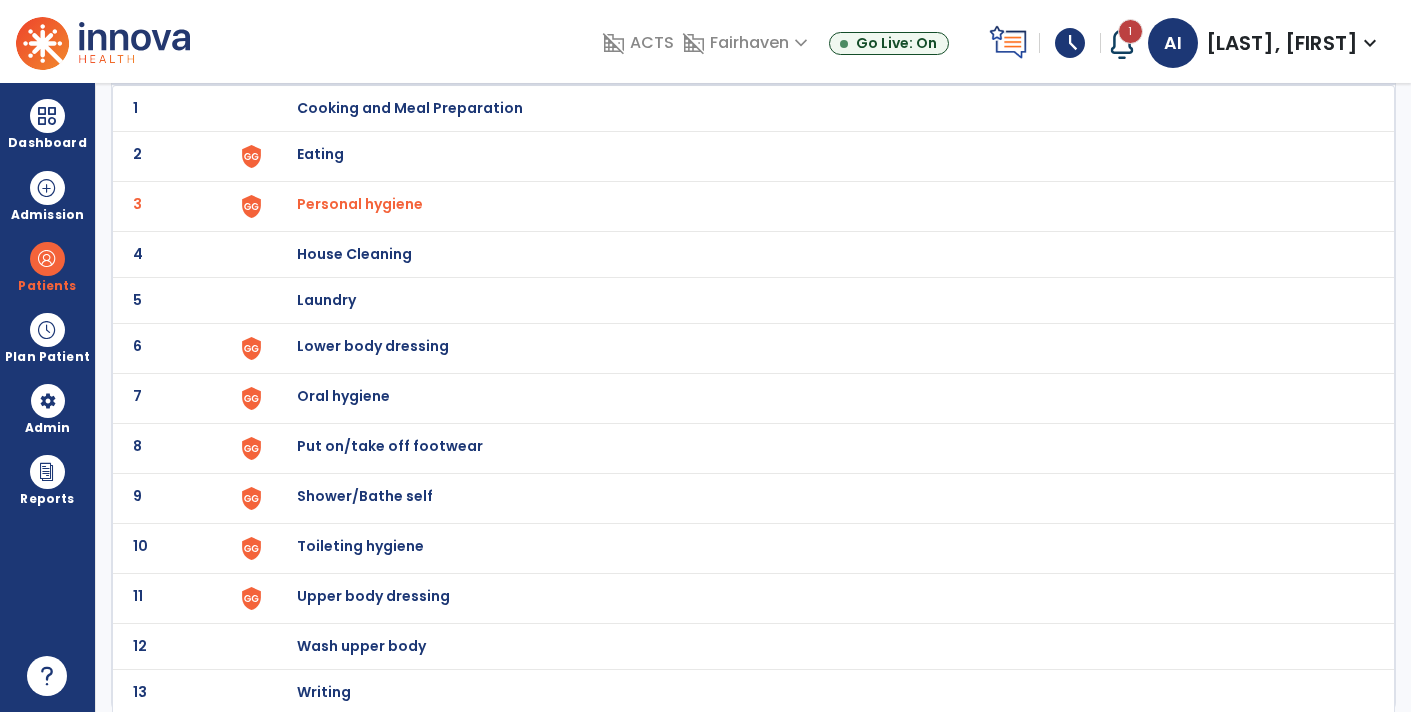 click on "6 Lower body dressing" 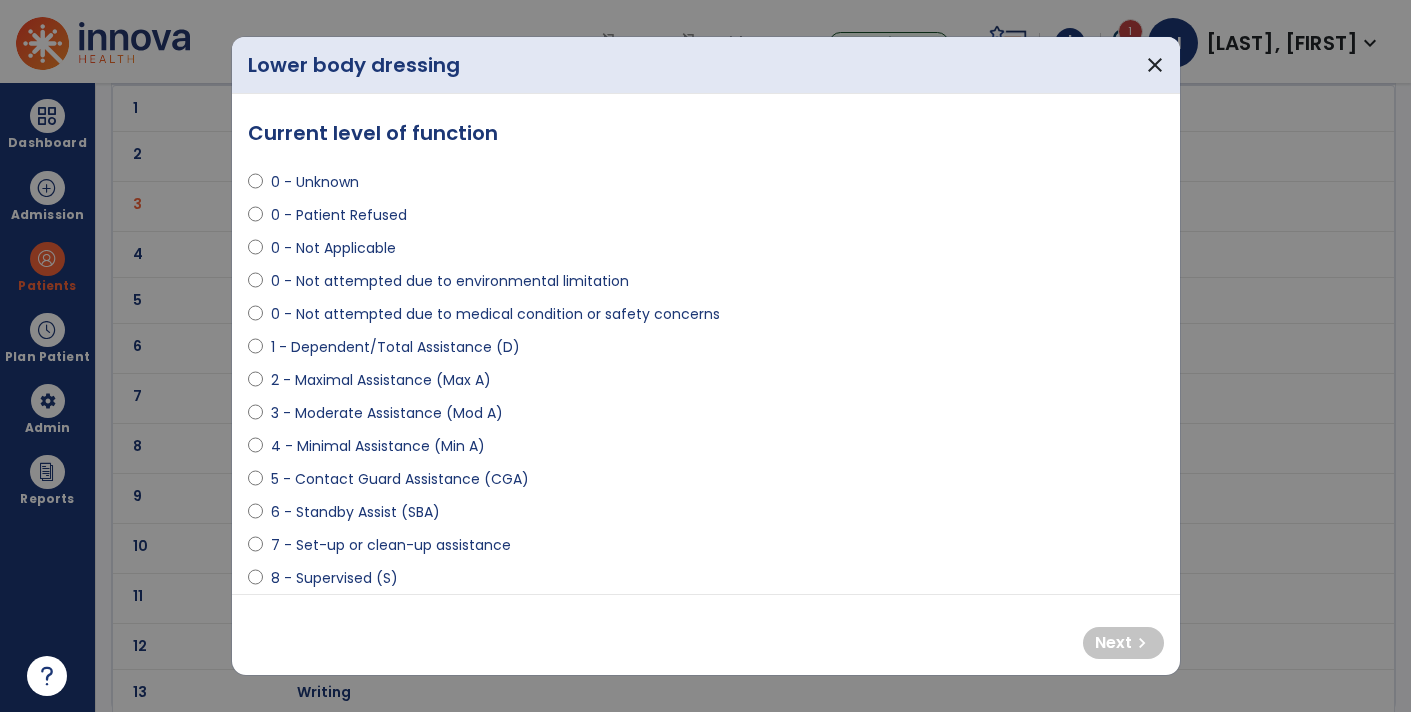 select on "**********" 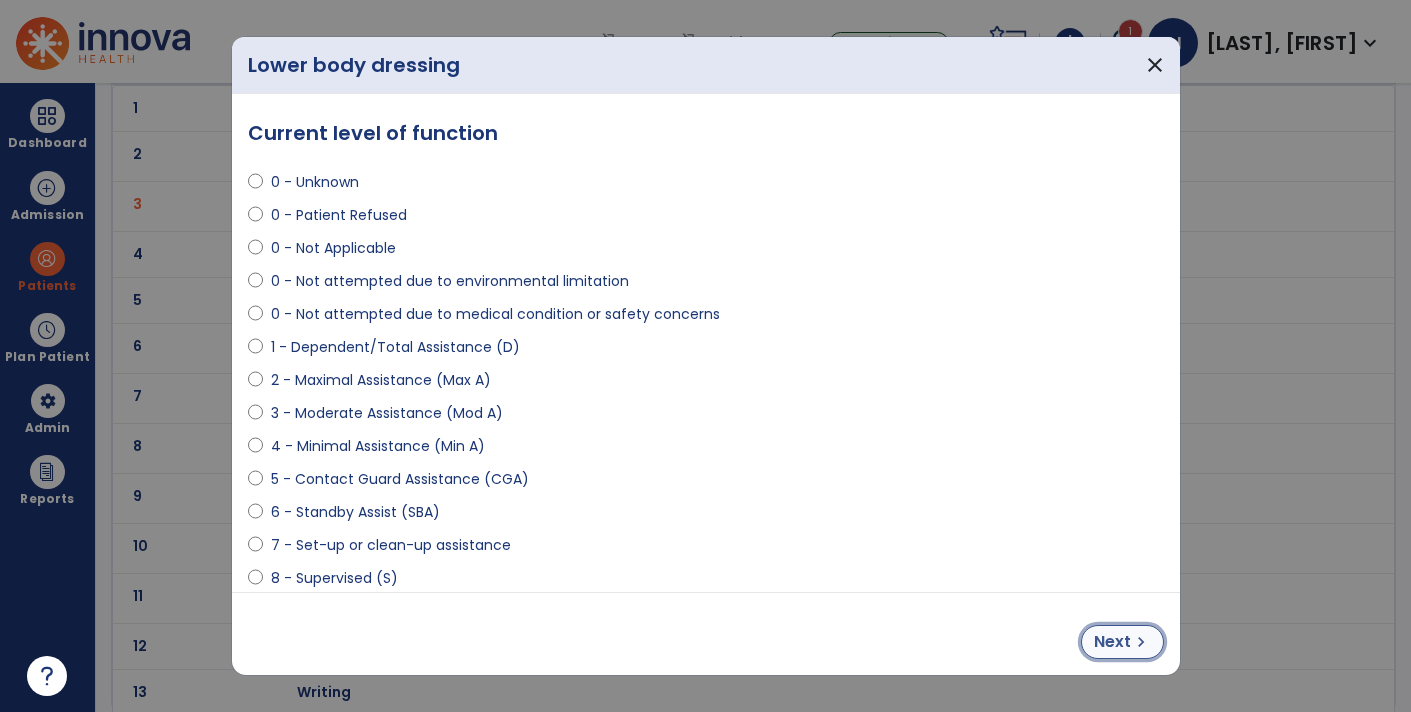 click on "Next" at bounding box center (1112, 642) 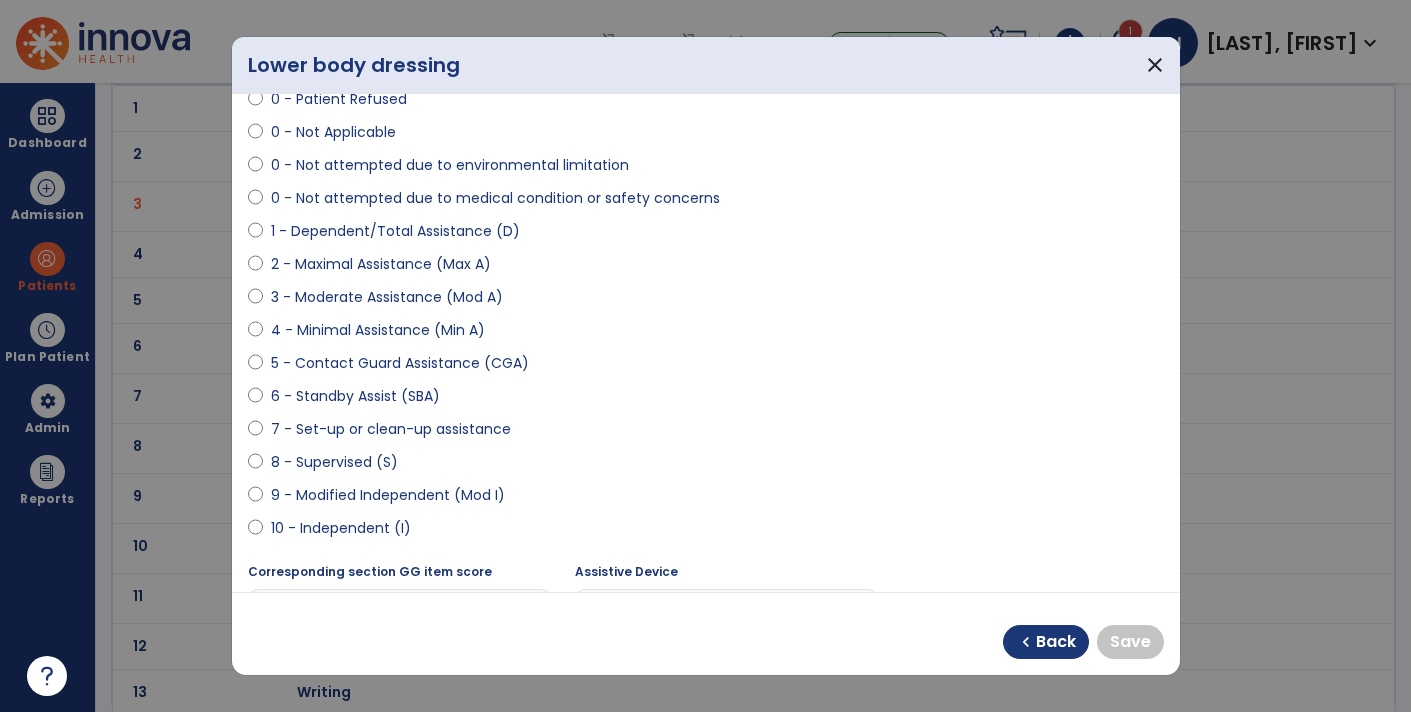 scroll, scrollTop: 122, scrollLeft: 0, axis: vertical 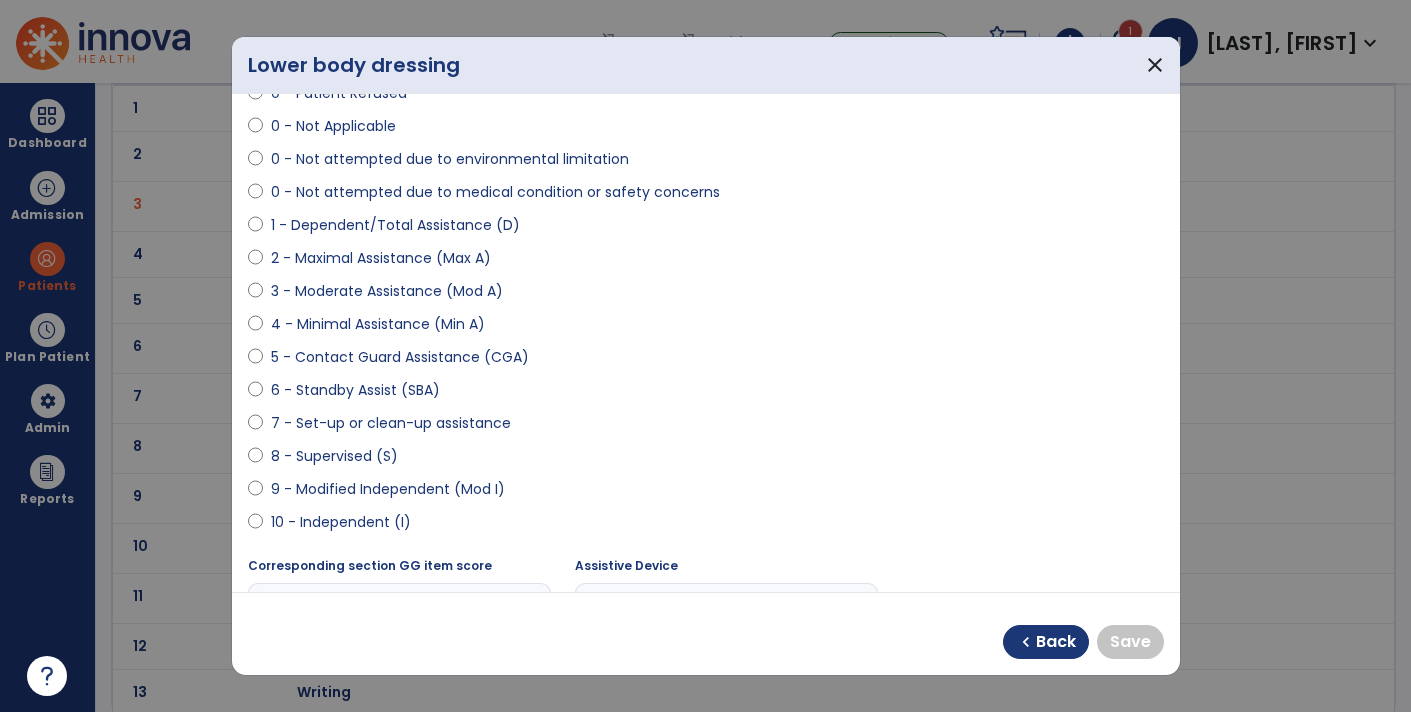select on "**********" 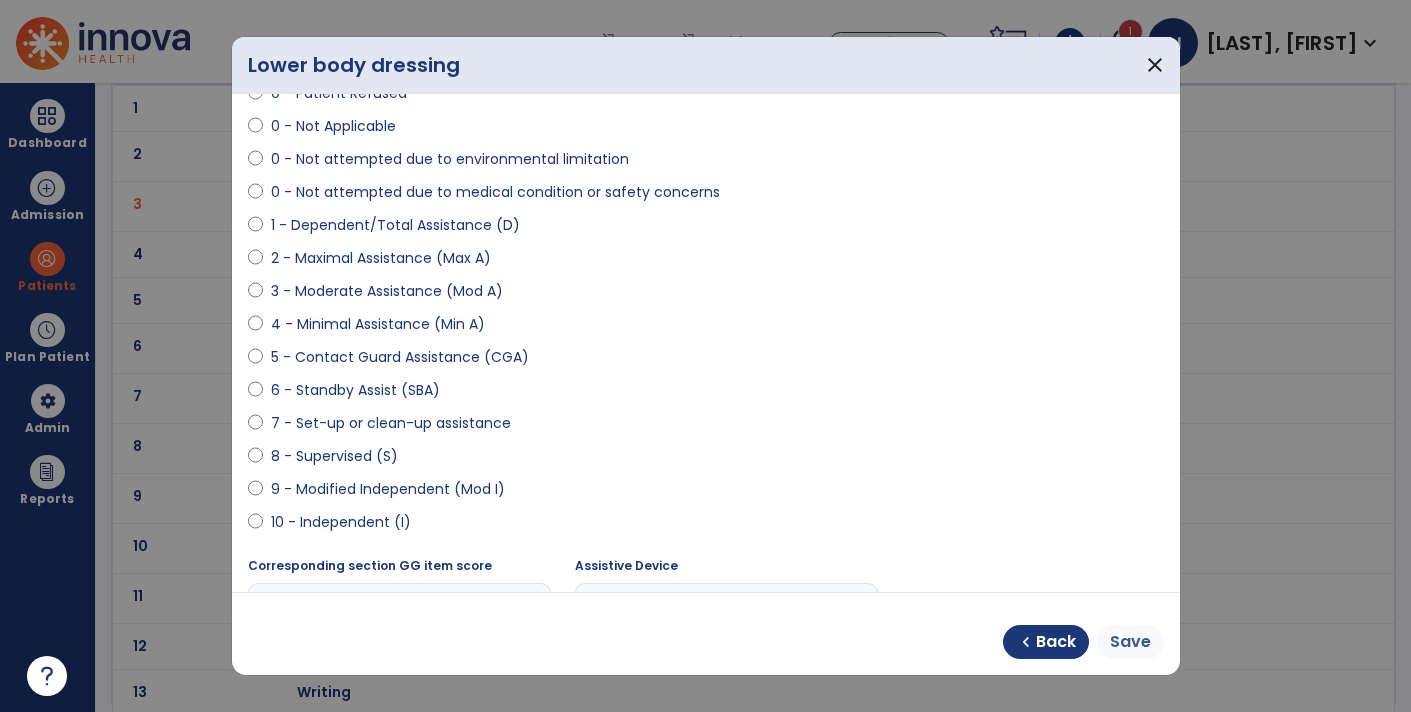 click on "Save" at bounding box center (1130, 642) 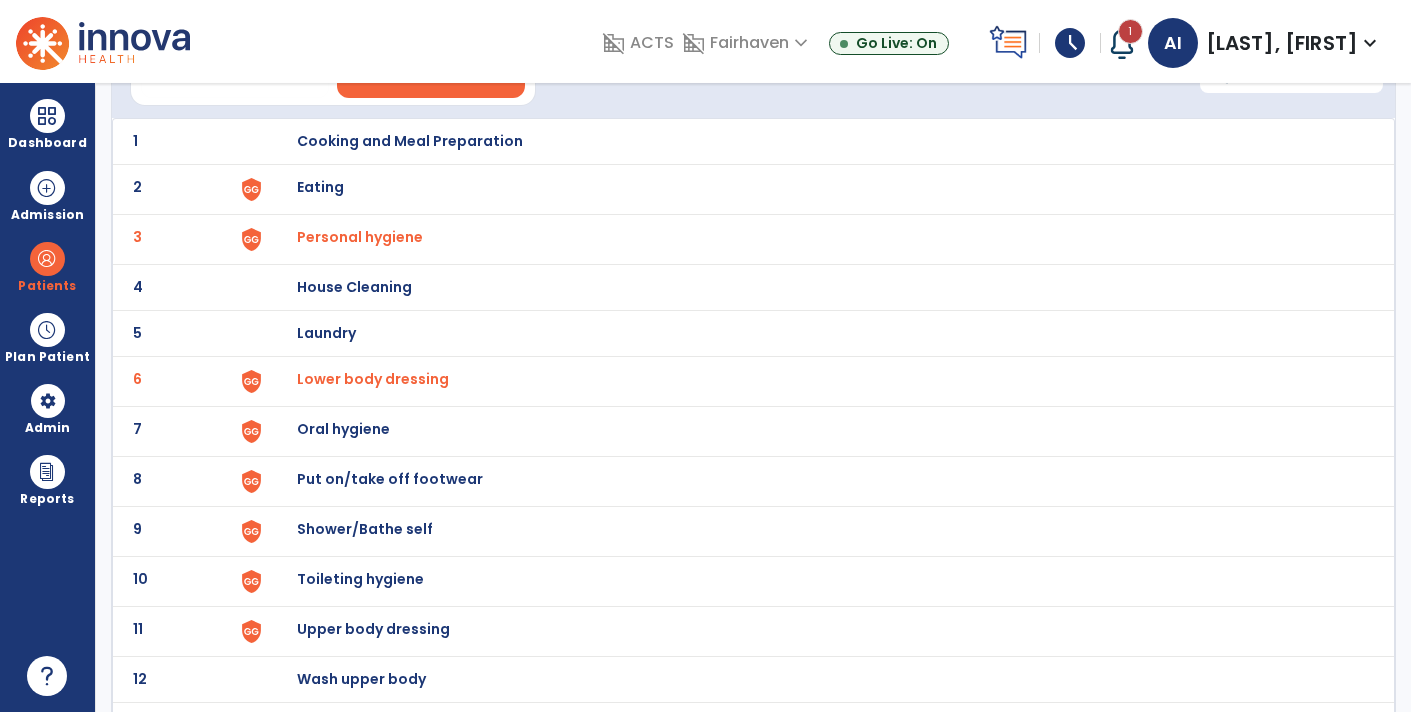 scroll, scrollTop: 154, scrollLeft: 0, axis: vertical 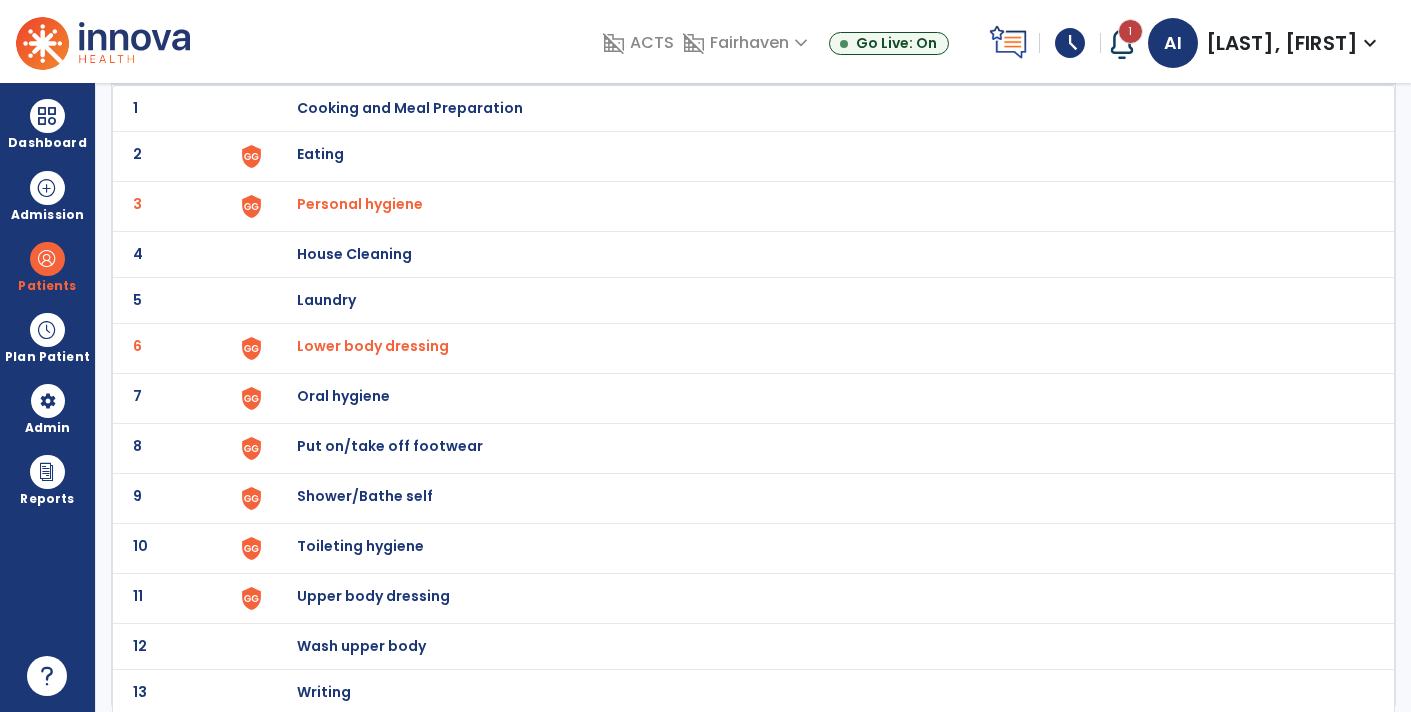 click on "Shower/Bathe self" at bounding box center [410, 108] 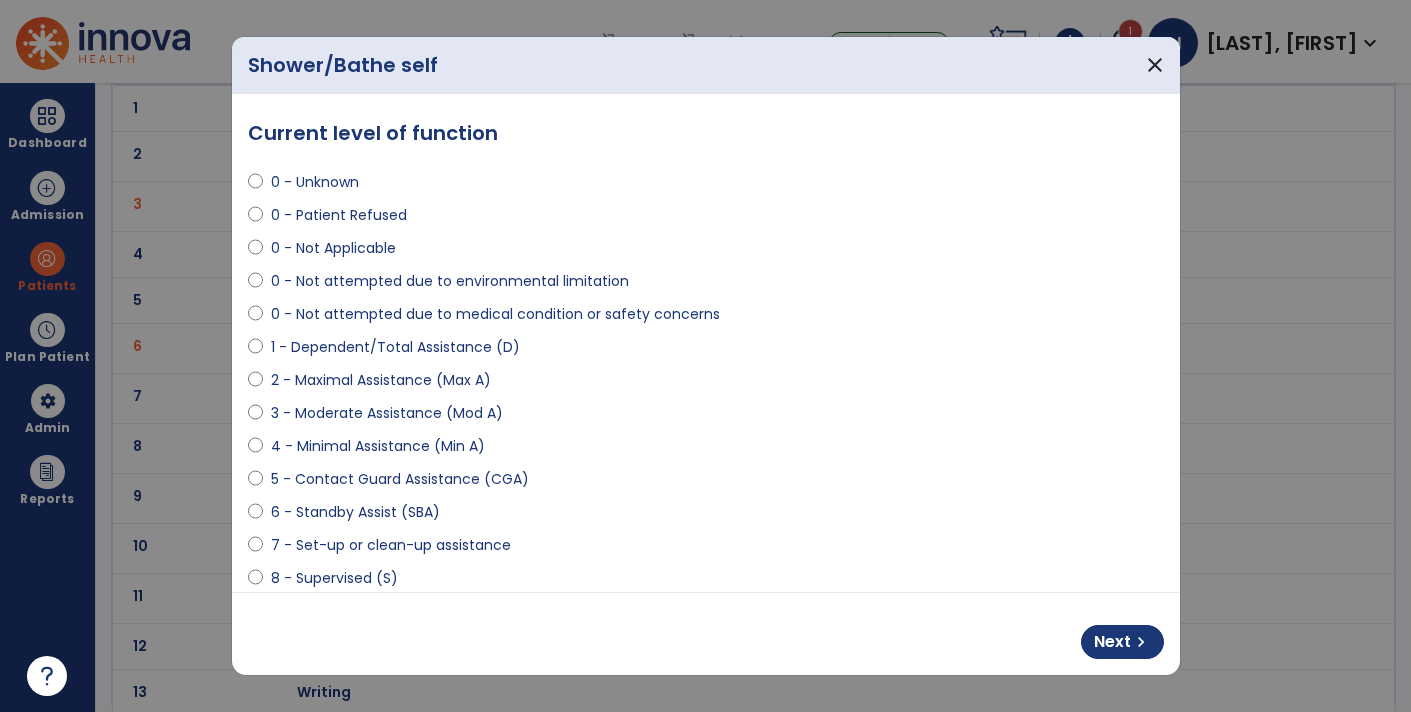 select on "**********" 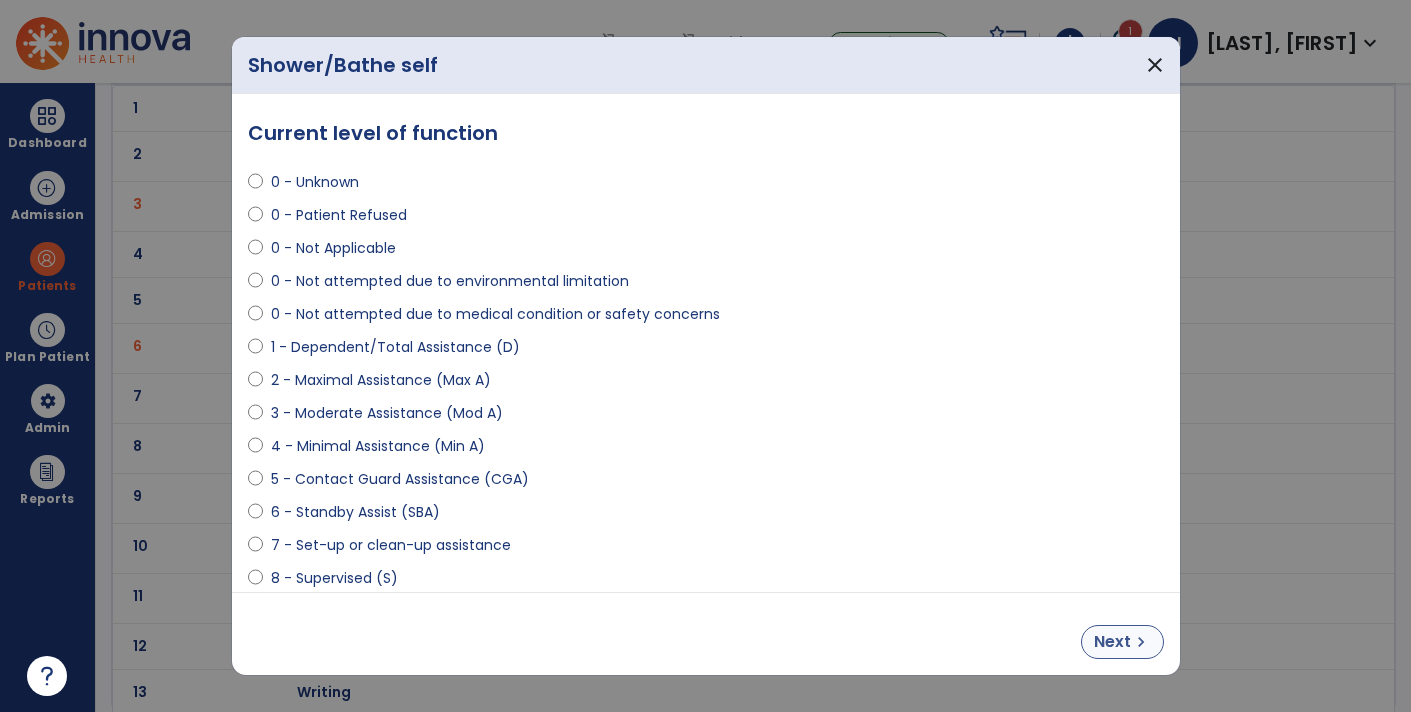 click on "Next  chevron_right" at bounding box center [1122, 642] 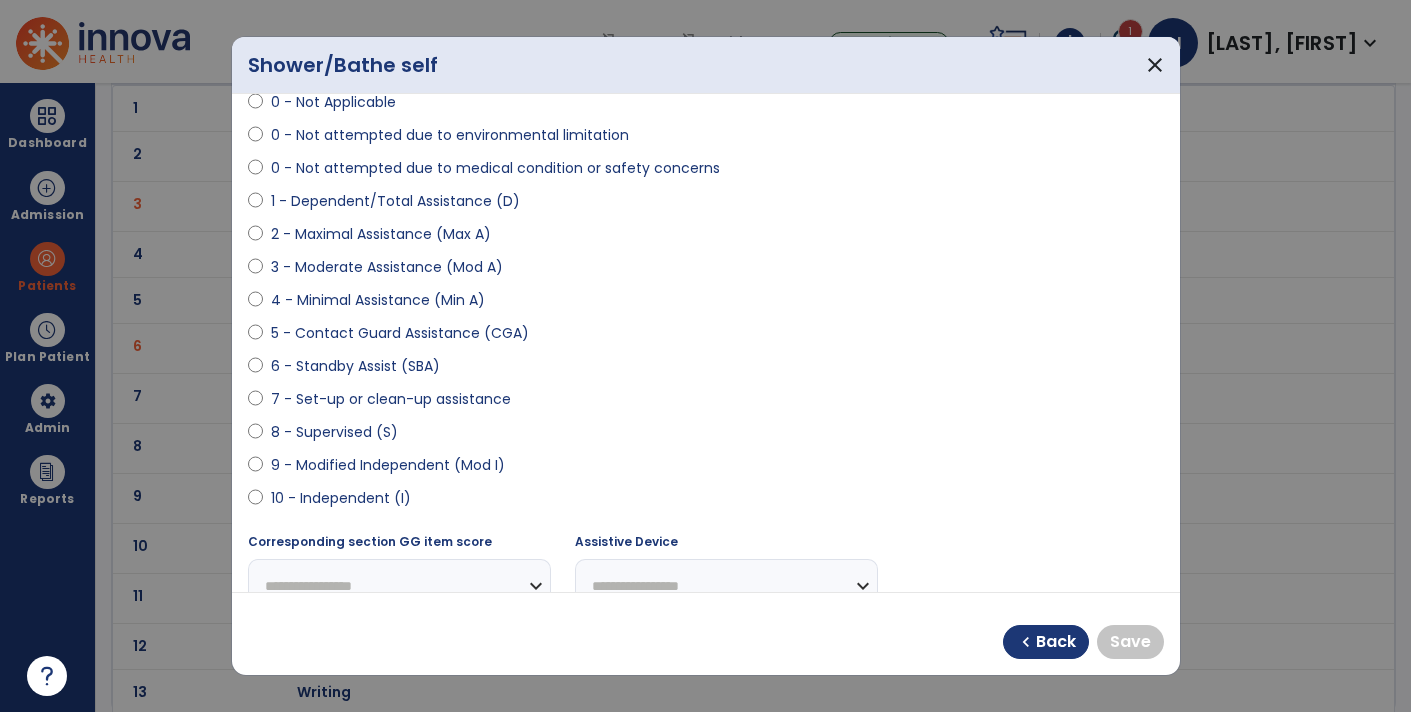 scroll, scrollTop: 139, scrollLeft: 0, axis: vertical 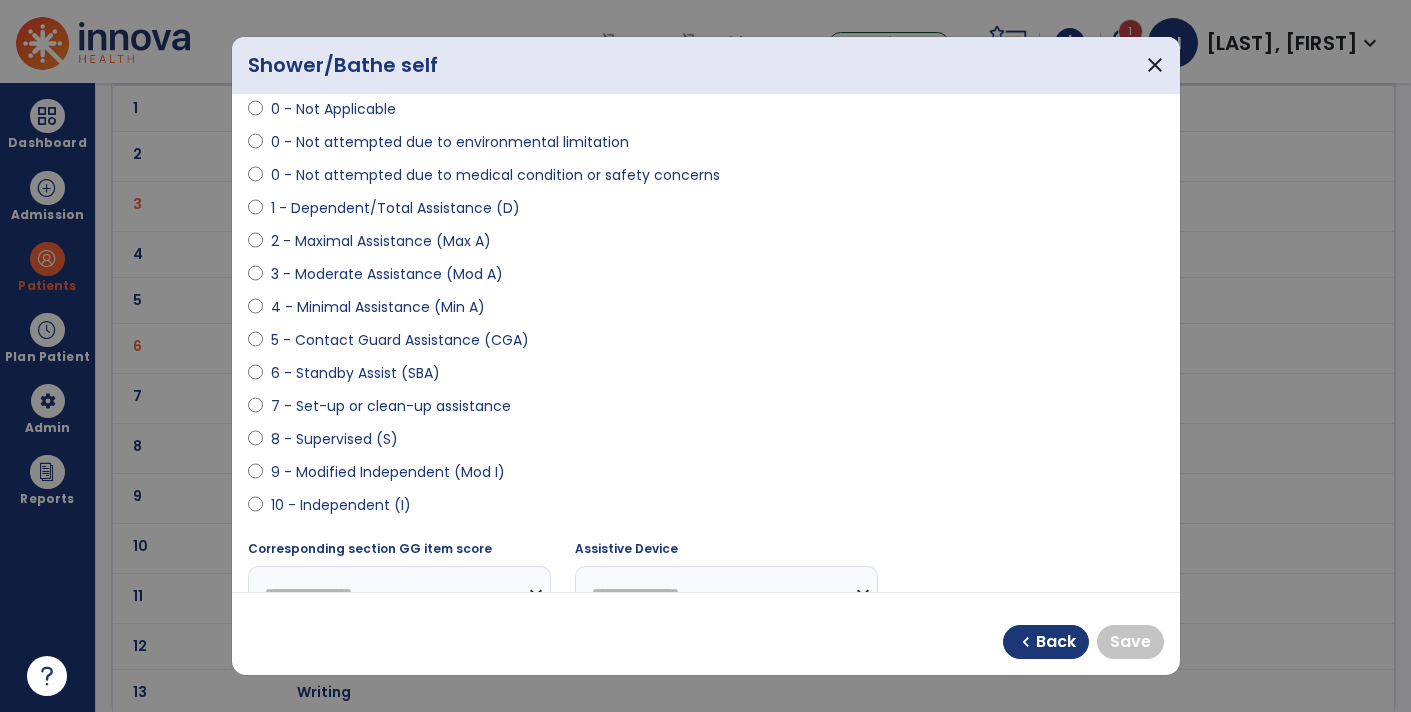 select on "**********" 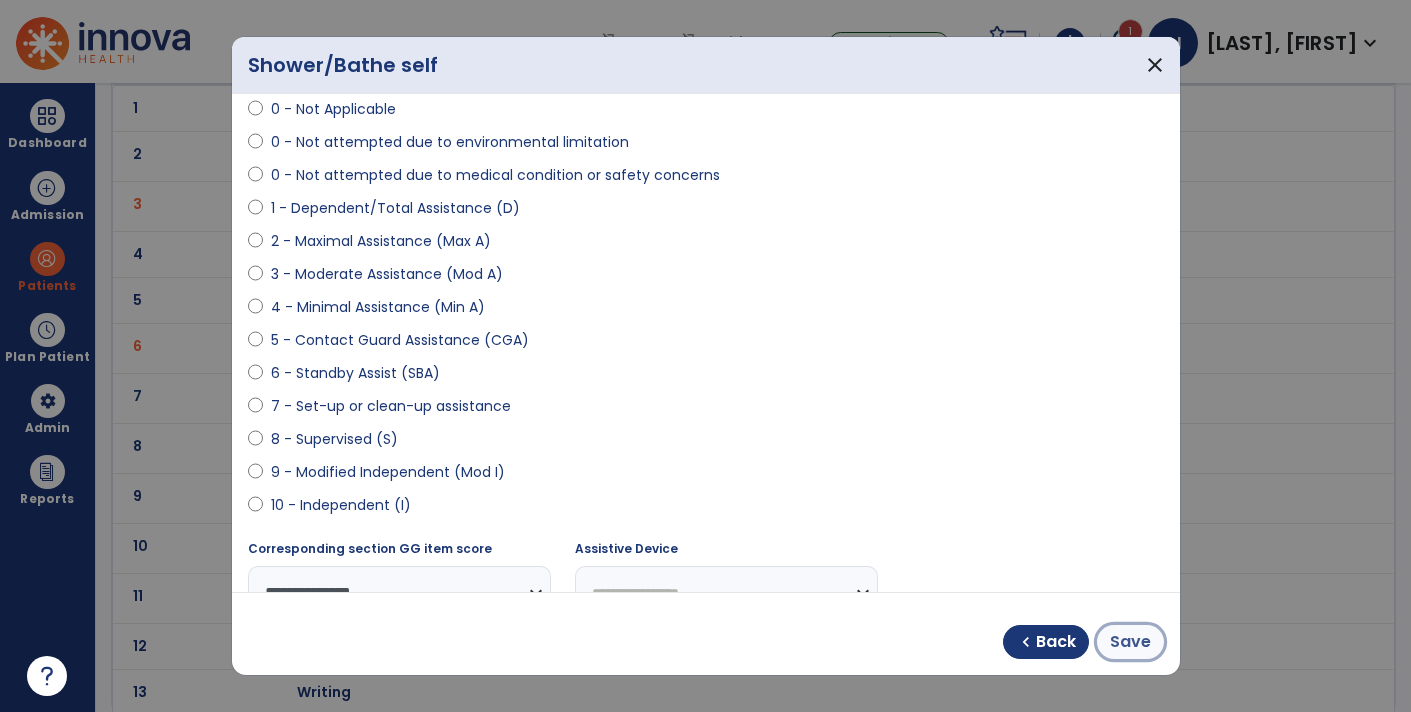click on "Save" at bounding box center (1130, 642) 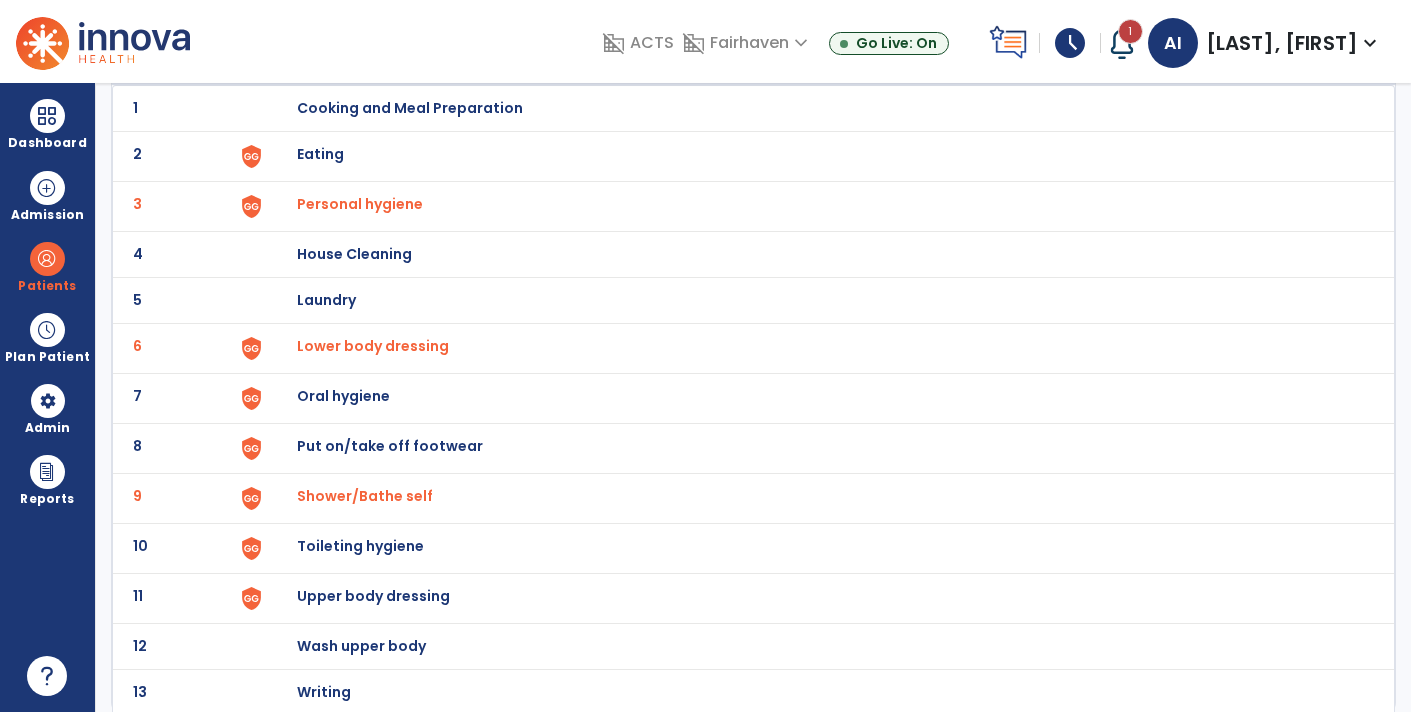 click on "Upper body dressing" at bounding box center [410, 108] 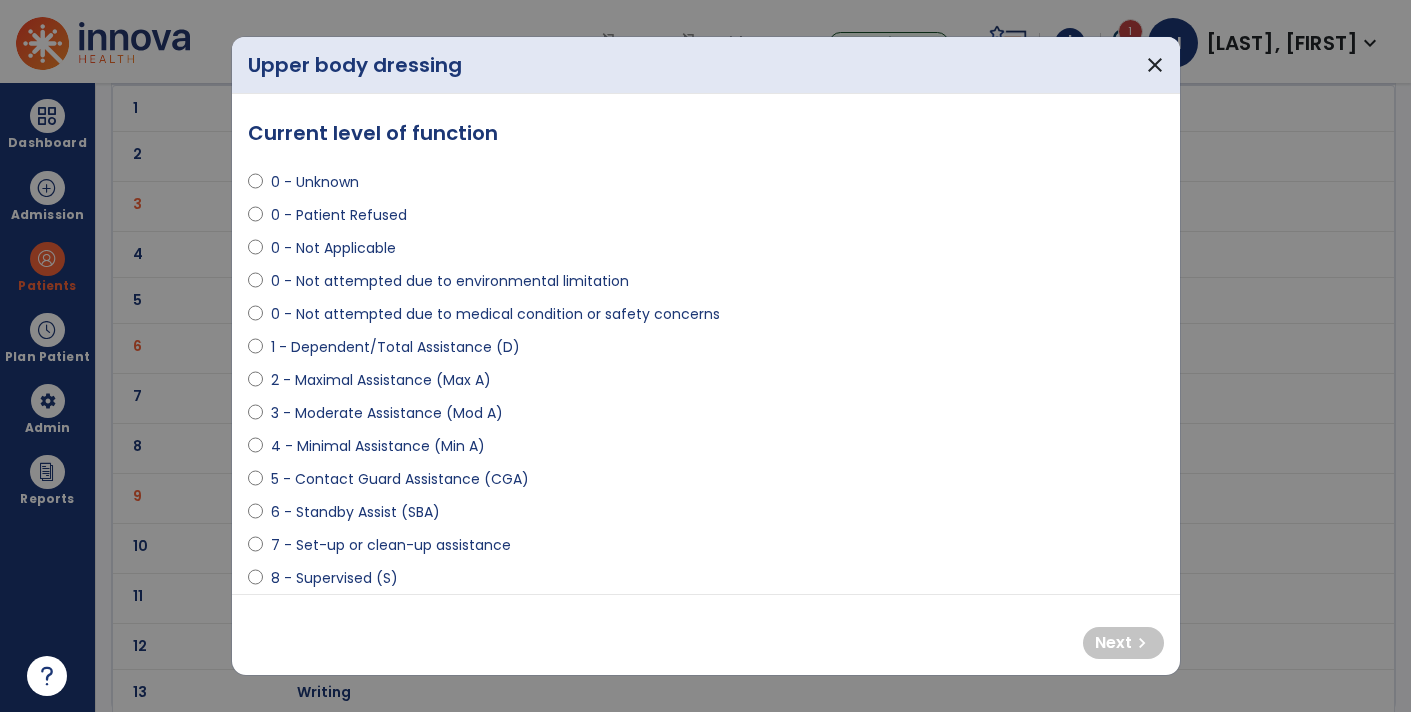 select on "**********" 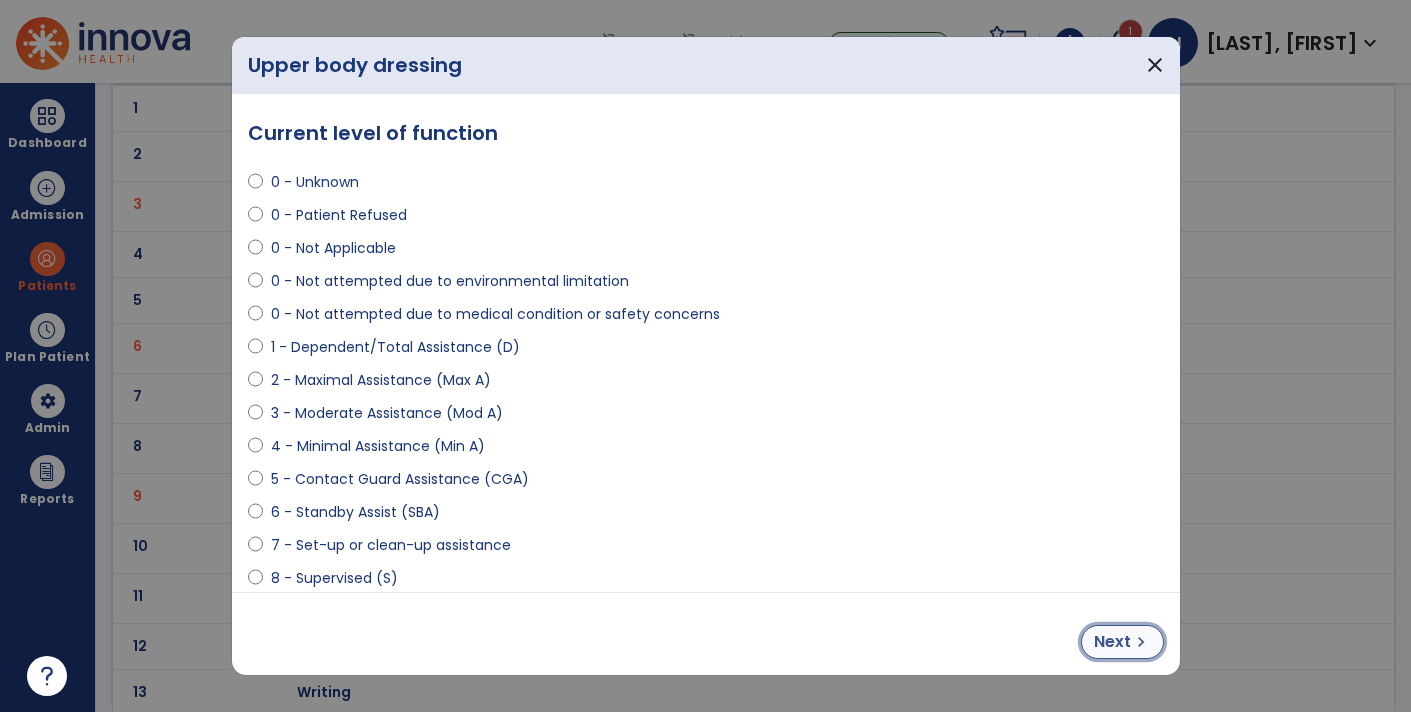 click on "Next" at bounding box center [1112, 642] 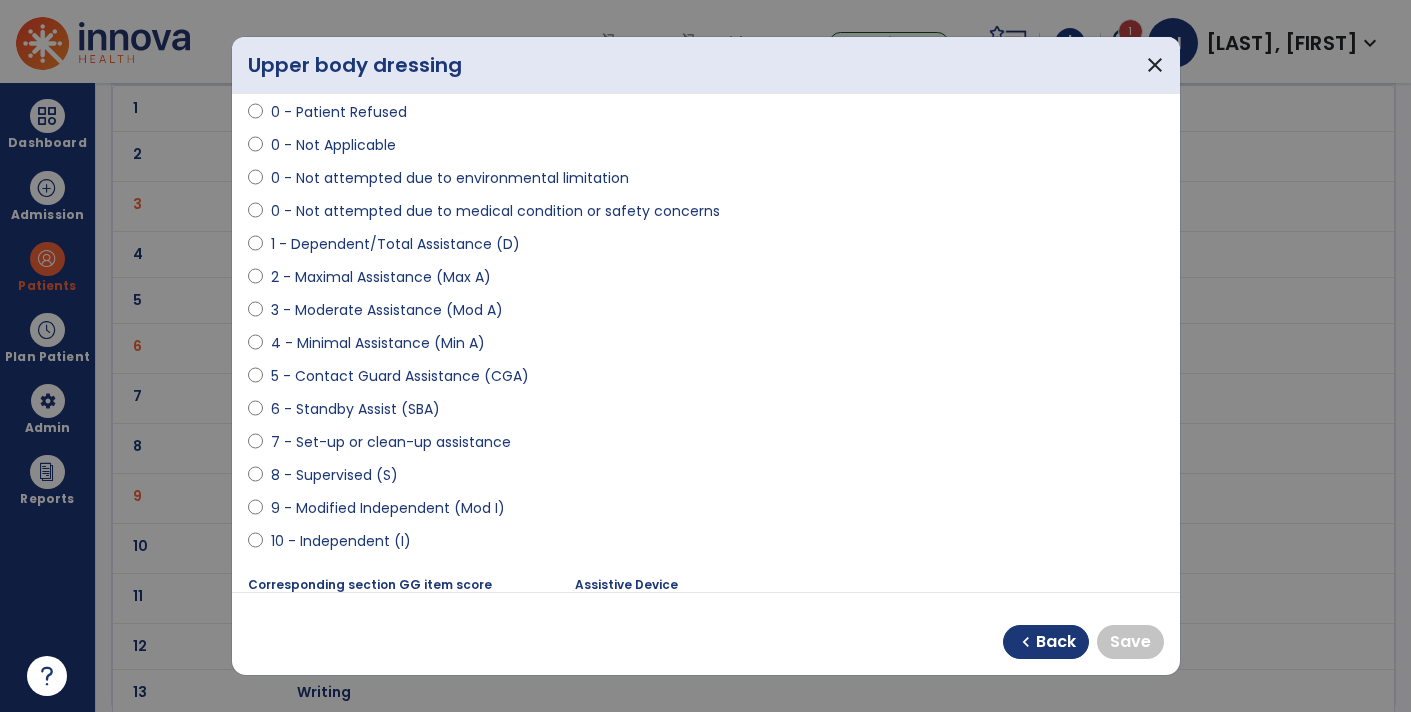 scroll, scrollTop: 99, scrollLeft: 0, axis: vertical 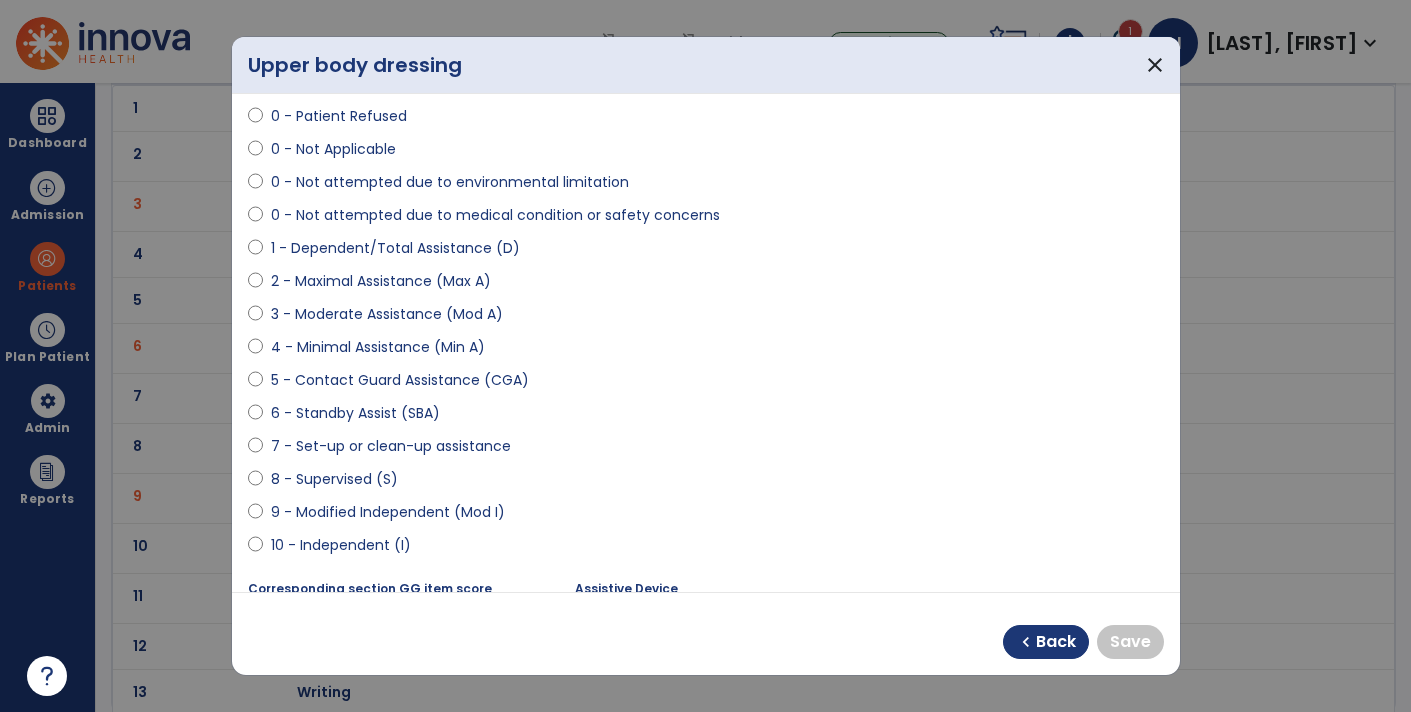 select on "**********" 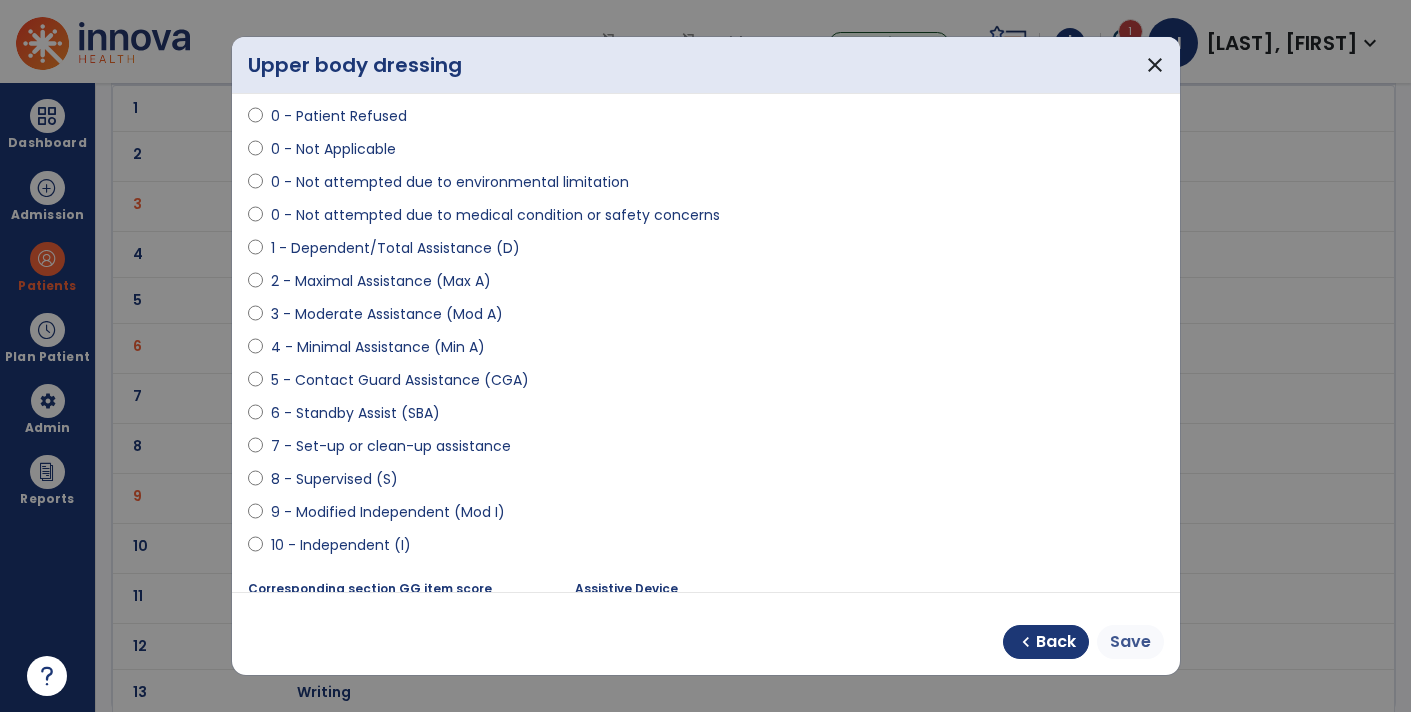 click on "Save" at bounding box center [1130, 642] 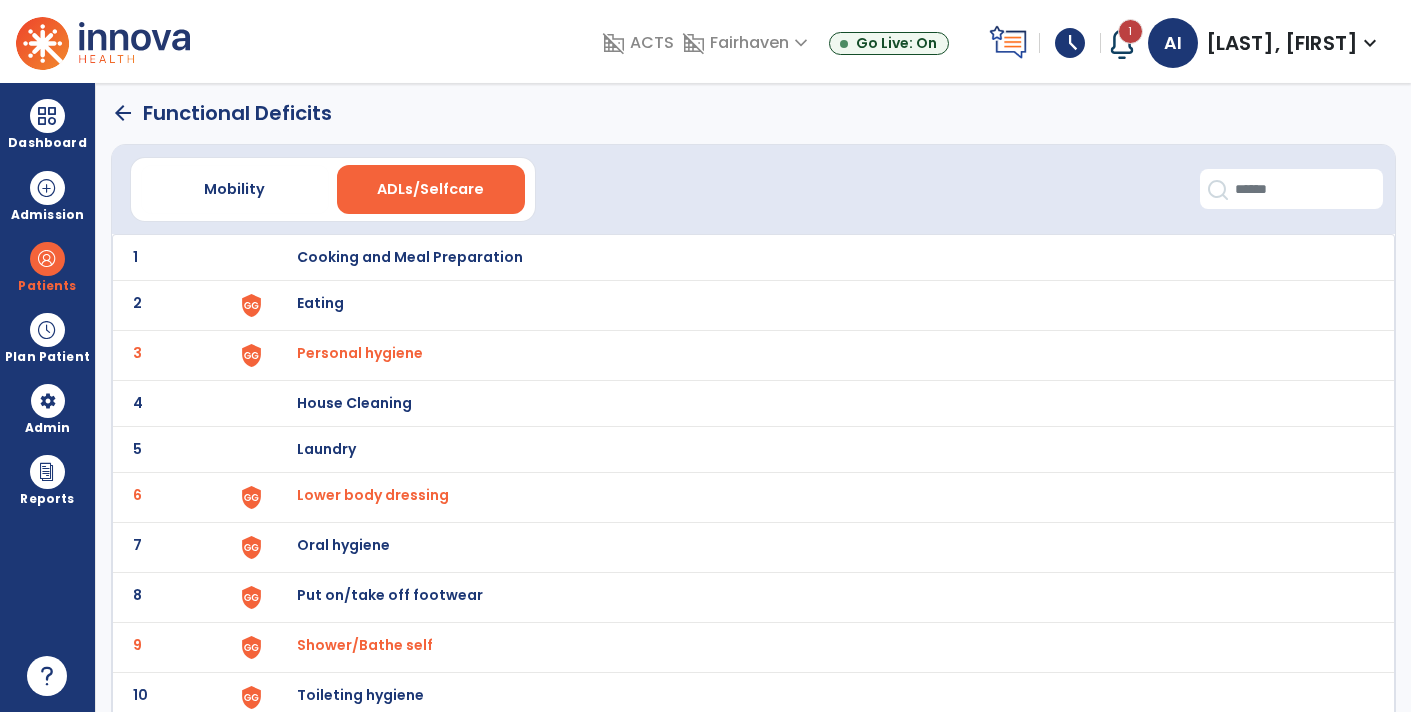 scroll, scrollTop: 0, scrollLeft: 0, axis: both 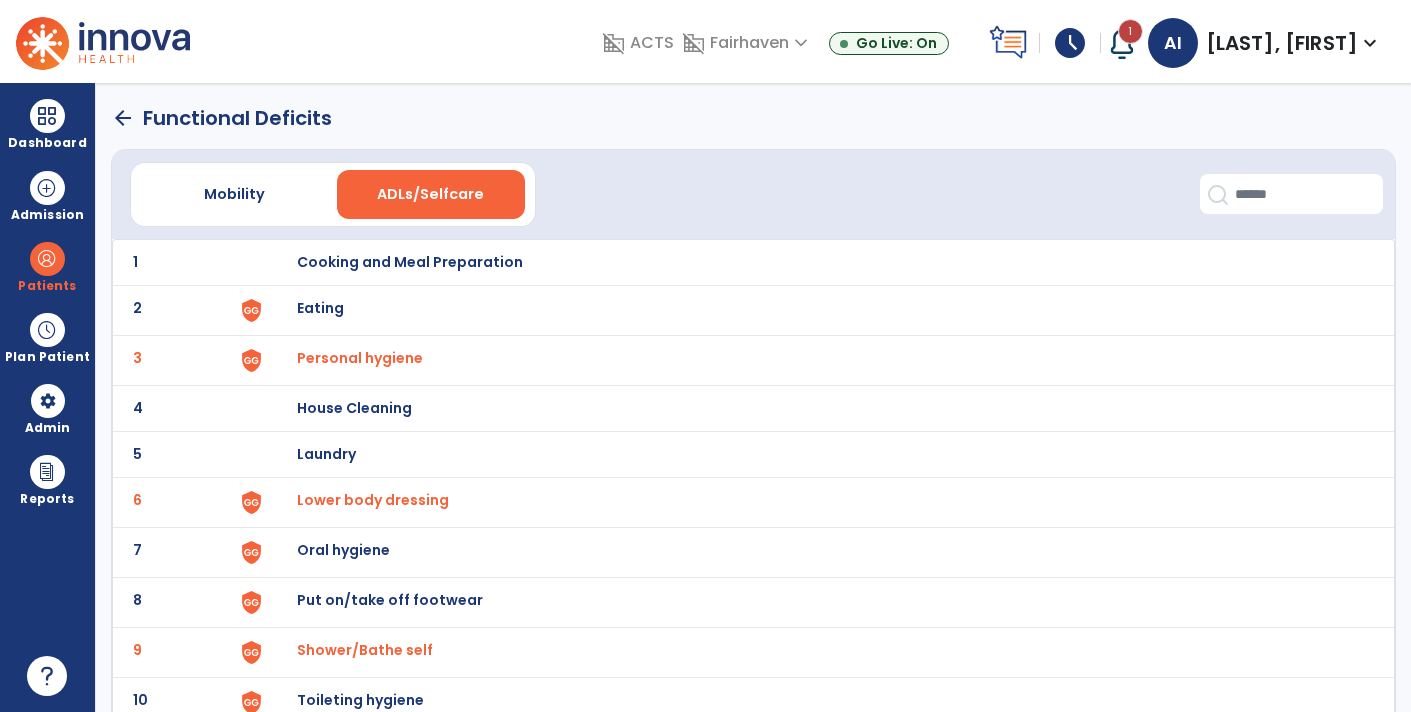 click on "arrow_back" 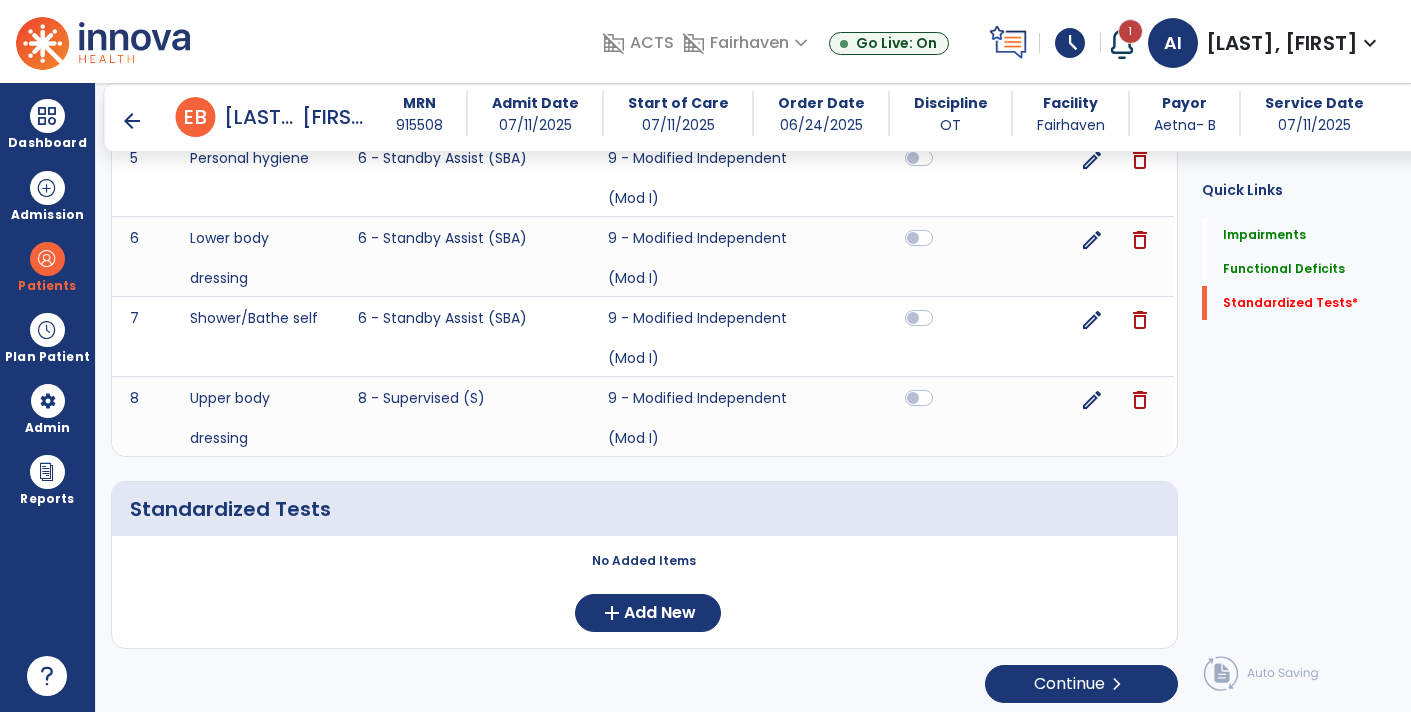 scroll, scrollTop: 2203, scrollLeft: 0, axis: vertical 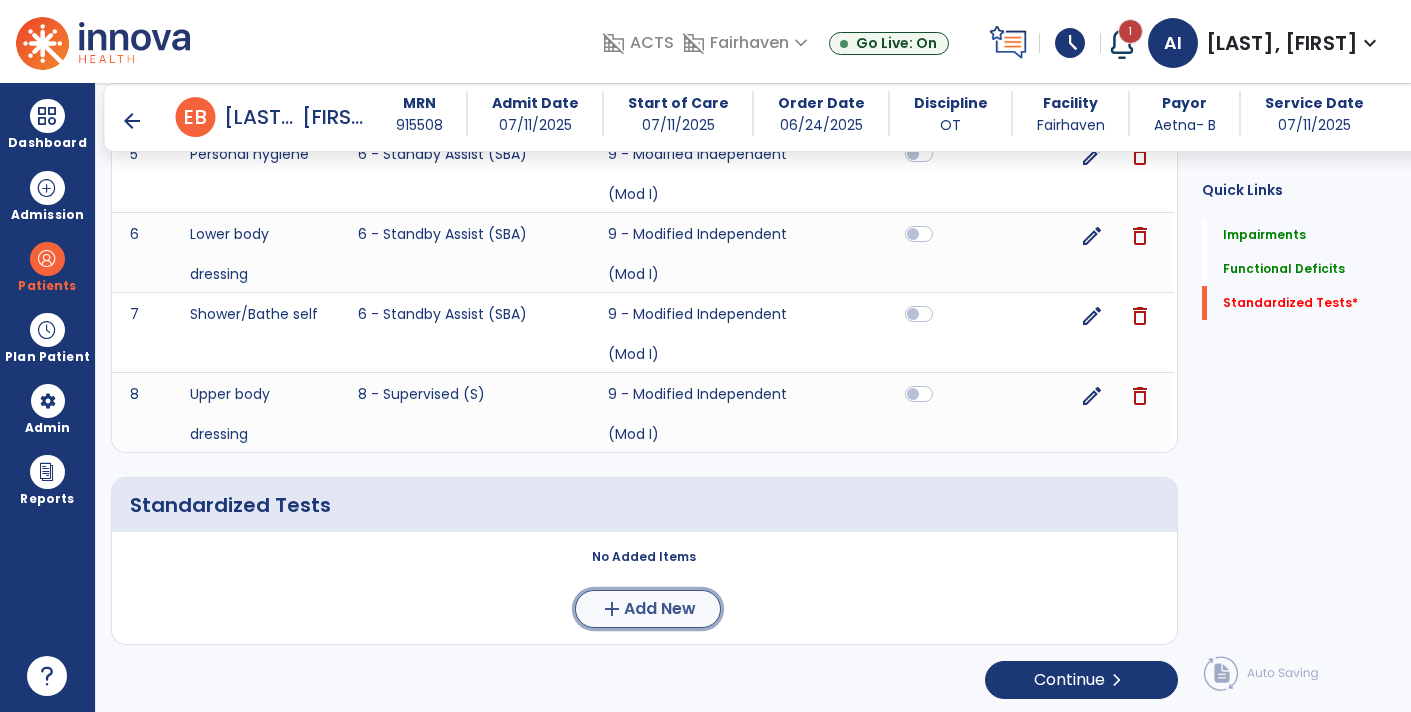 click on "Add New" 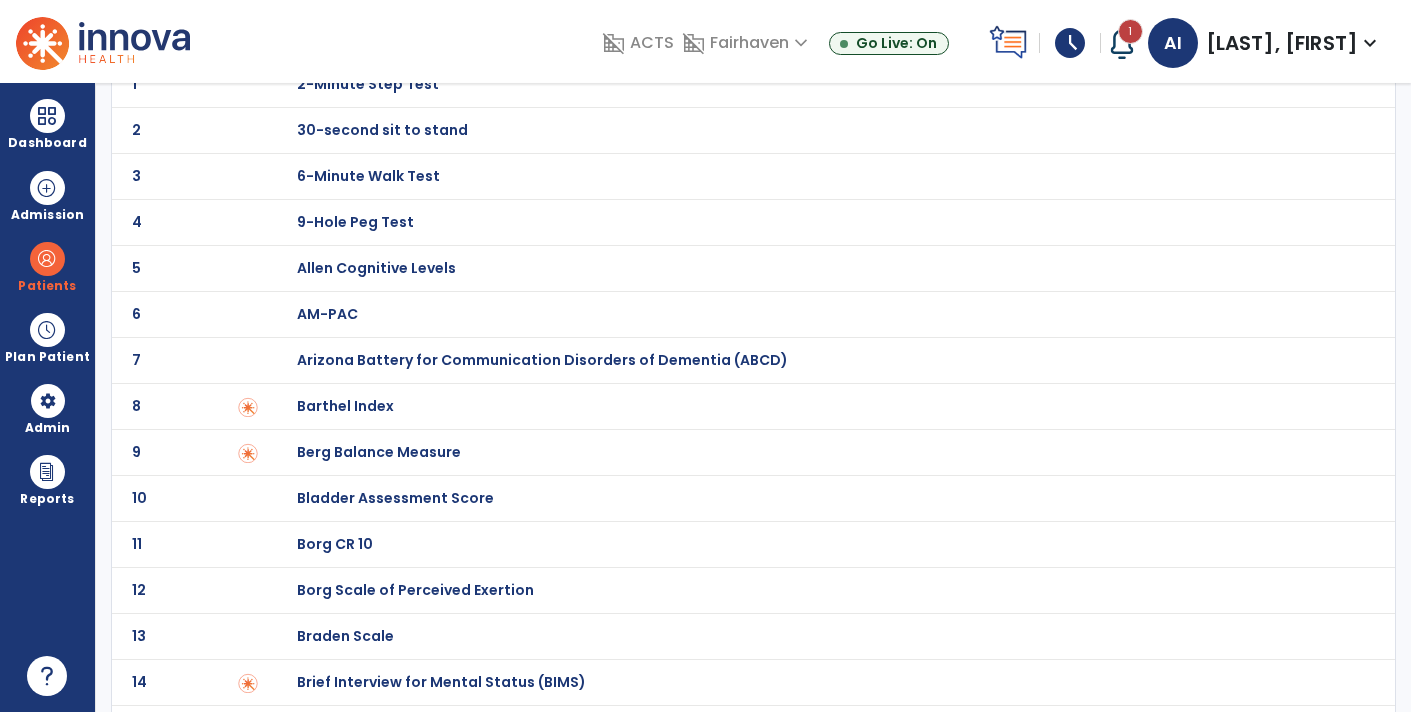 scroll, scrollTop: 117, scrollLeft: 0, axis: vertical 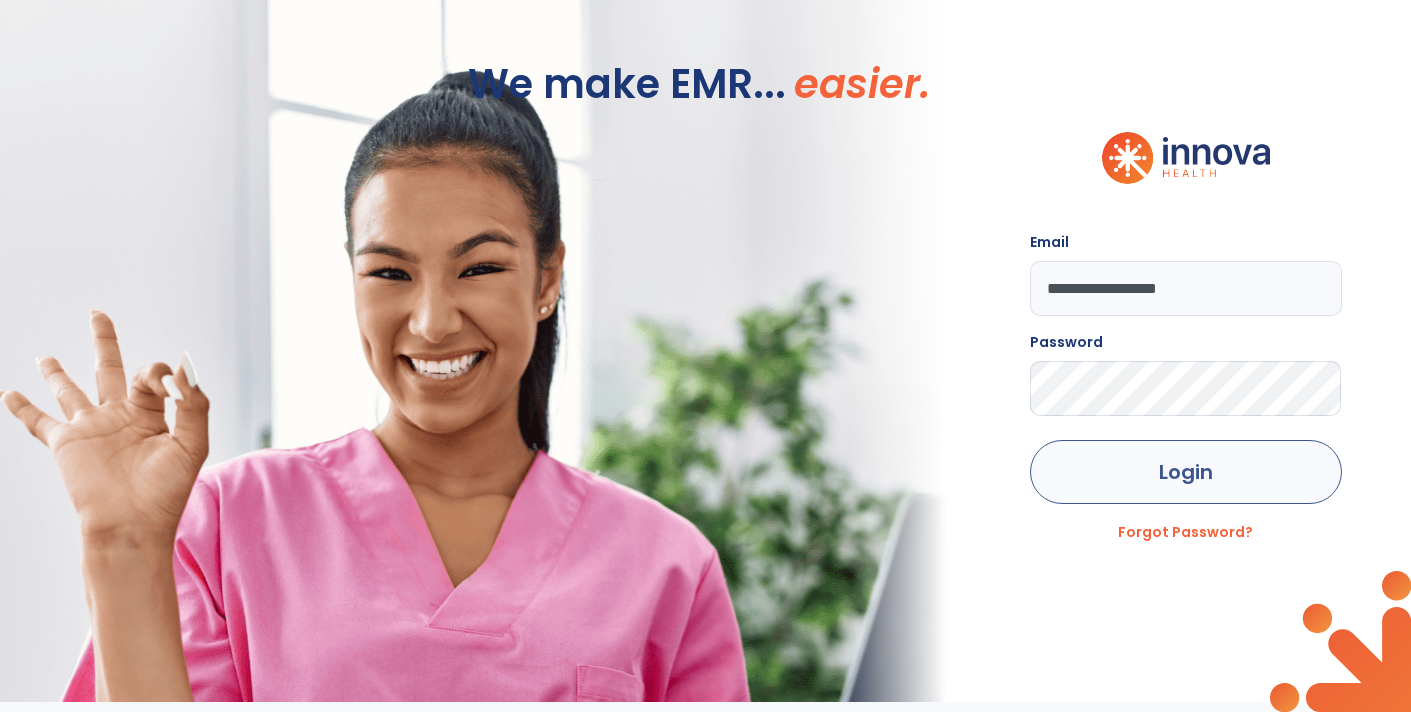 click on "Login" 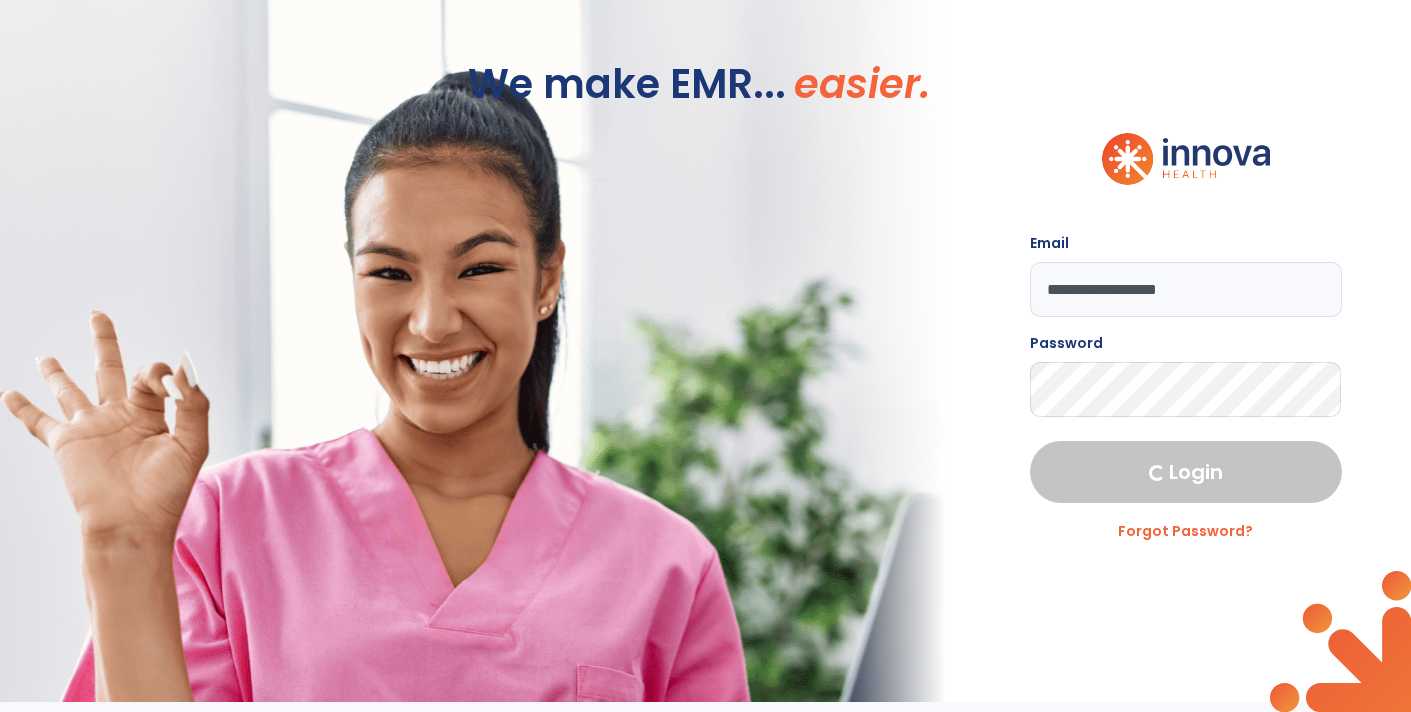 select on "****" 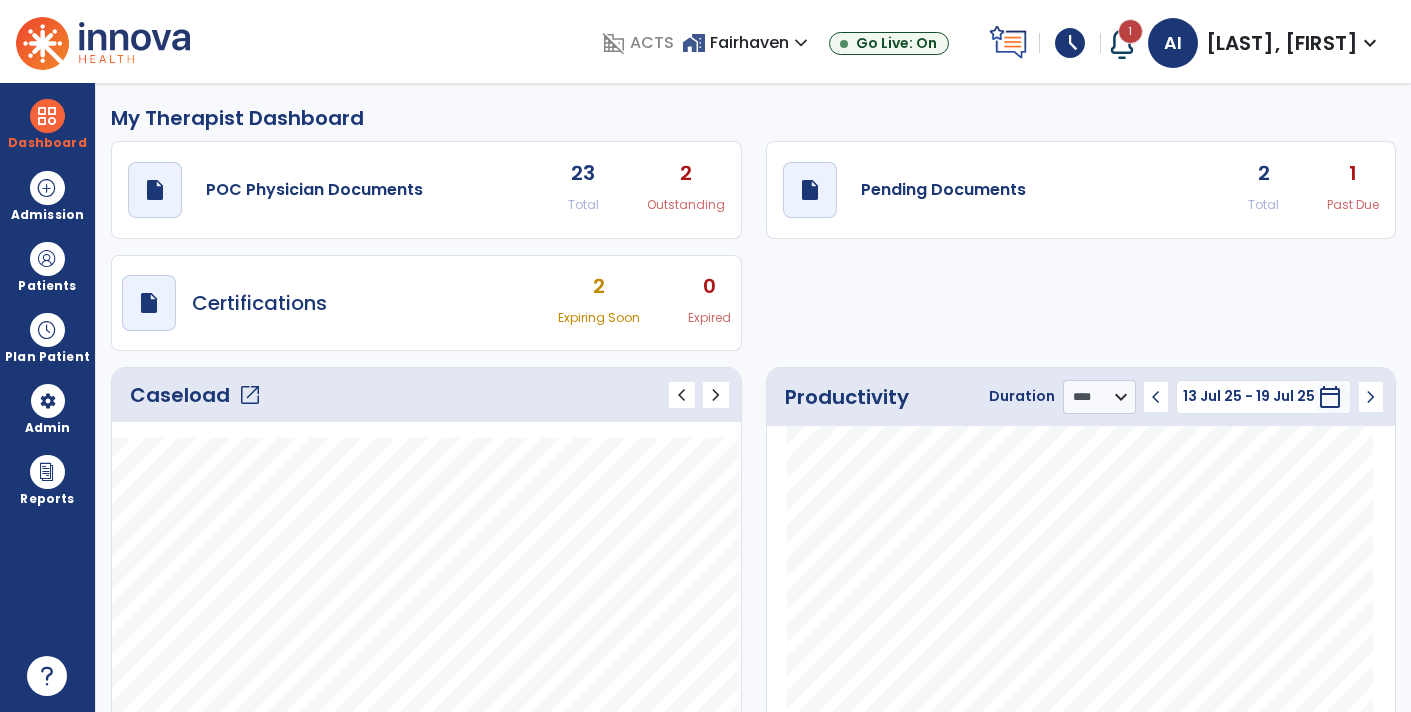 scroll, scrollTop: 2, scrollLeft: 0, axis: vertical 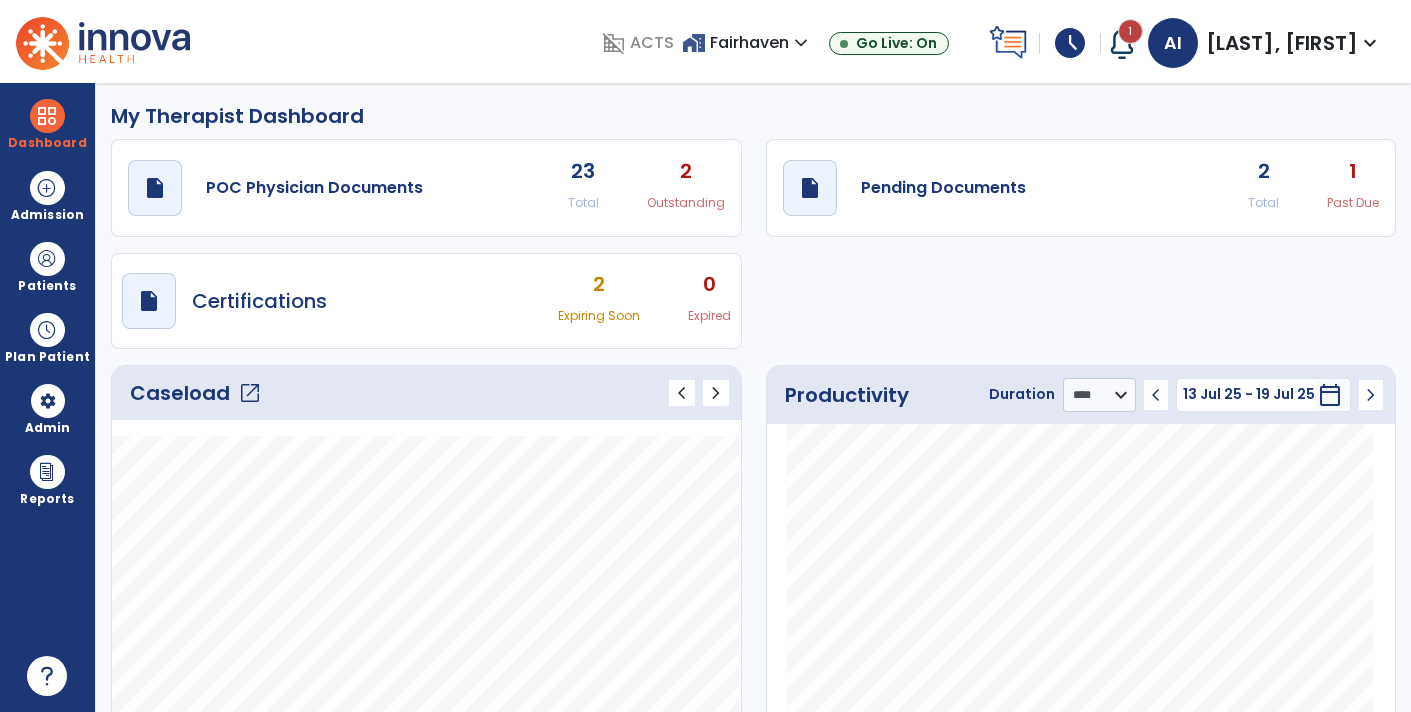 click on "2 Total 1 Past Due" 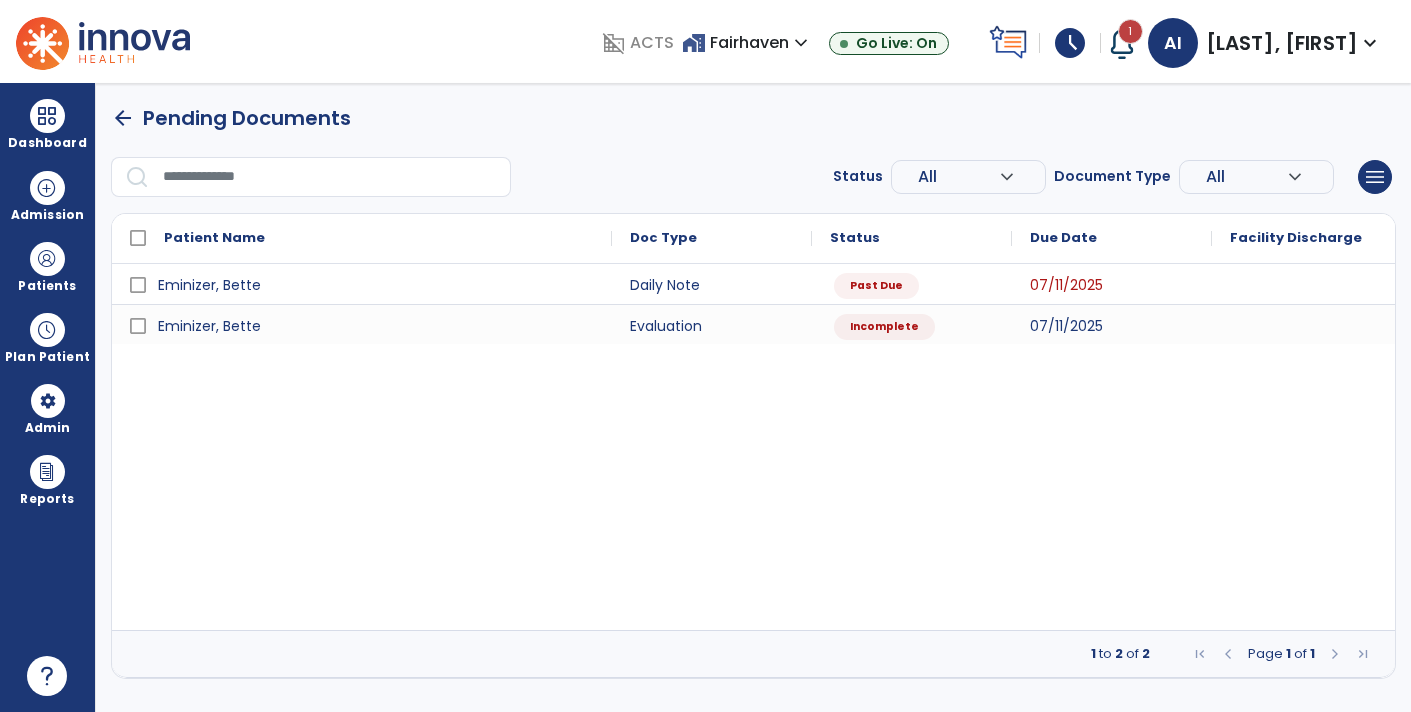 scroll, scrollTop: 0, scrollLeft: 0, axis: both 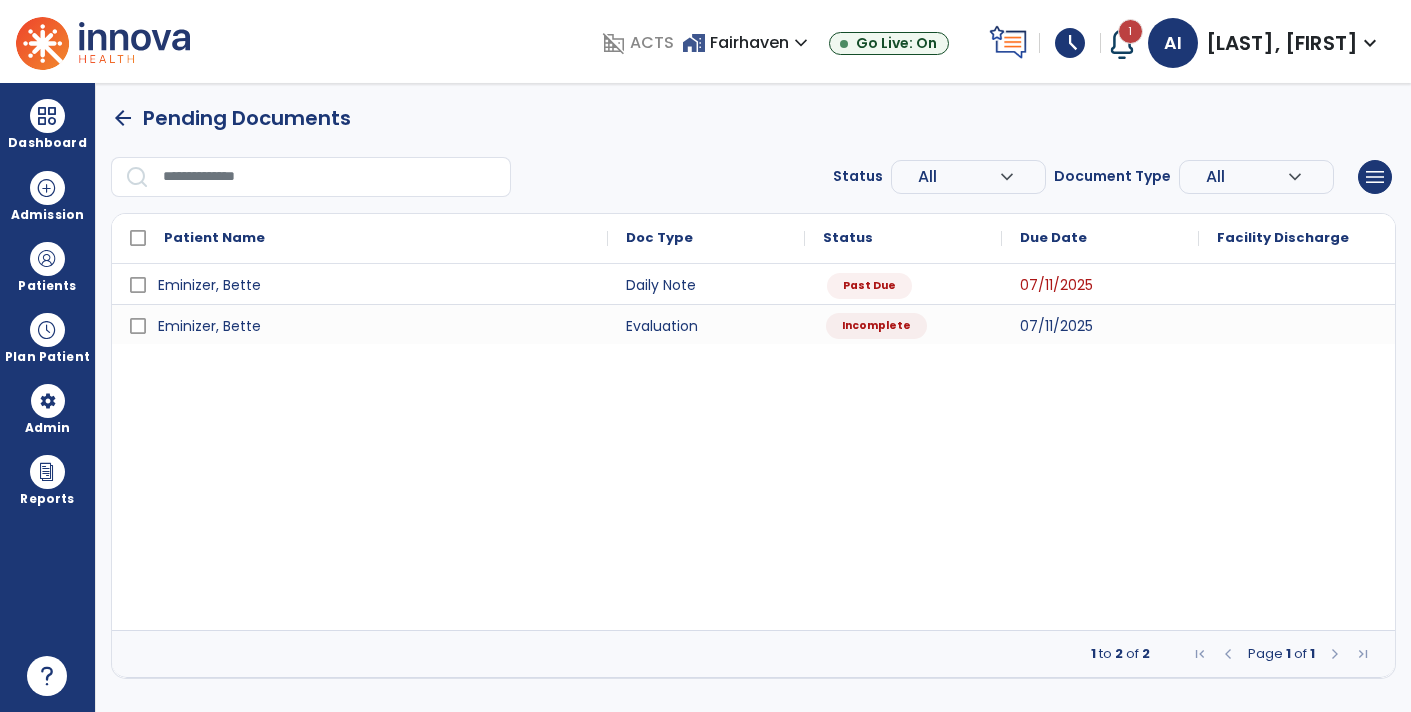 click on "Incomplete" at bounding box center [903, 324] 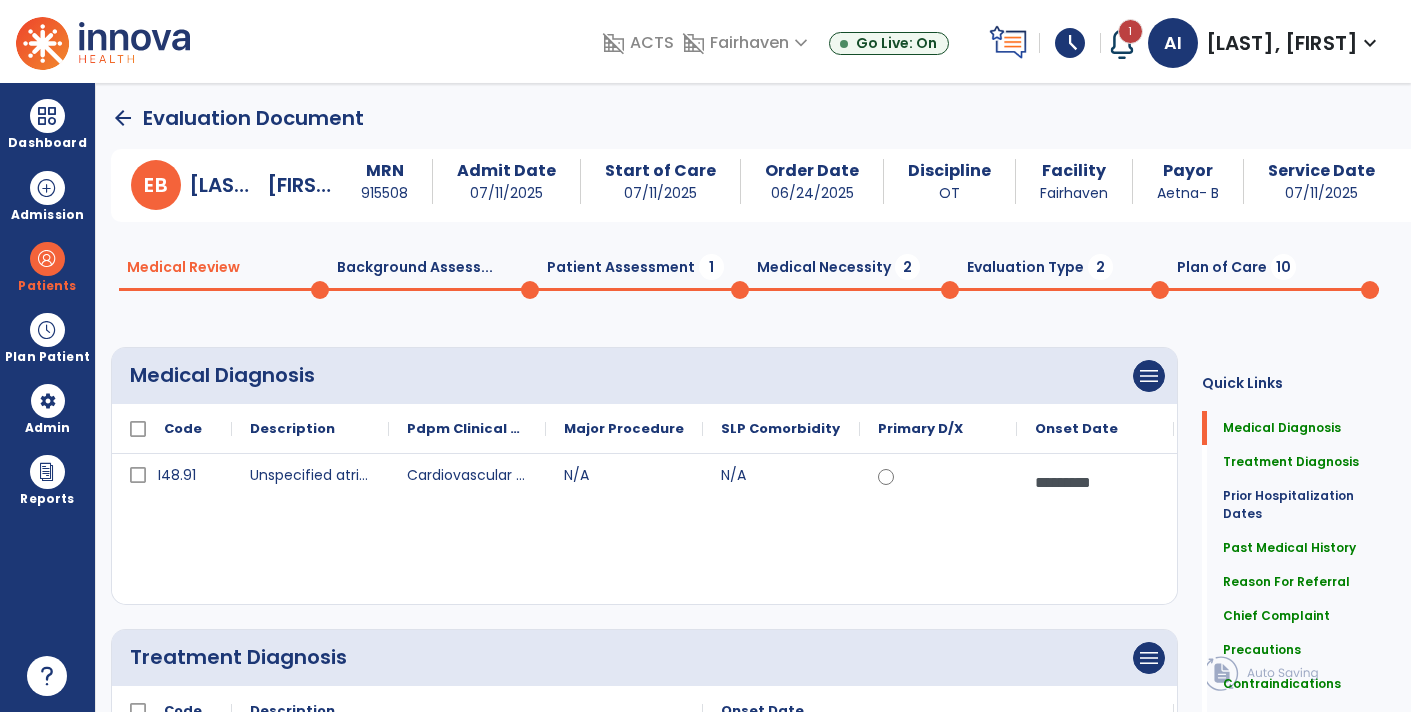 click on "Patient Assessment  1" 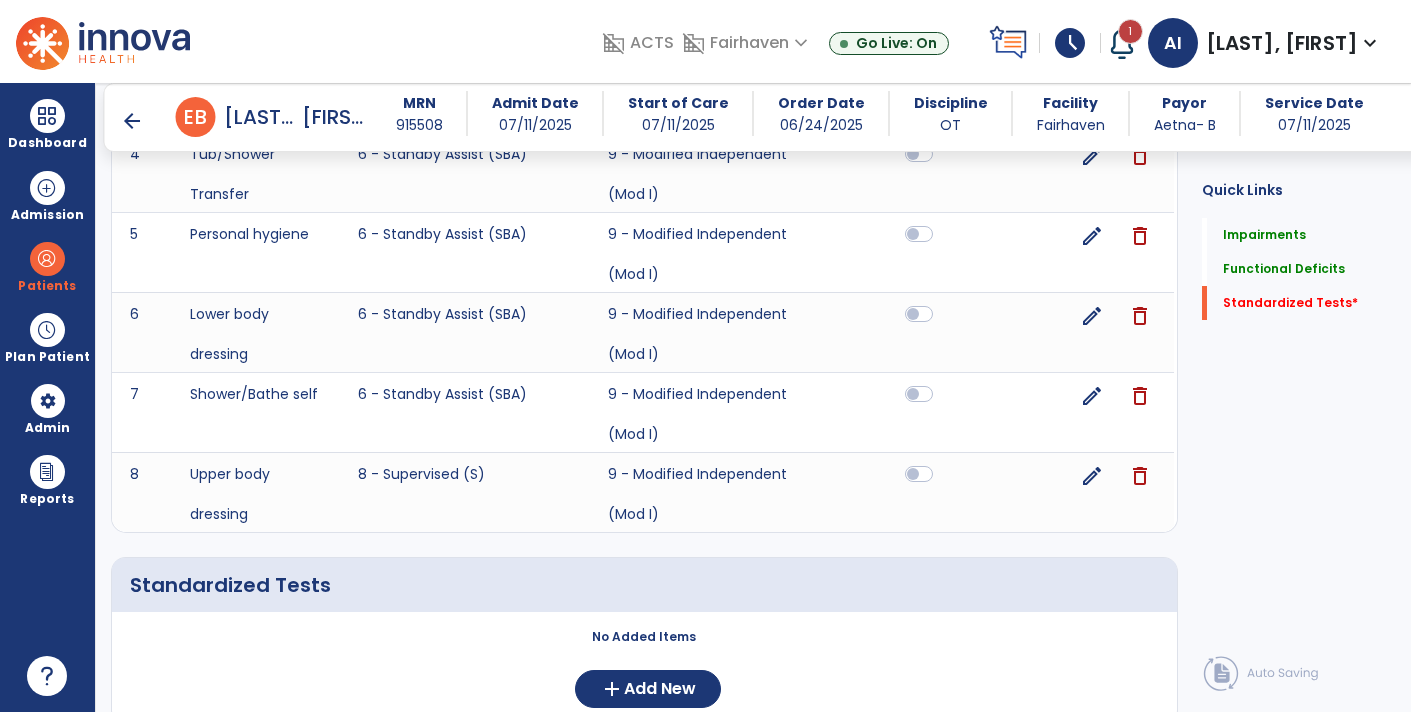 scroll, scrollTop: 2203, scrollLeft: 0, axis: vertical 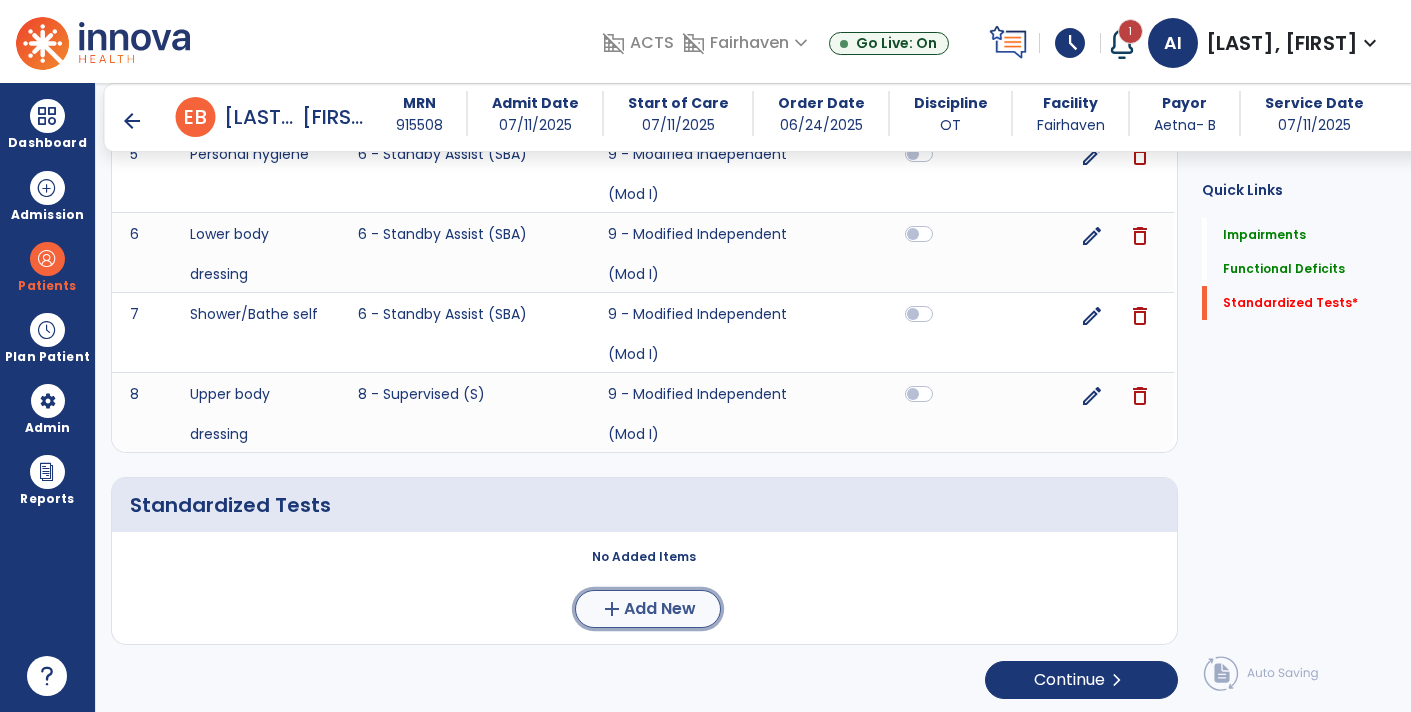 click on "Add New" 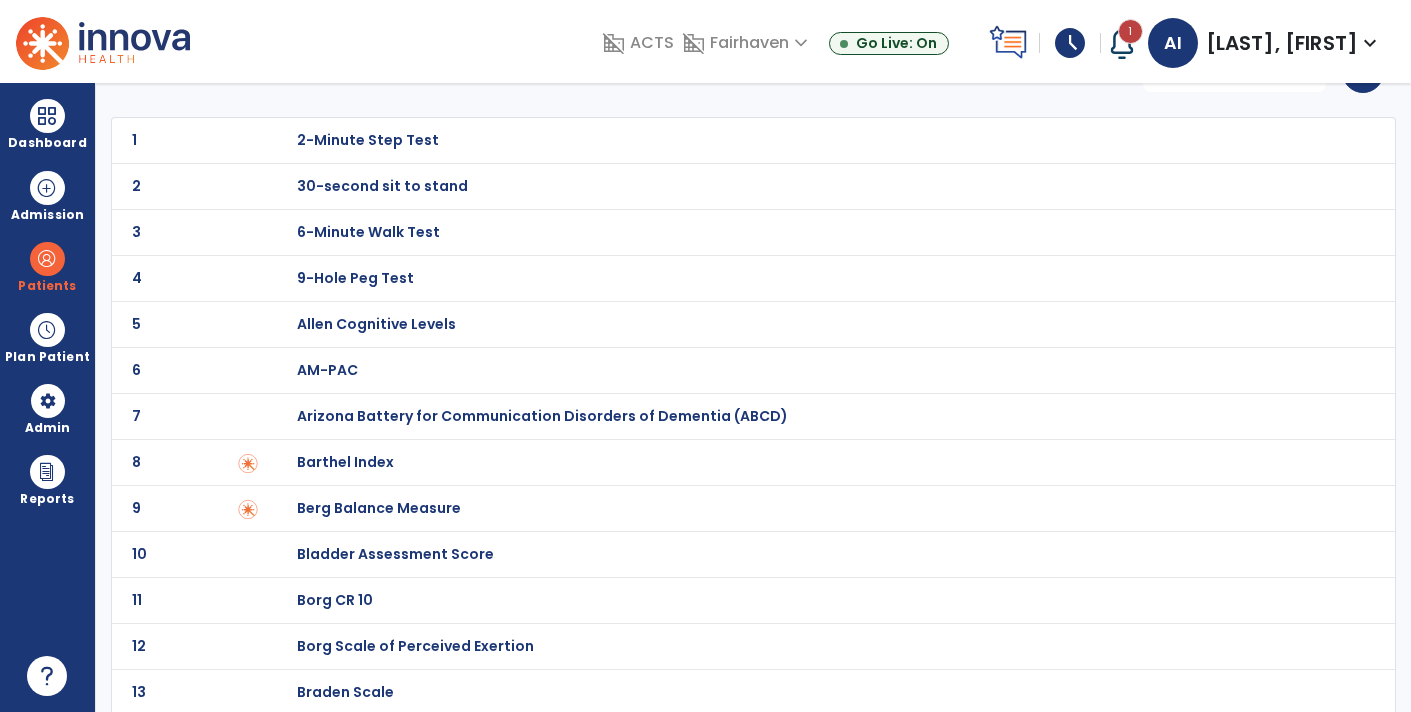 scroll, scrollTop: 0, scrollLeft: 0, axis: both 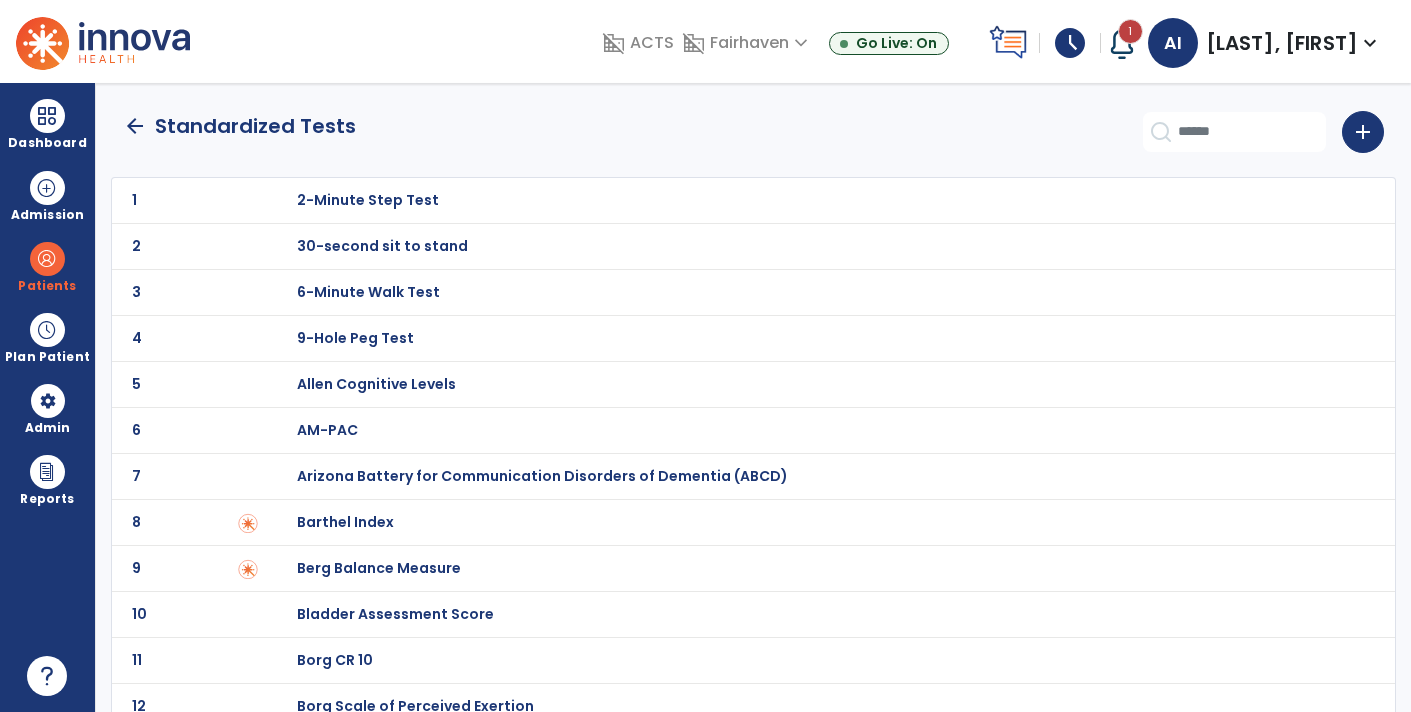 click 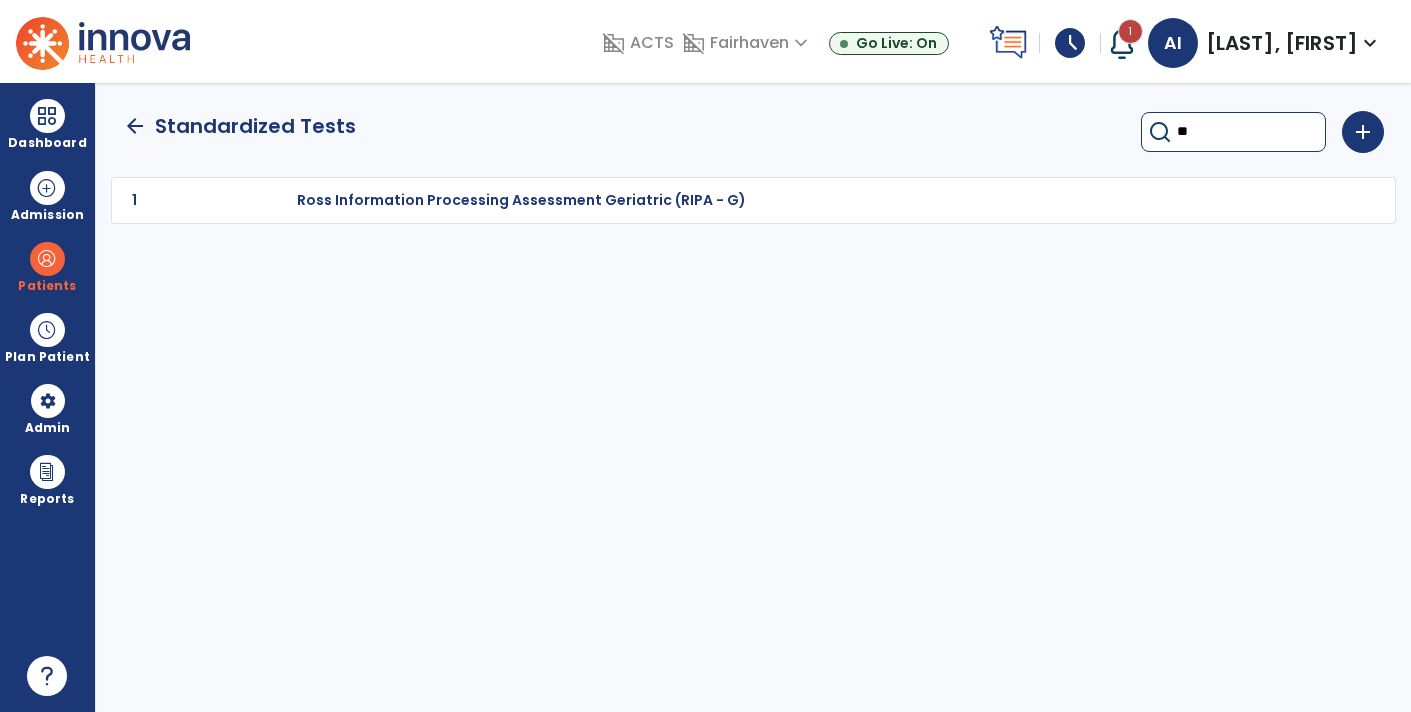 type on "*" 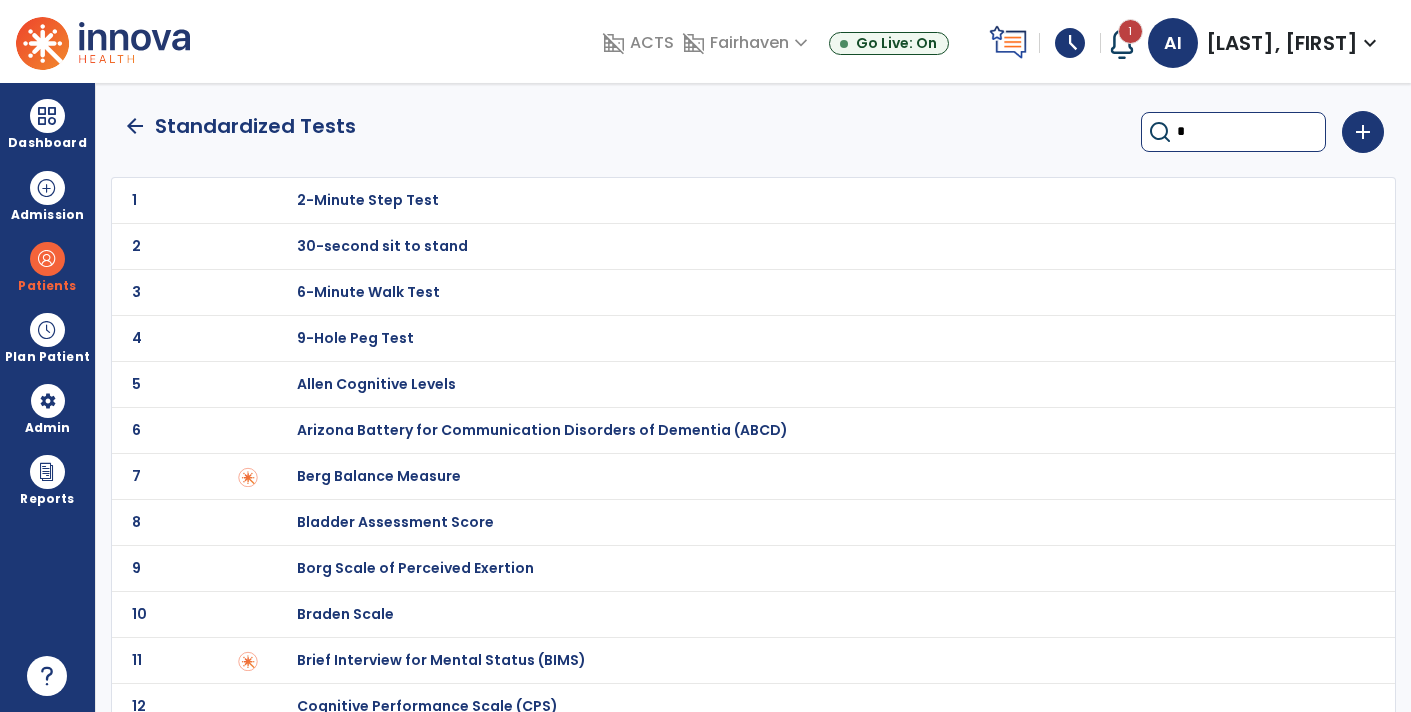 type 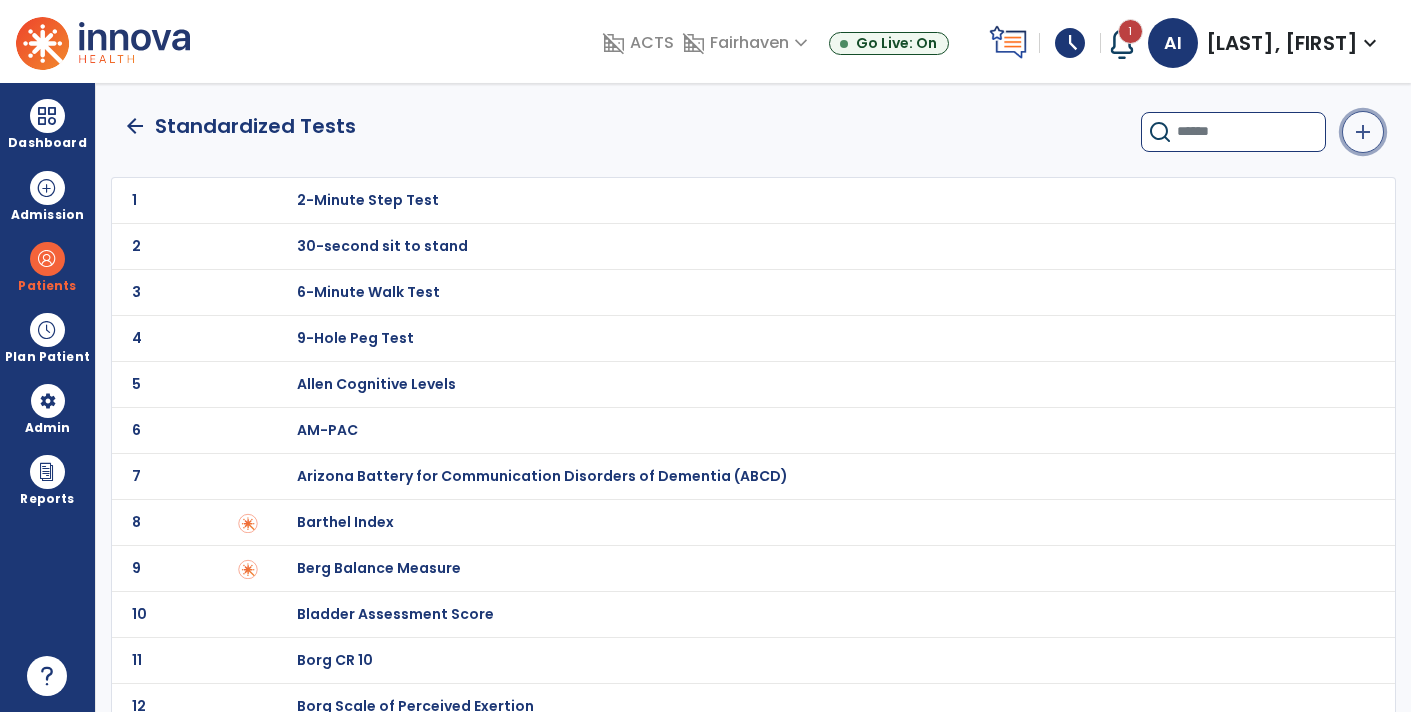 click on "add" 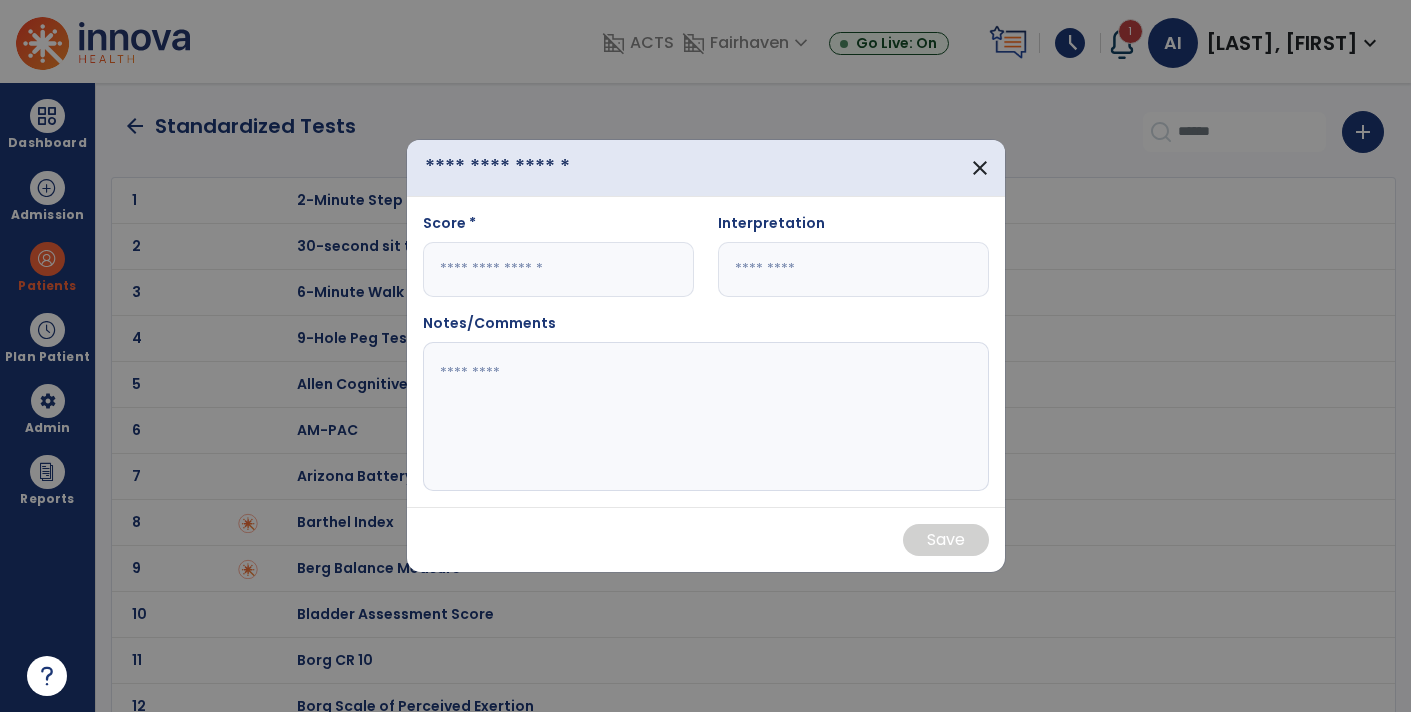 click at bounding box center [529, 168] 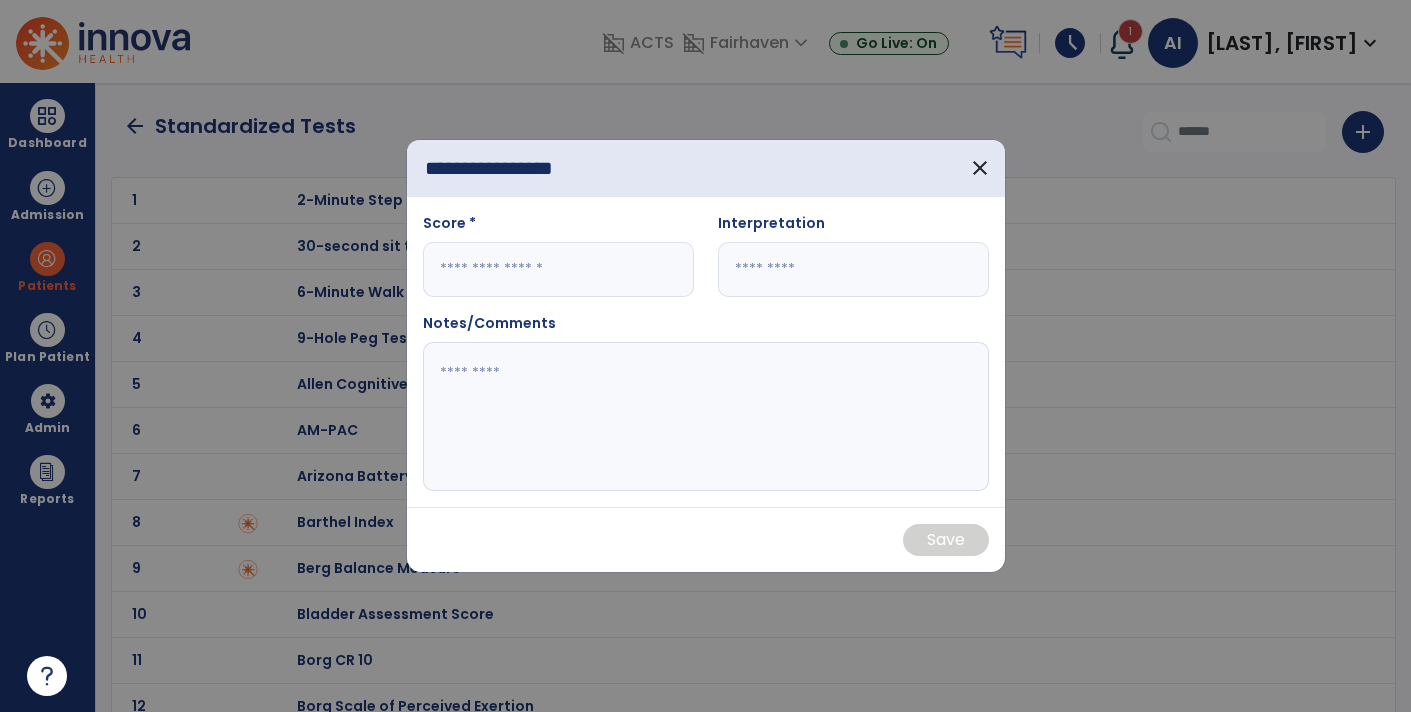 type on "**********" 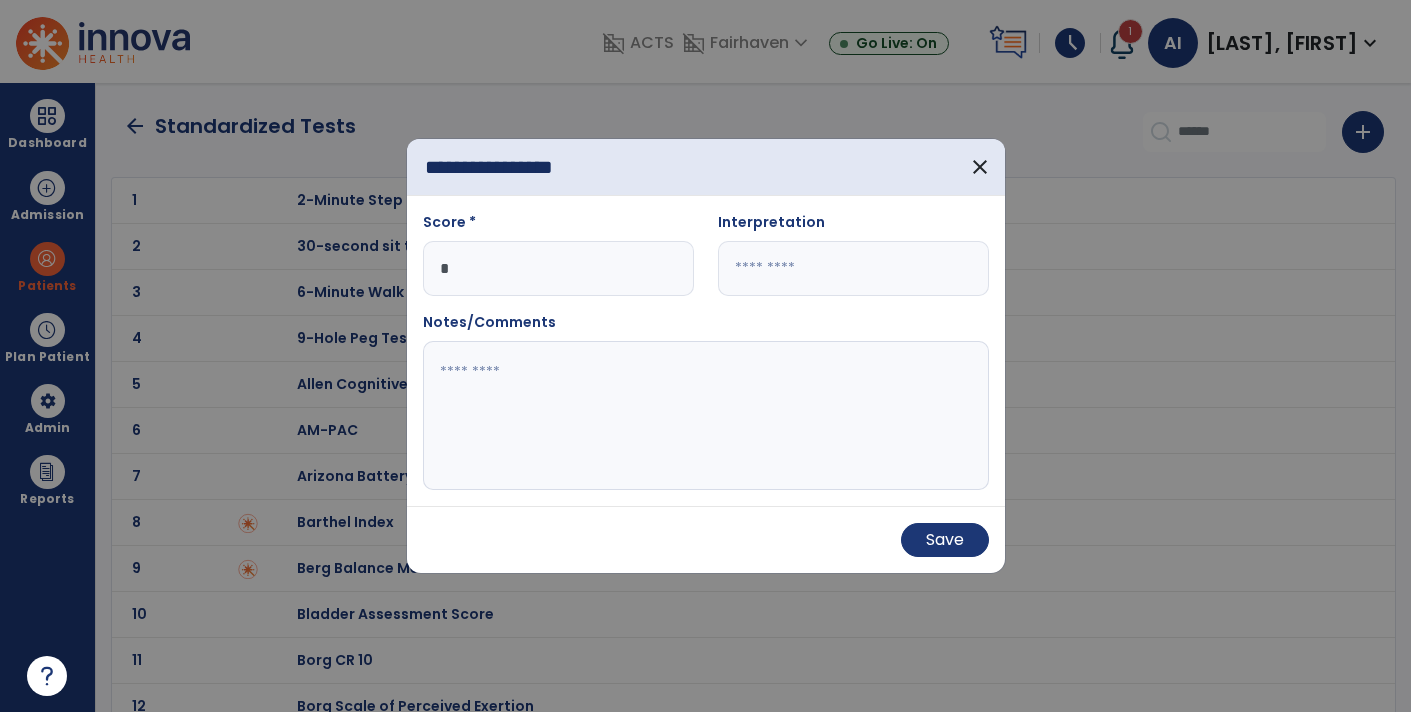 type on "*" 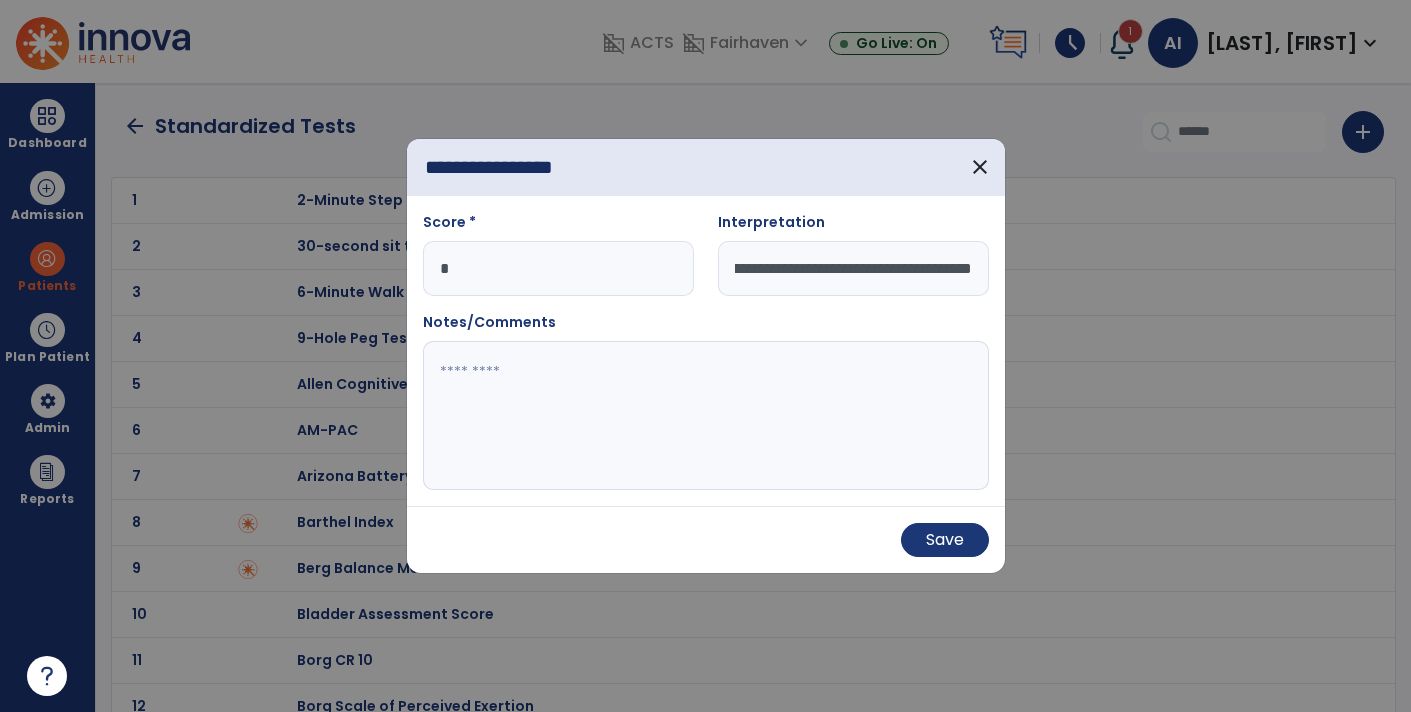 scroll, scrollTop: 0, scrollLeft: 213, axis: horizontal 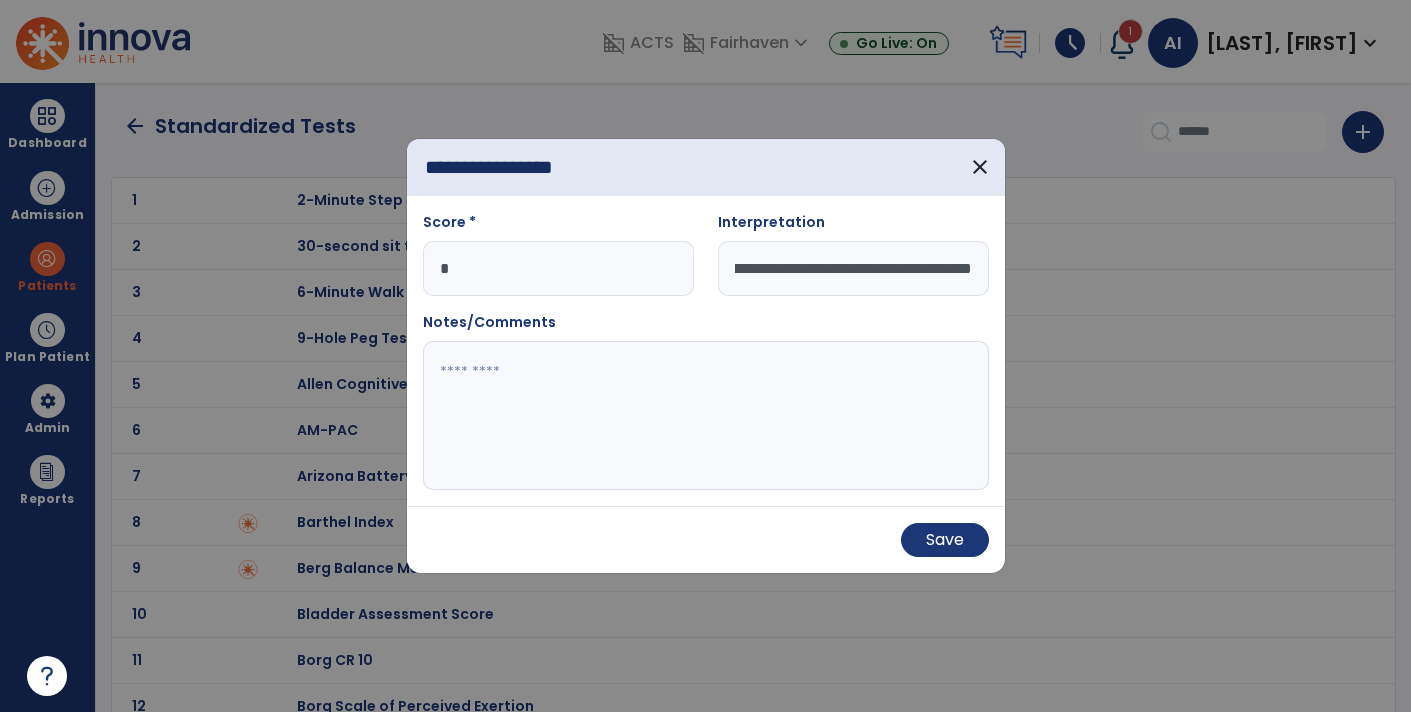drag, startPoint x: 970, startPoint y: 280, endPoint x: 651, endPoint y: 264, distance: 319.401 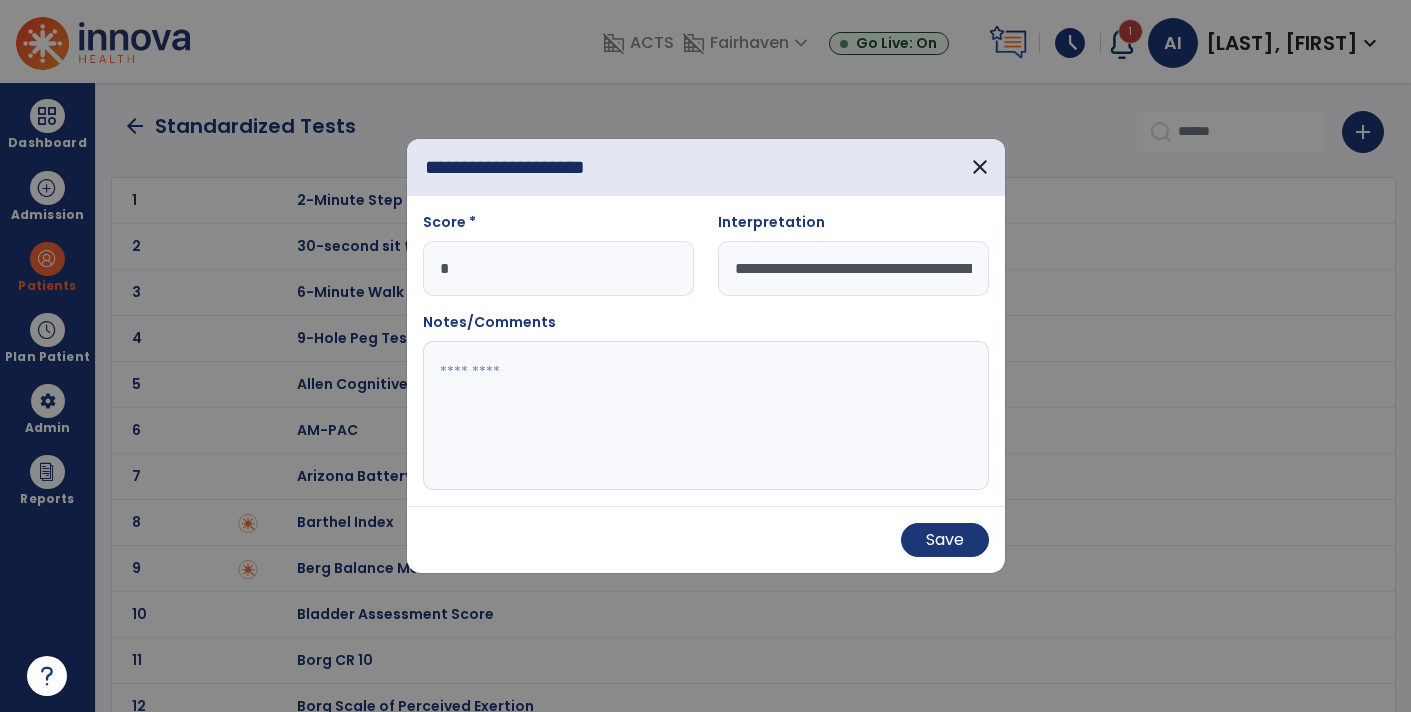 type on "**********" 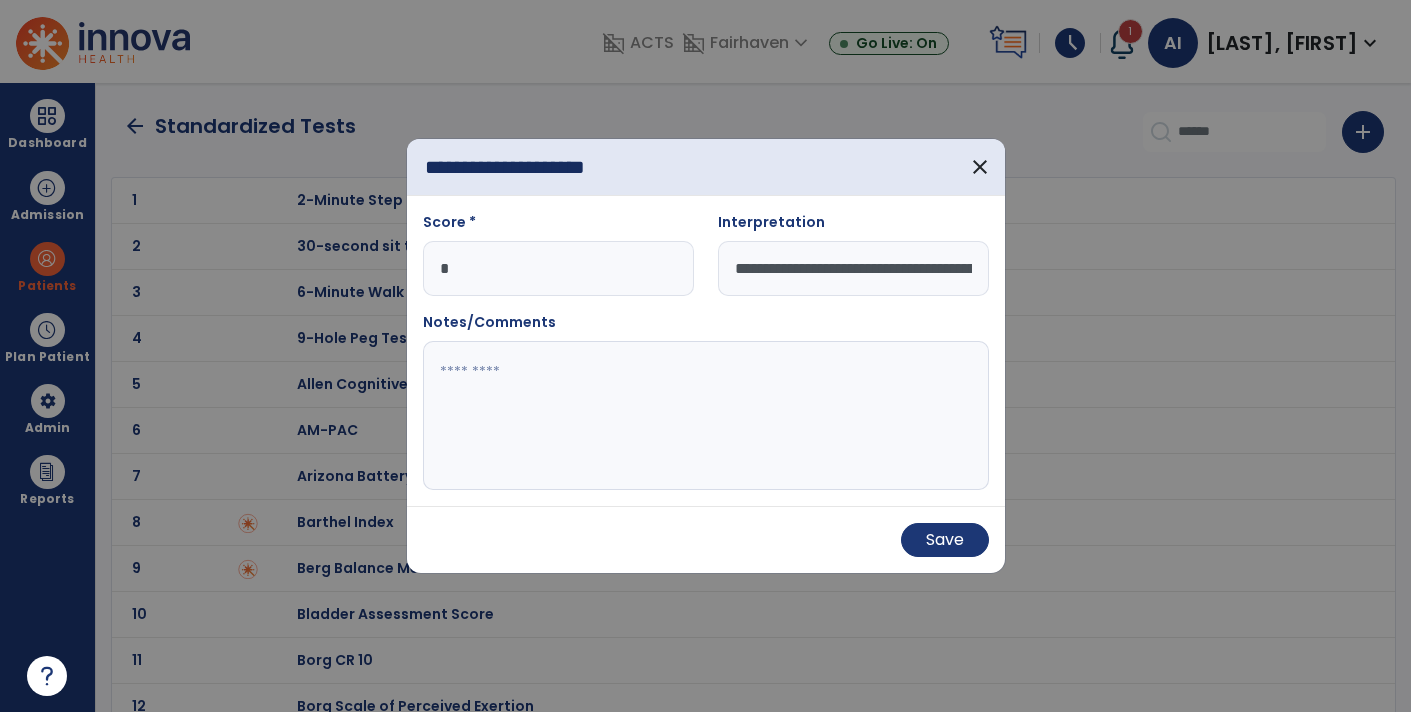 drag, startPoint x: 968, startPoint y: 268, endPoint x: 599, endPoint y: 215, distance: 372.7868 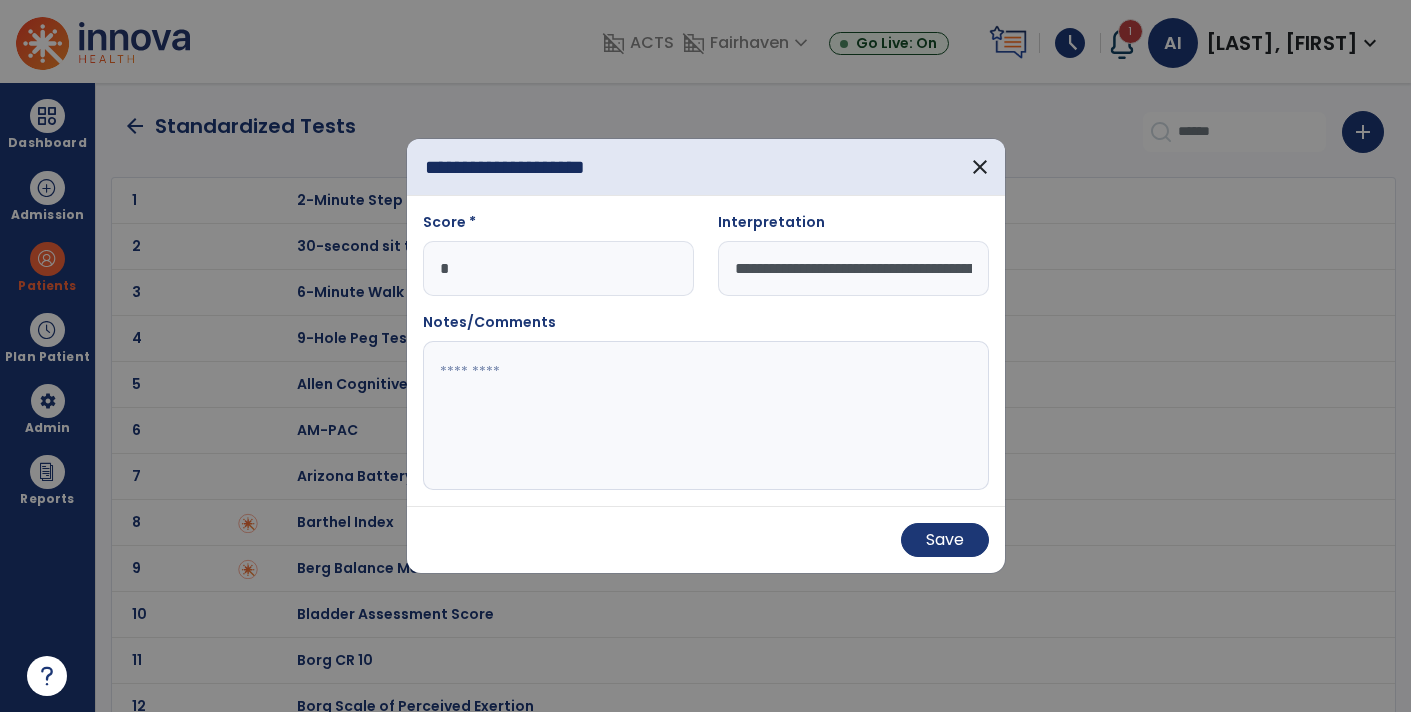 click on "**********" at bounding box center [706, 262] 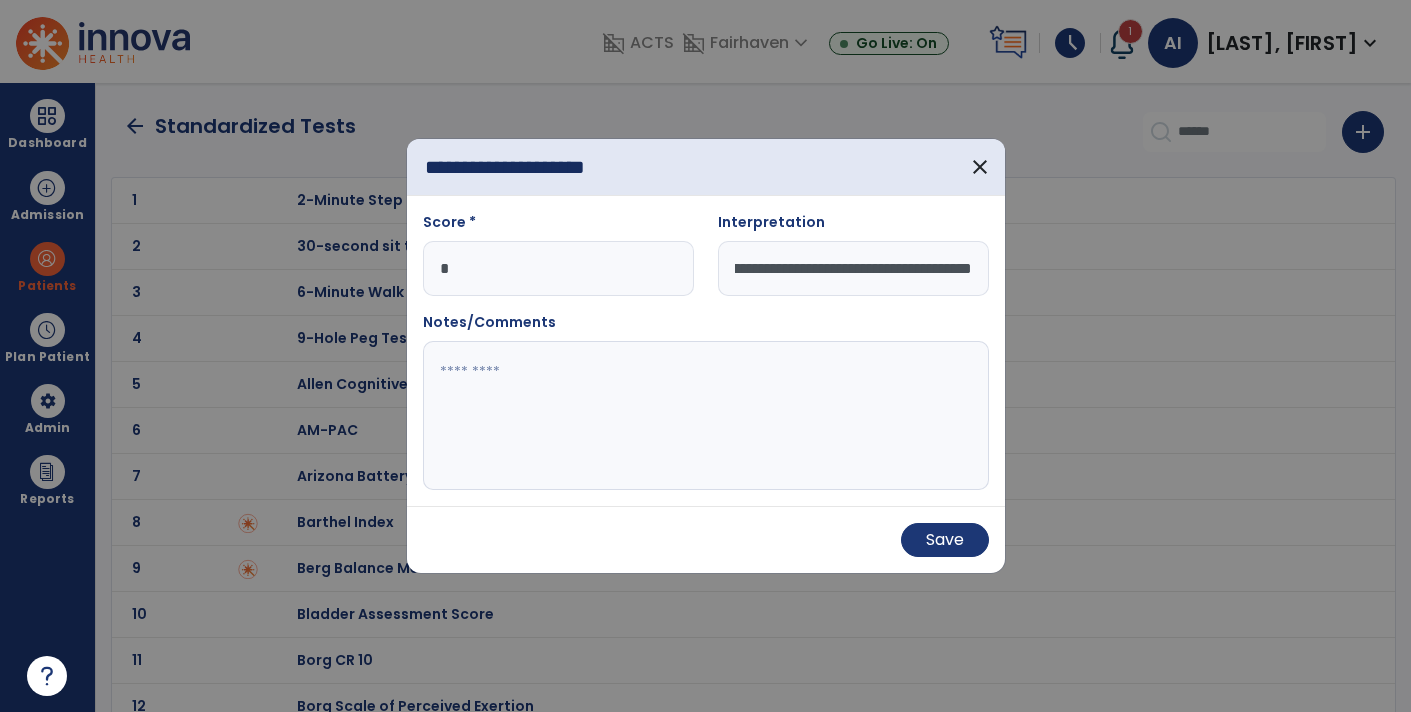 drag, startPoint x: 735, startPoint y: 267, endPoint x: 1120, endPoint y: 268, distance: 385.0013 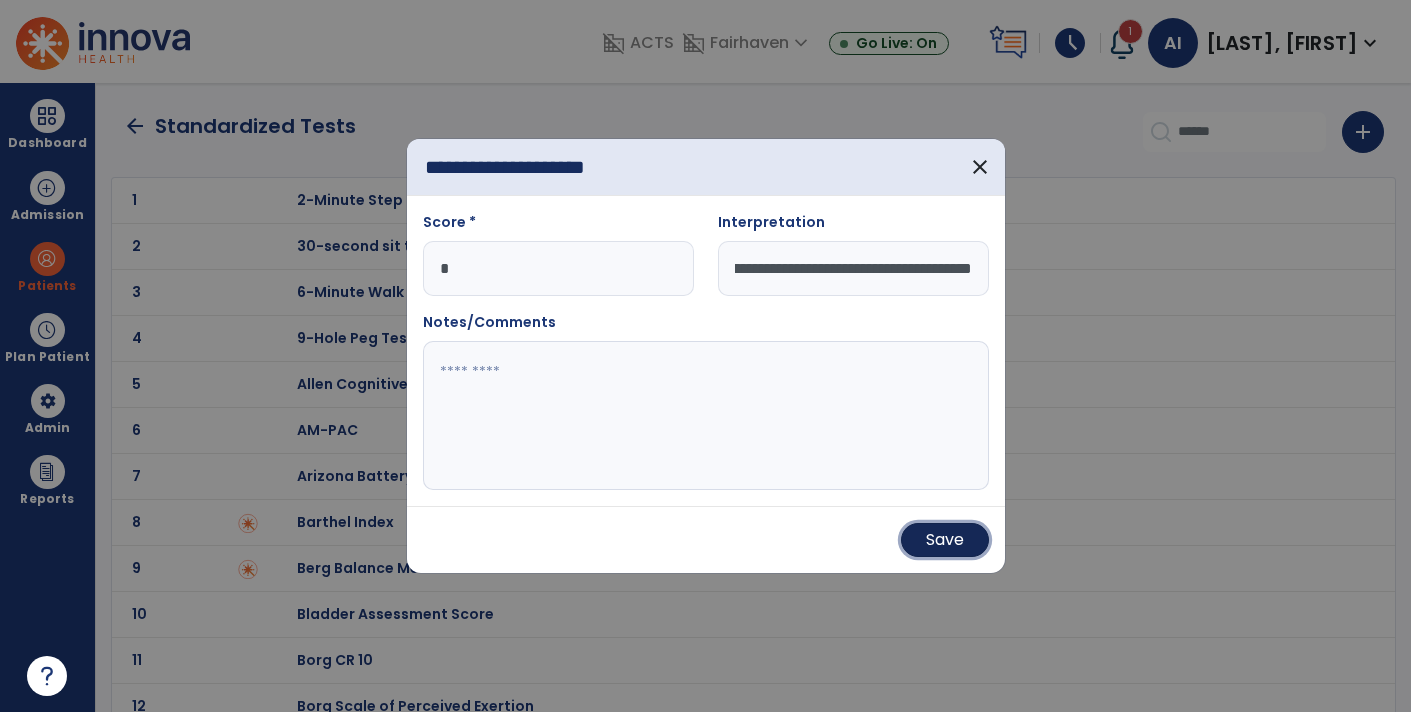 click on "Save" at bounding box center (945, 540) 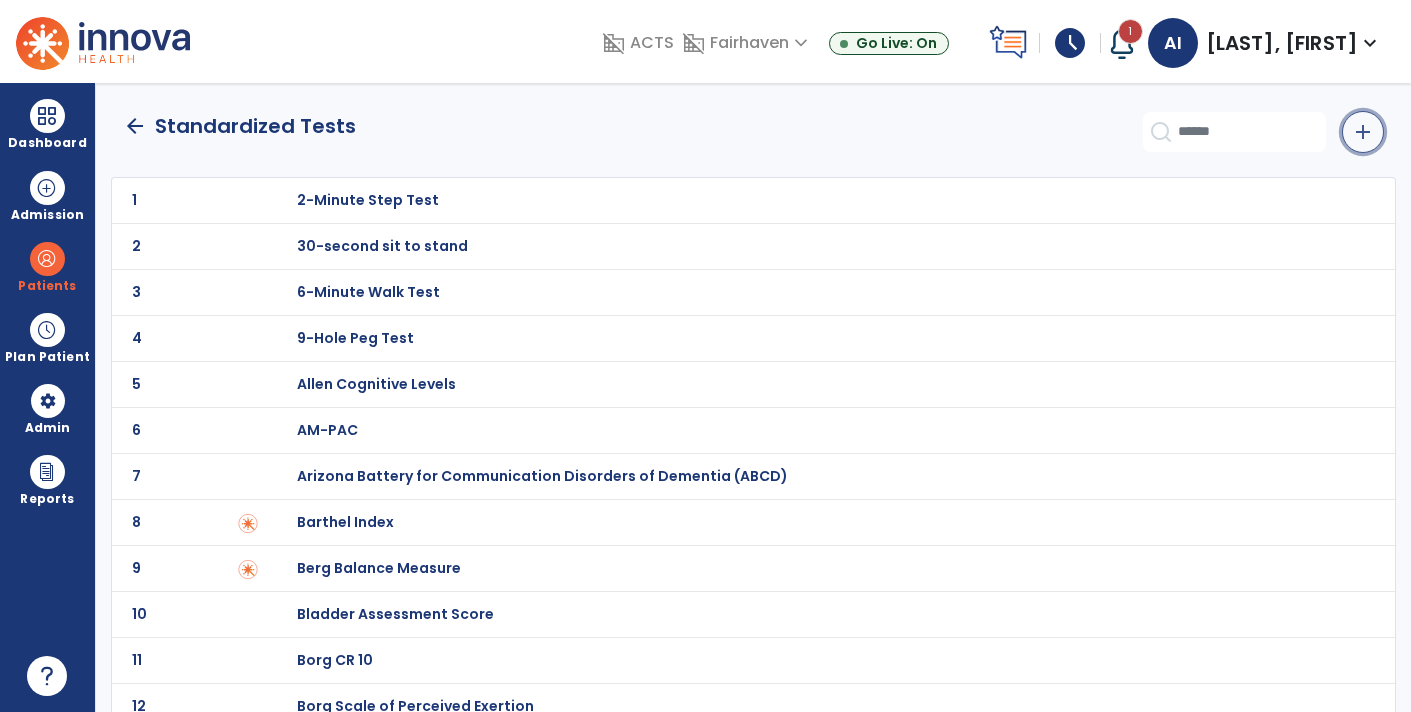 click on "add" 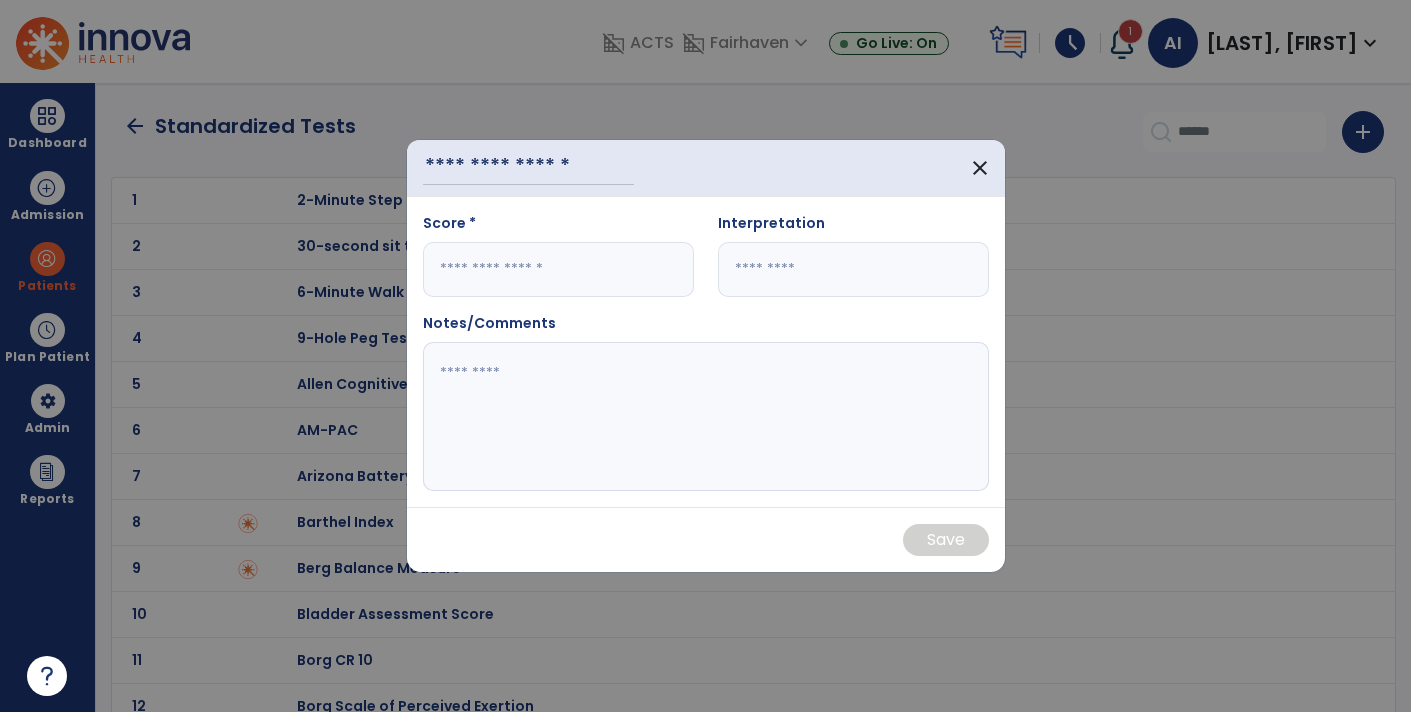 click at bounding box center [853, 269] 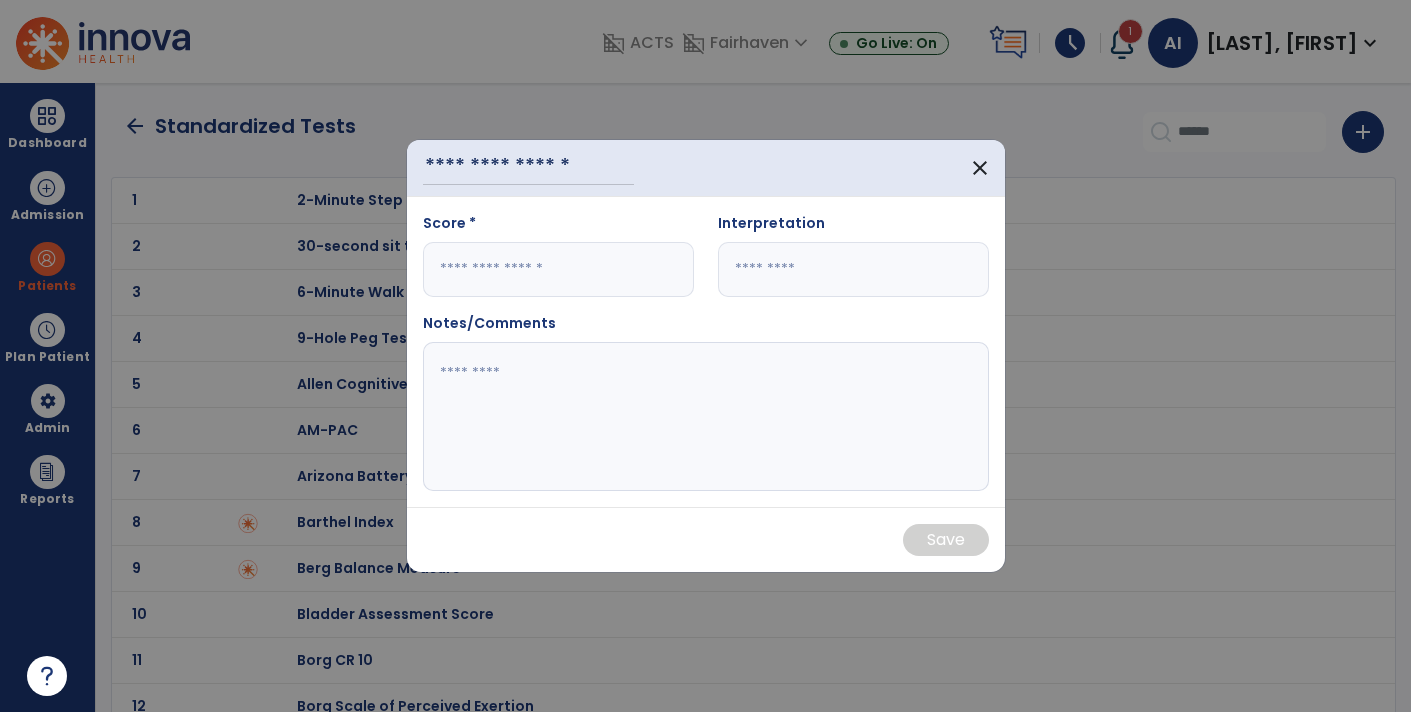paste on "**********" 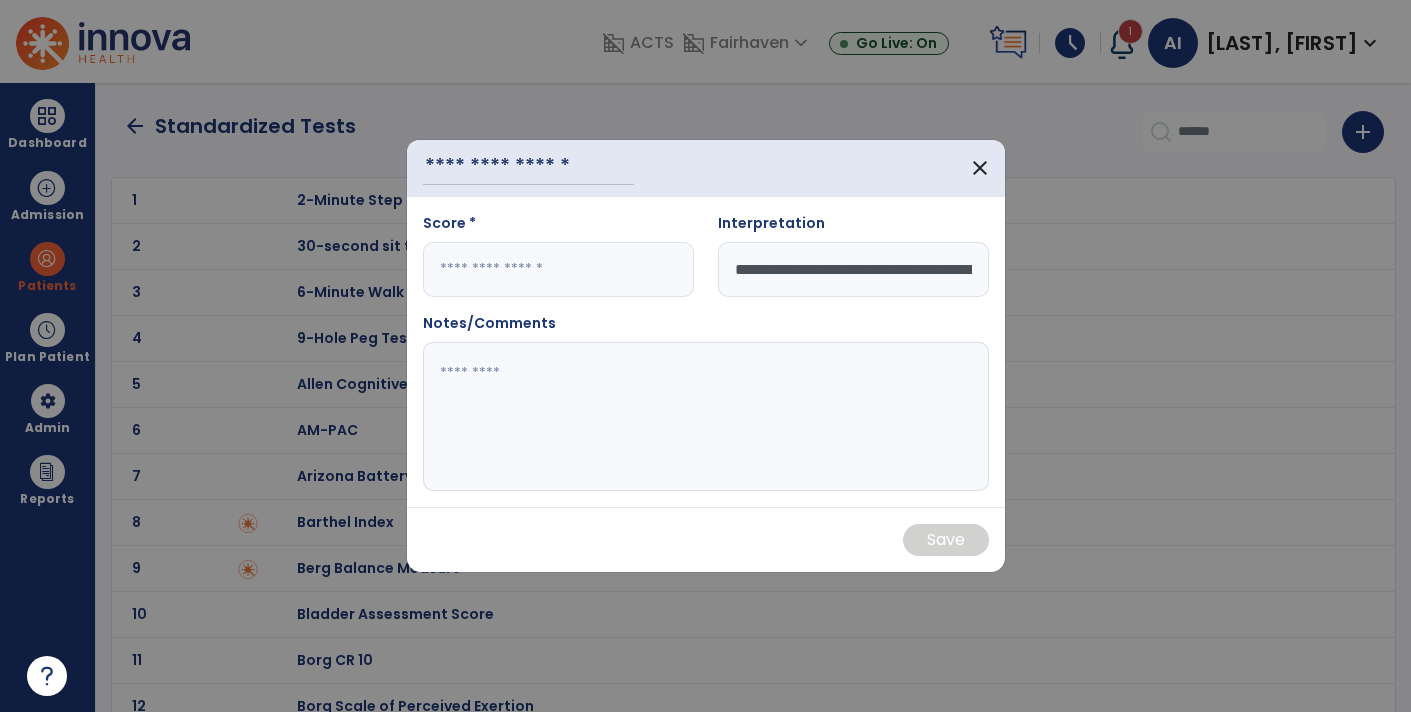 scroll, scrollTop: 0, scrollLeft: 213, axis: horizontal 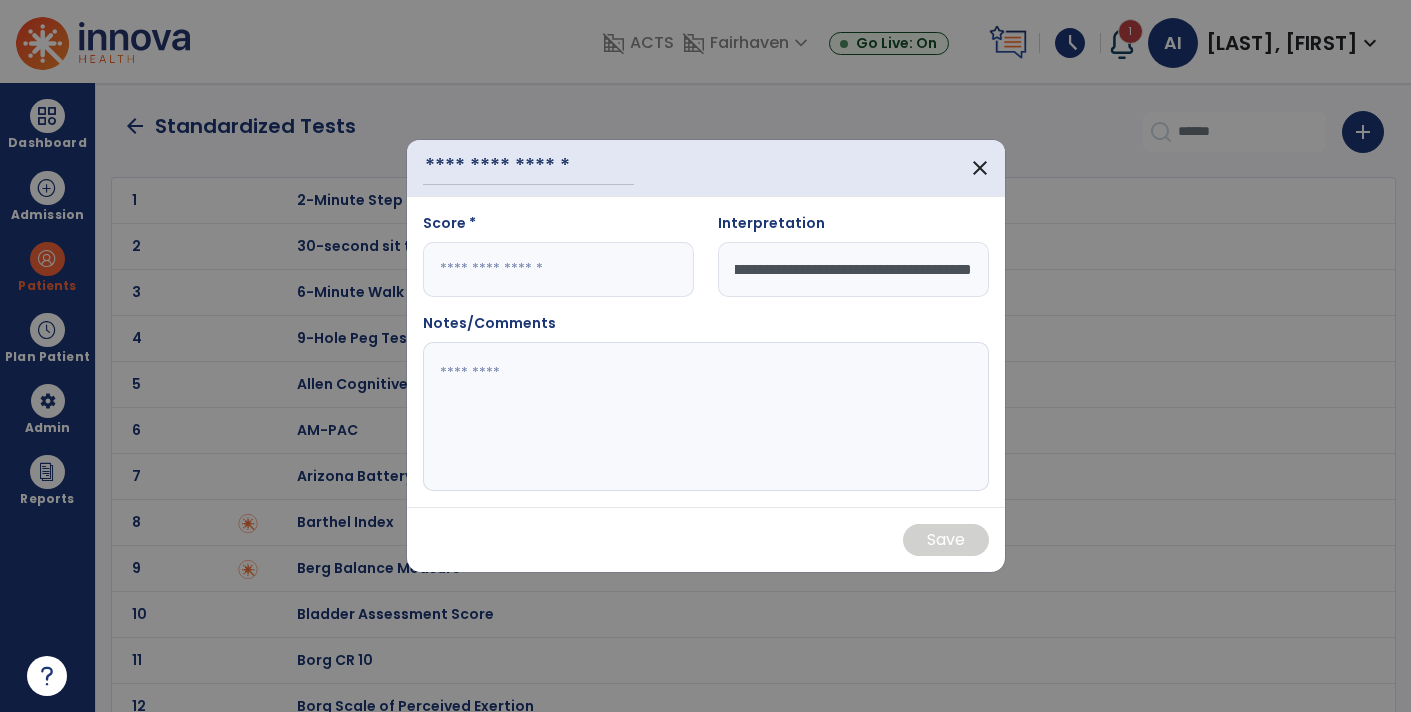 type on "**********" 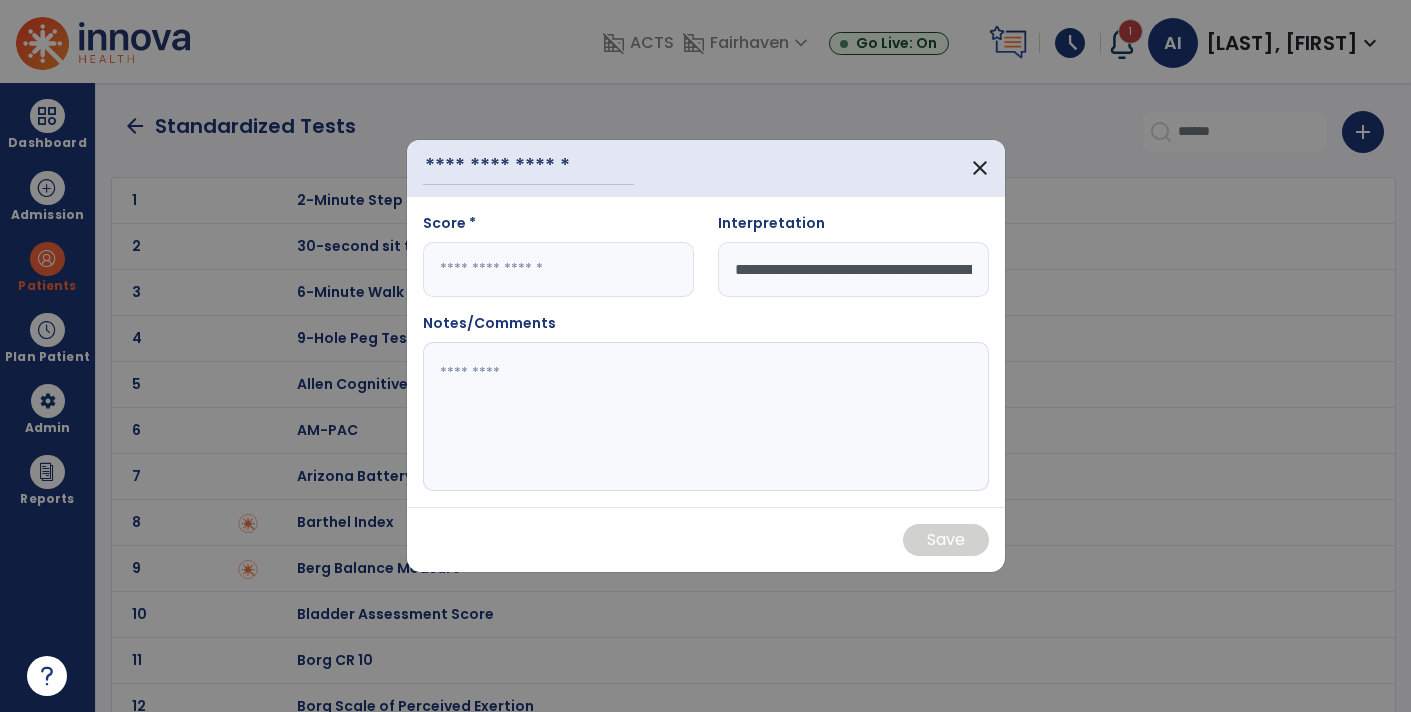 type on "*" 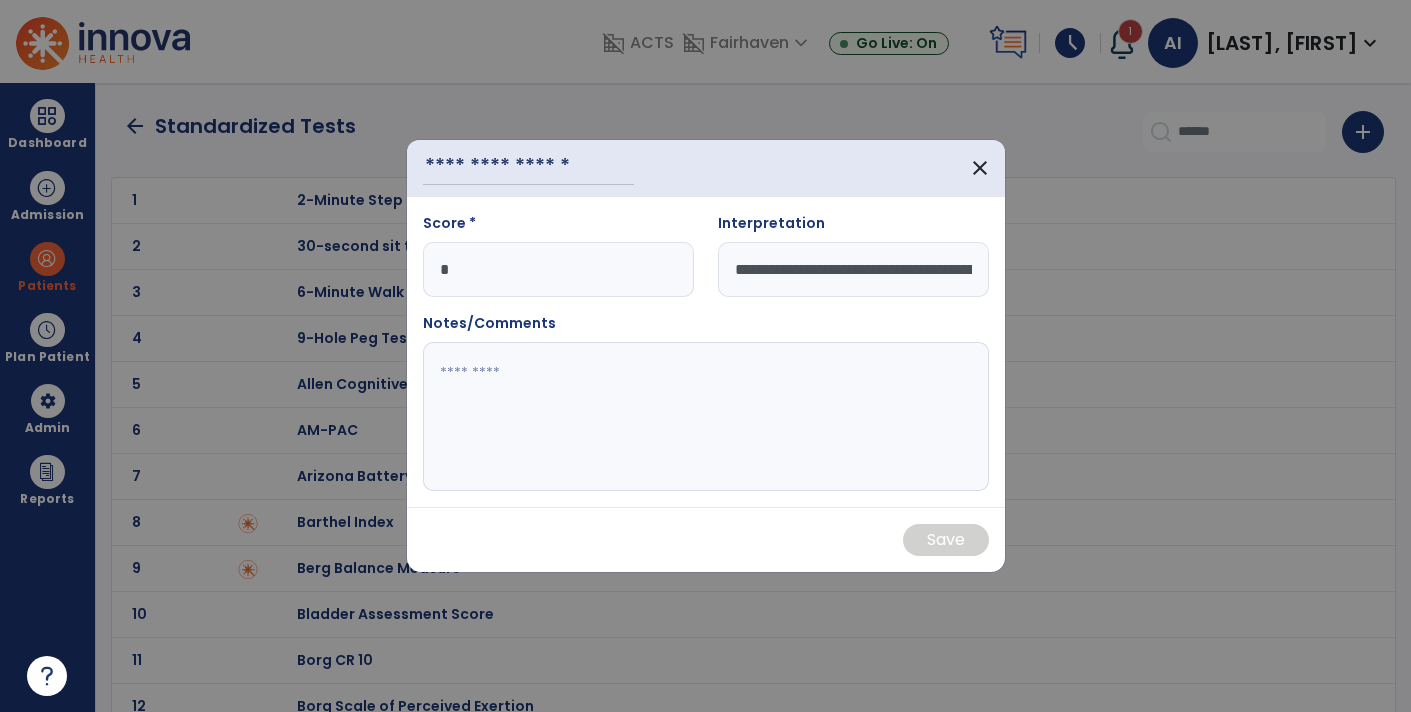type on "*" 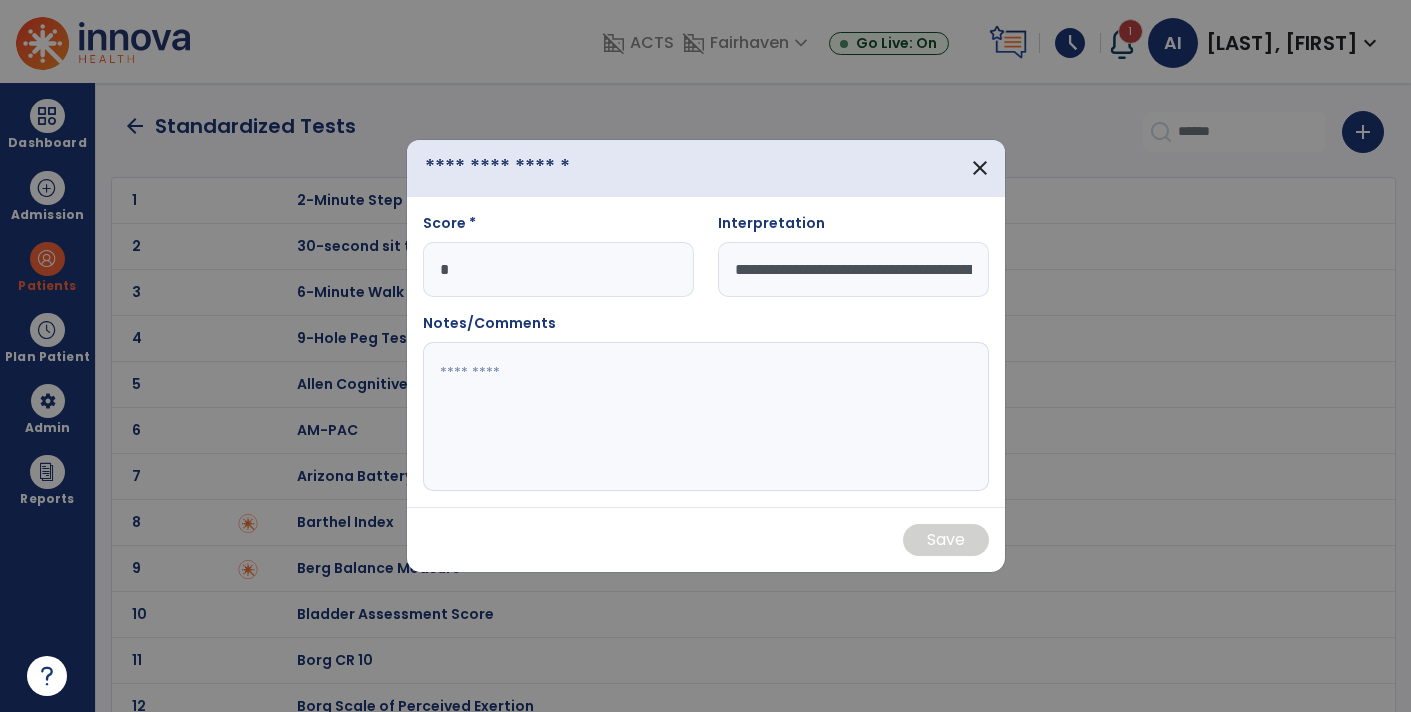 click at bounding box center [529, 168] 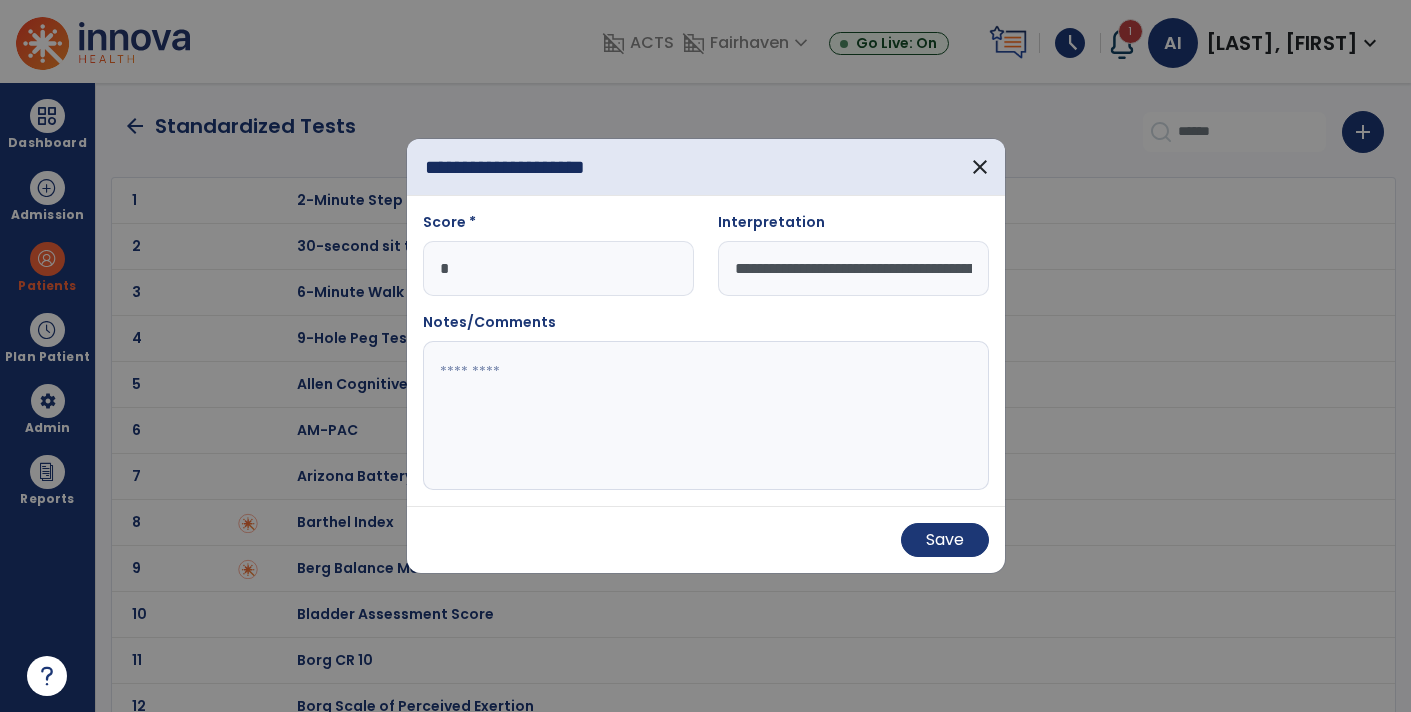 type on "**********" 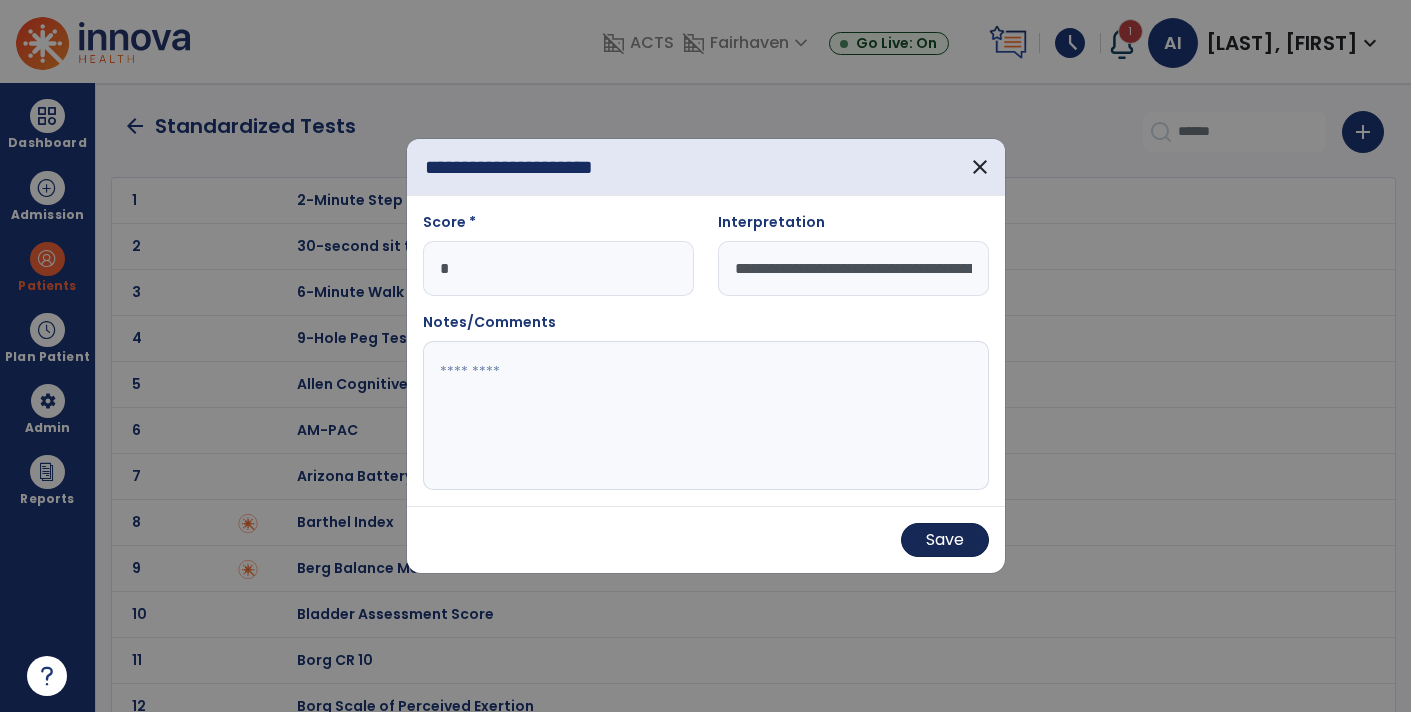 click on "Save" at bounding box center [945, 540] 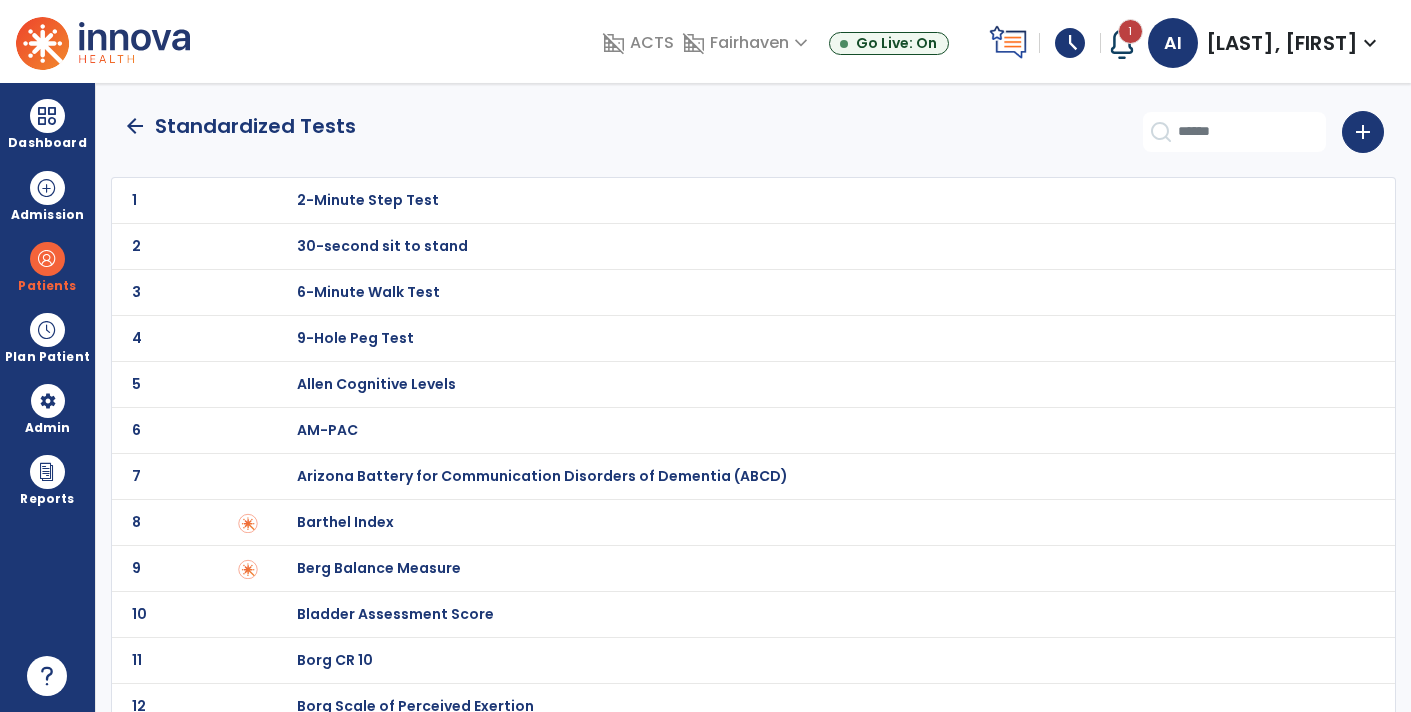 click 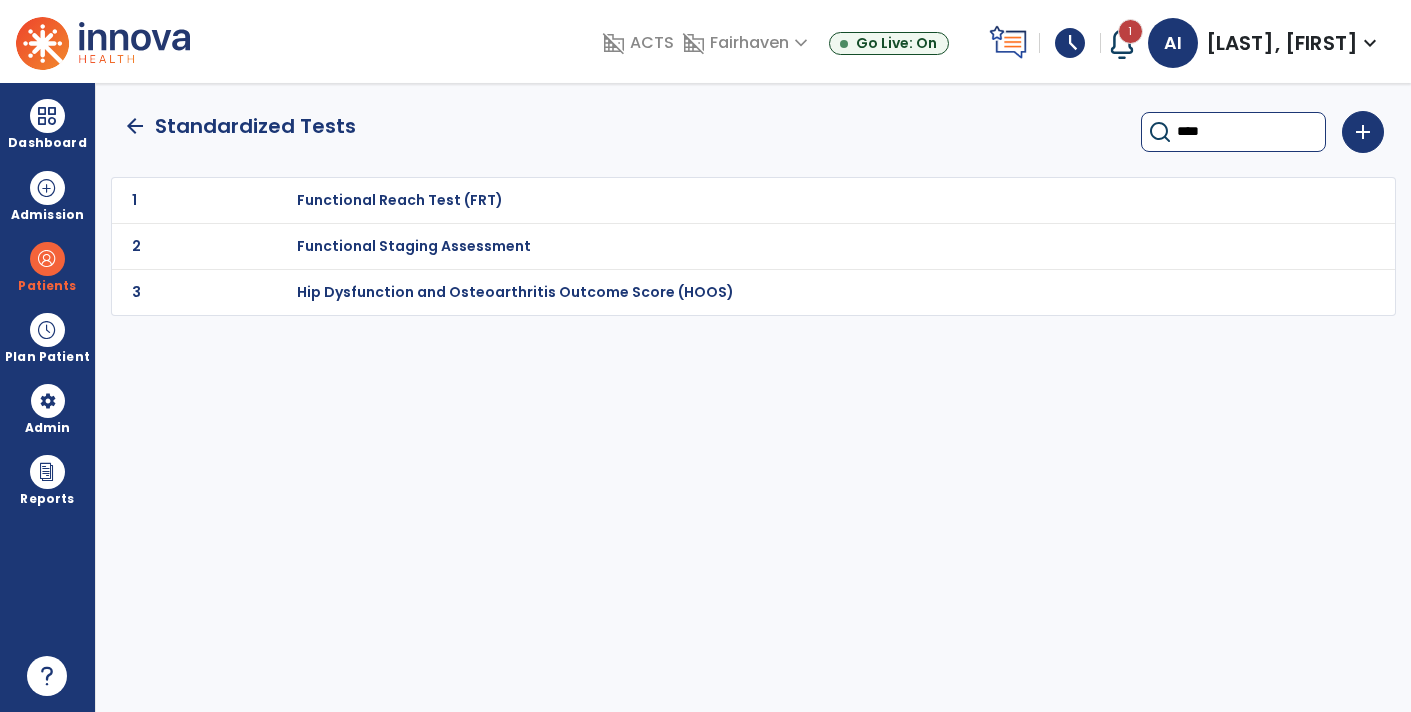 type on "****" 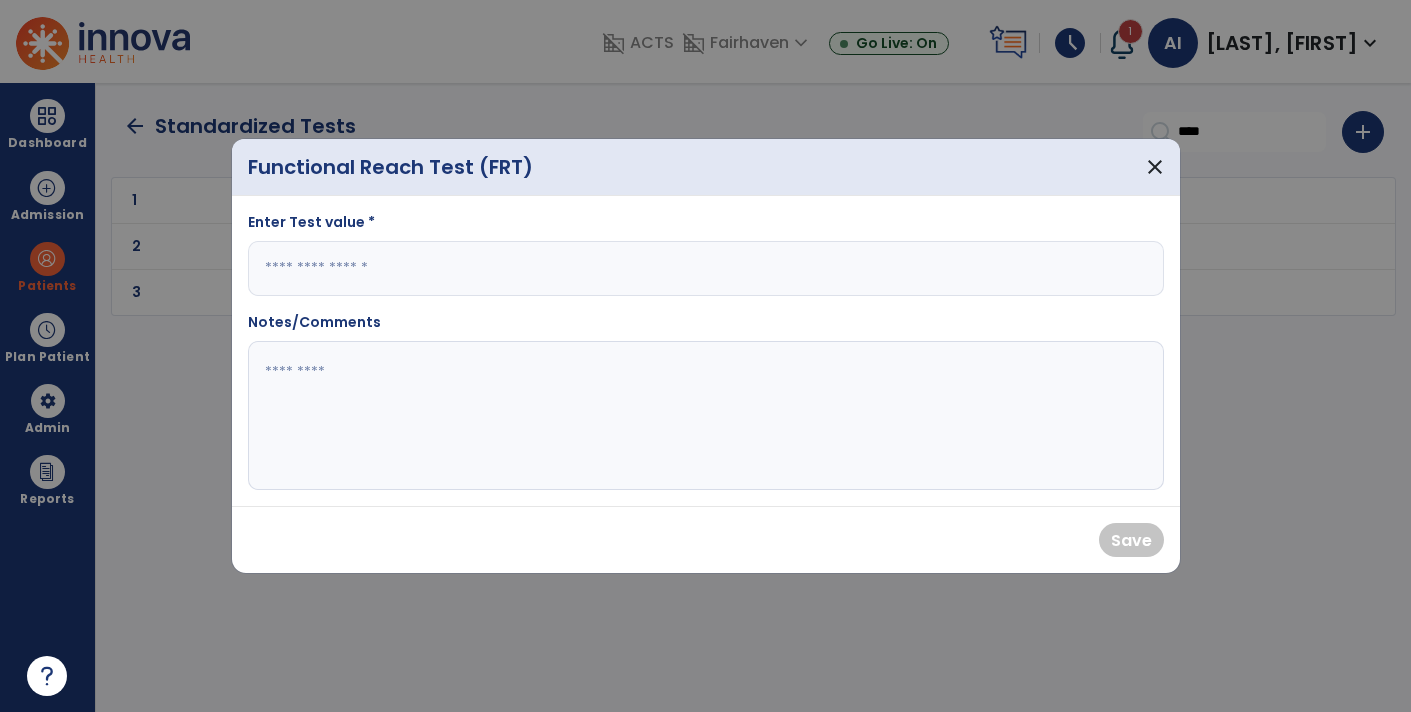 click at bounding box center [706, 268] 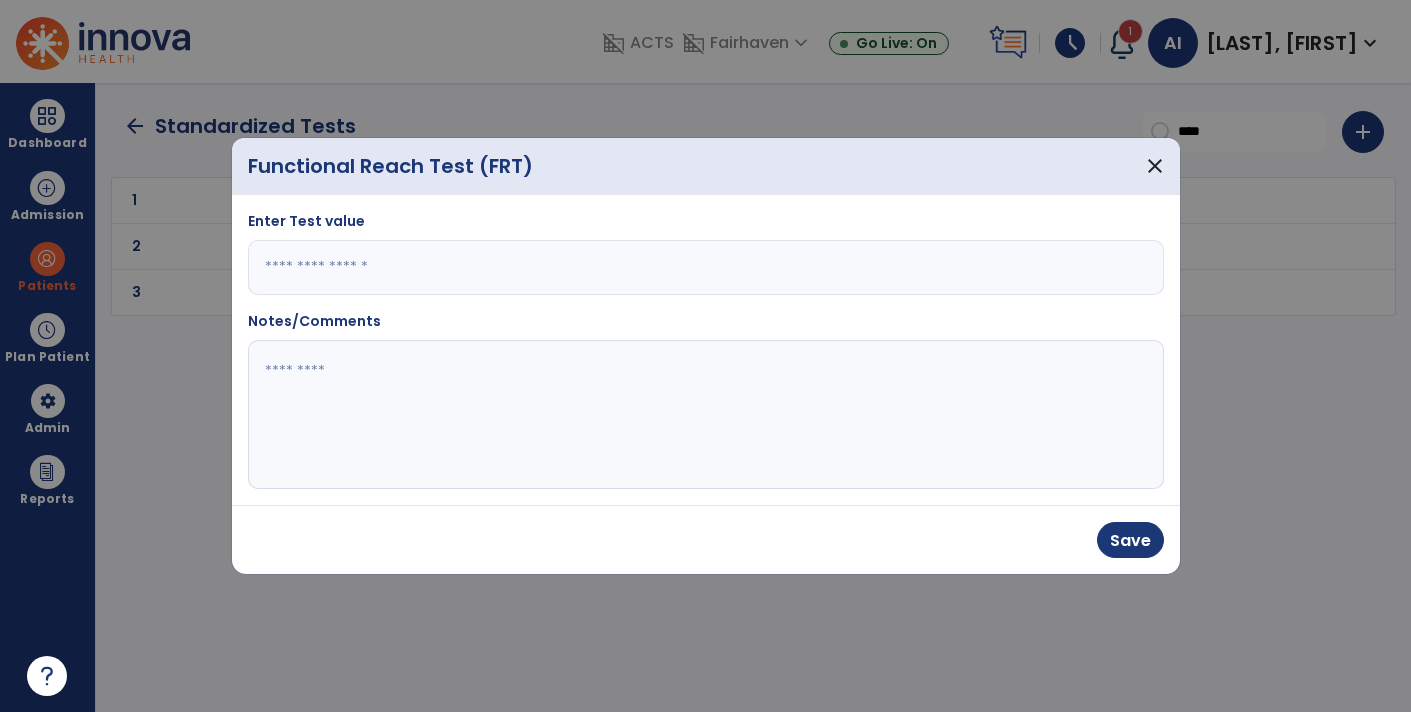 type on "***" 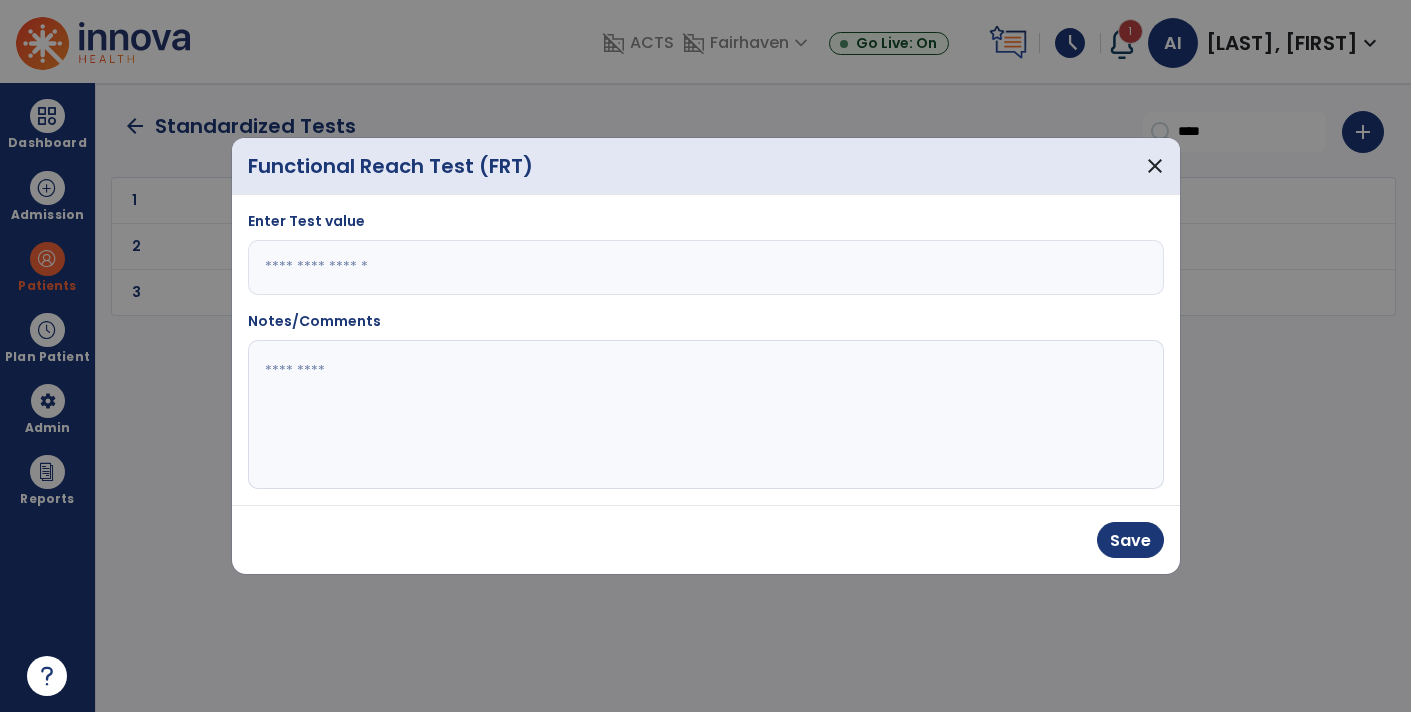 paste on "**********" 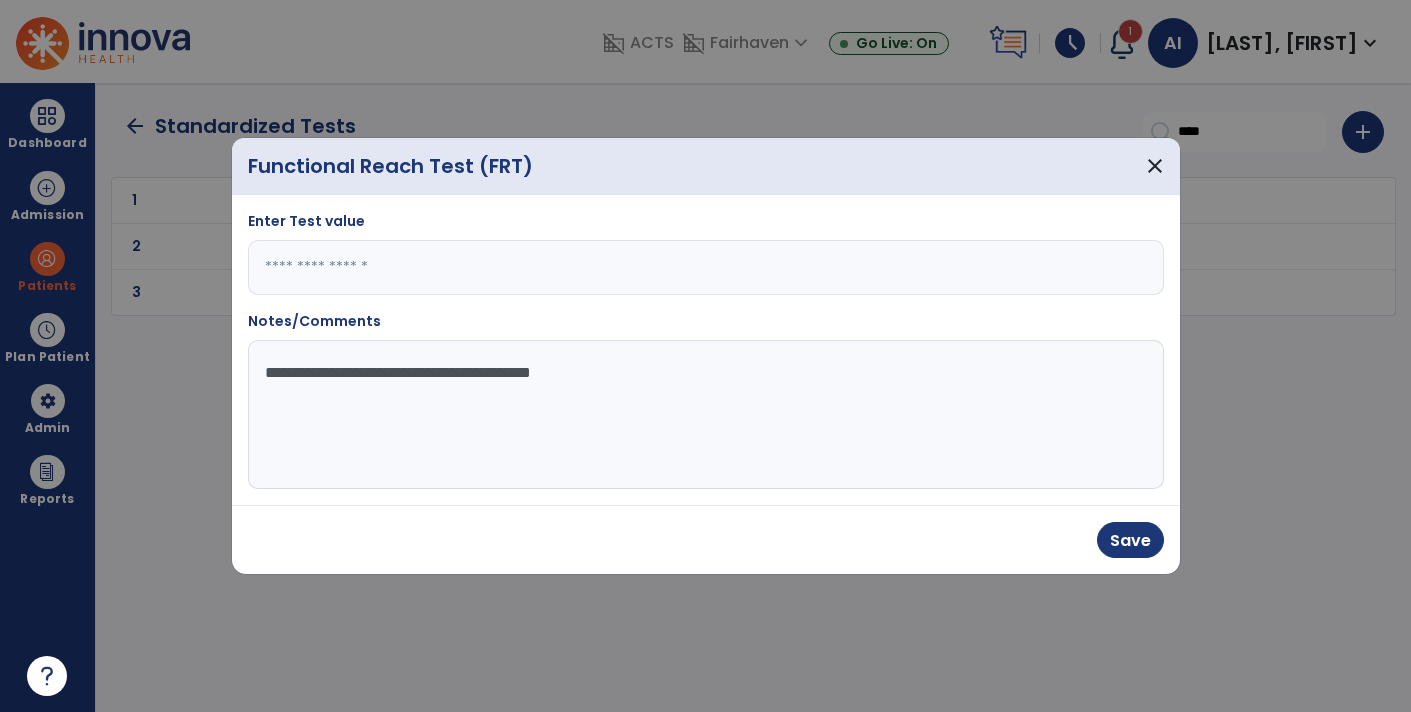 type on "**********" 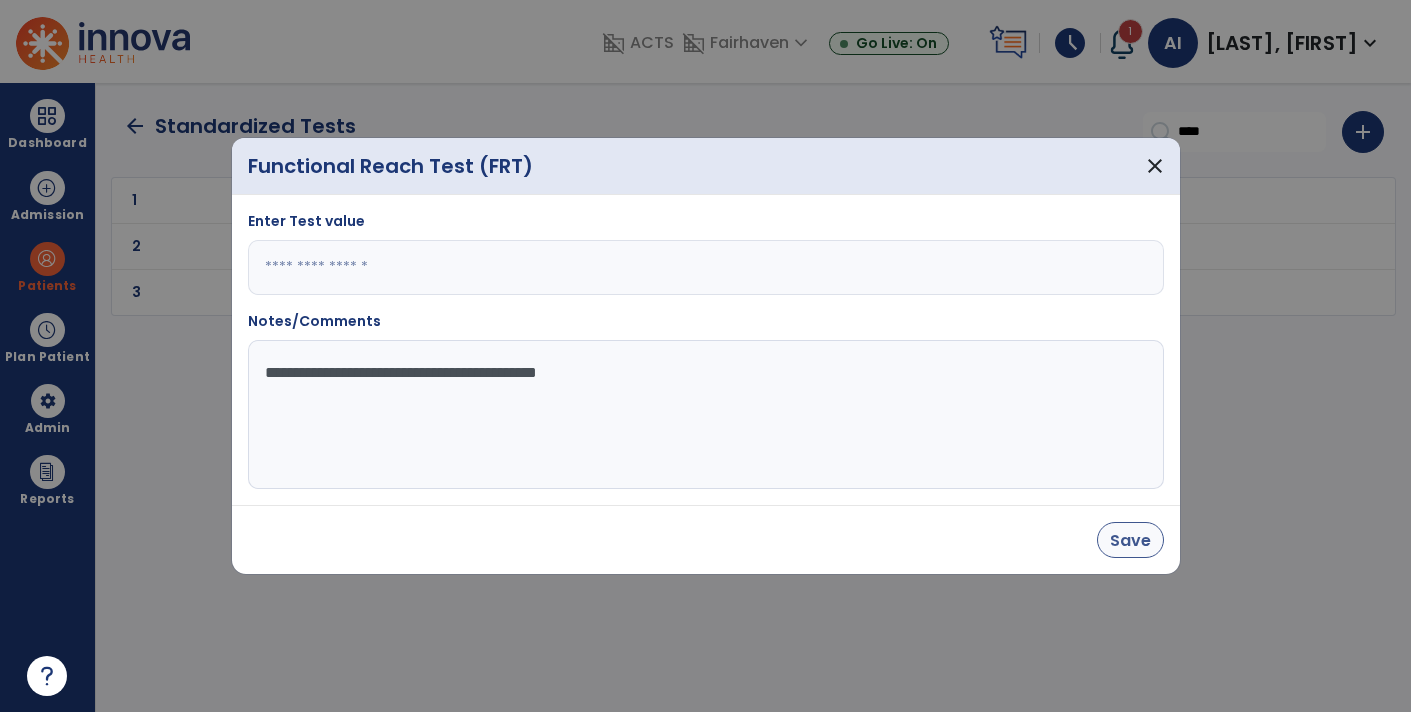 click on "Save" at bounding box center [1130, 540] 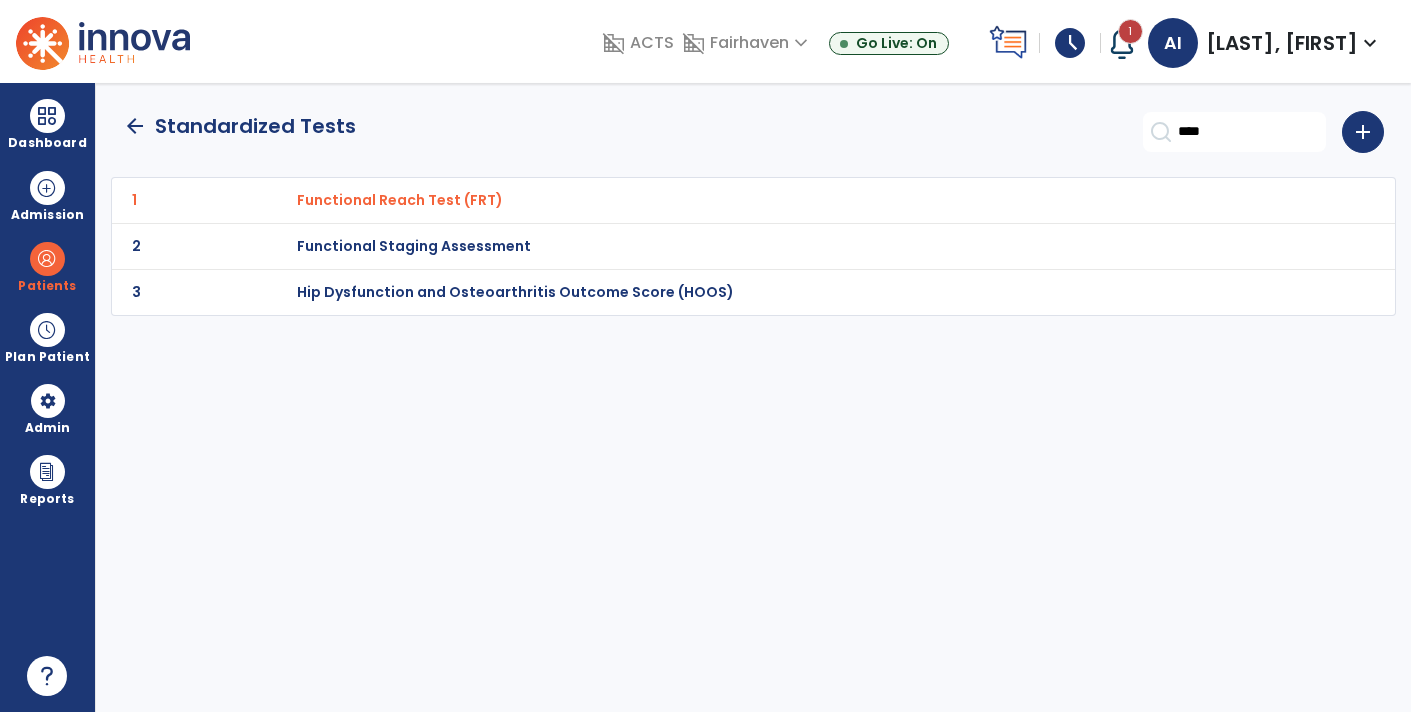 click on "arrow_back" 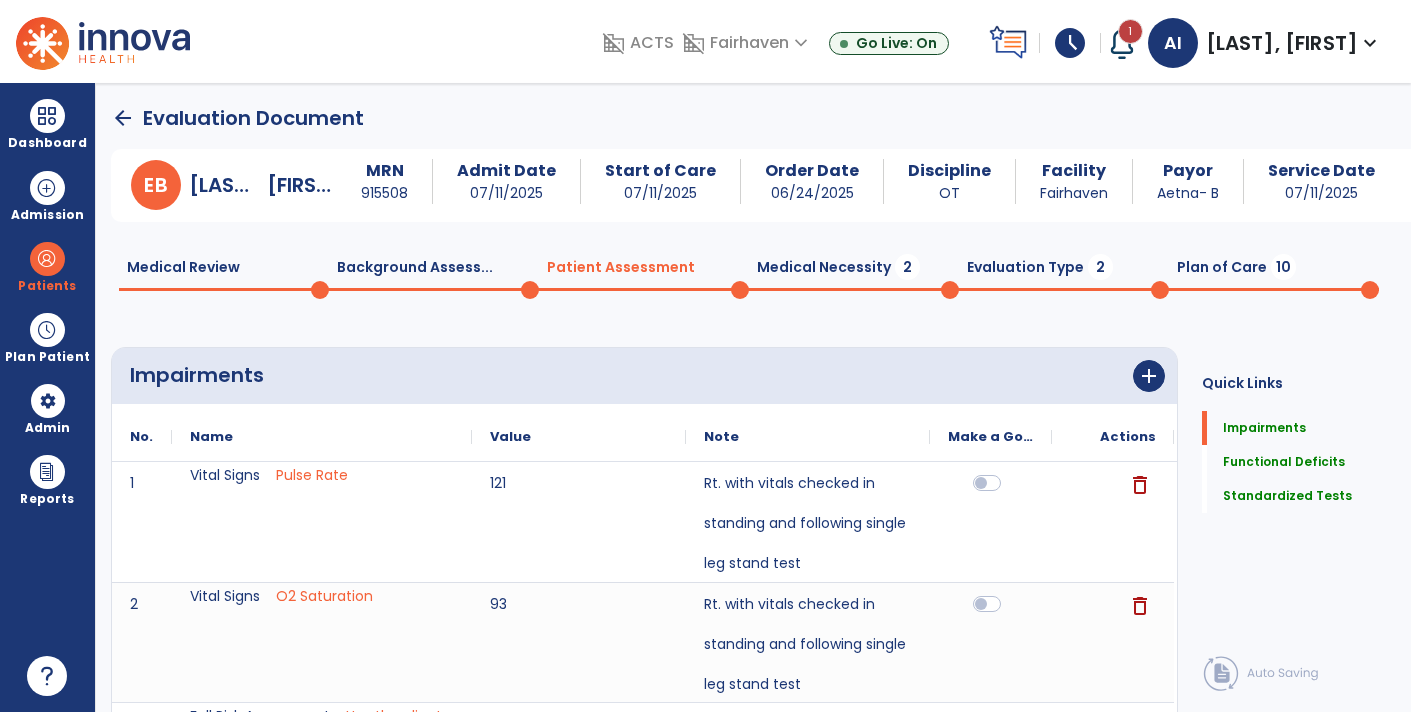 click on "Medical Necessity  2" 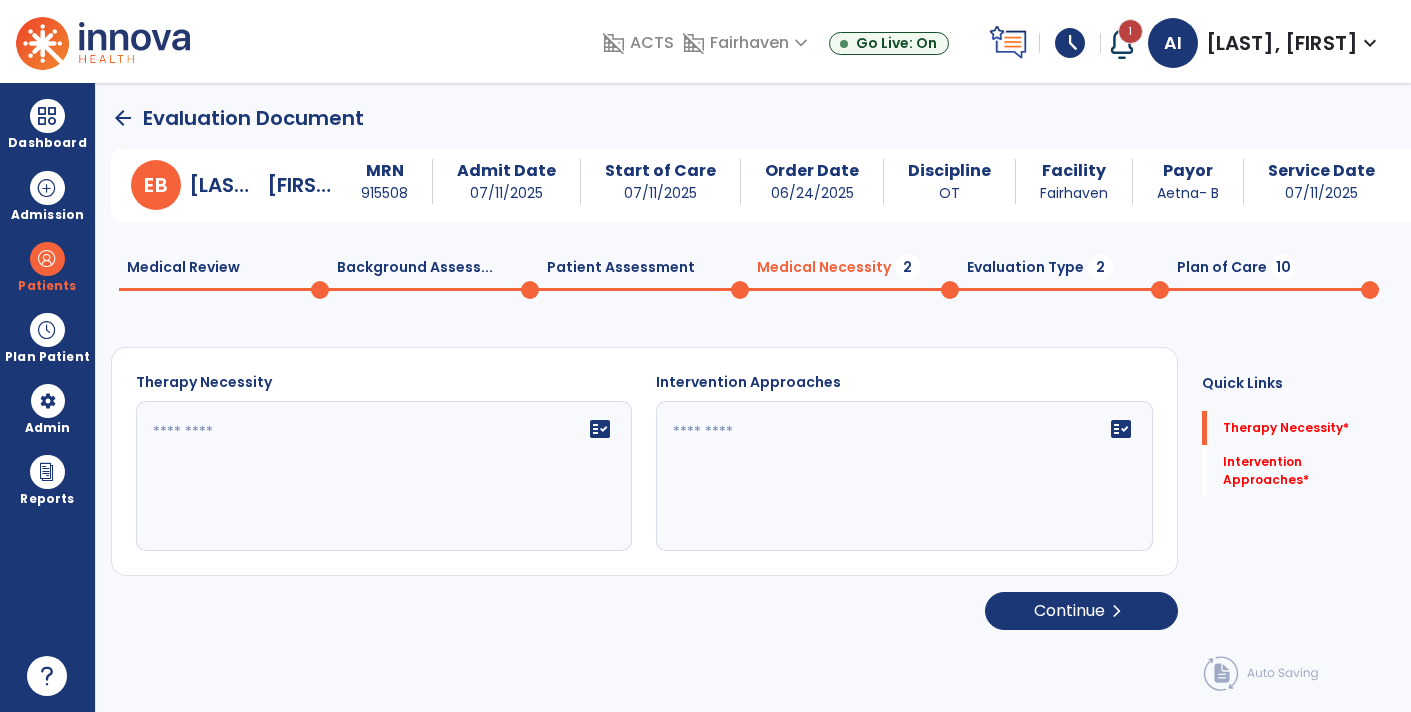 click 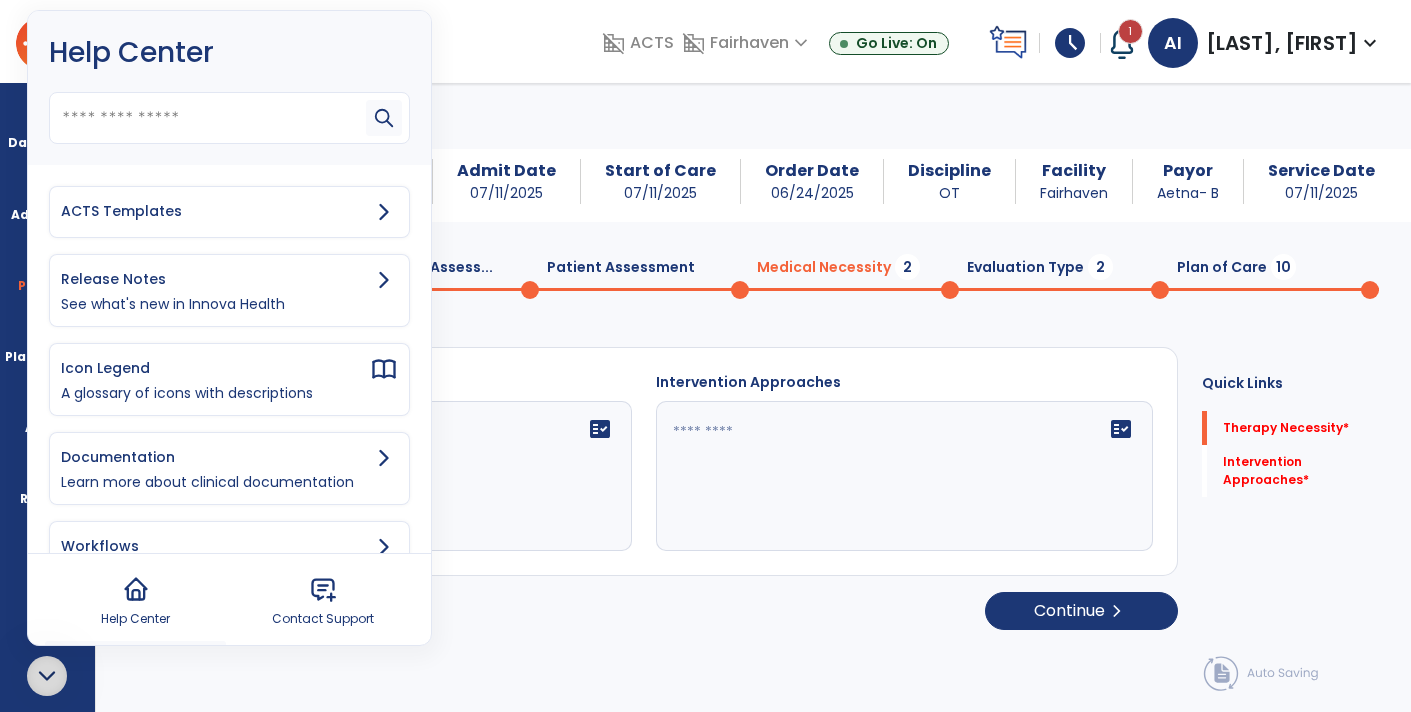 click on "ACTS Templates" at bounding box center [229, 212] 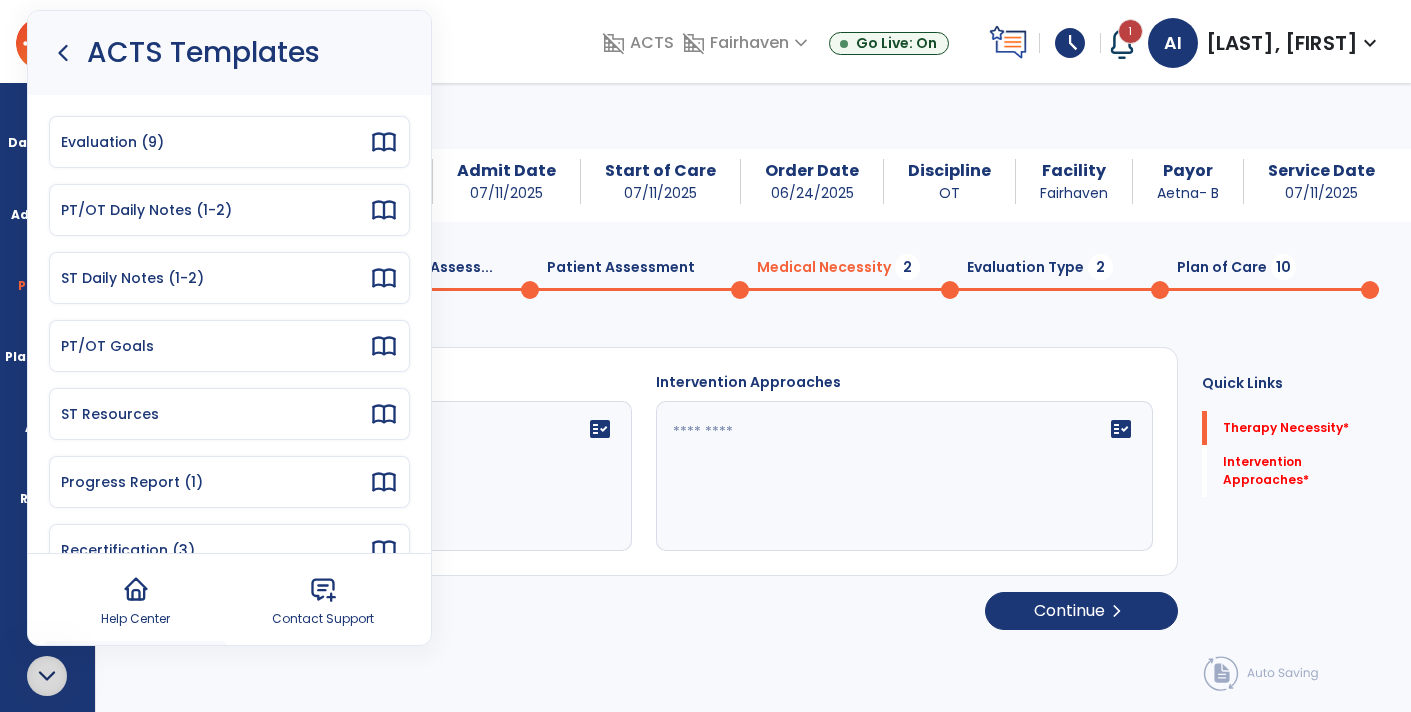 click on "Evaluation (9)" at bounding box center [215, 142] 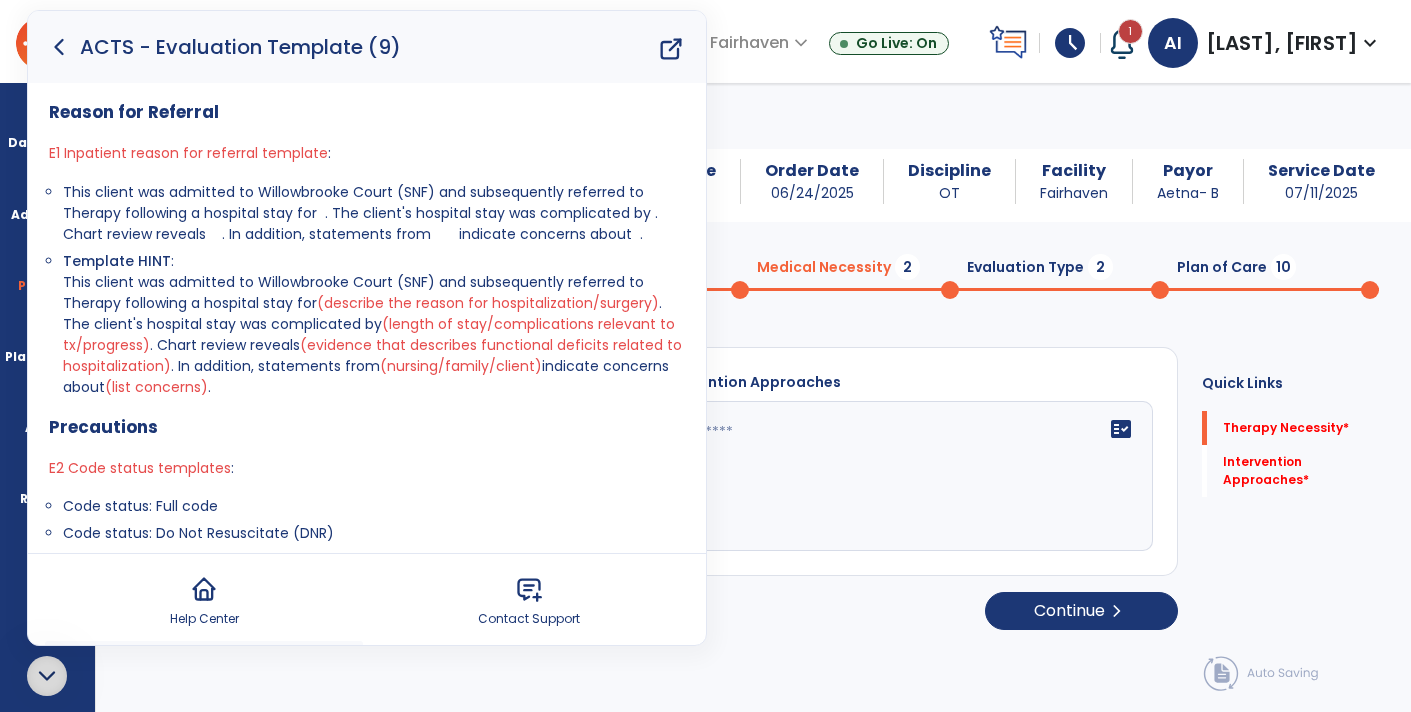 click 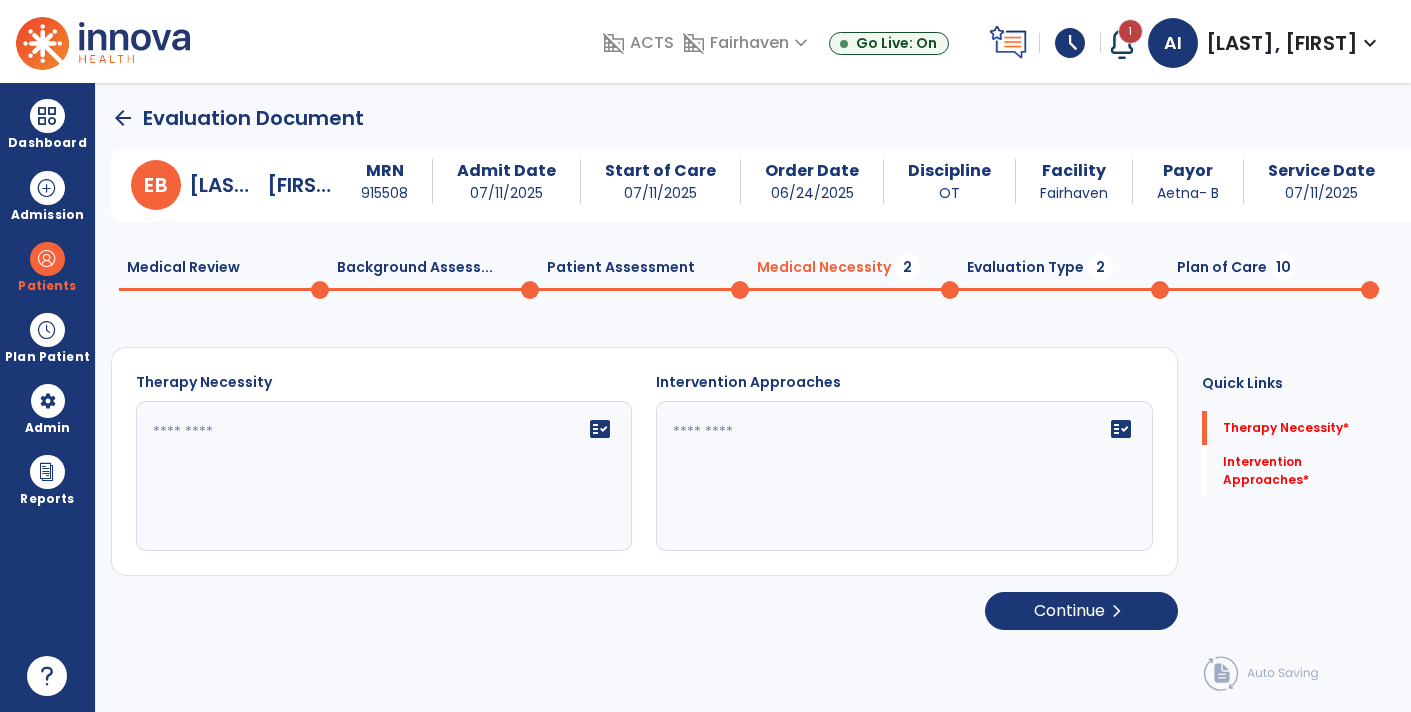 click on "fact_check" 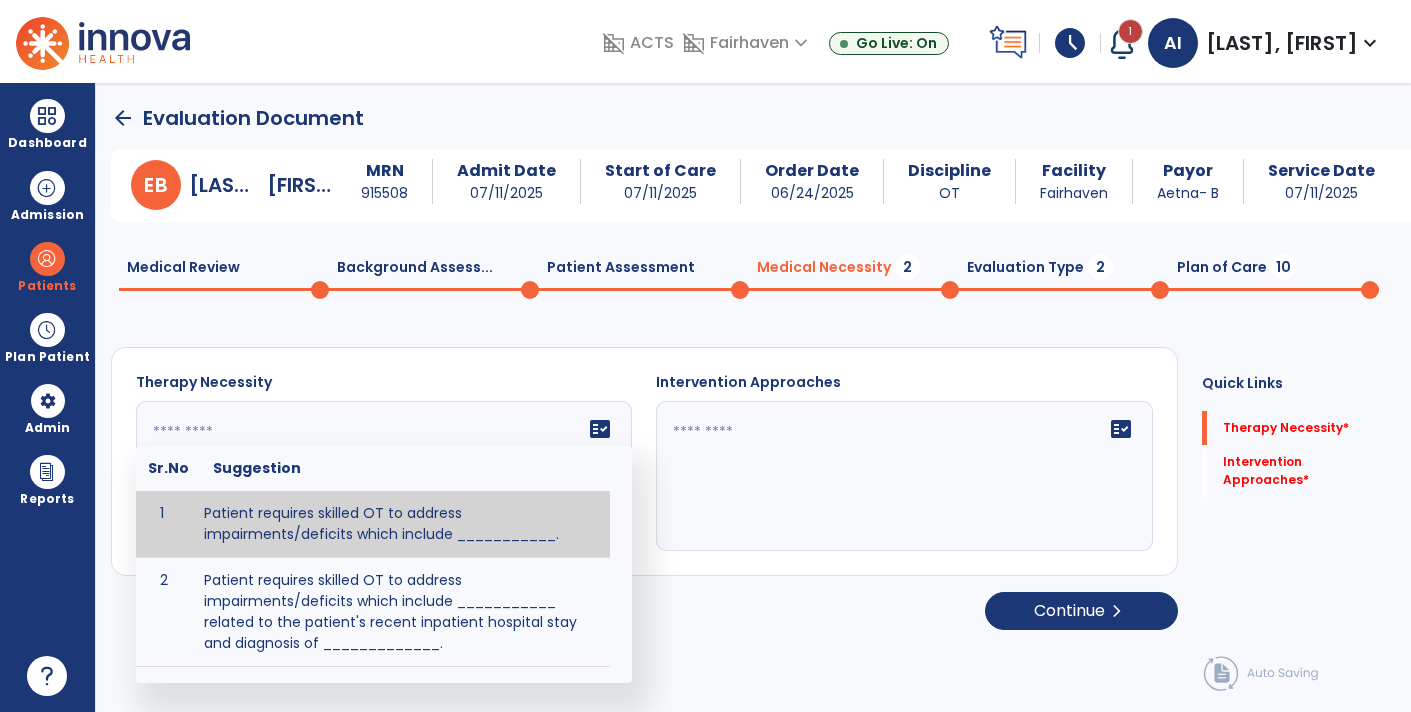 paste on "**********" 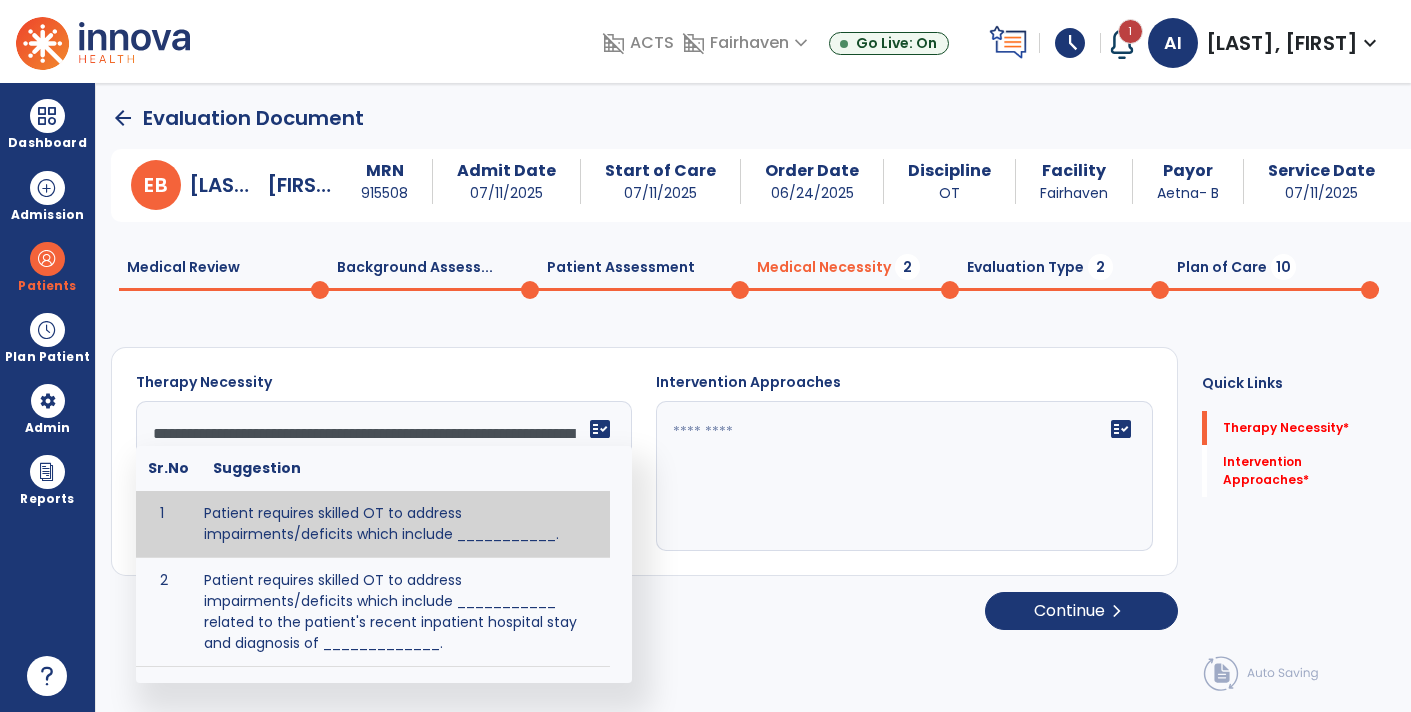scroll, scrollTop: 63, scrollLeft: 0, axis: vertical 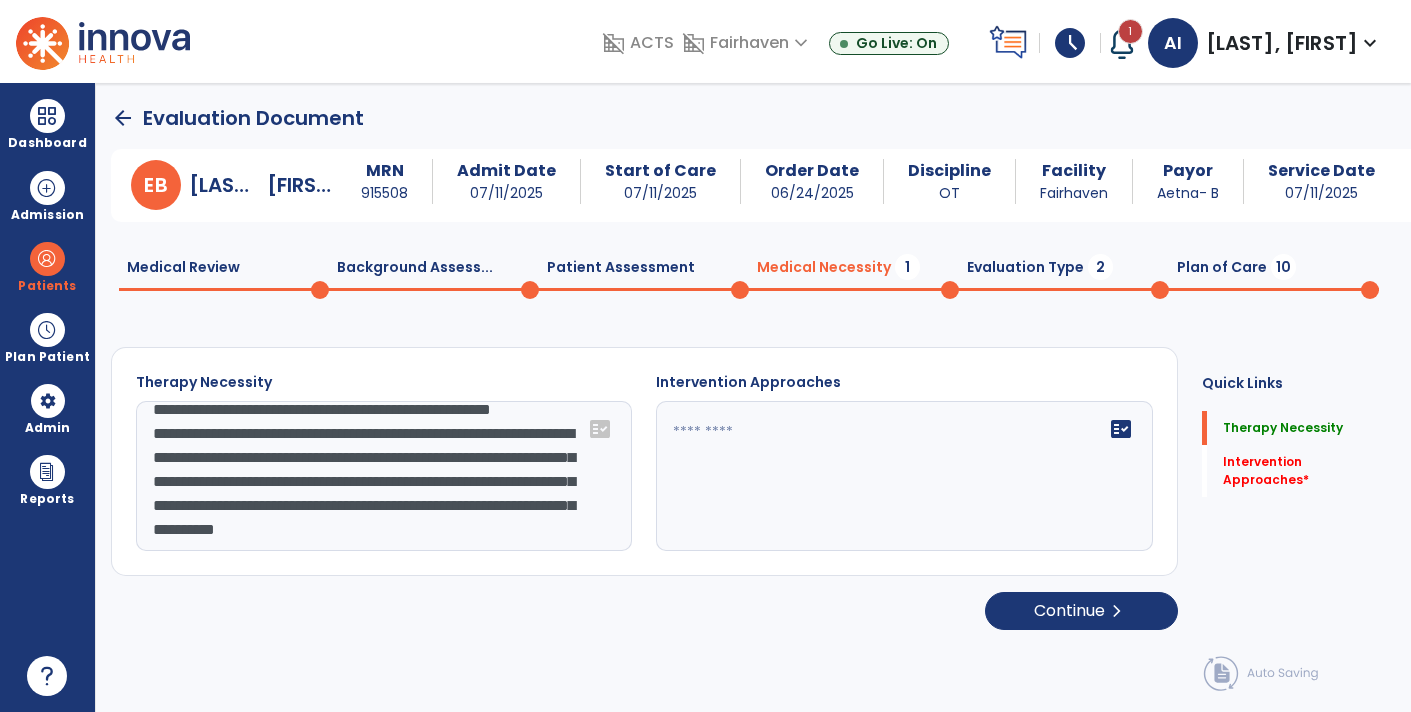 type on "**********" 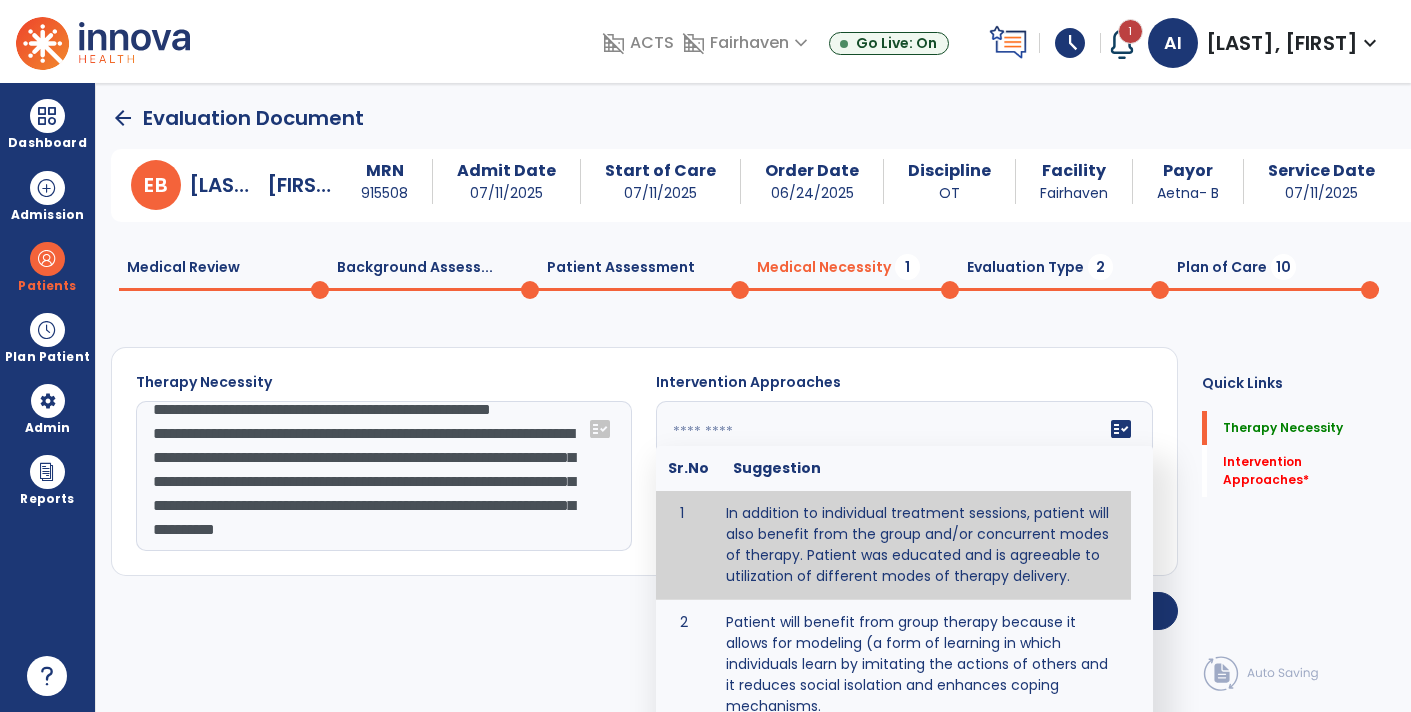 paste on "**********" 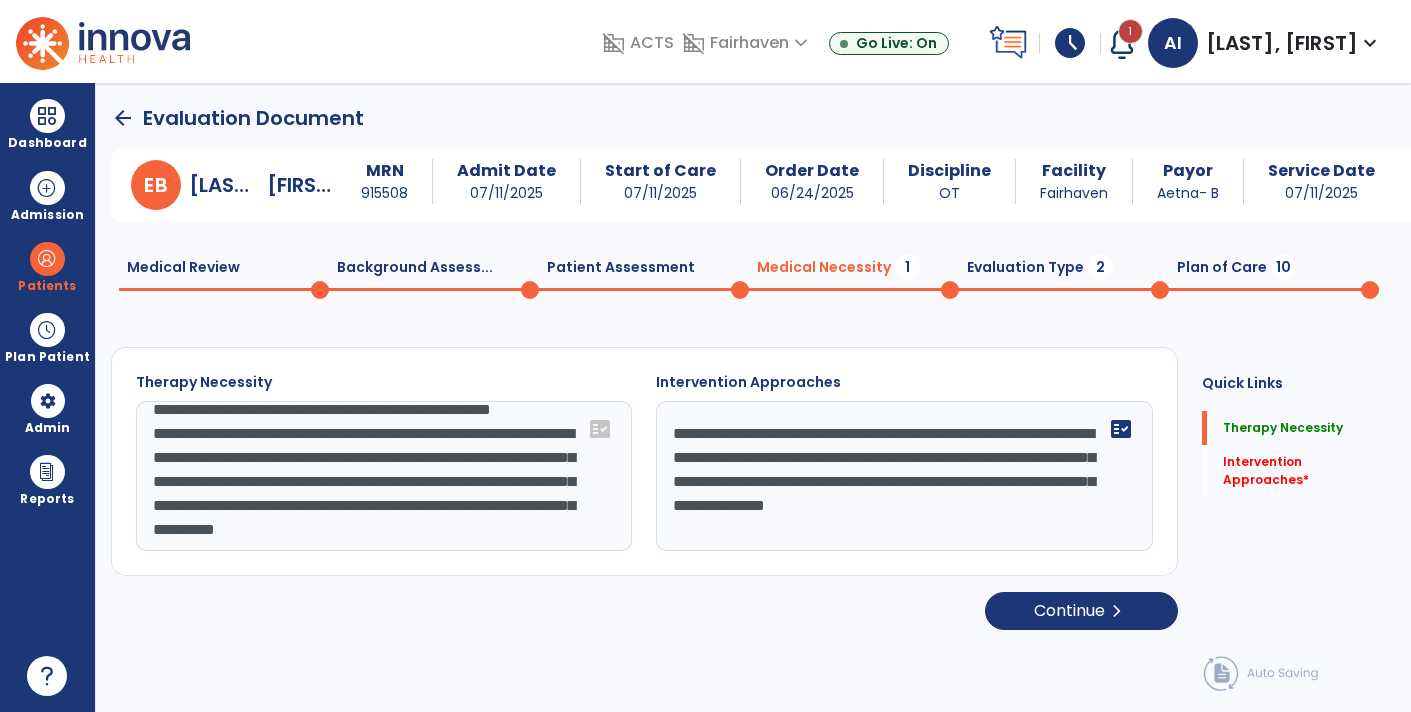 scroll, scrollTop: 1, scrollLeft: 0, axis: vertical 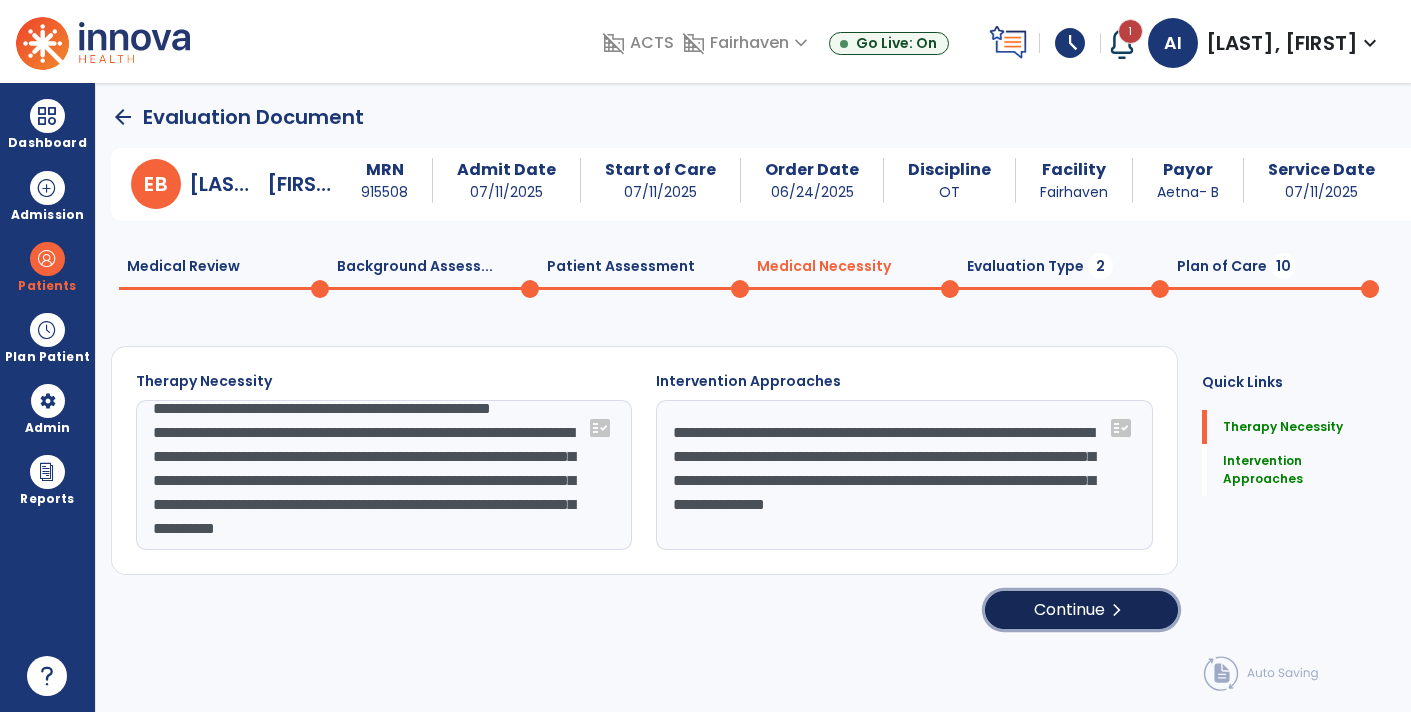 click on "chevron_right" 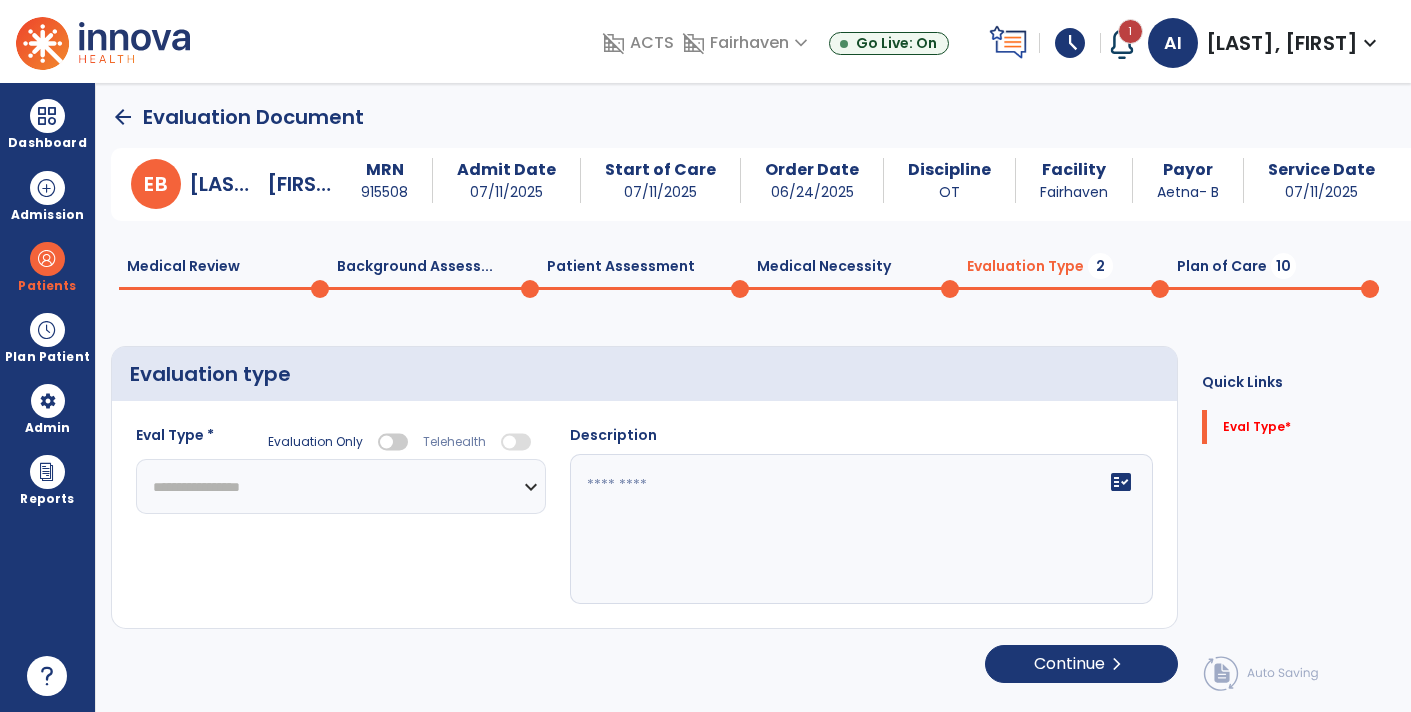 click on "**********" 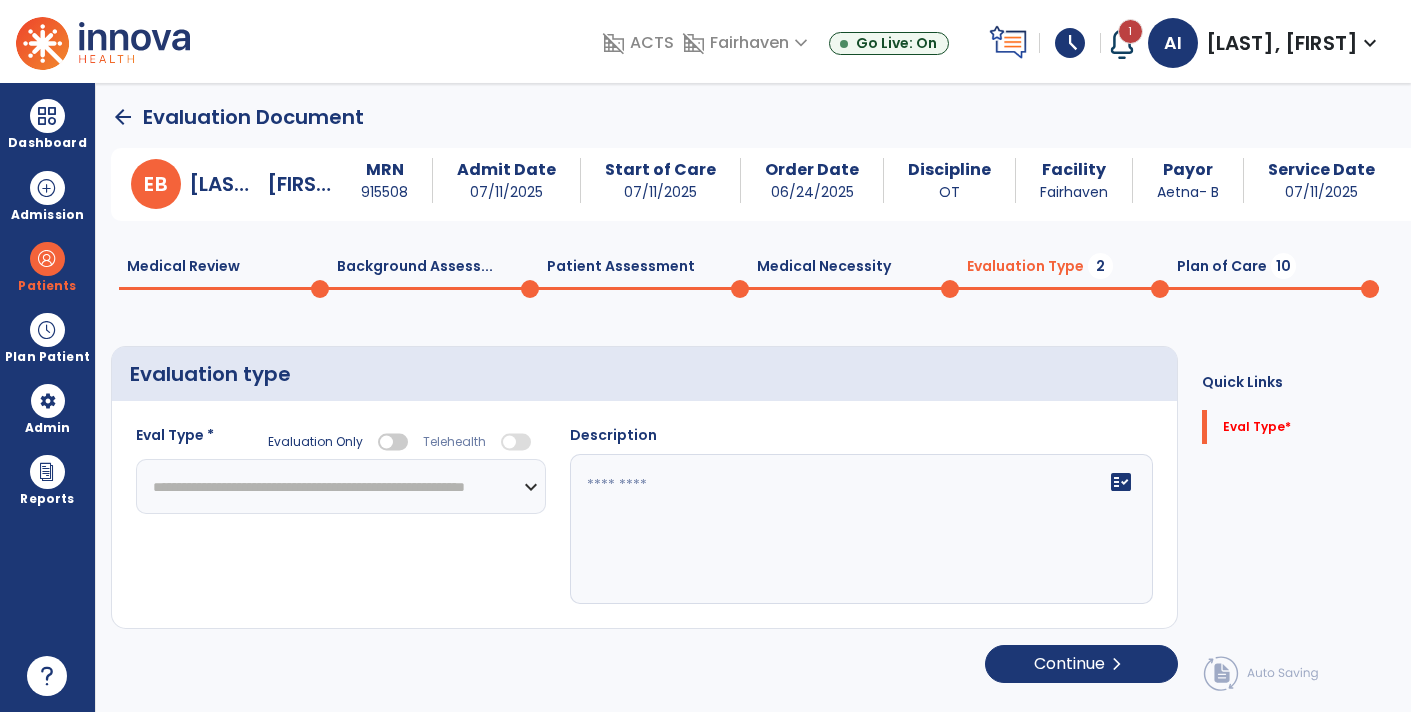 click on "**********" 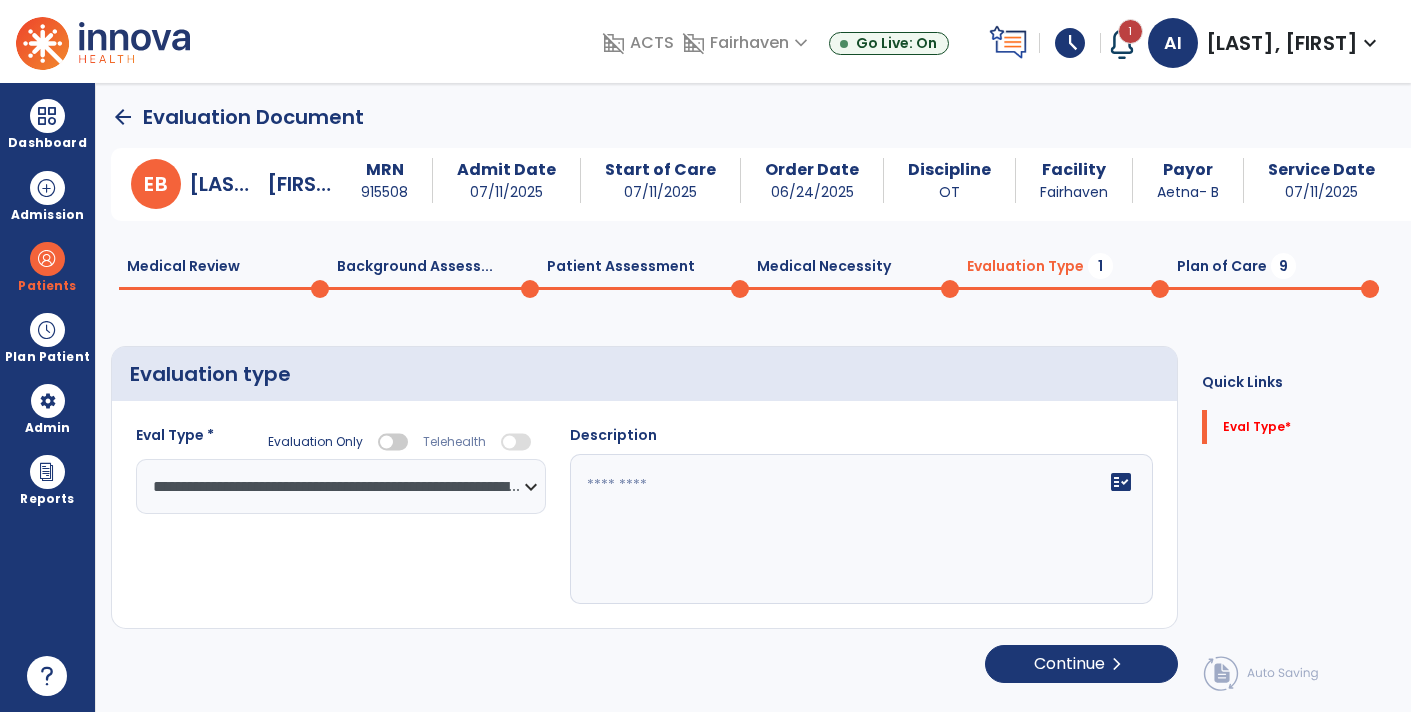 click 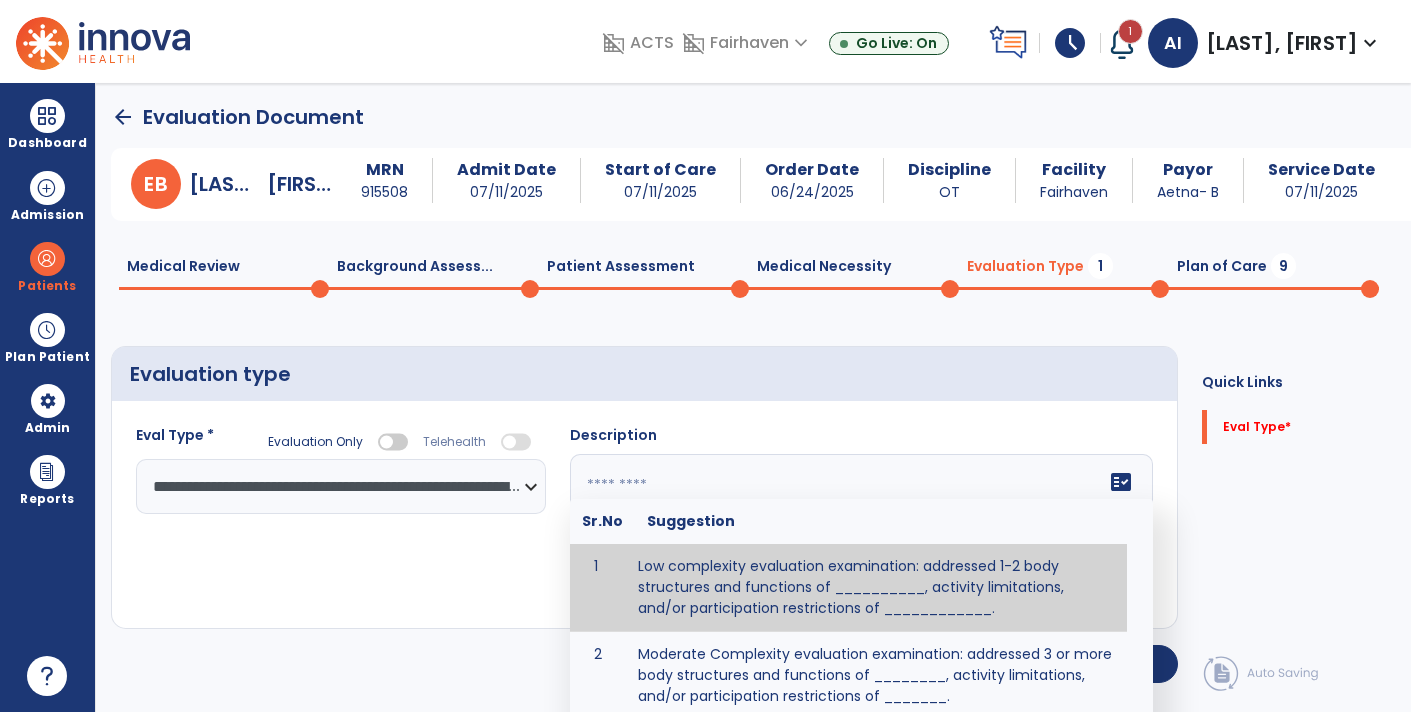 paste on "**********" 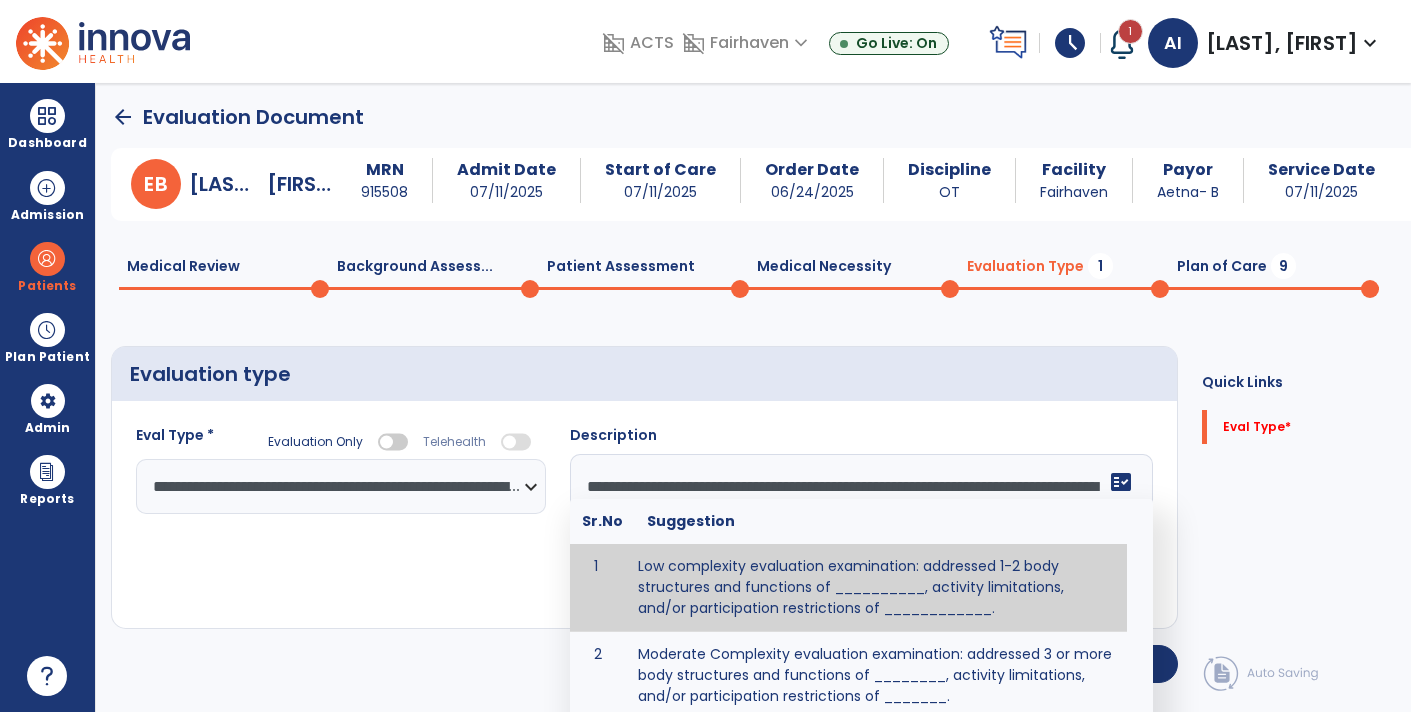 scroll, scrollTop: 111, scrollLeft: 0, axis: vertical 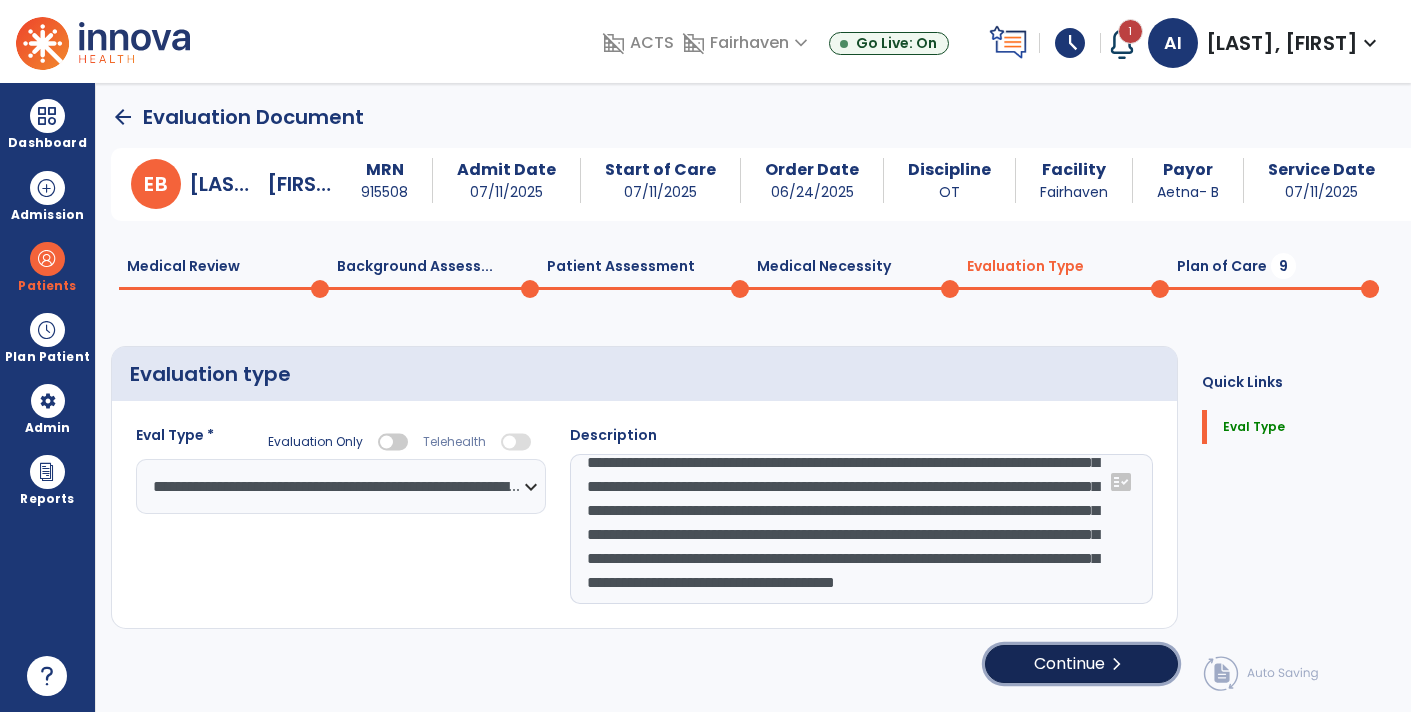 click on "Continue  chevron_right" 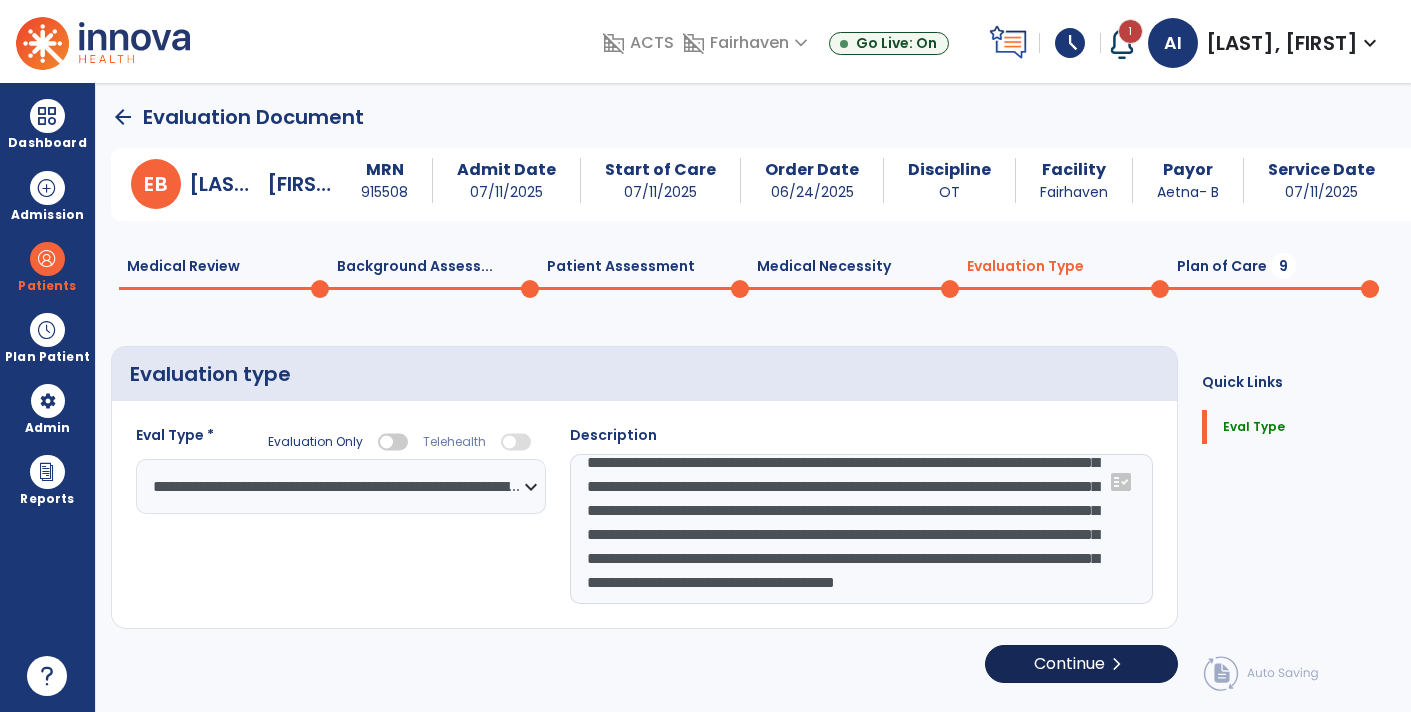 select on "*****" 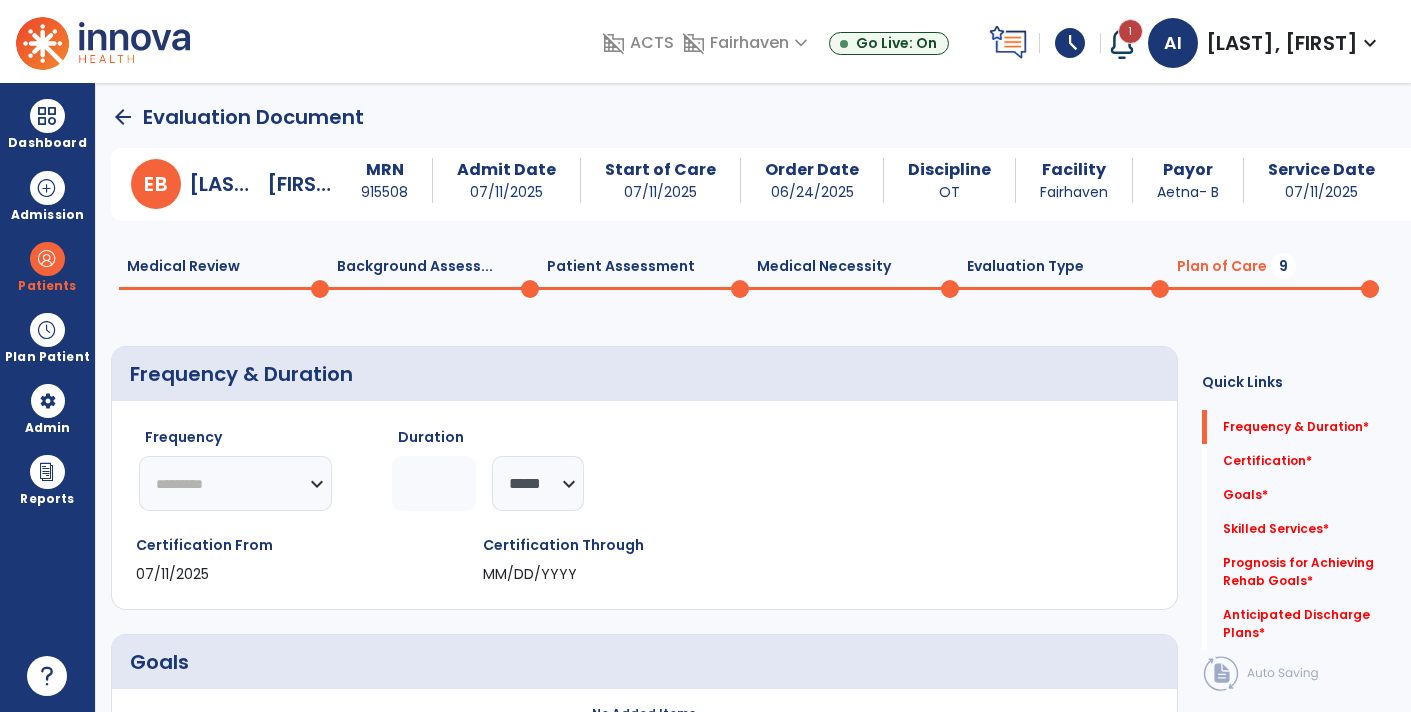 click on "********* ** ** ** ** ** ** **" 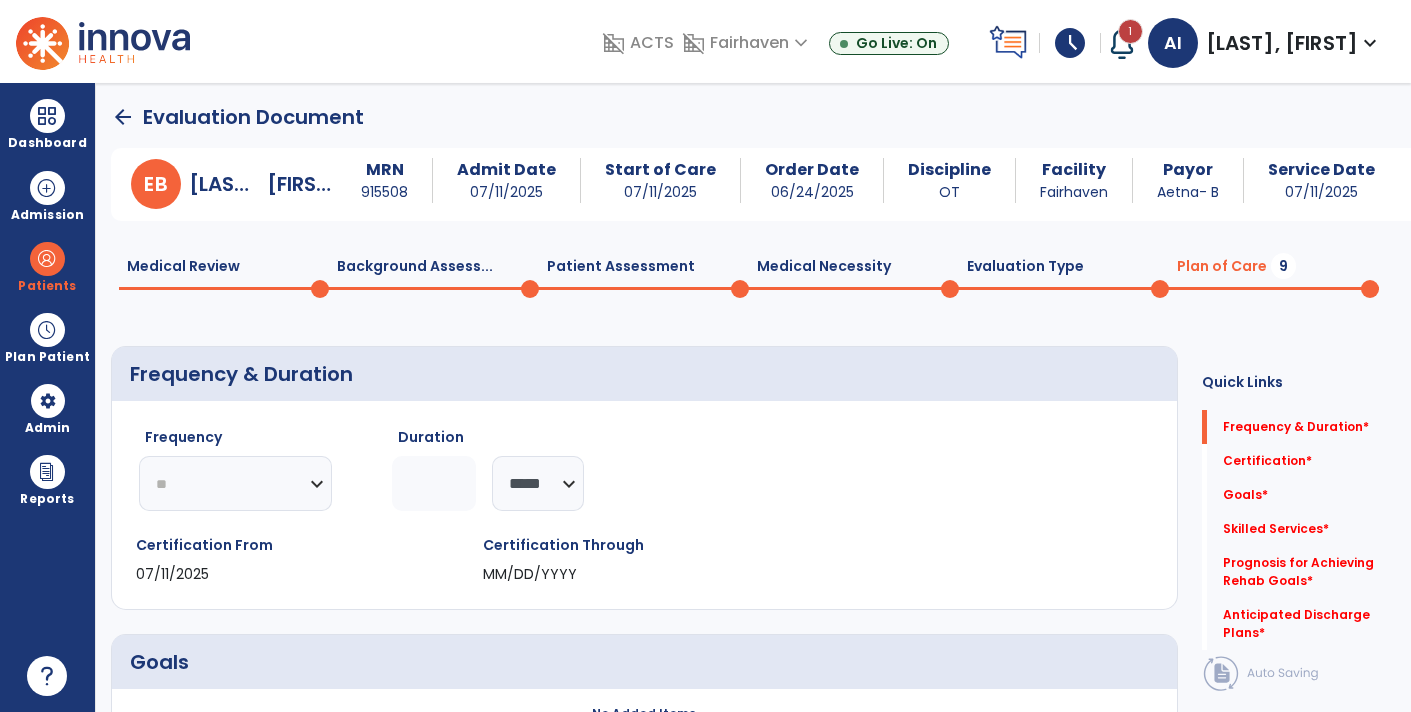 click on "********* ** ** ** ** ** ** **" 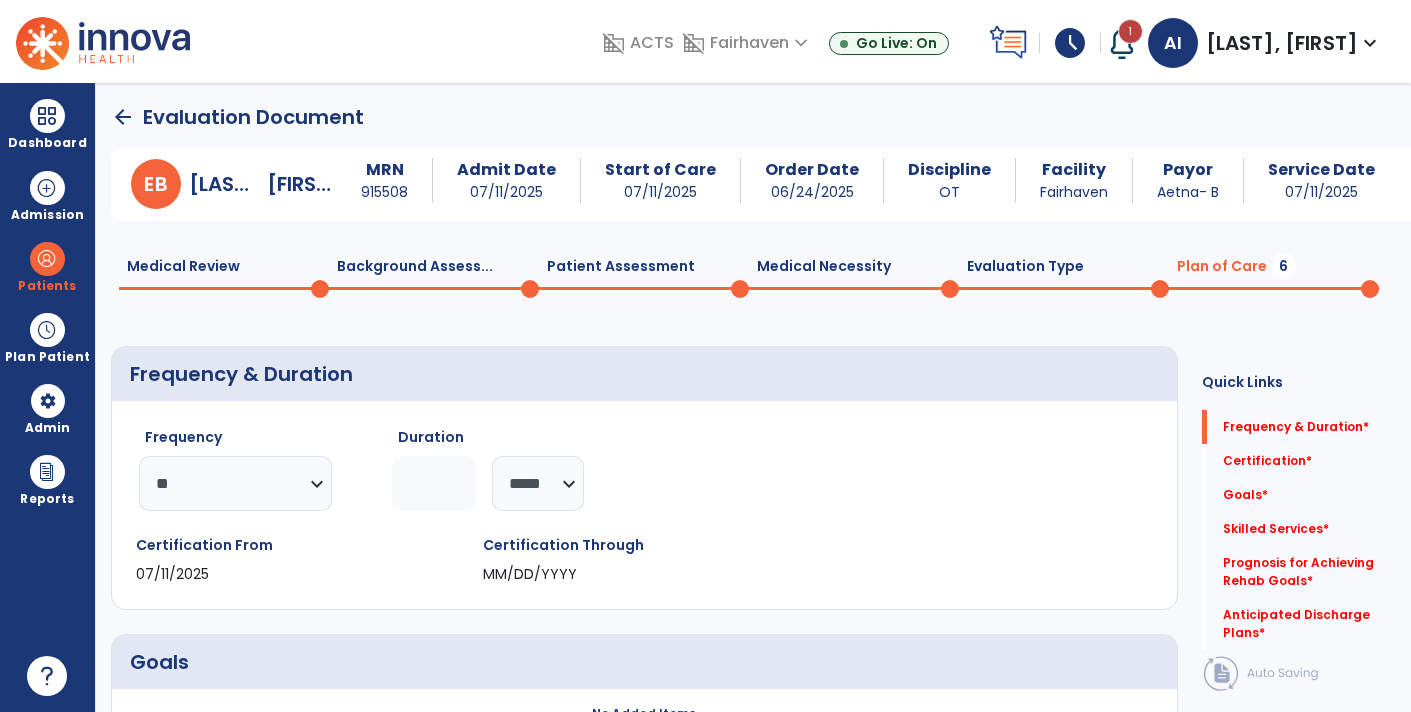 click 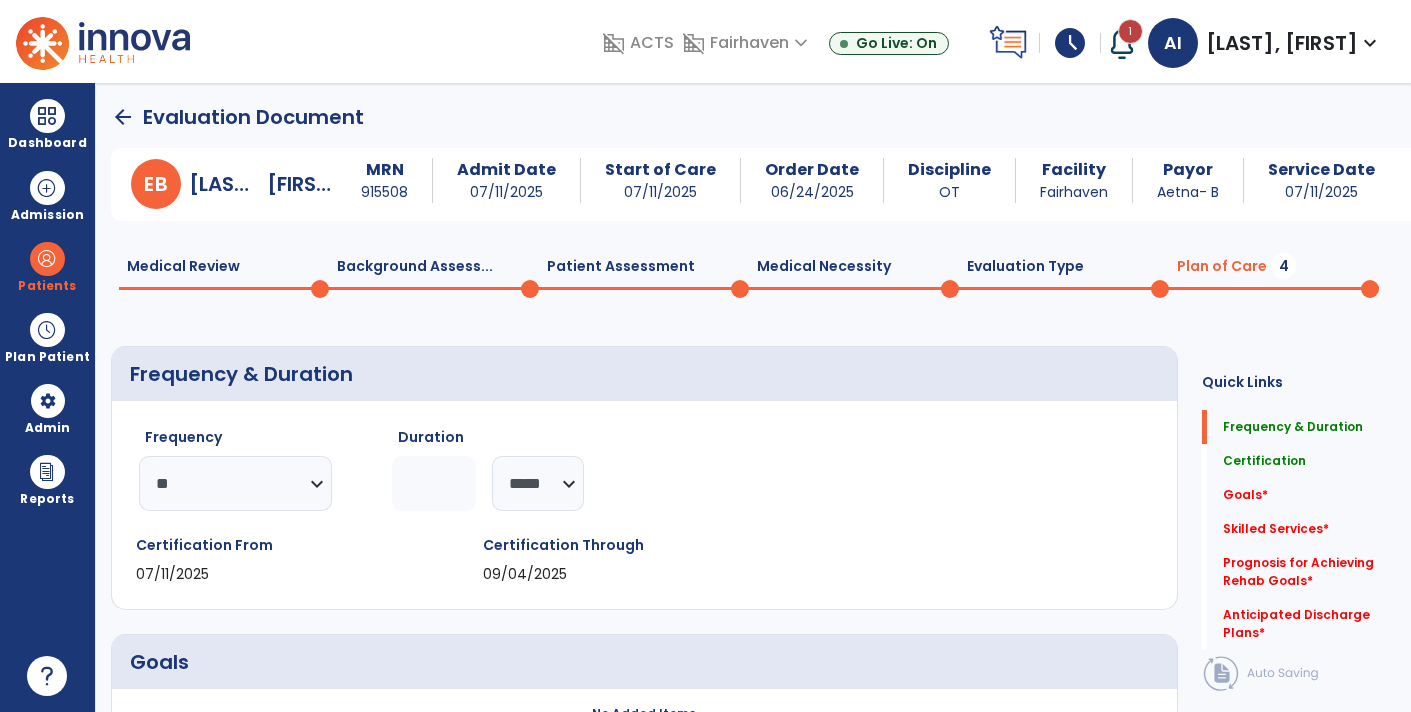 type on "*" 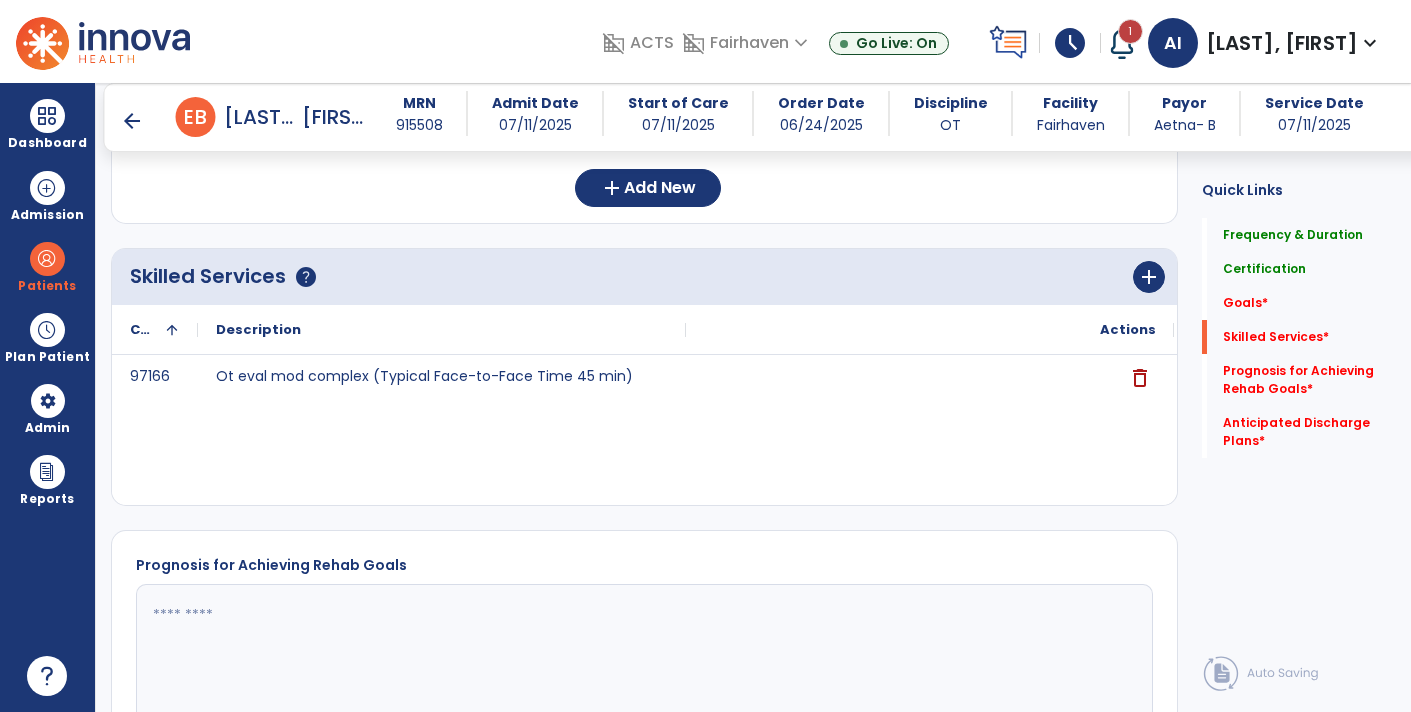 scroll, scrollTop: 563, scrollLeft: 0, axis: vertical 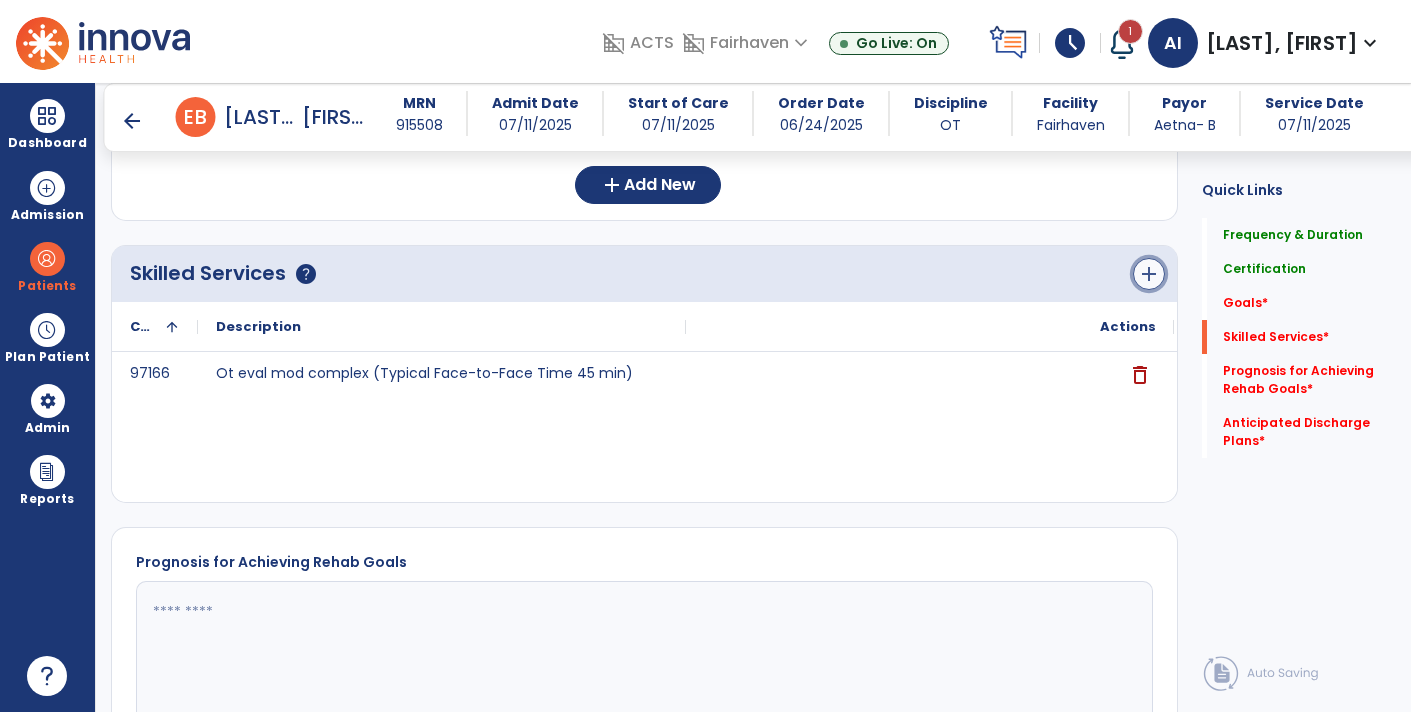 click on "add" 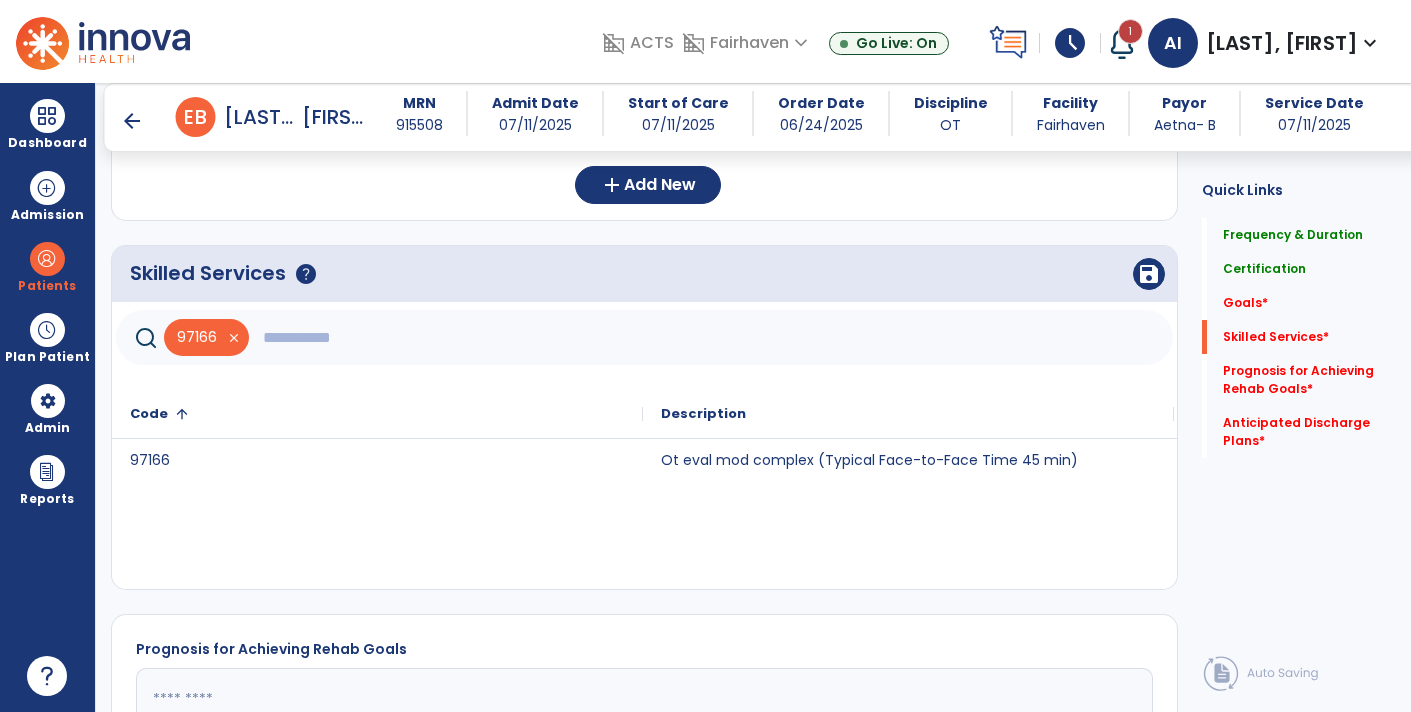 click 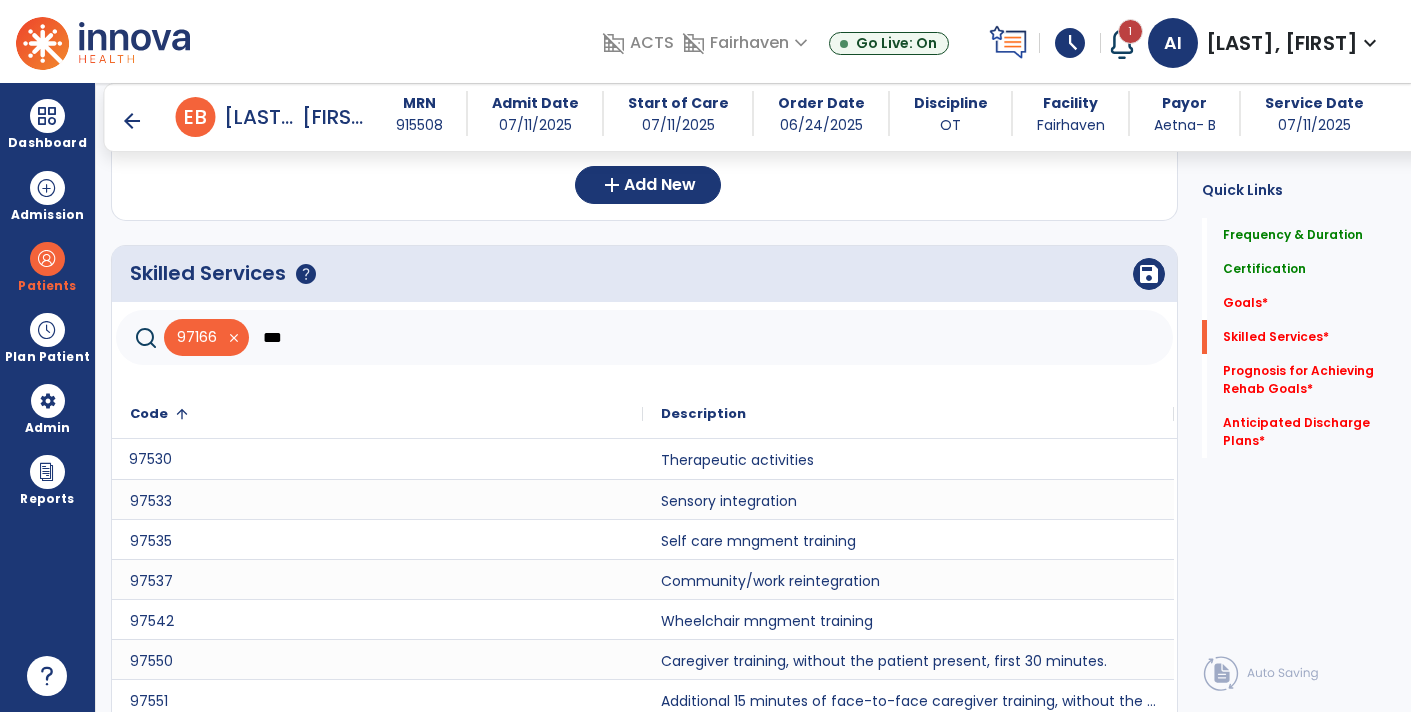 click on "97530" 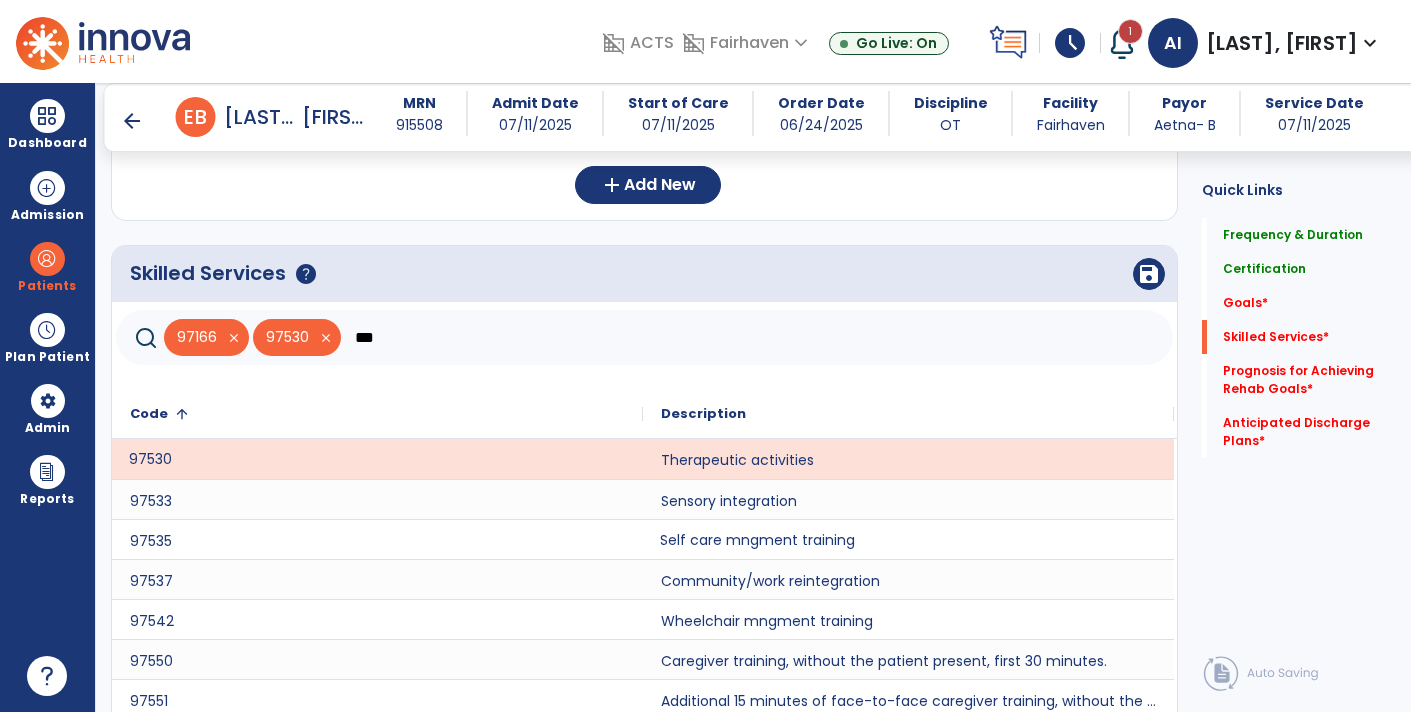 click on "Self care mngment training" 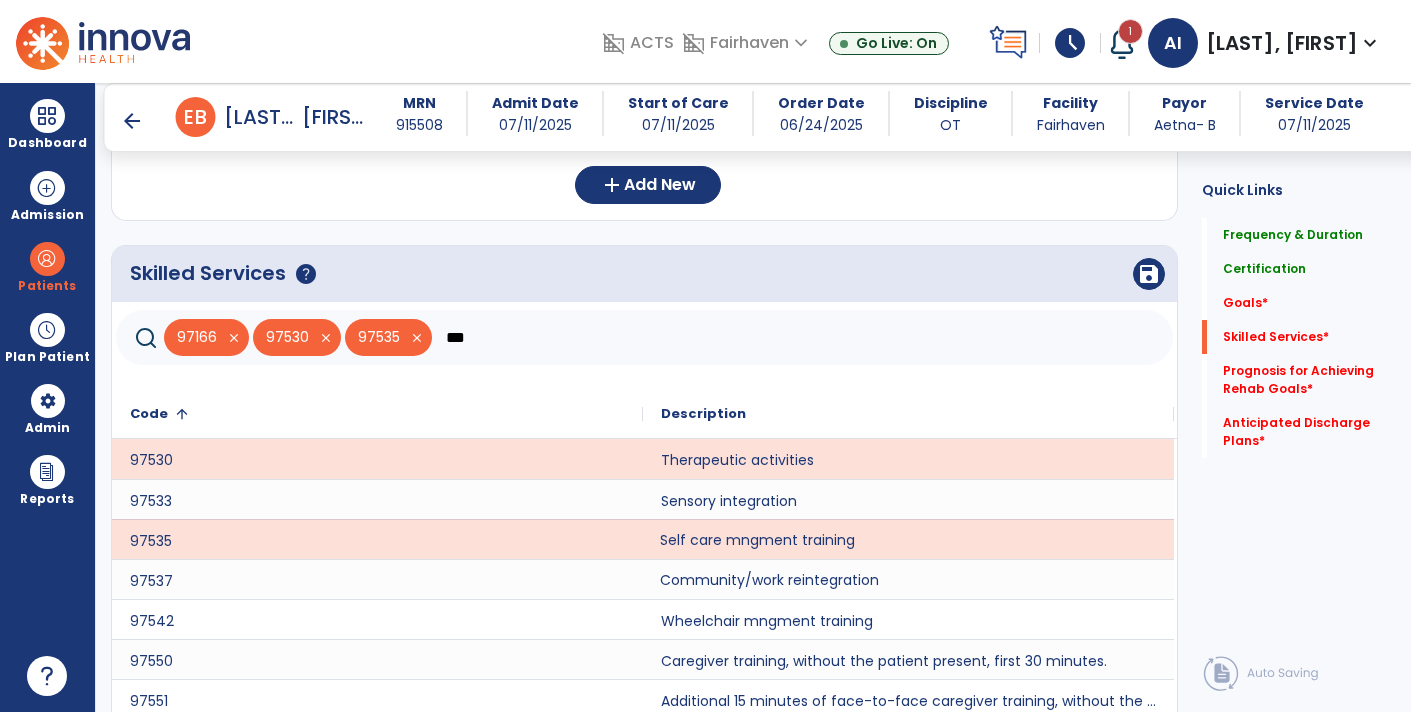 click on "Community/work reintegration" 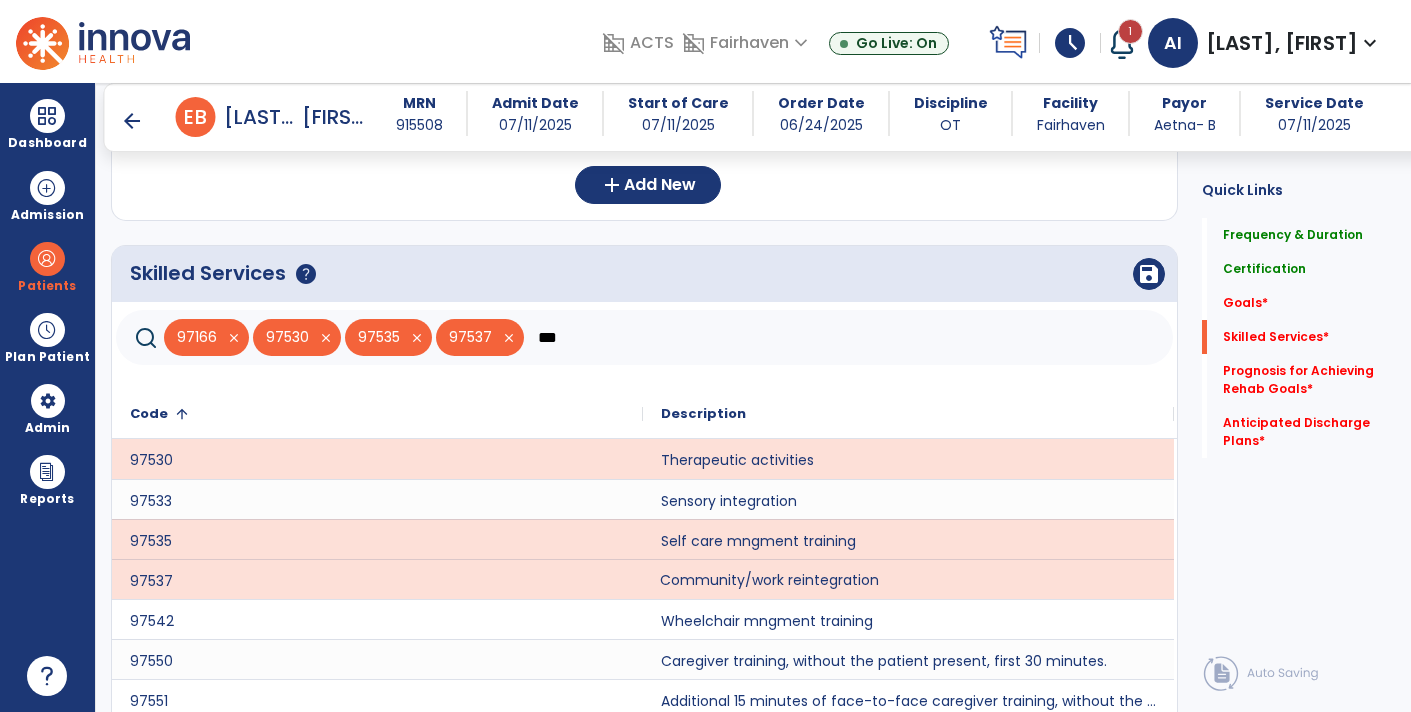 click on "***" 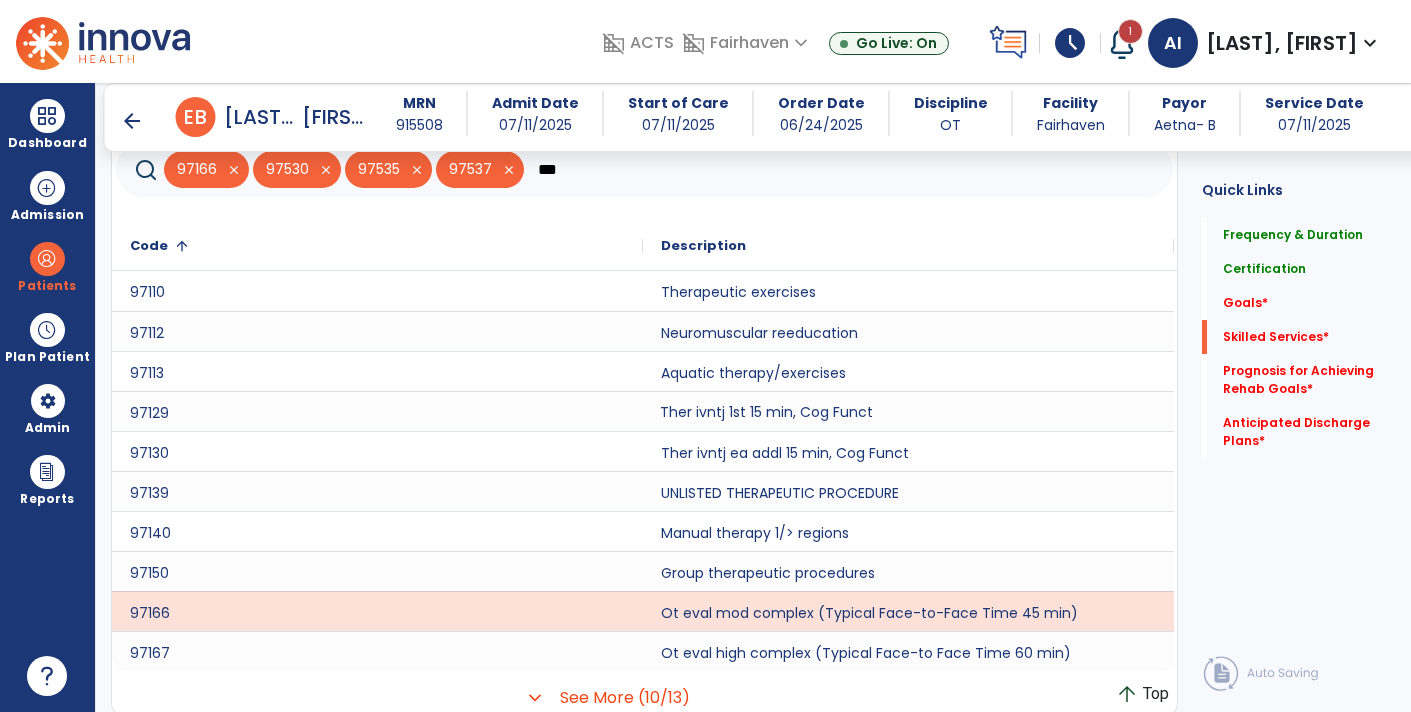 scroll, scrollTop: 733, scrollLeft: 0, axis: vertical 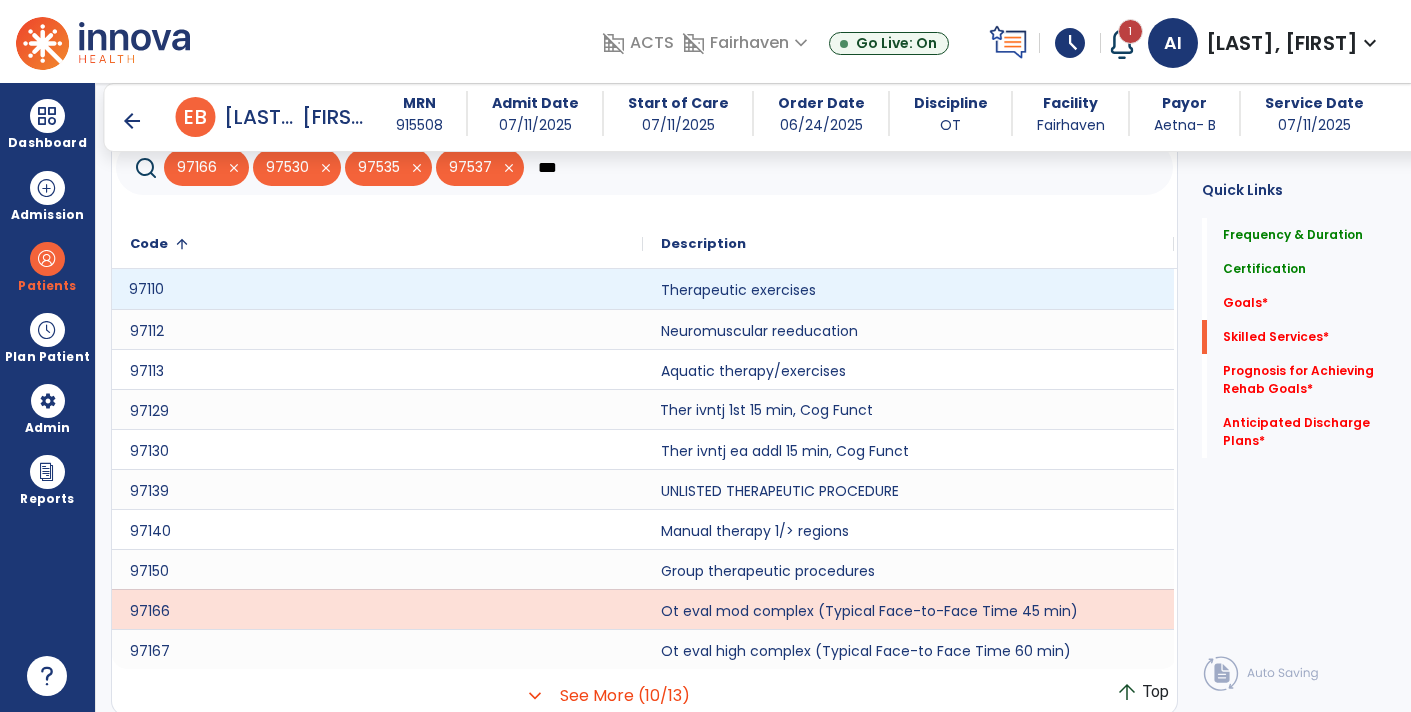 click on "97110" 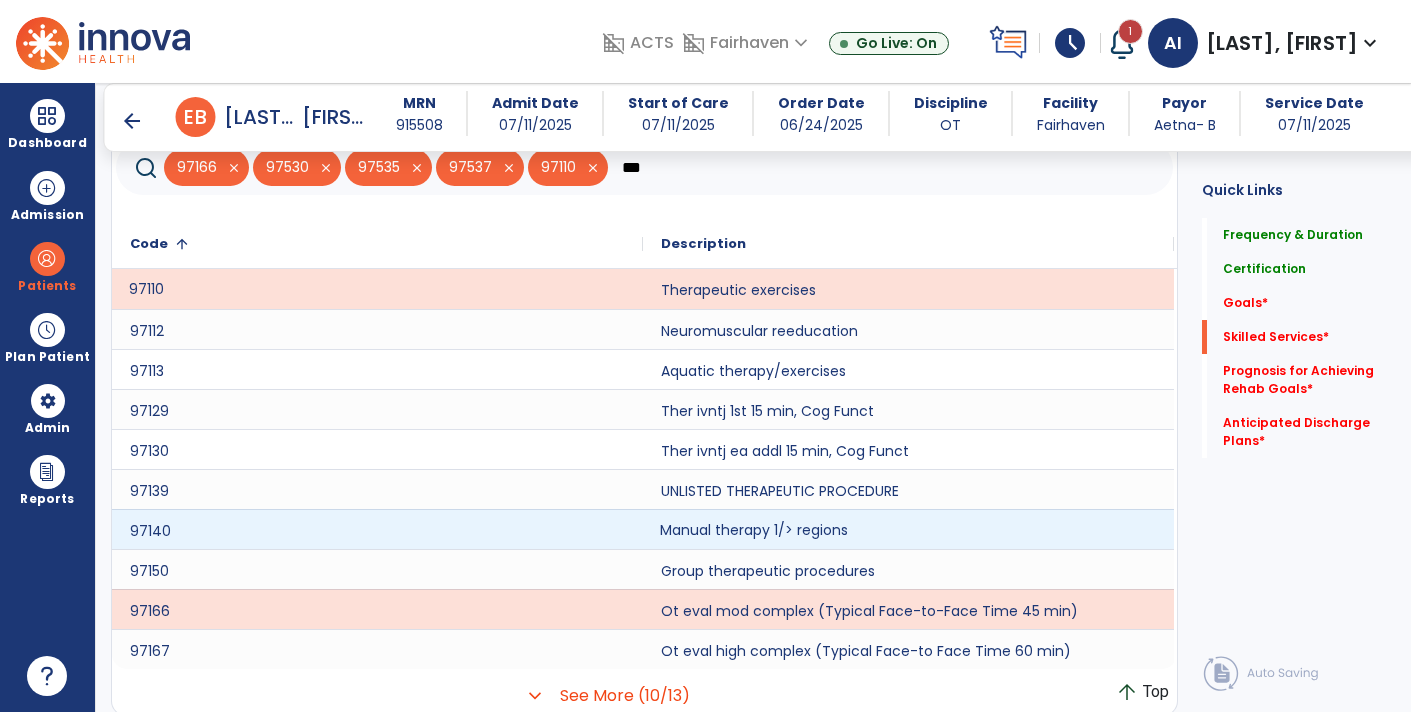 click on "Manual therapy 1/> regions" 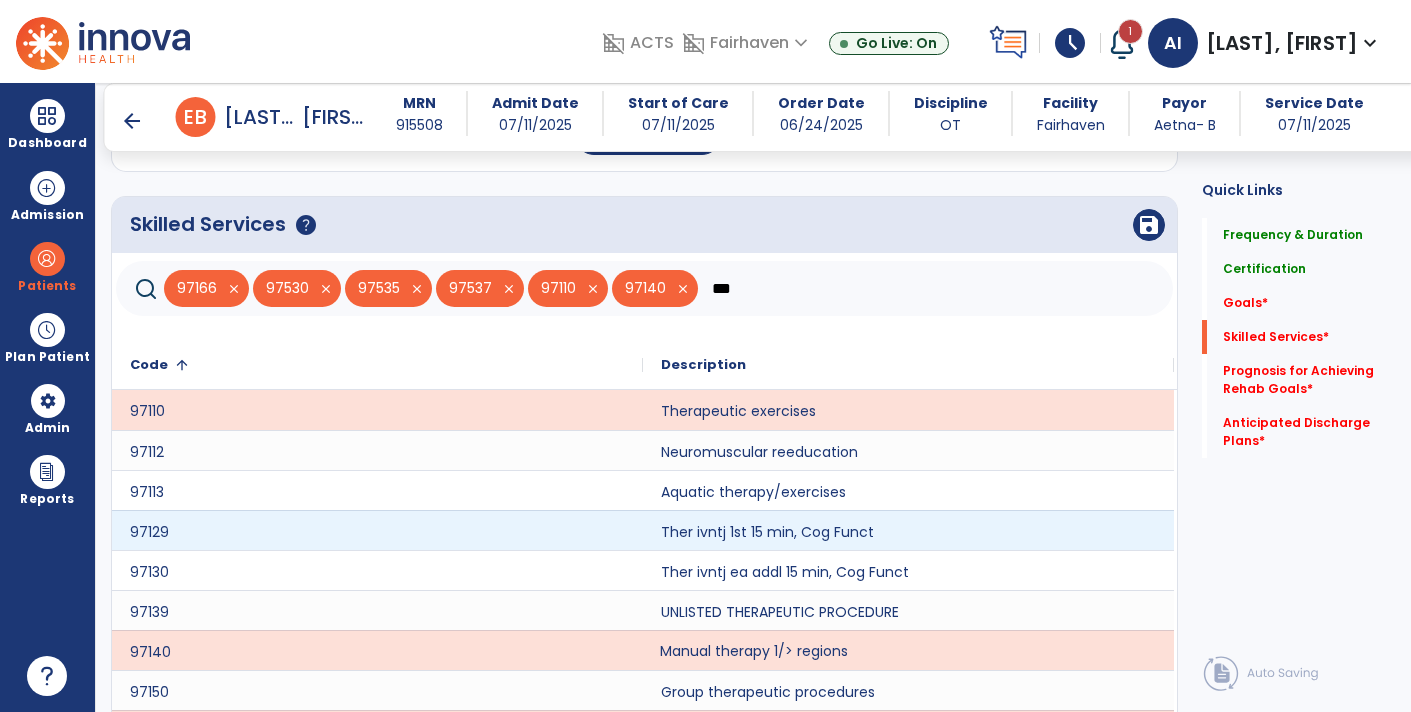 scroll, scrollTop: 556, scrollLeft: 0, axis: vertical 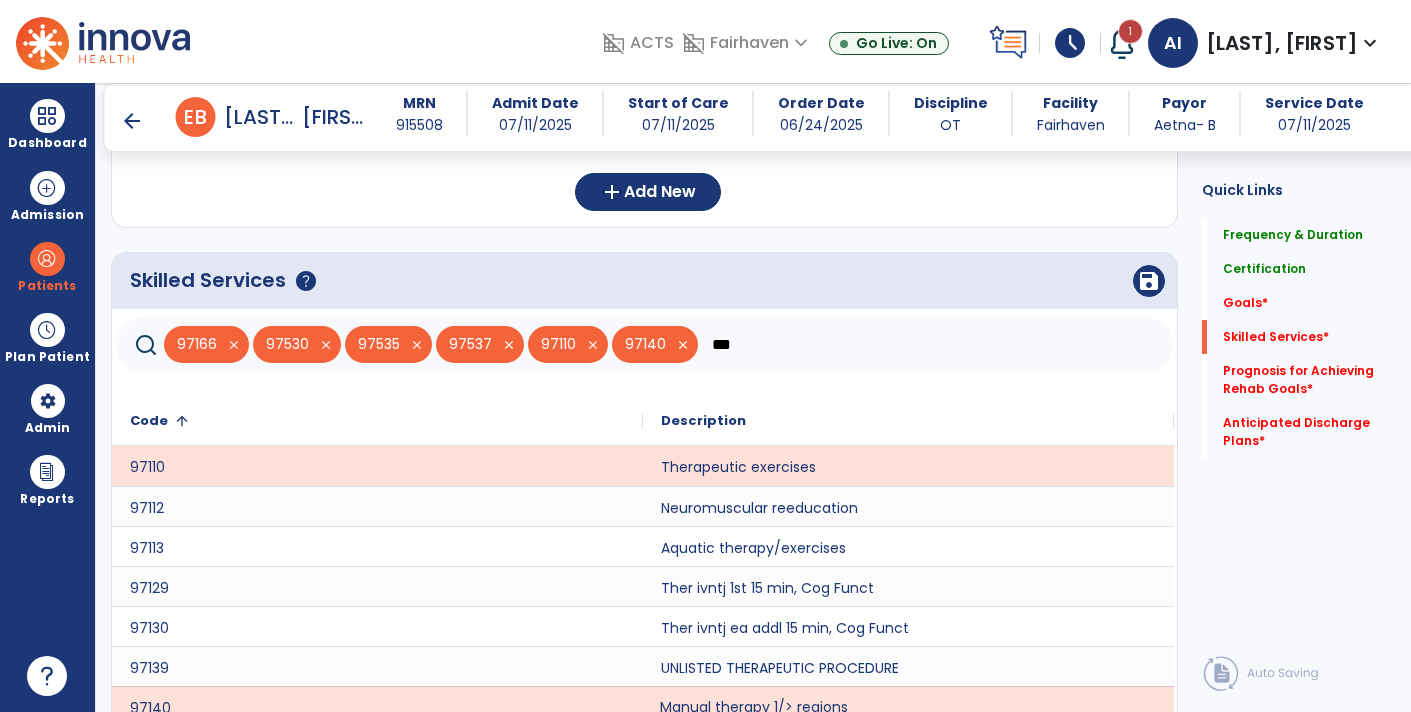 click on "***" 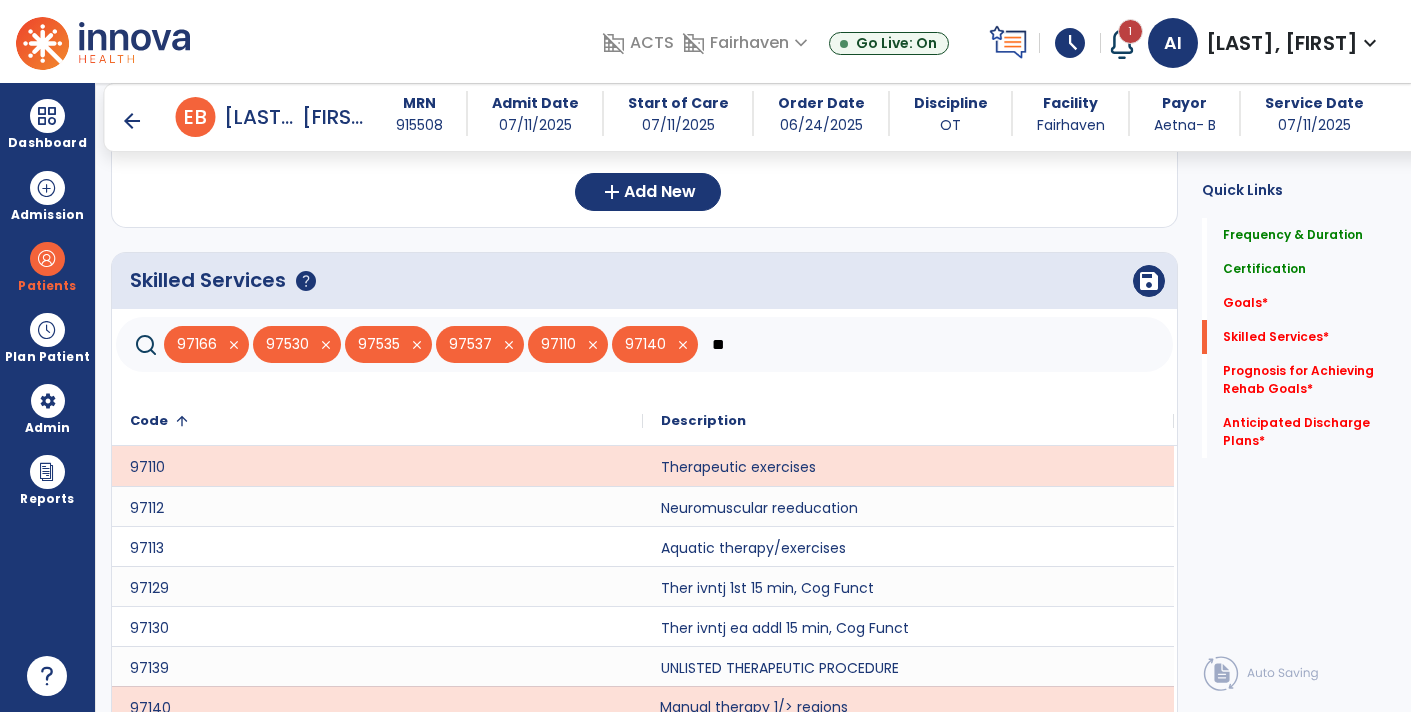 type on "*" 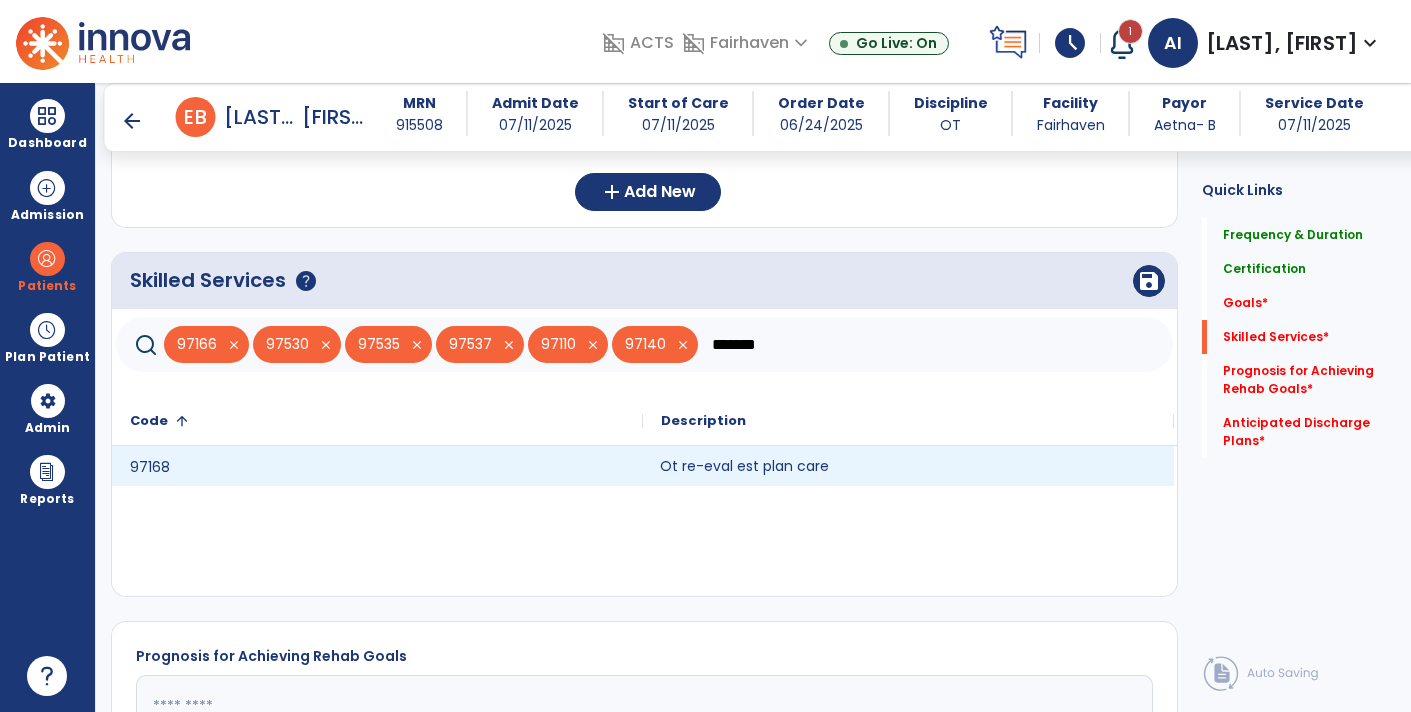 click on "Ot re-eval est plan care" 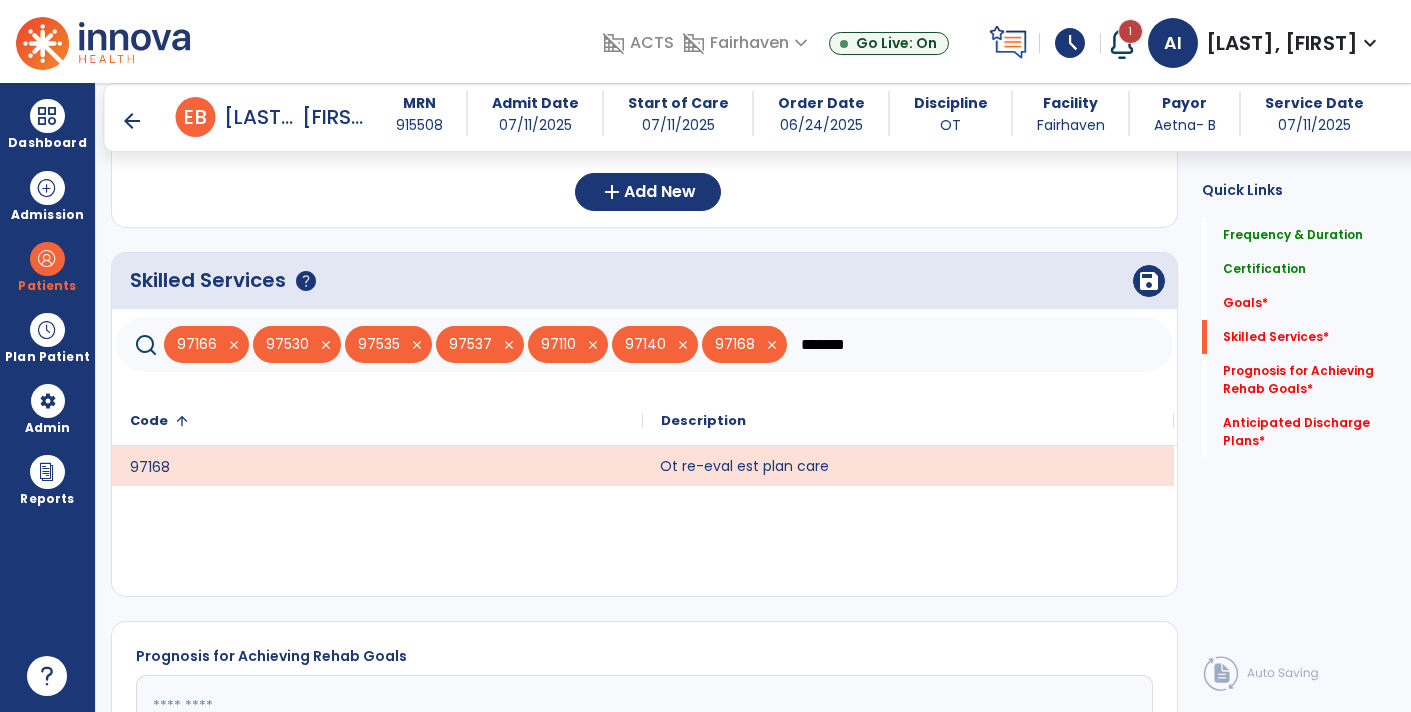 click on "*******" 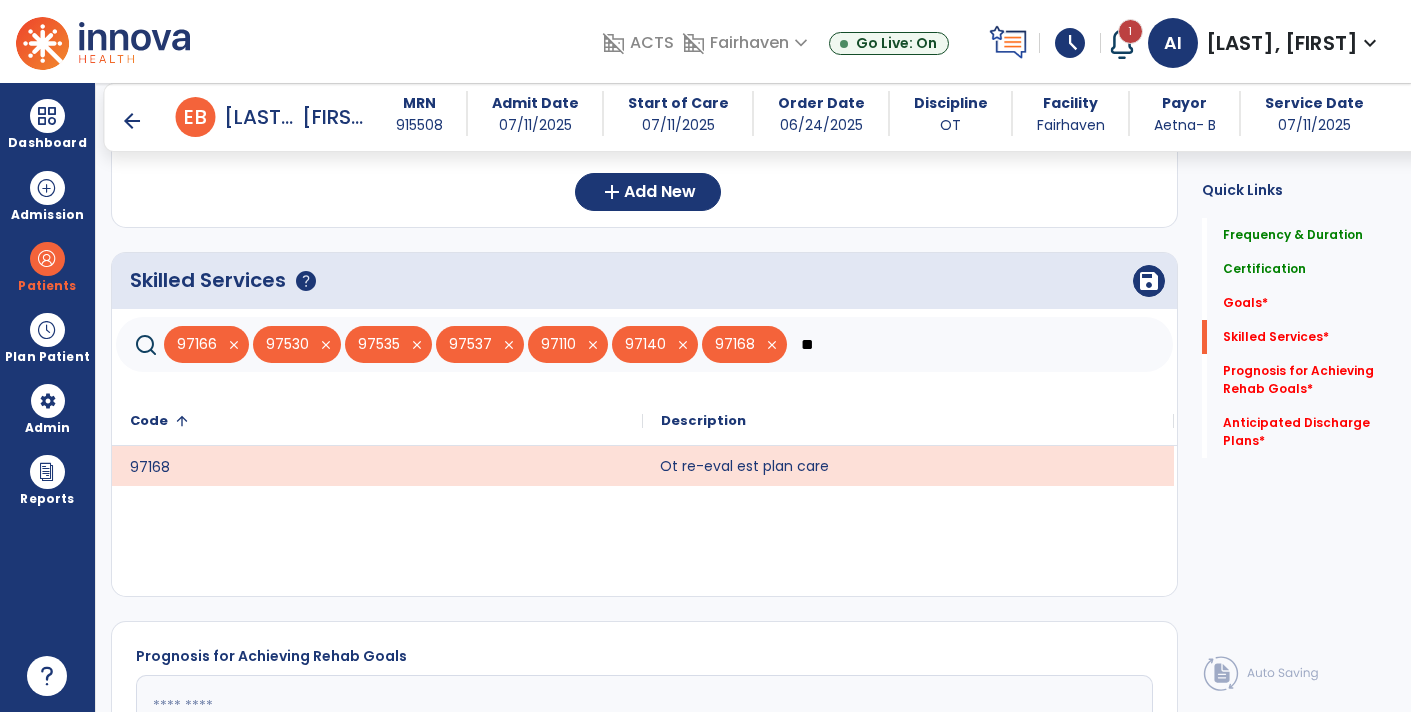 type on "*" 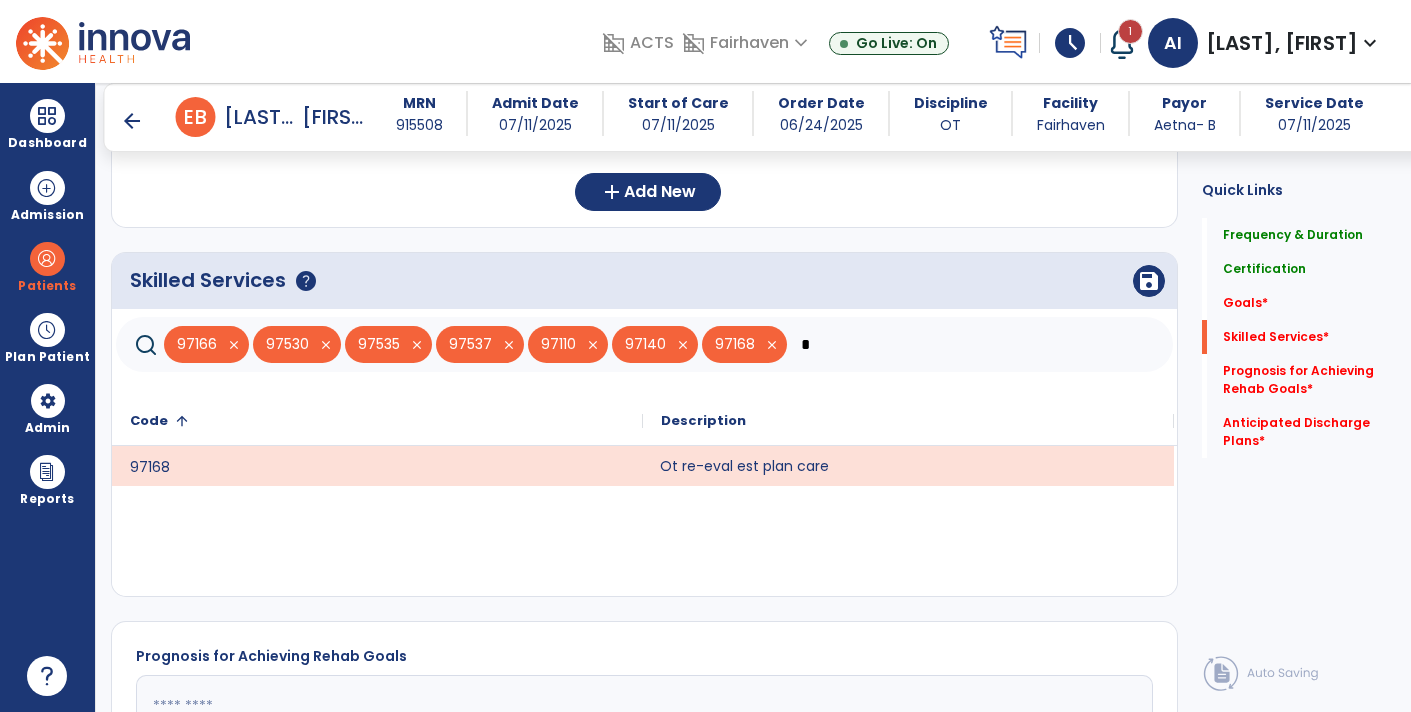 type 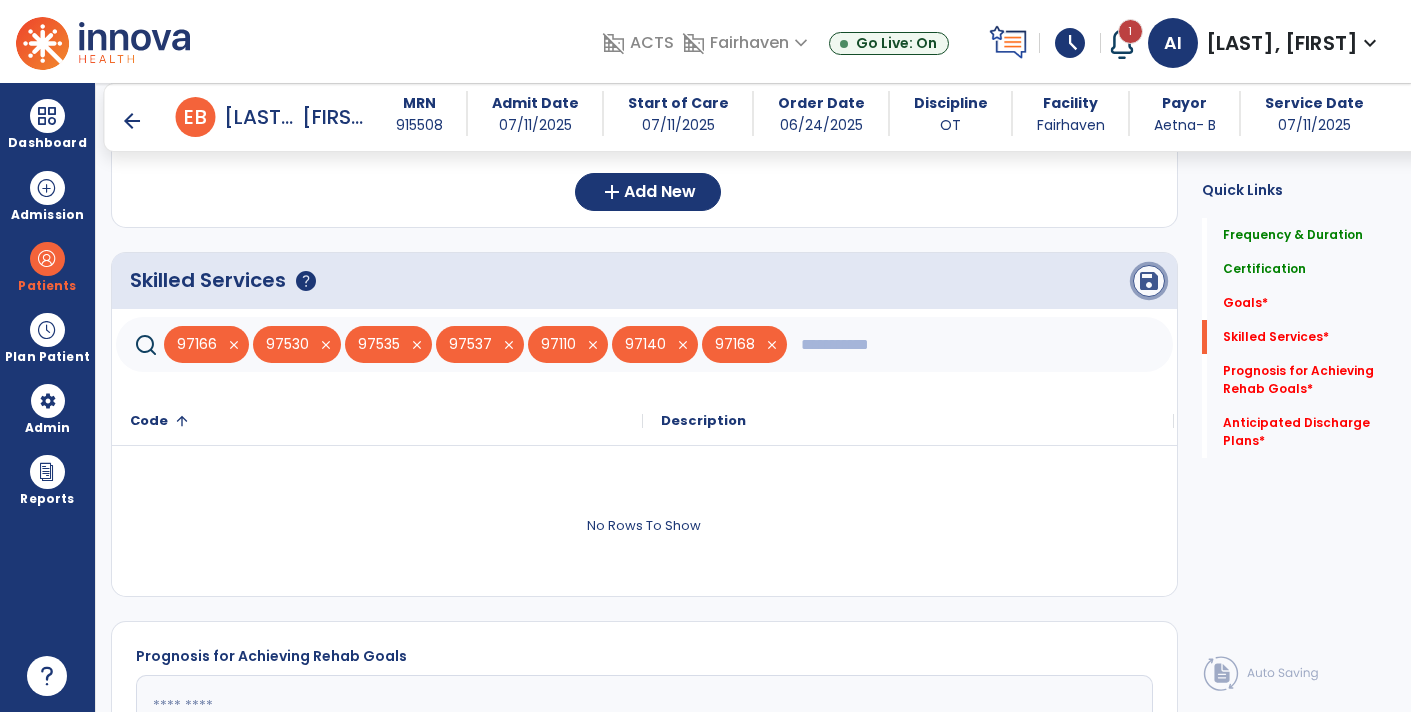 click on "save" 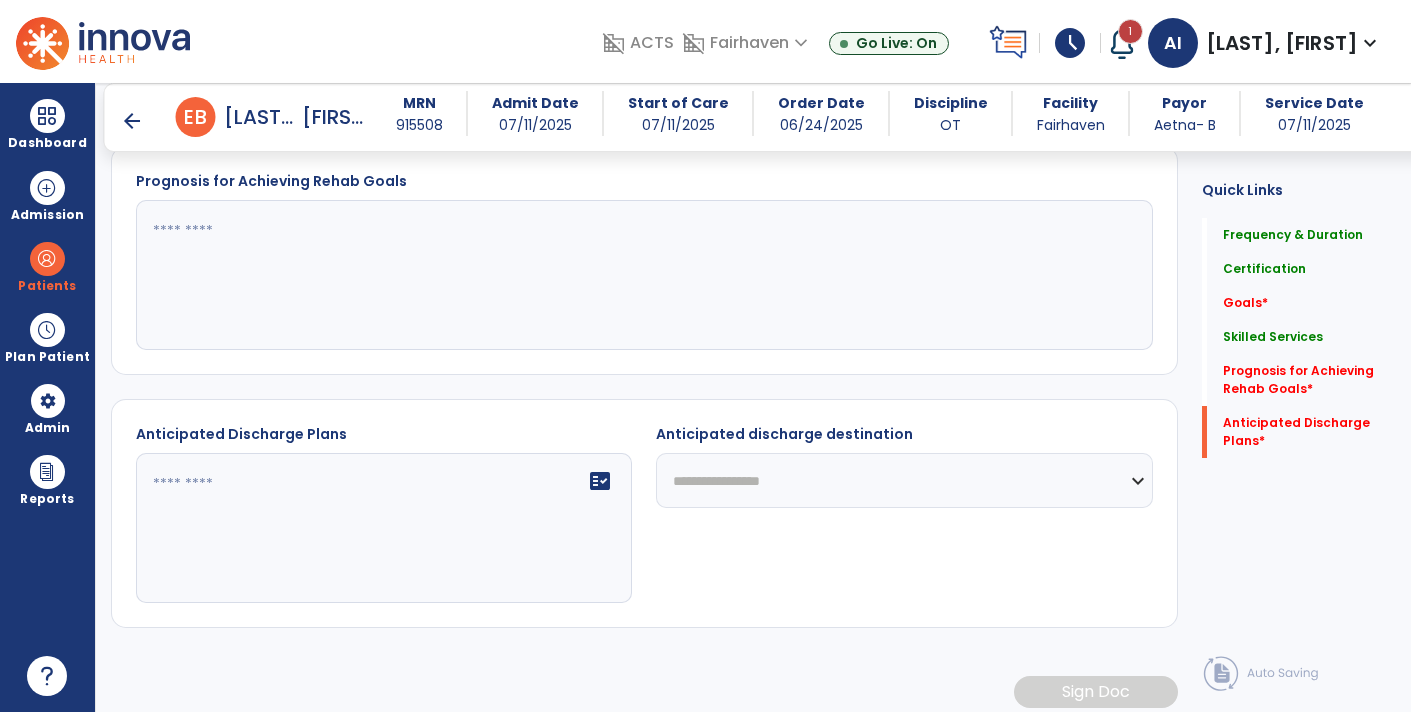 scroll, scrollTop: 1081, scrollLeft: 0, axis: vertical 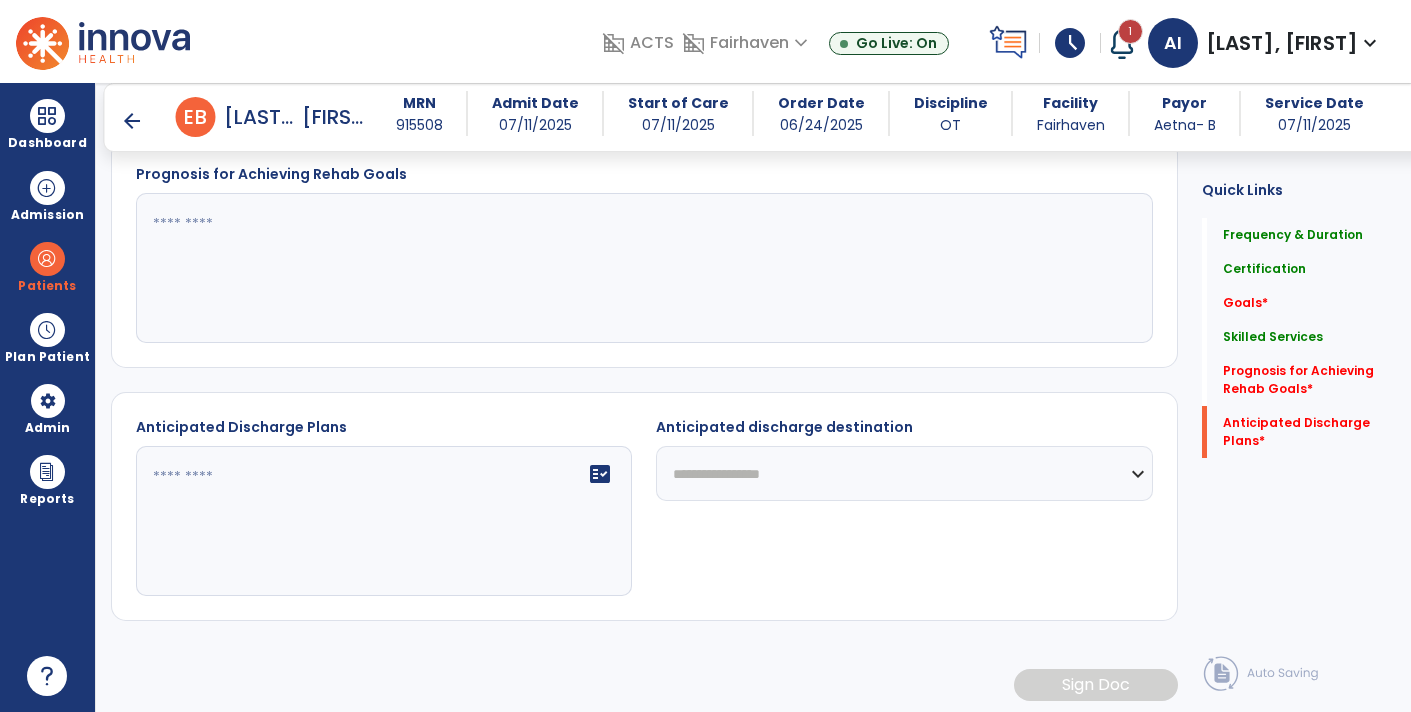 click 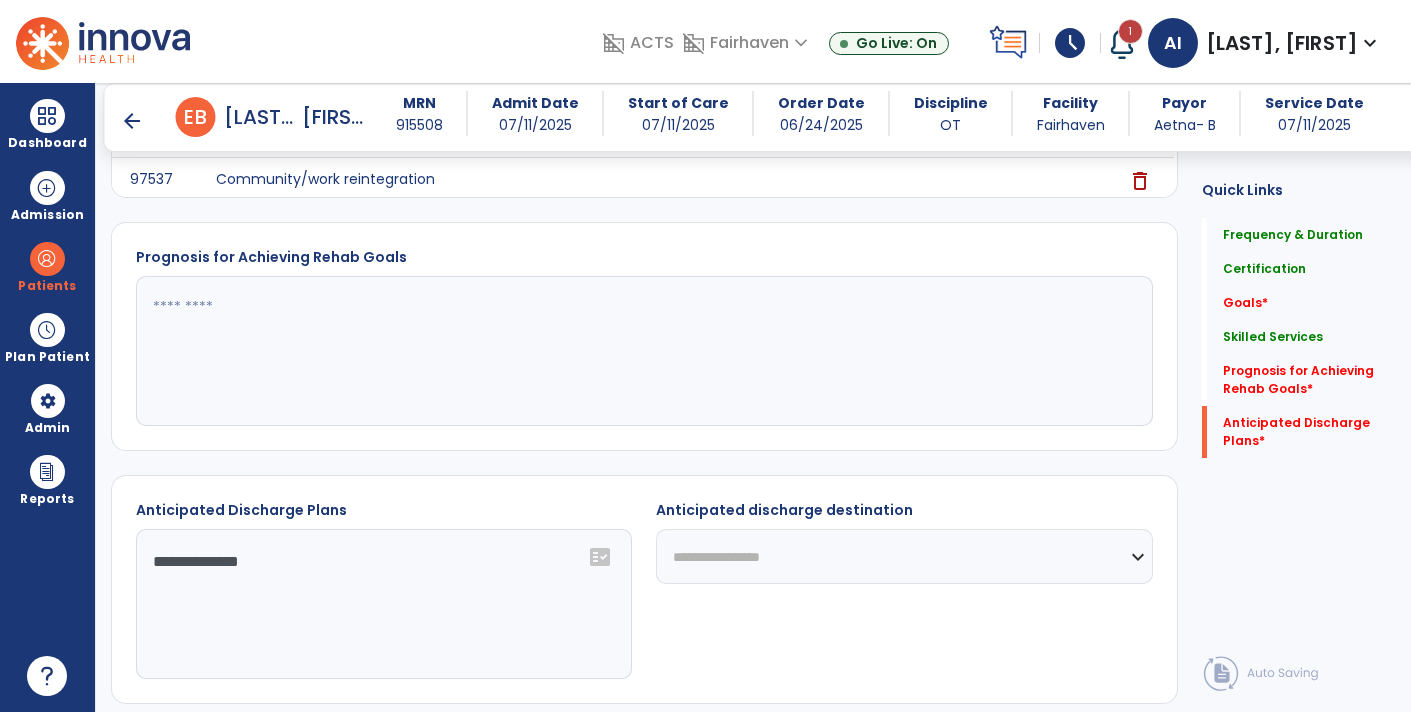 scroll, scrollTop: 985, scrollLeft: 0, axis: vertical 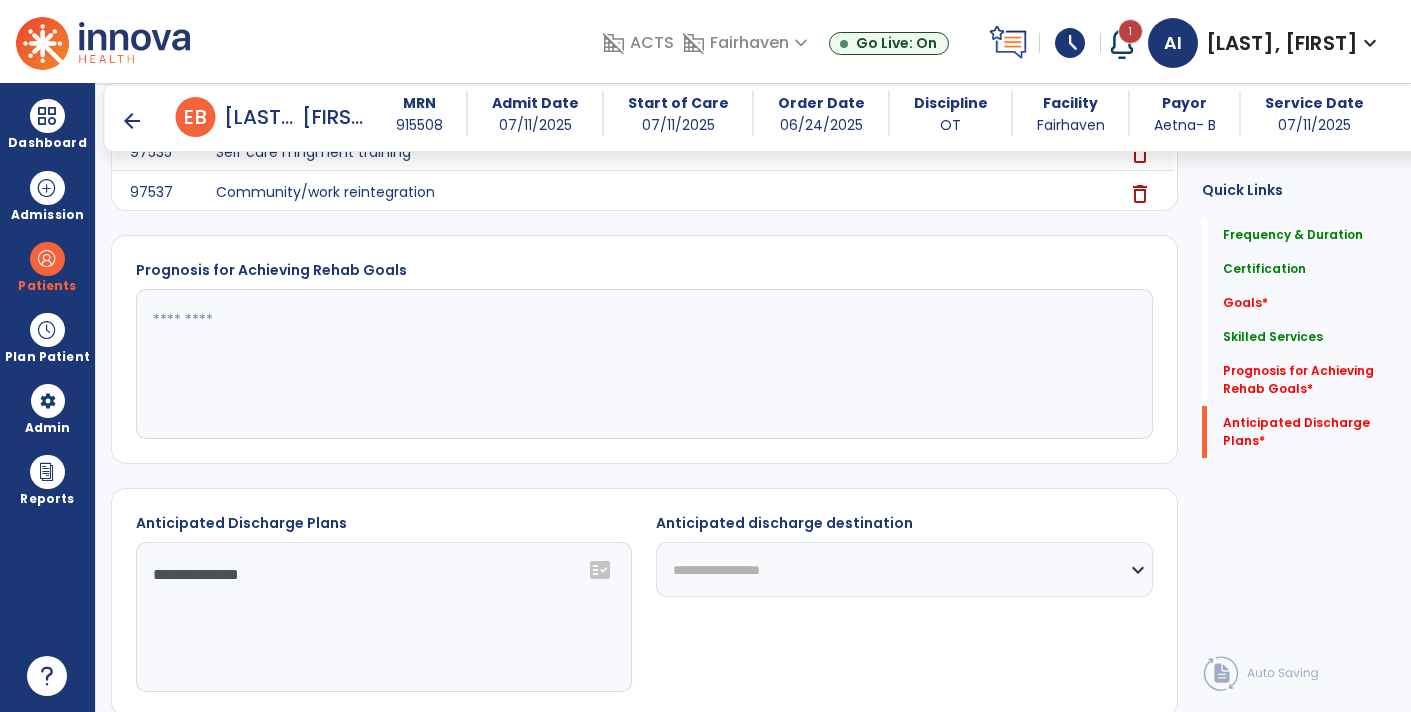 type on "**********" 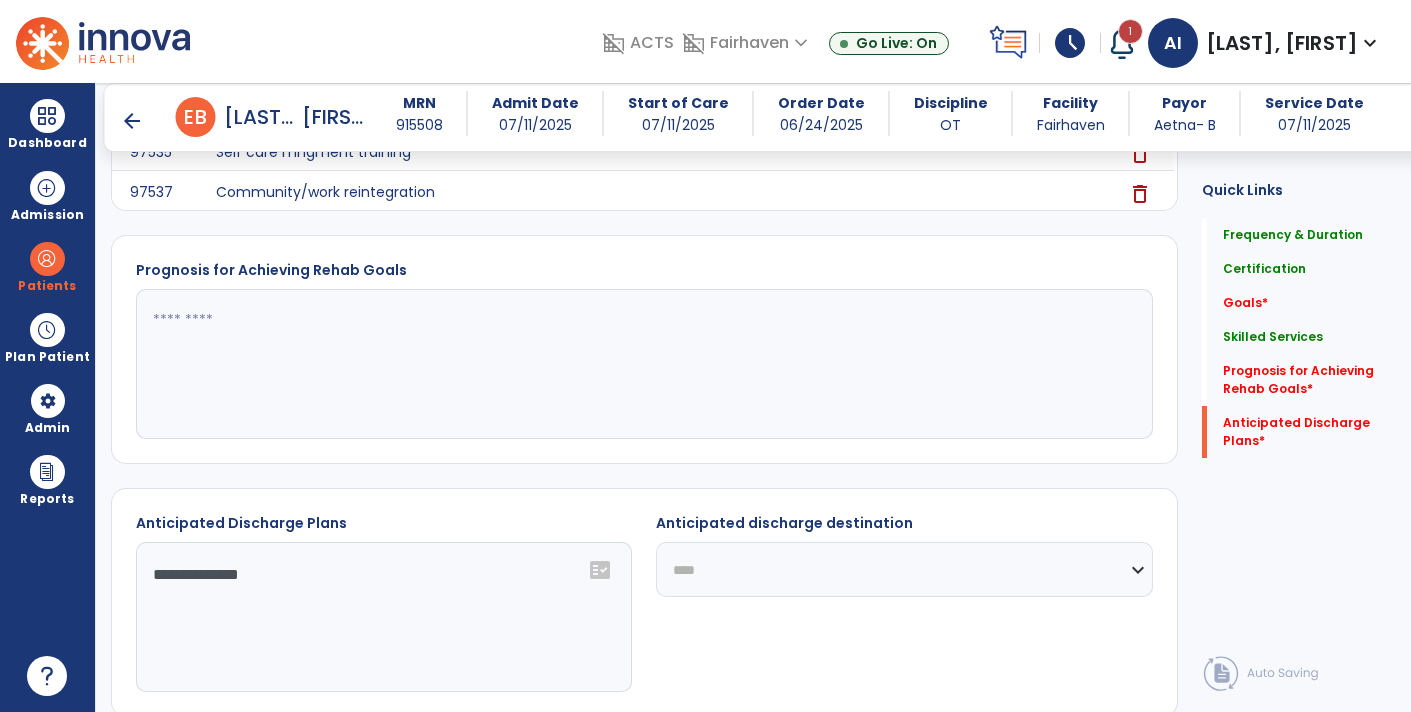 click on "**********" 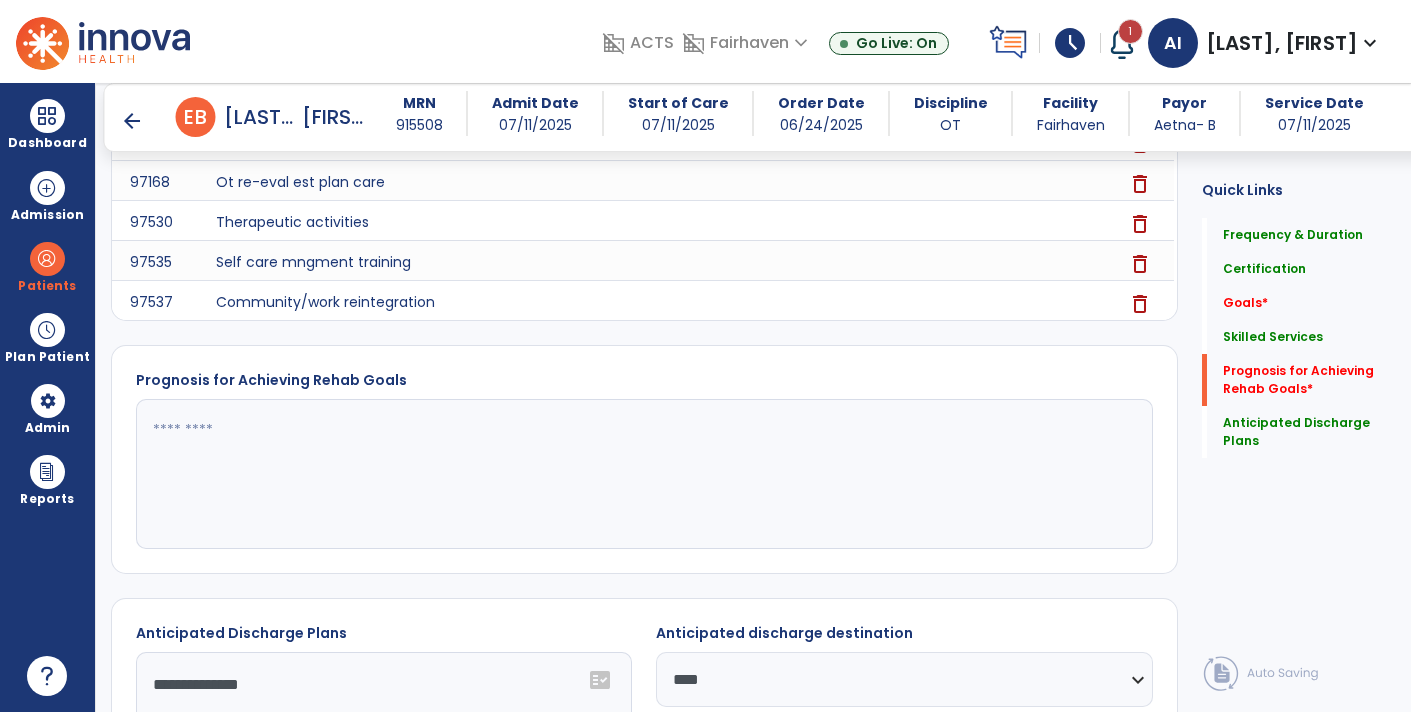 scroll, scrollTop: 898, scrollLeft: 0, axis: vertical 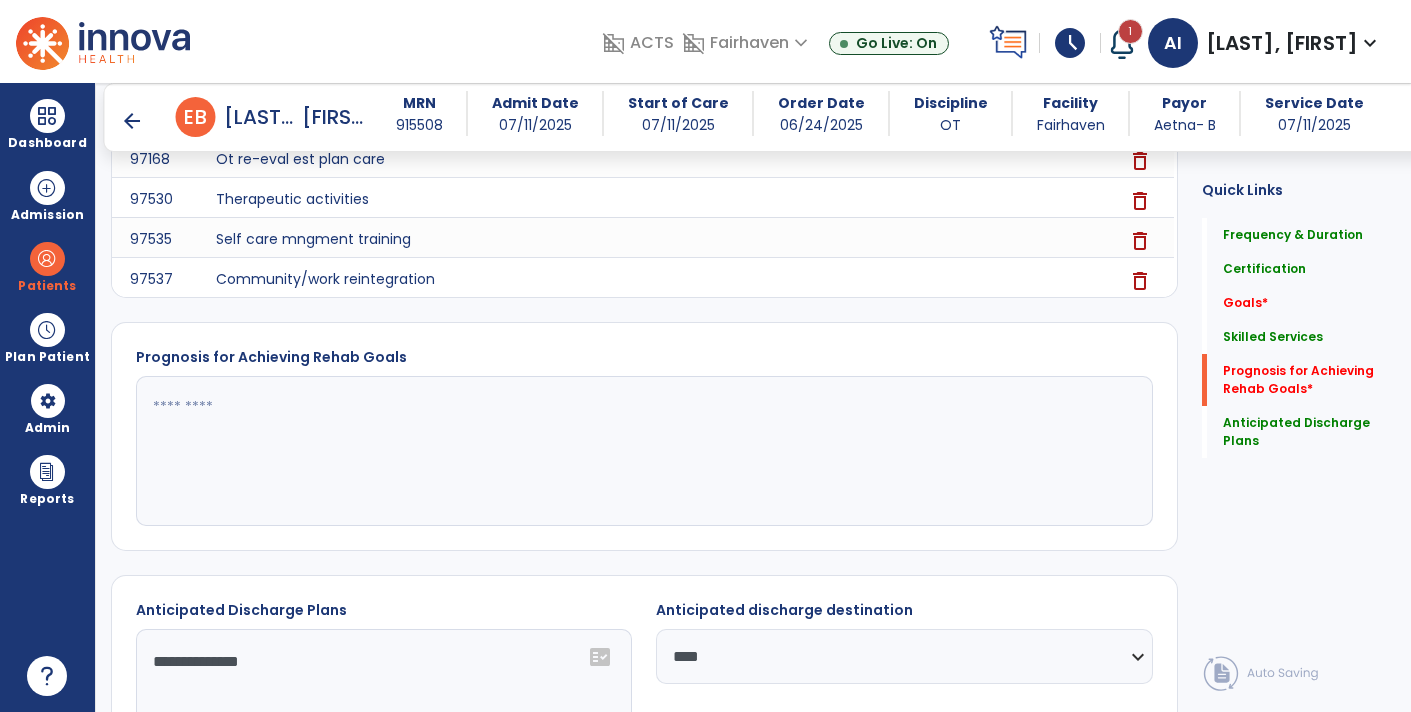 click 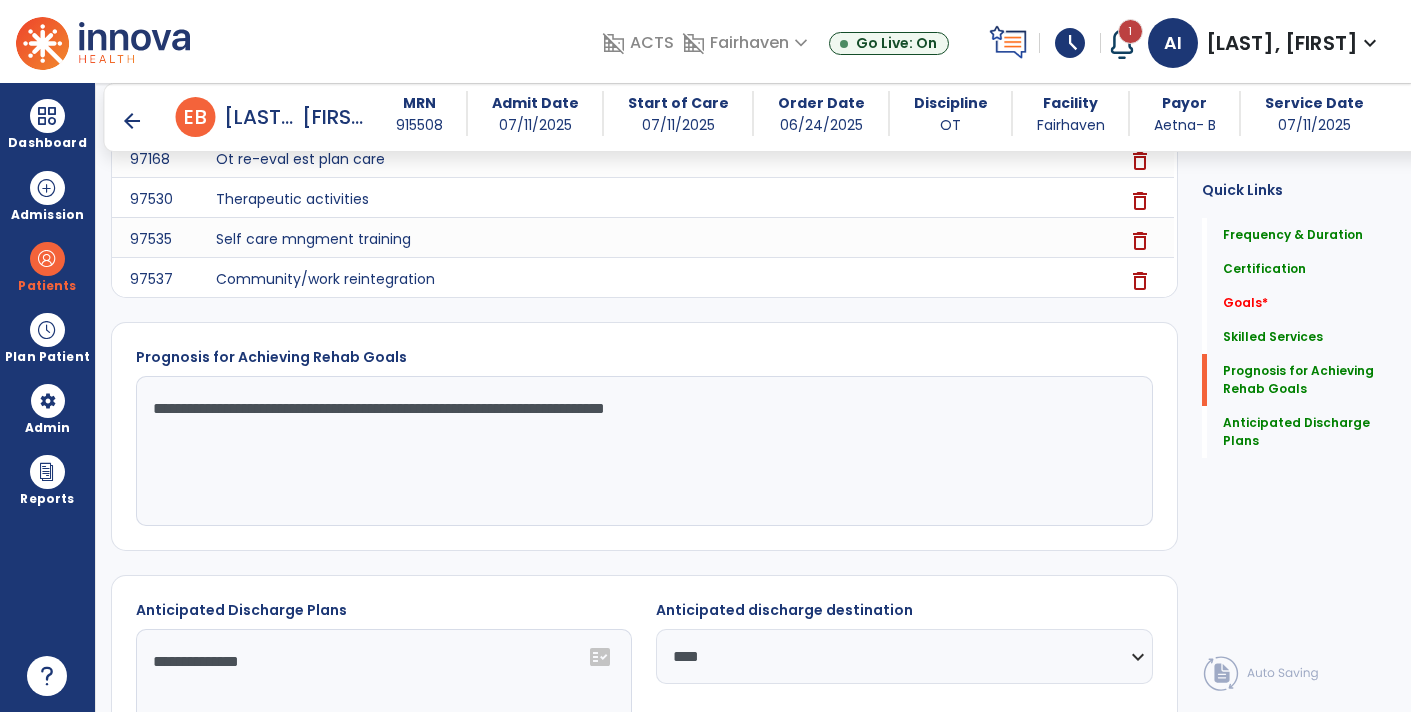 drag, startPoint x: 803, startPoint y: 418, endPoint x: 142, endPoint y: 382, distance: 661.9796 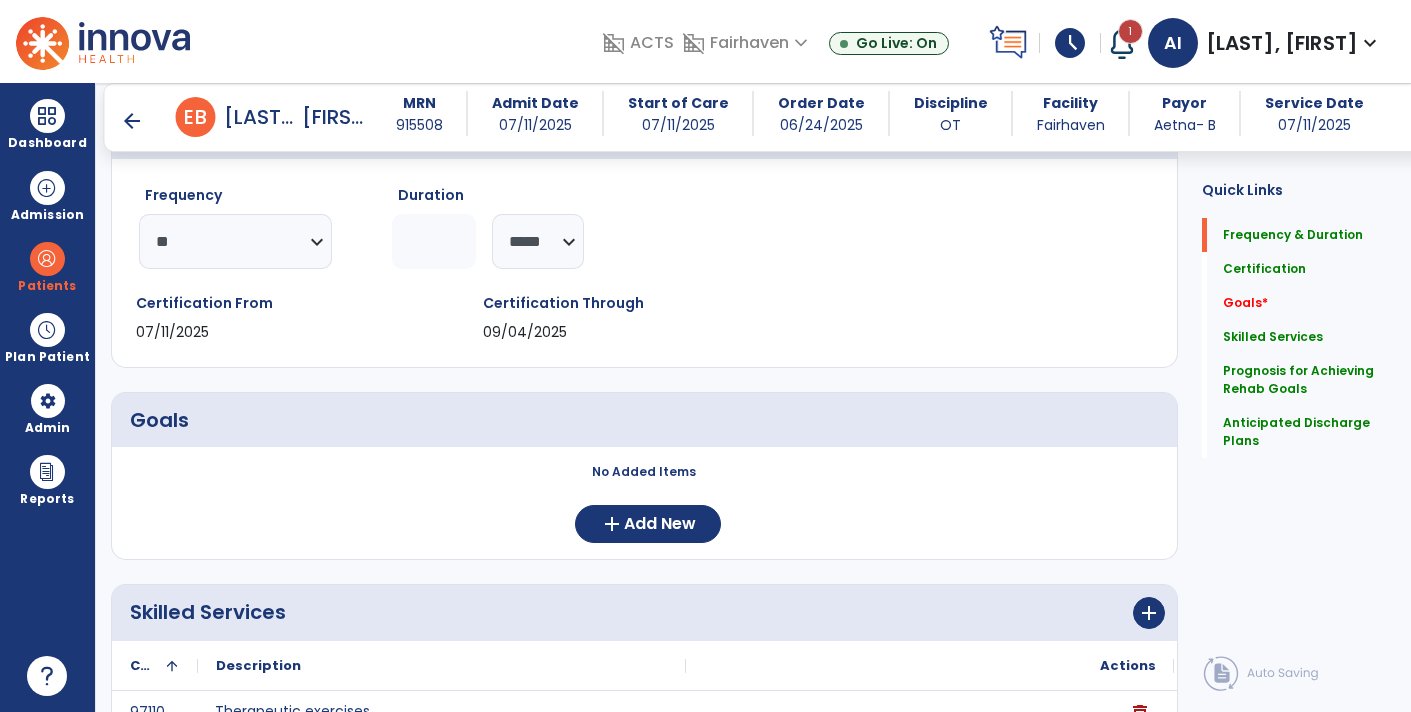 scroll, scrollTop: 229, scrollLeft: 0, axis: vertical 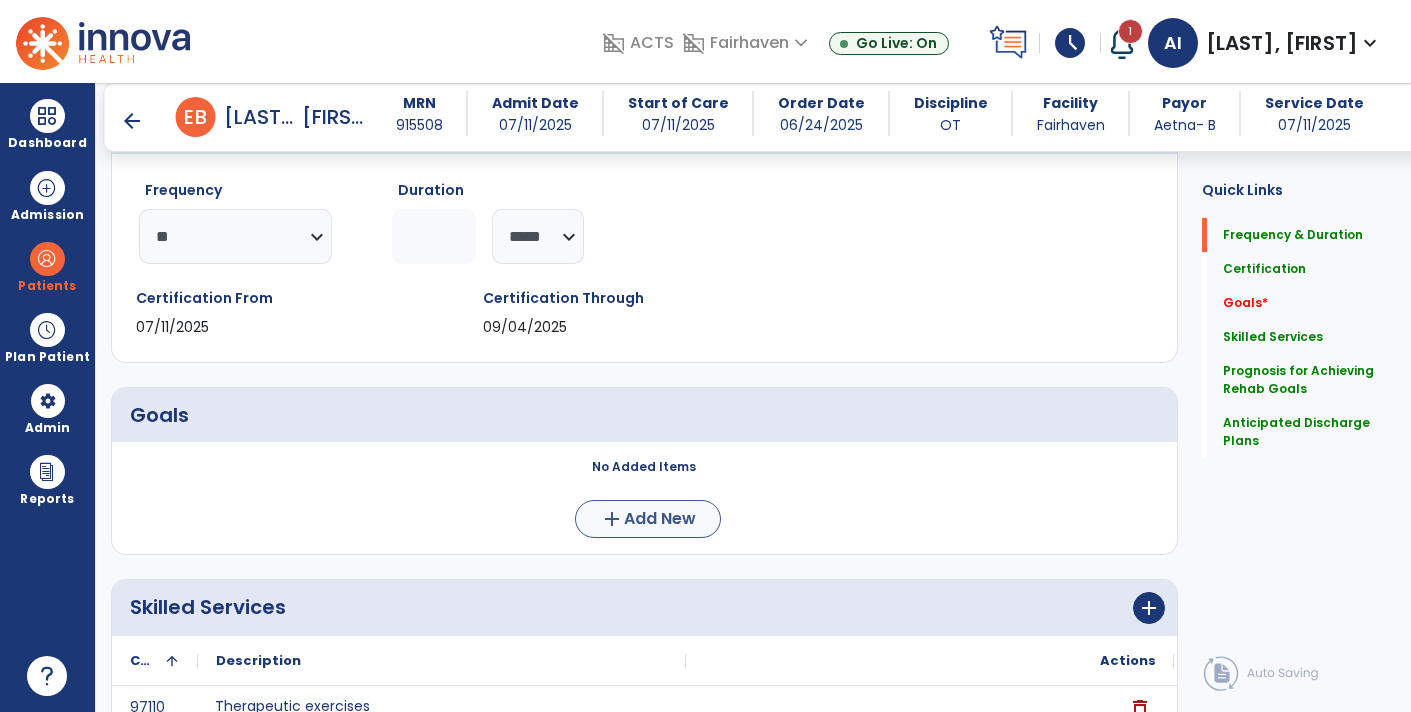 type on "**********" 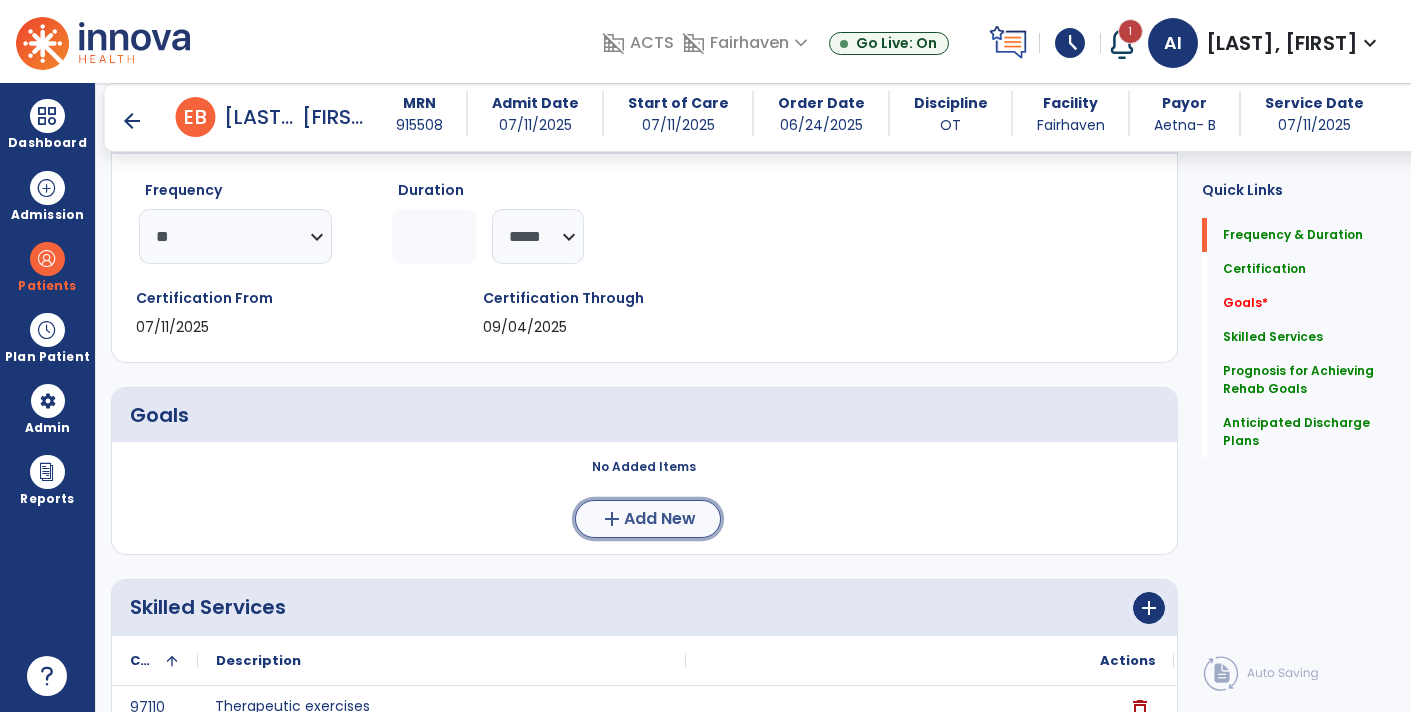 click on "Add New" at bounding box center (660, 519) 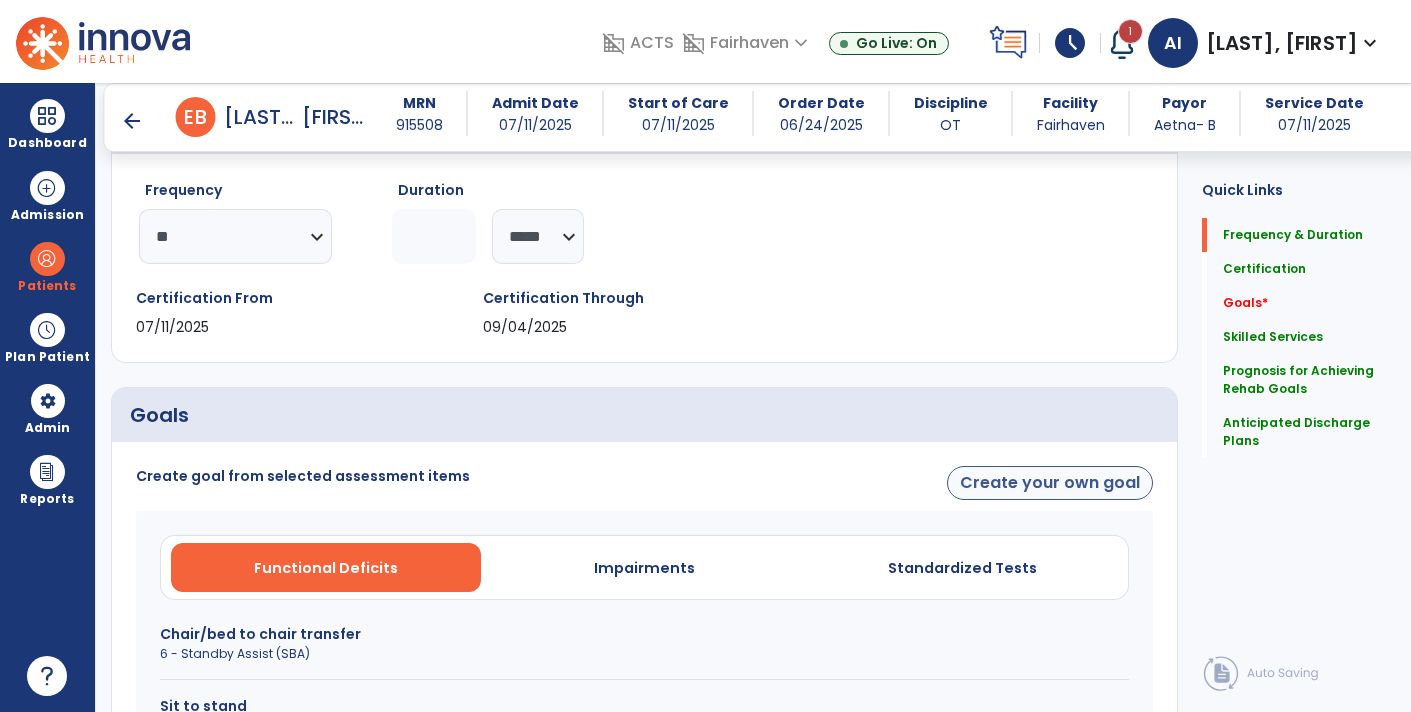 click on "Create your own goal" at bounding box center (1050, 483) 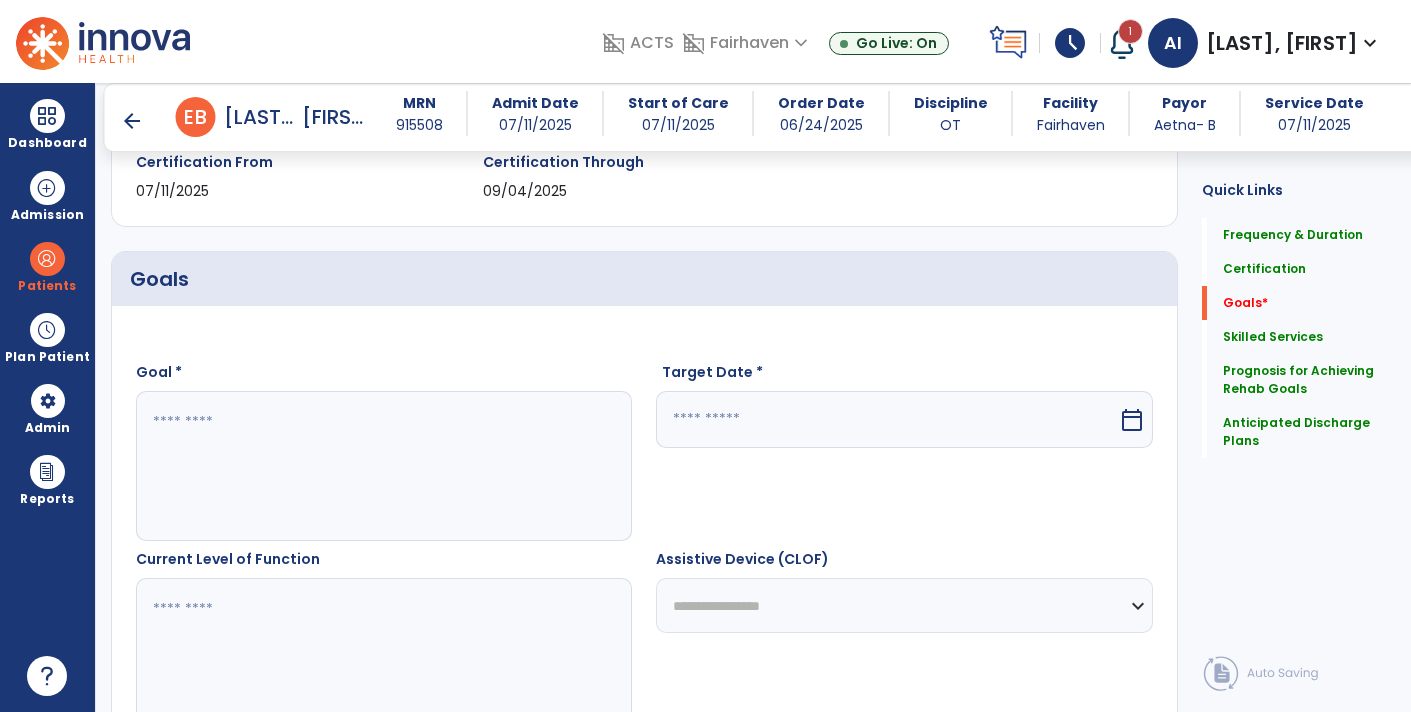 scroll, scrollTop: 435, scrollLeft: 0, axis: vertical 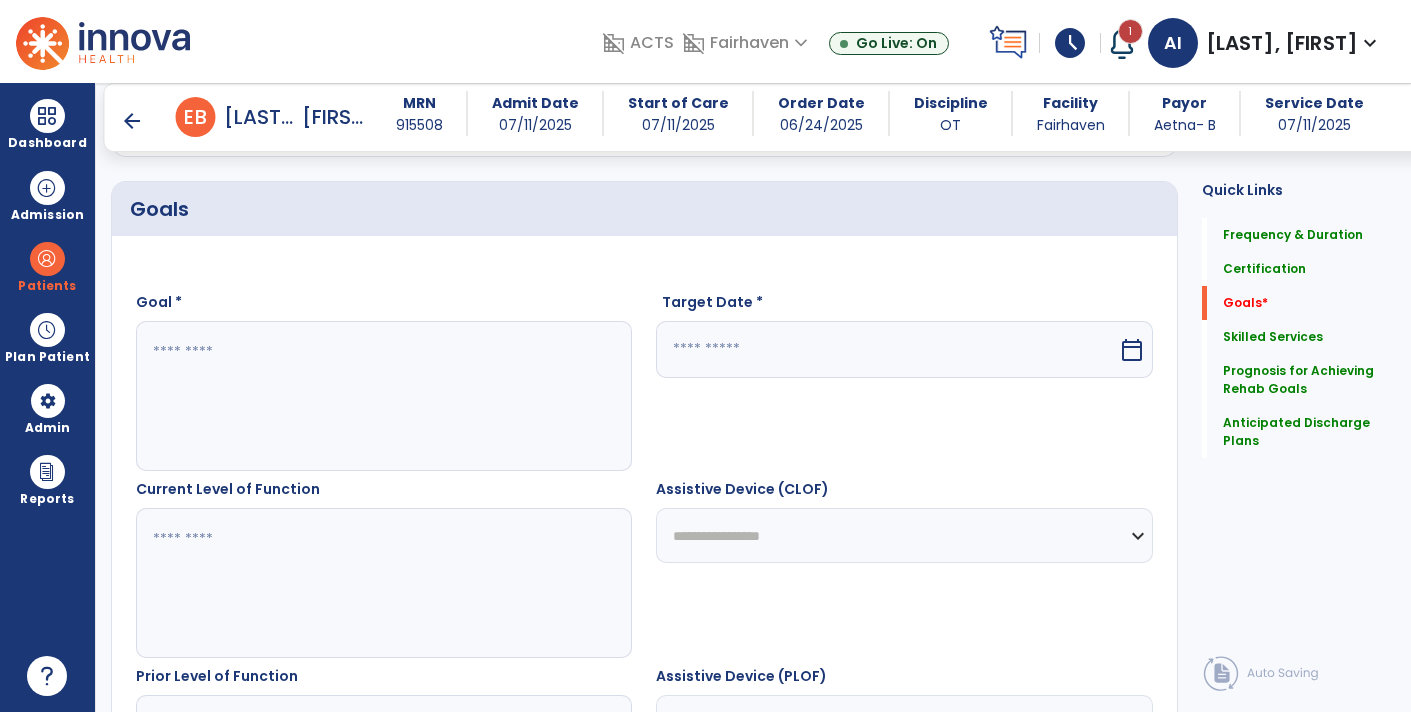 click at bounding box center [383, 396] 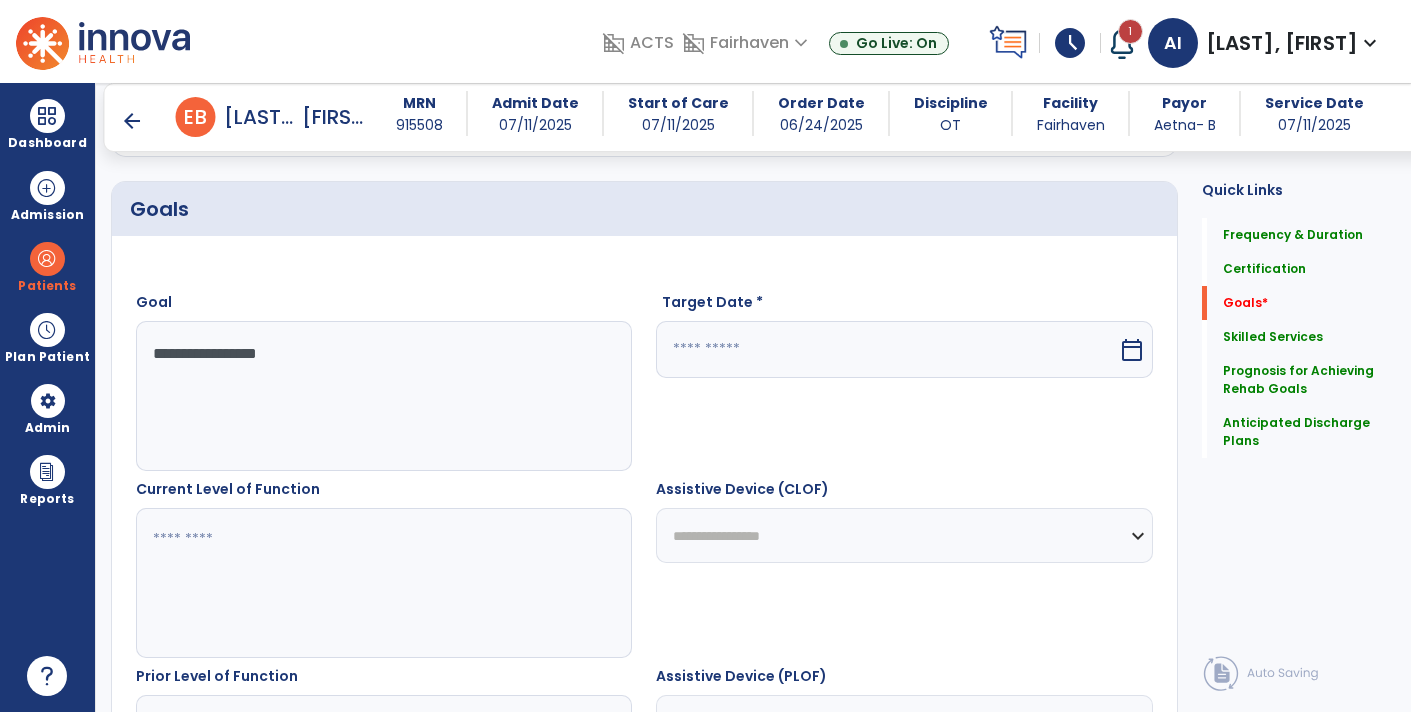 type on "**********" 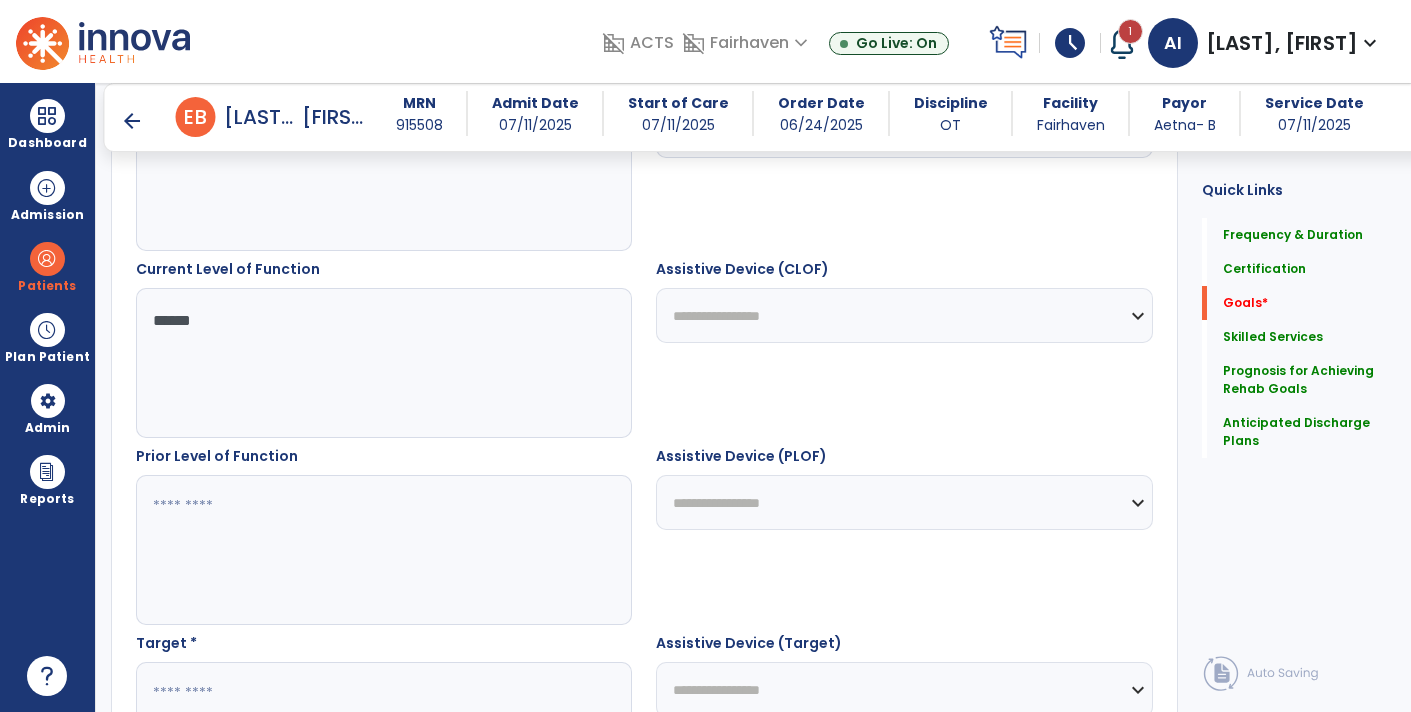scroll, scrollTop: 654, scrollLeft: 0, axis: vertical 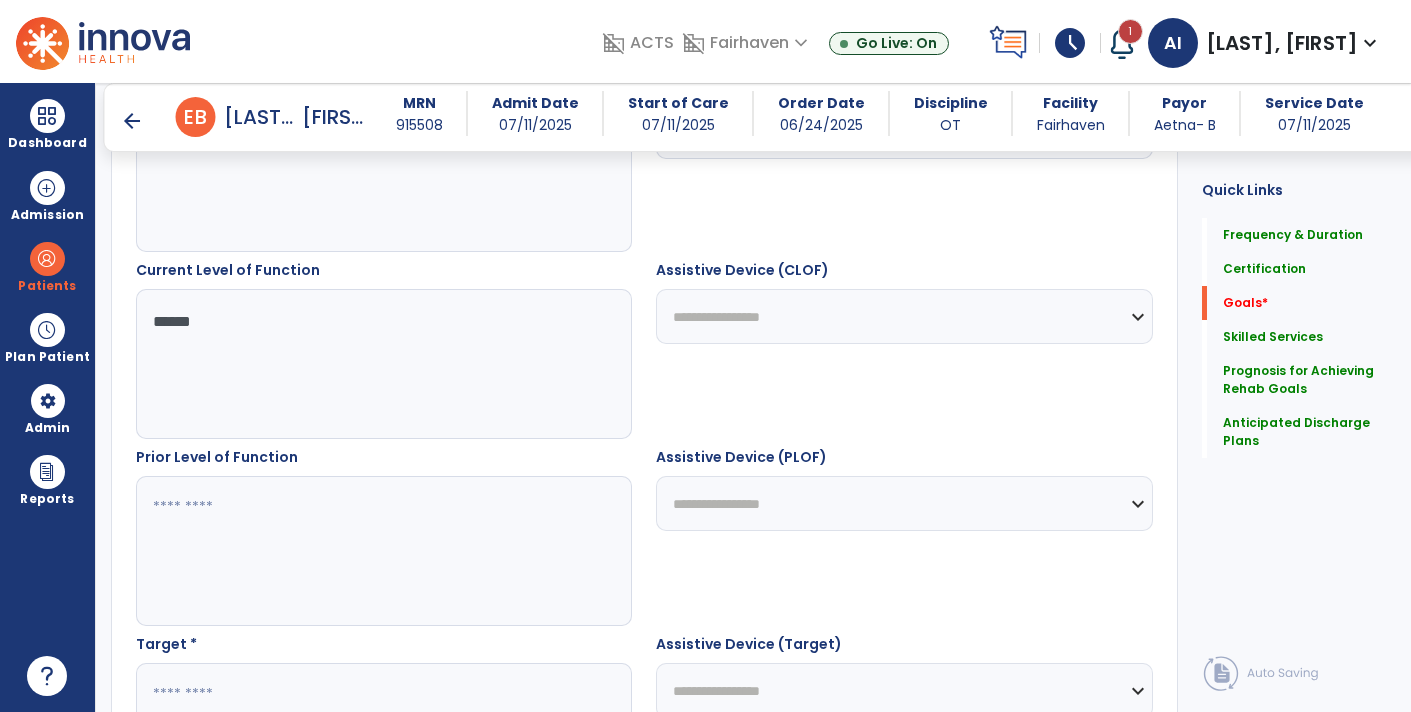 type on "*****" 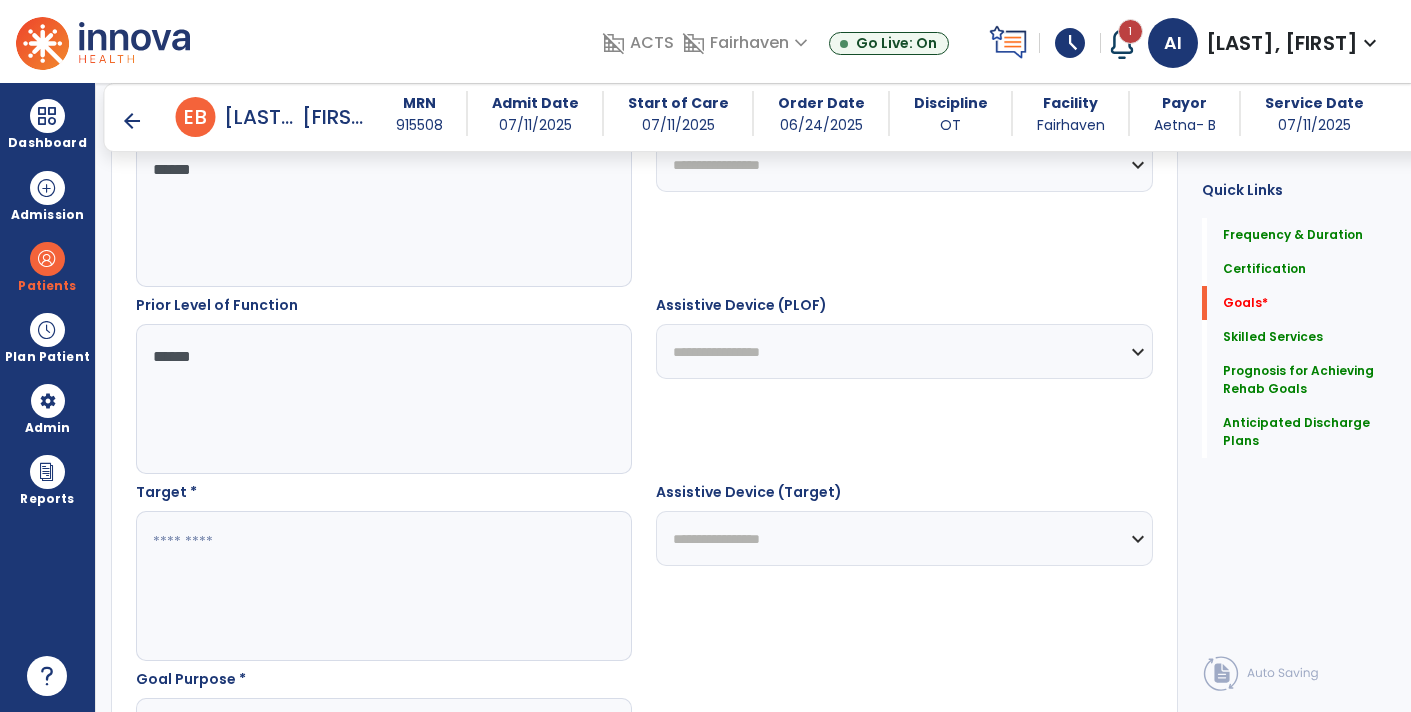 scroll, scrollTop: 803, scrollLeft: 0, axis: vertical 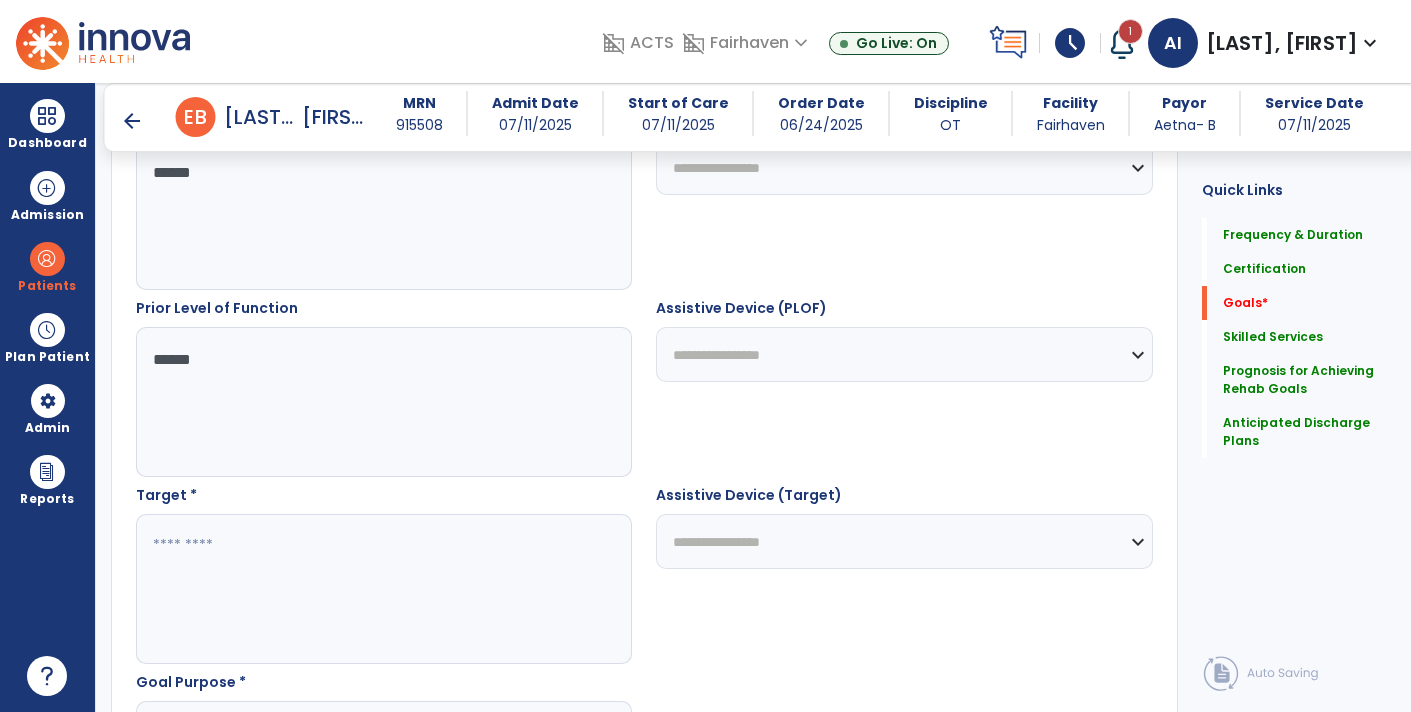 type on "*****" 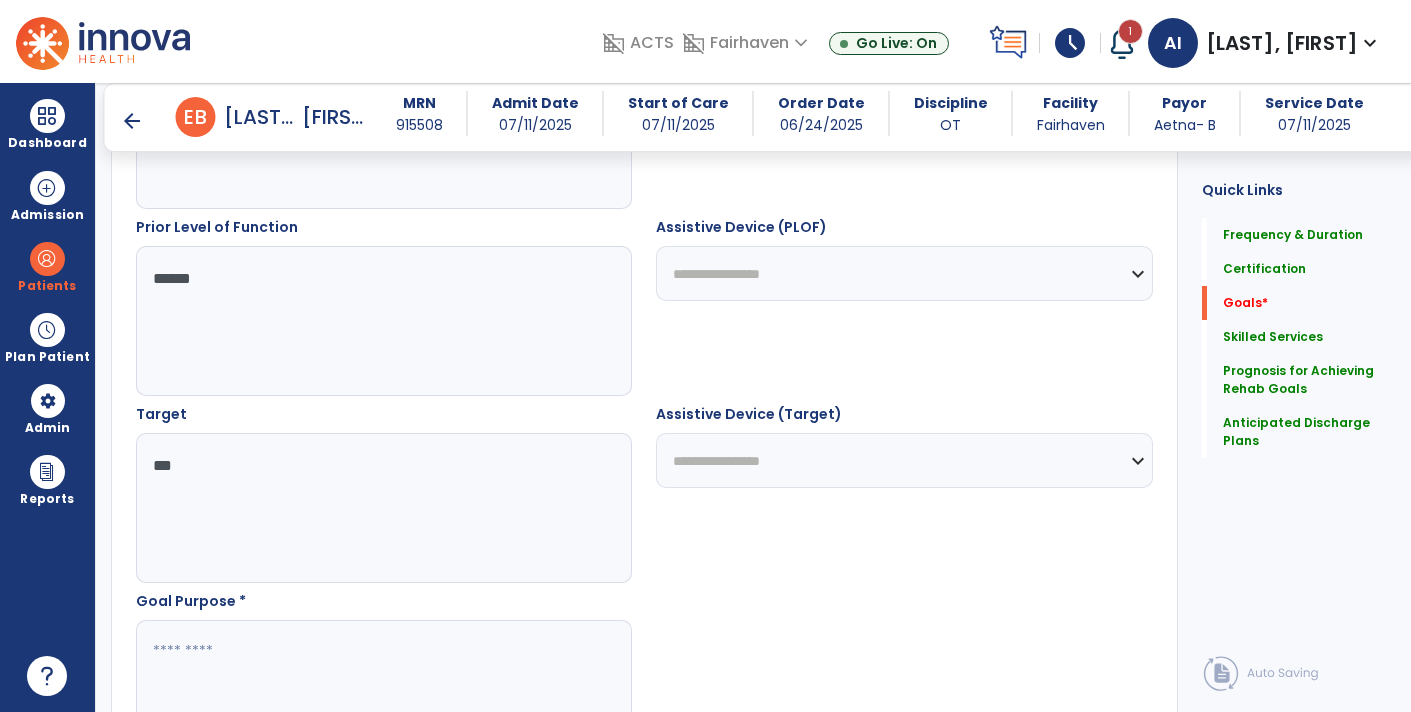 scroll, scrollTop: 950, scrollLeft: 0, axis: vertical 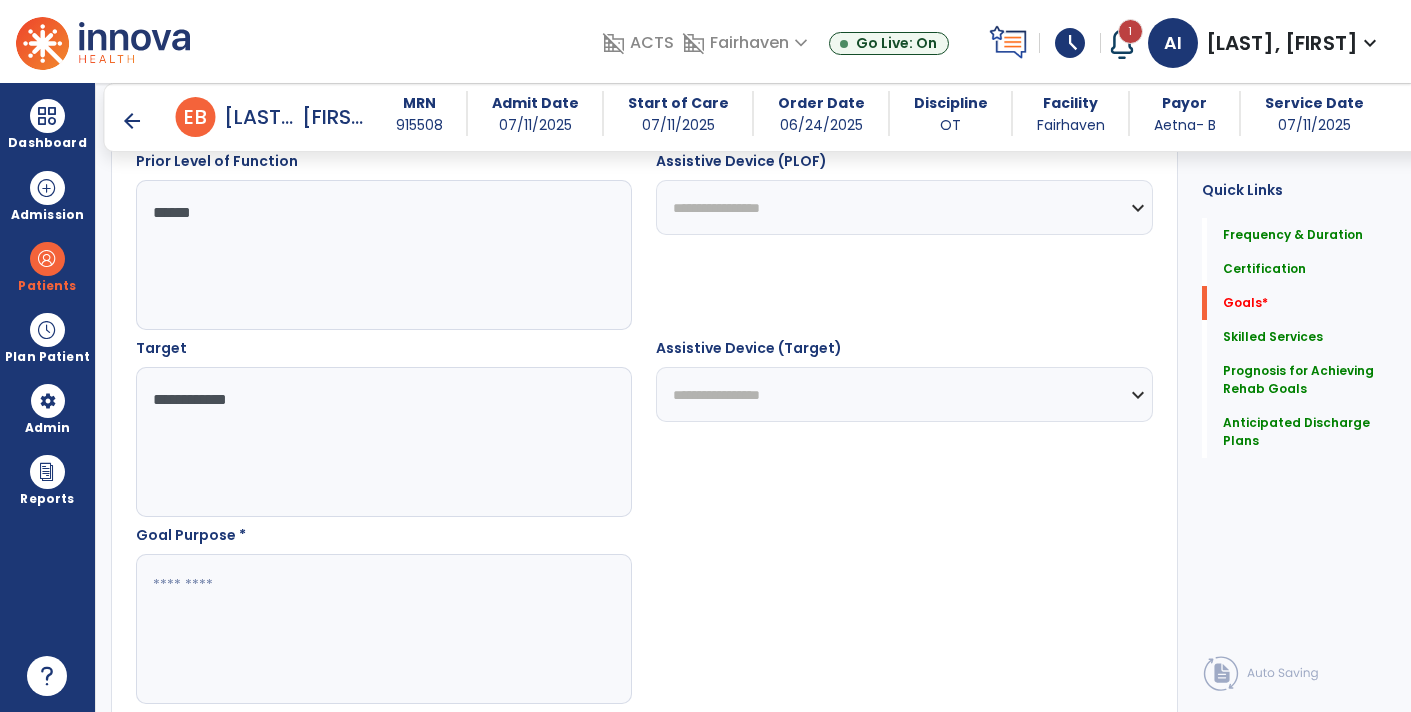 type on "**********" 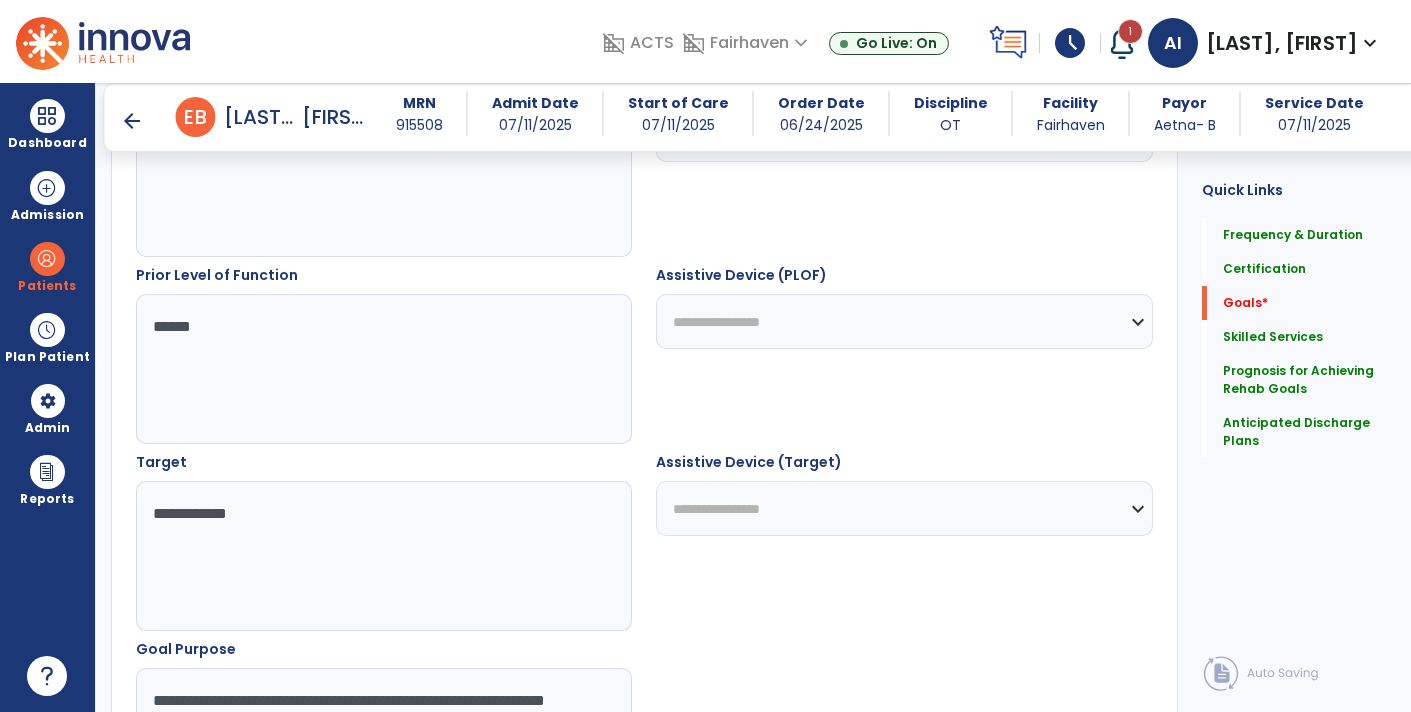 scroll, scrollTop: 838, scrollLeft: 0, axis: vertical 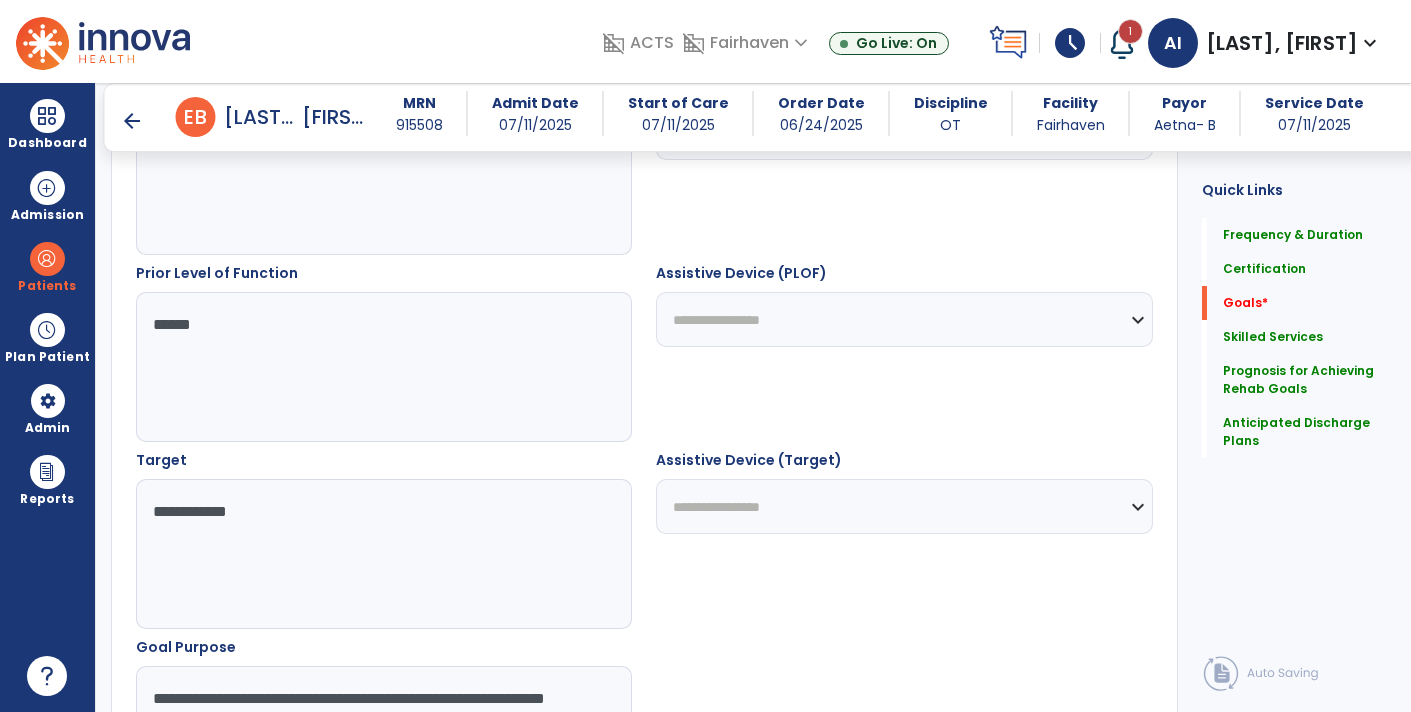 type on "**********" 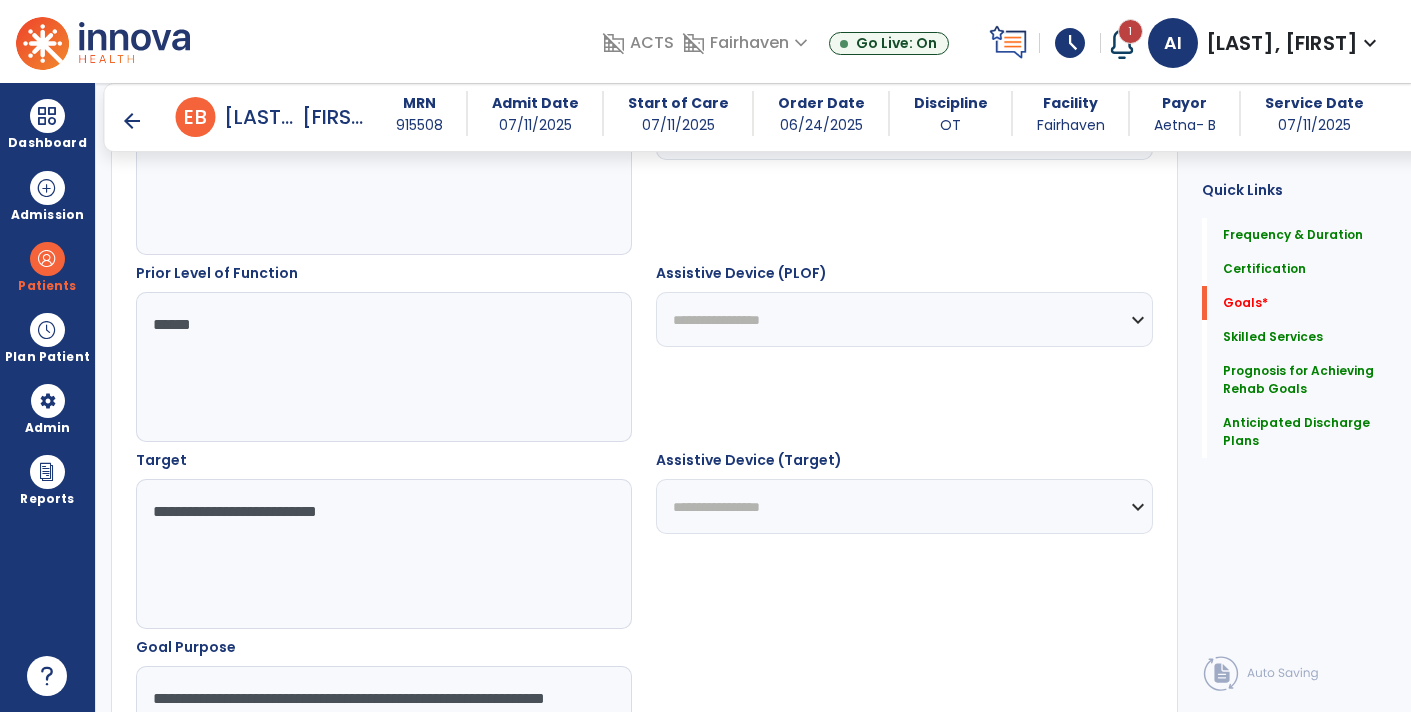 click on "**********" at bounding box center (383, 554) 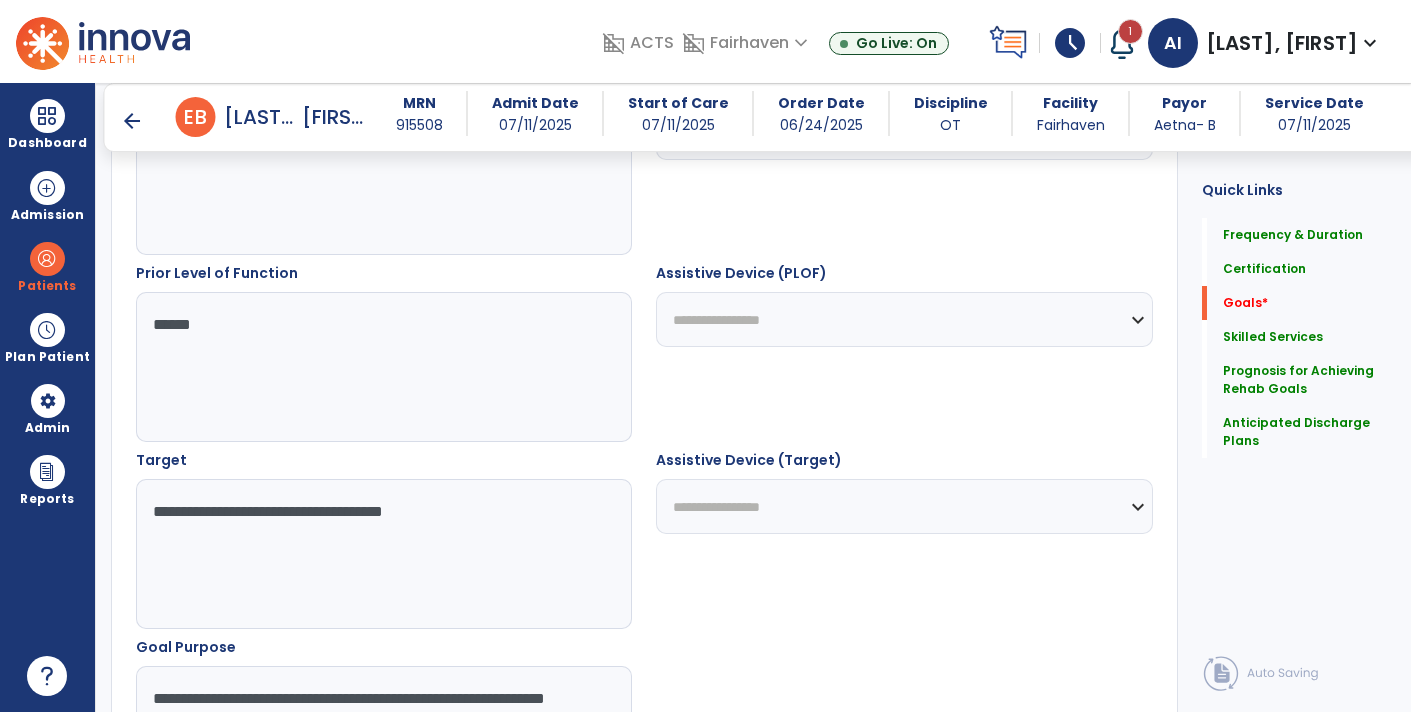 click on "**********" at bounding box center (383, 554) 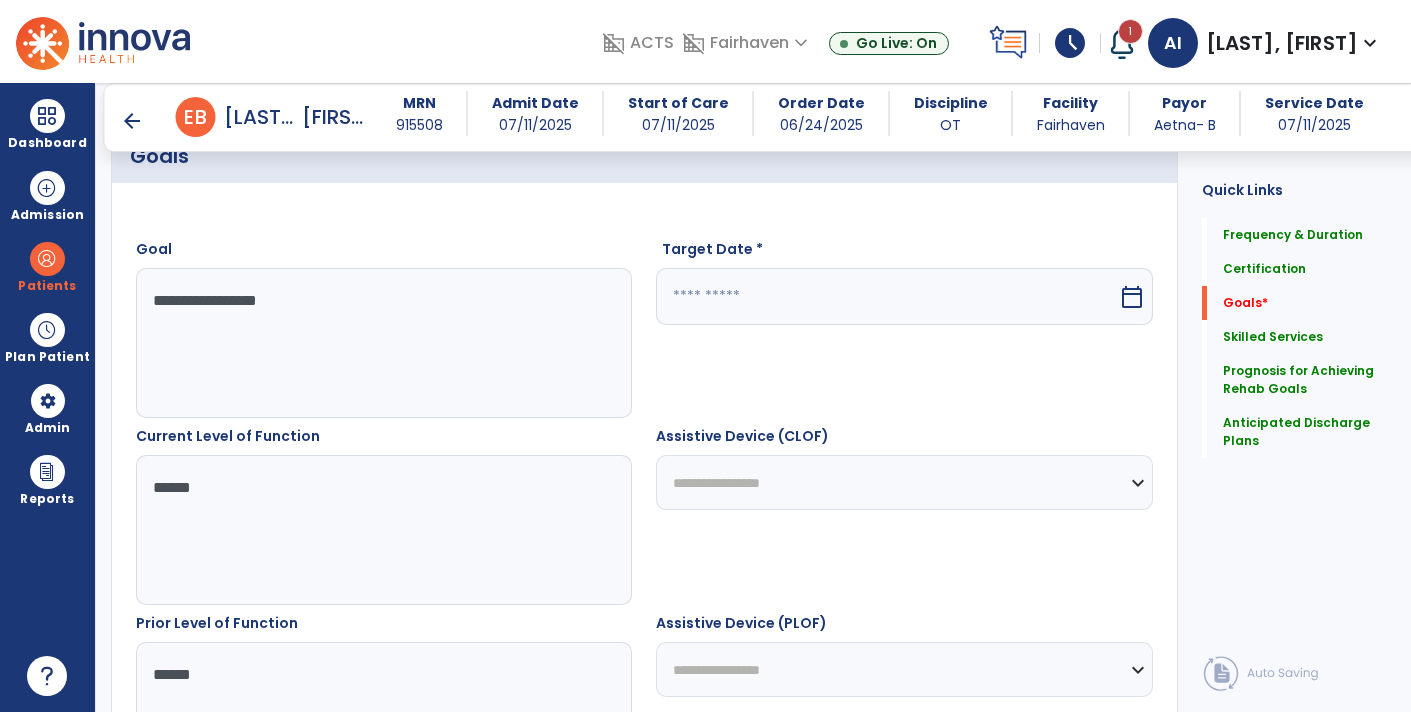 scroll, scrollTop: 461, scrollLeft: 0, axis: vertical 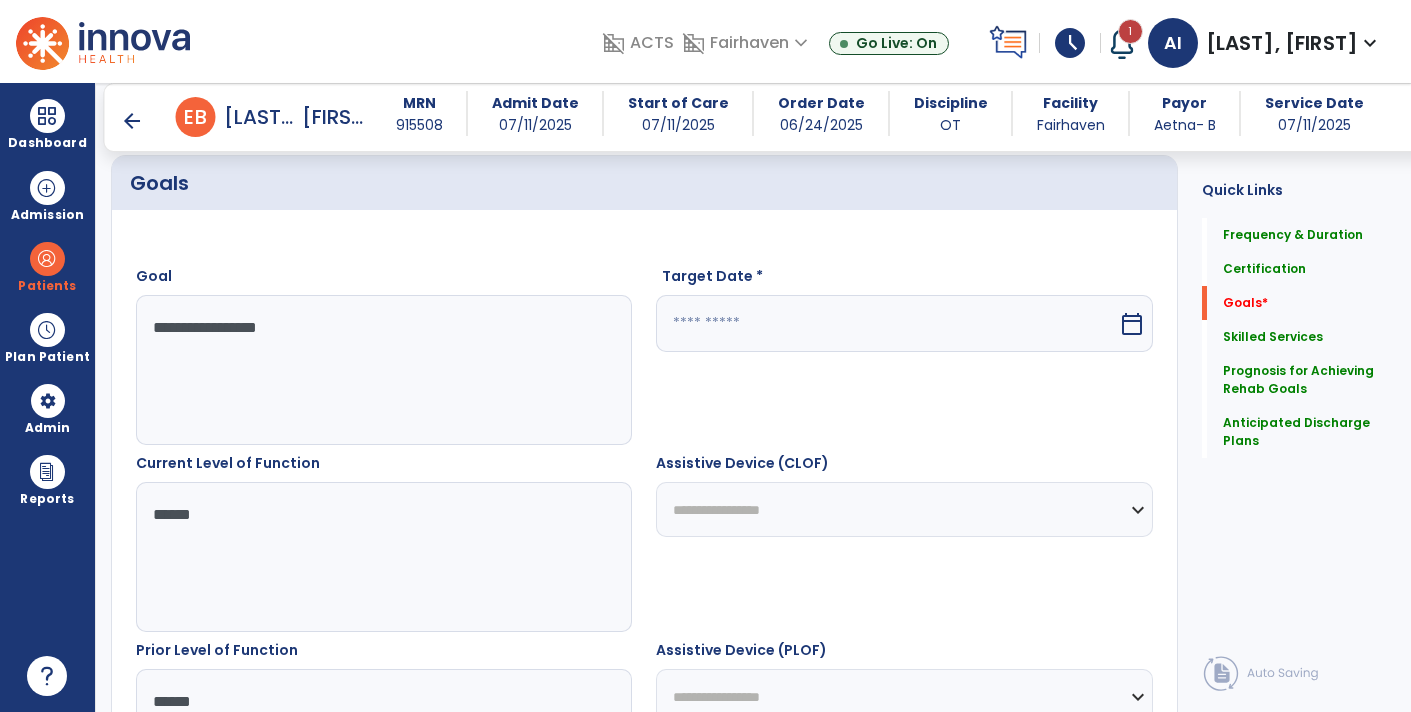 type on "**********" 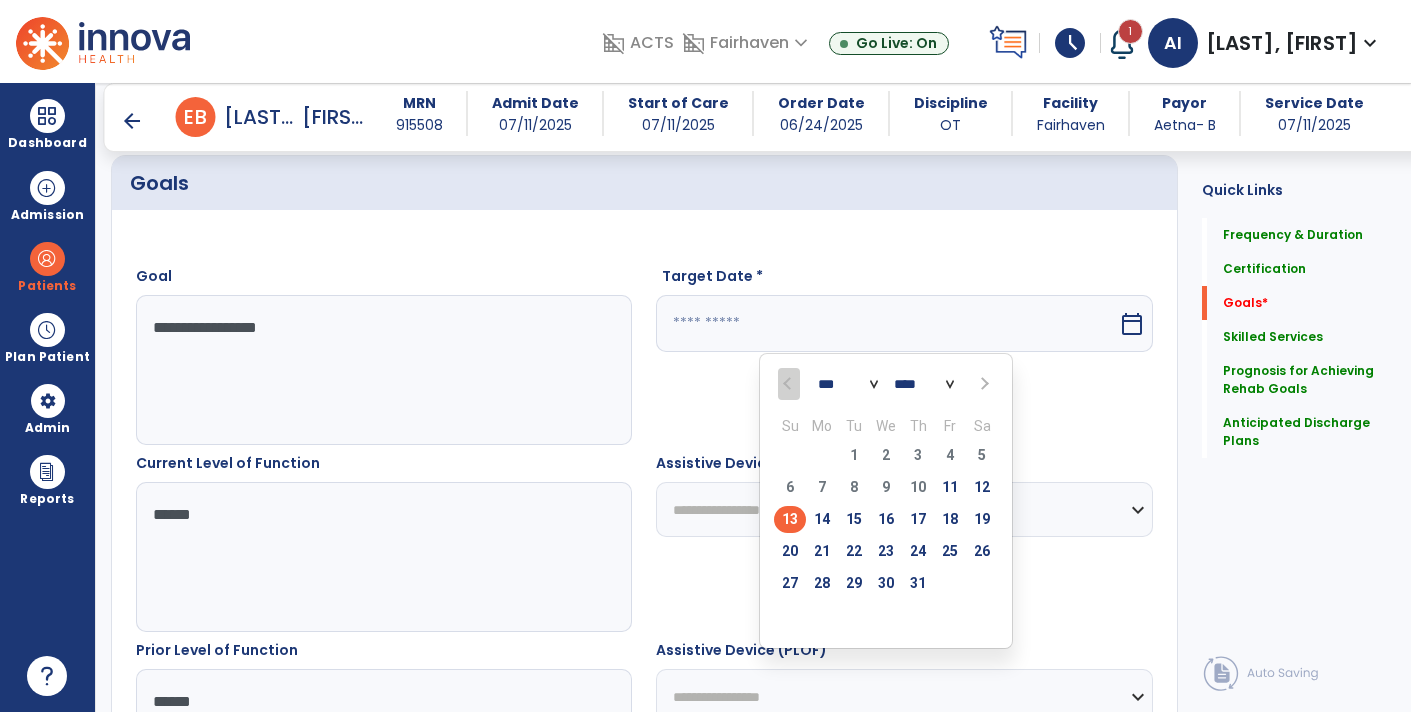 click at bounding box center [983, 384] 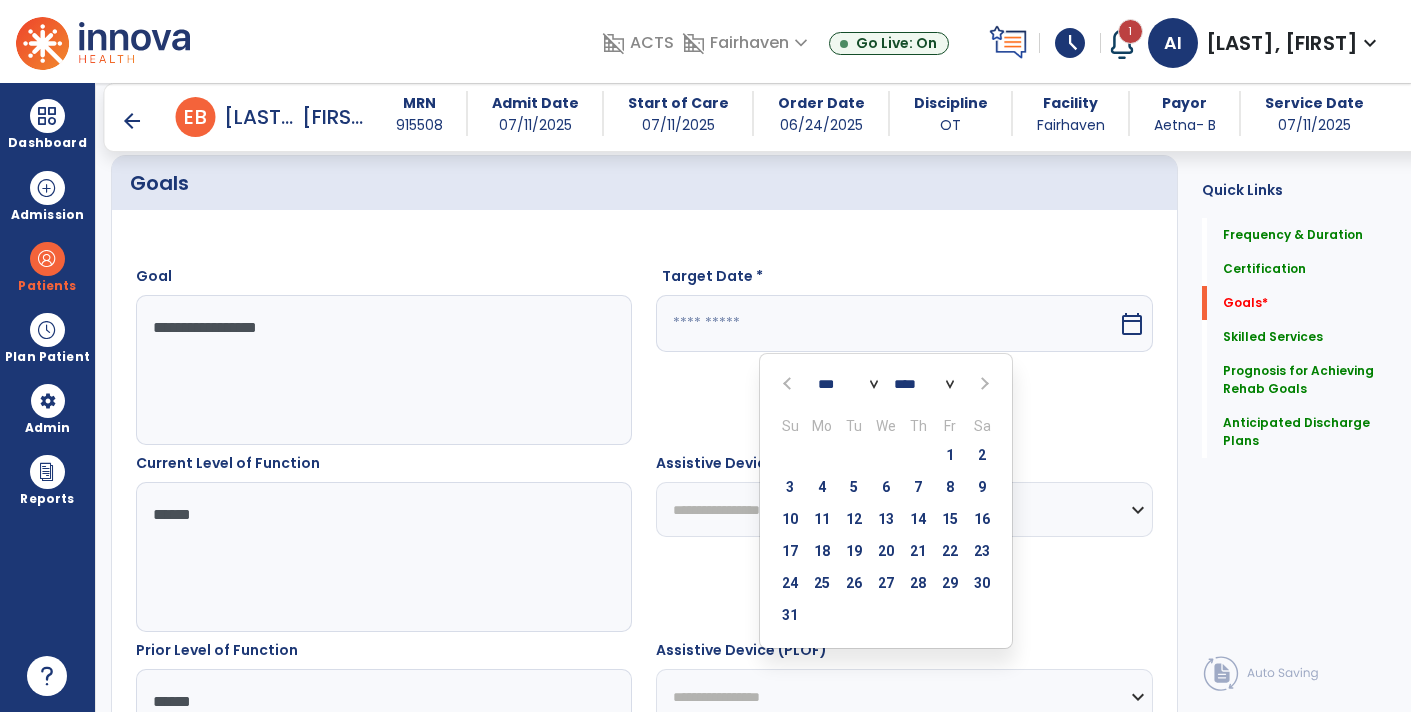 click at bounding box center (983, 384) 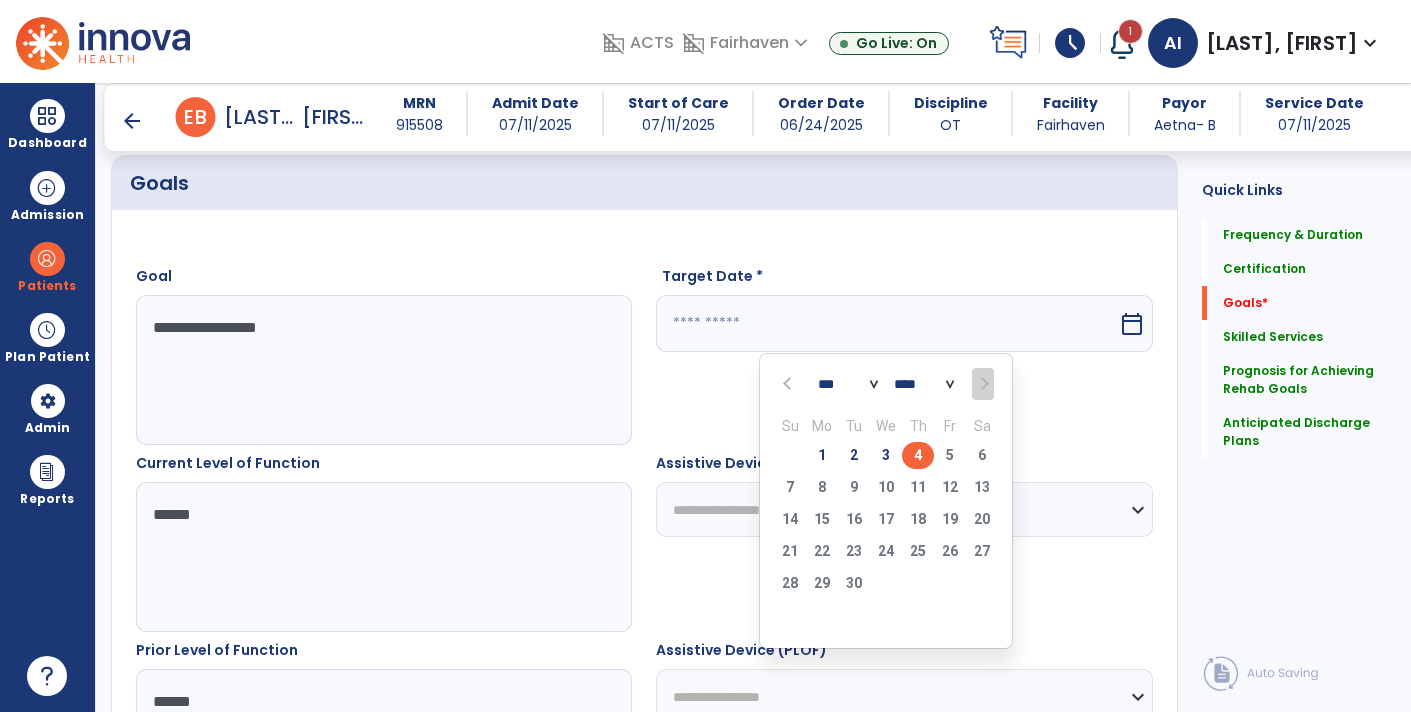 click on "4" at bounding box center (918, 455) 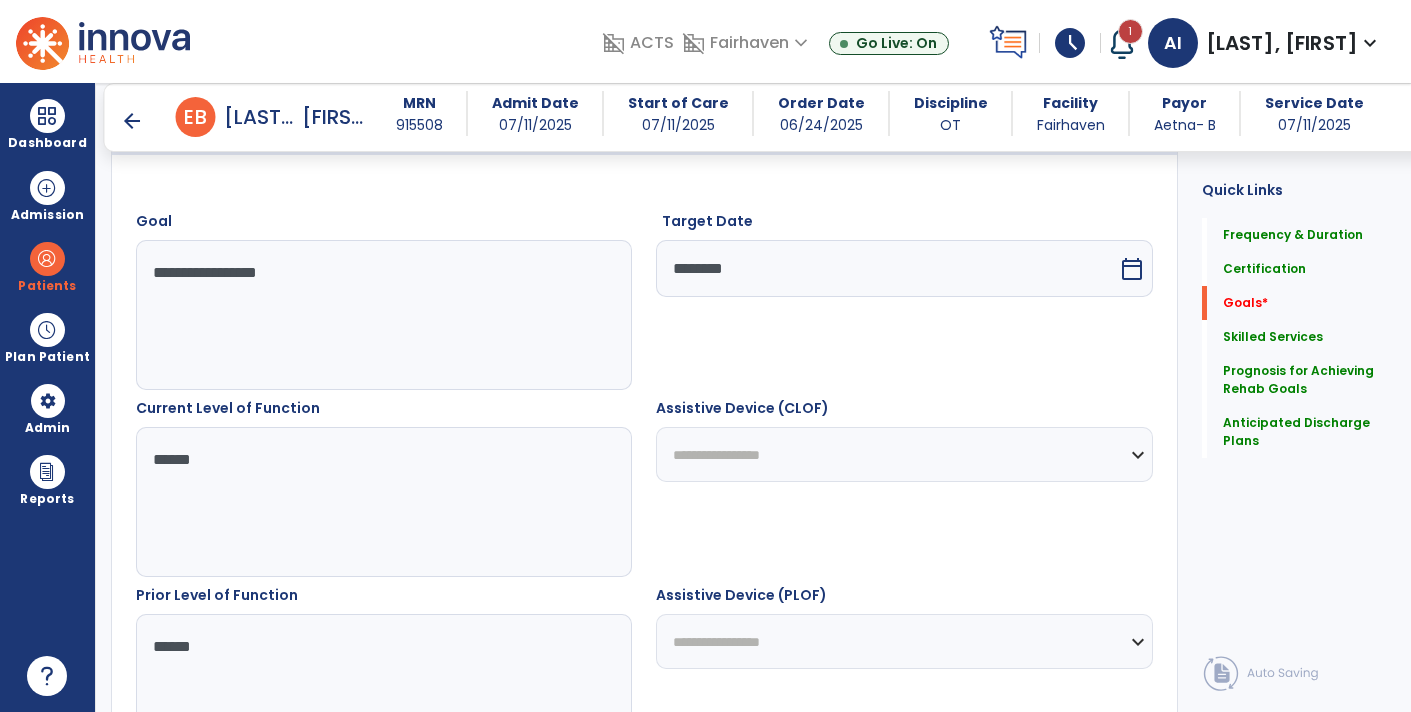 scroll, scrollTop: 512, scrollLeft: 0, axis: vertical 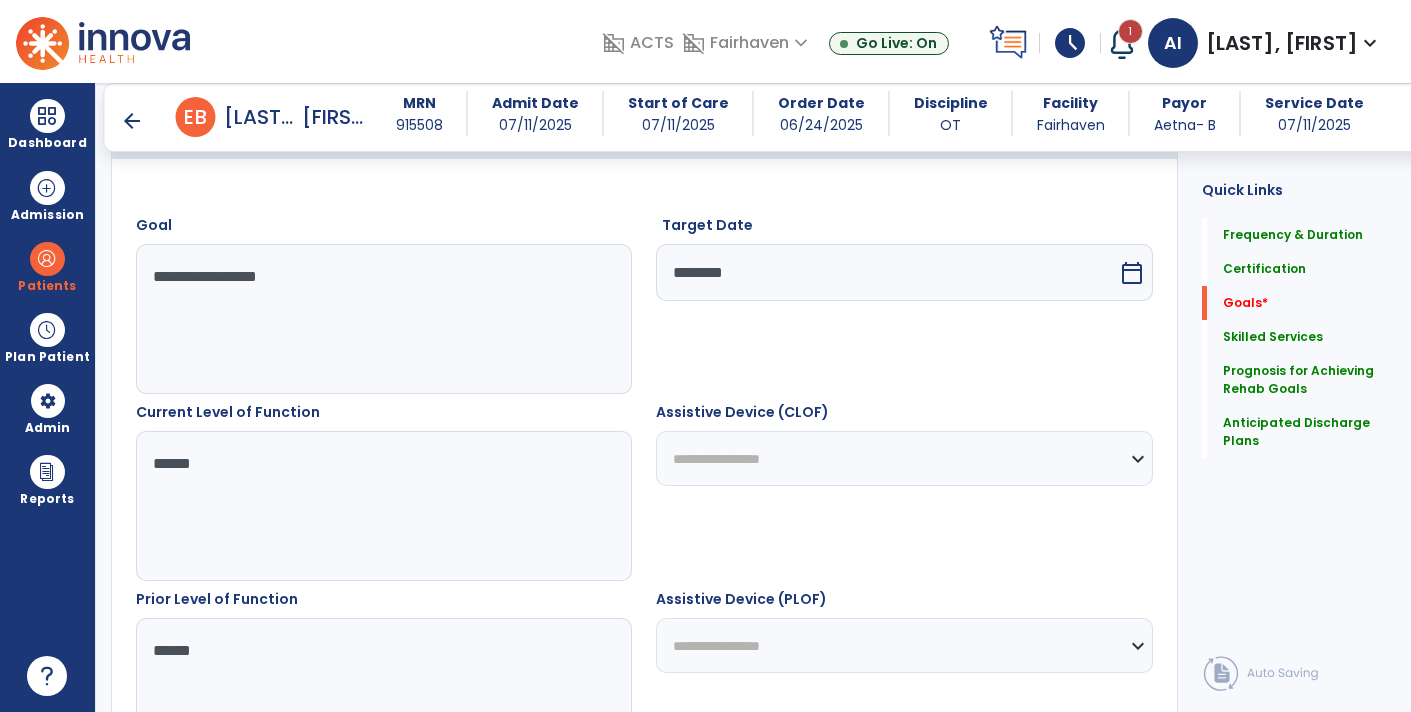click on "**********" at bounding box center (904, 458) 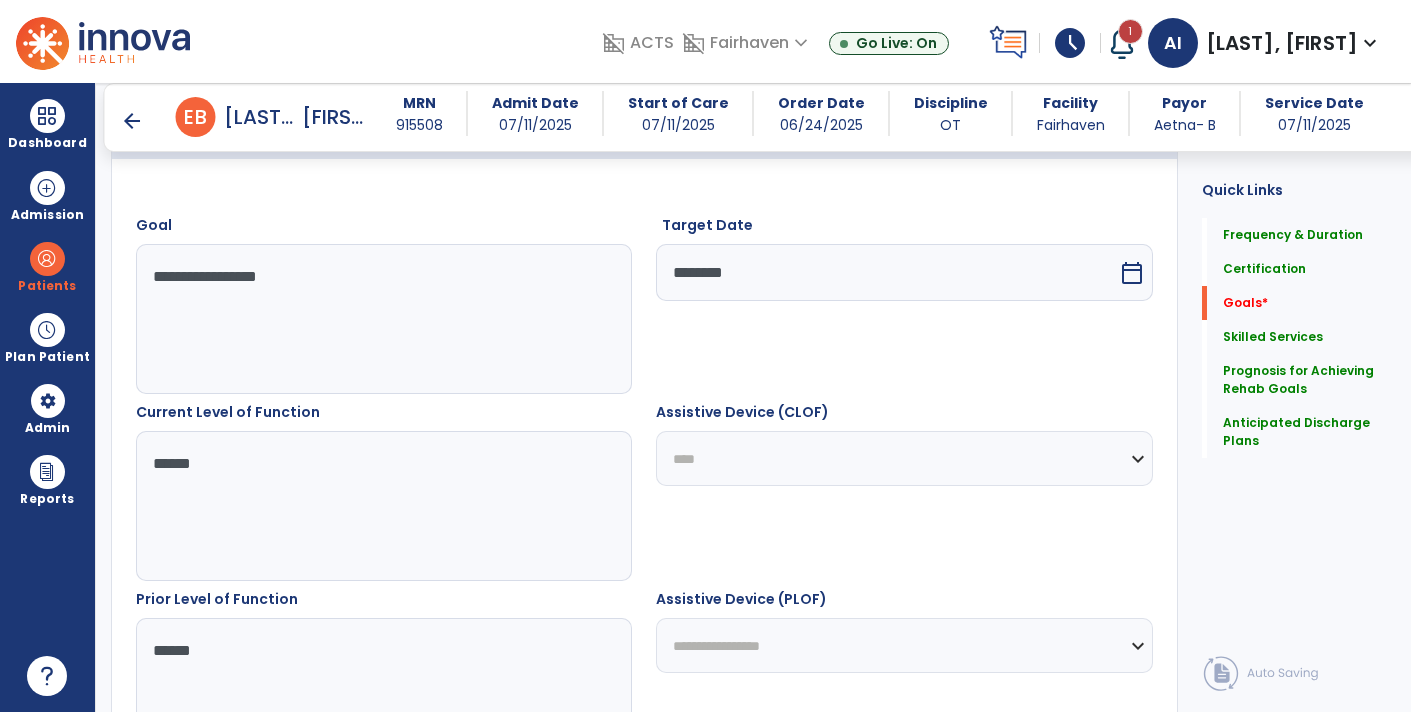 click on "**********" at bounding box center [904, 458] 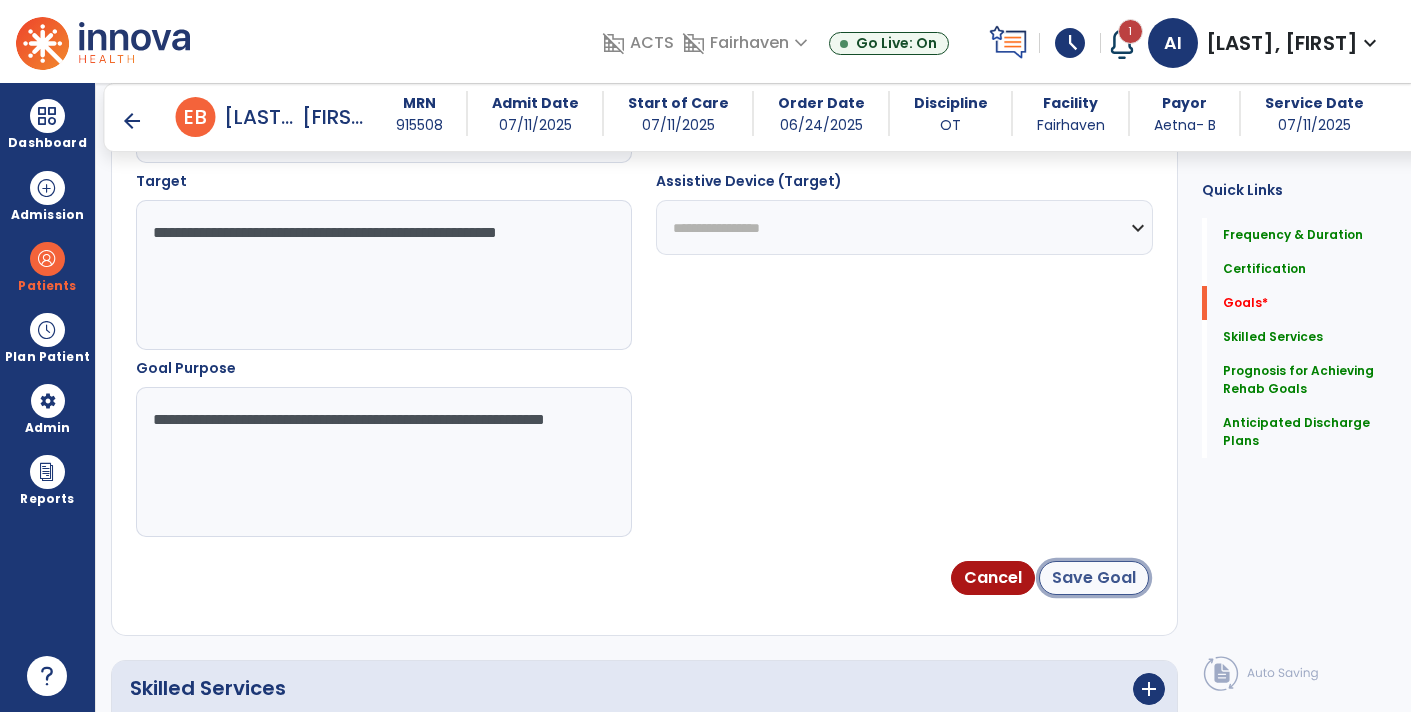 click on "Save Goal" at bounding box center (1094, 578) 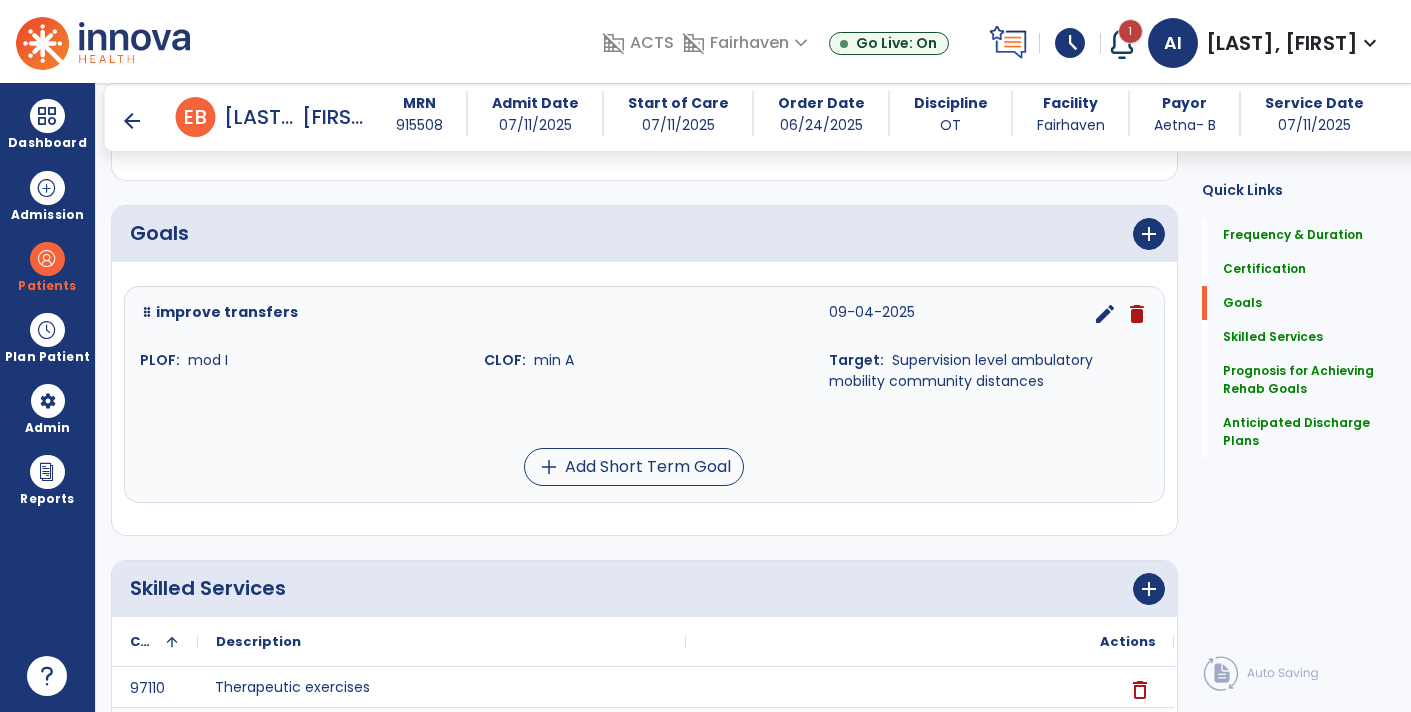 scroll, scrollTop: 417, scrollLeft: 0, axis: vertical 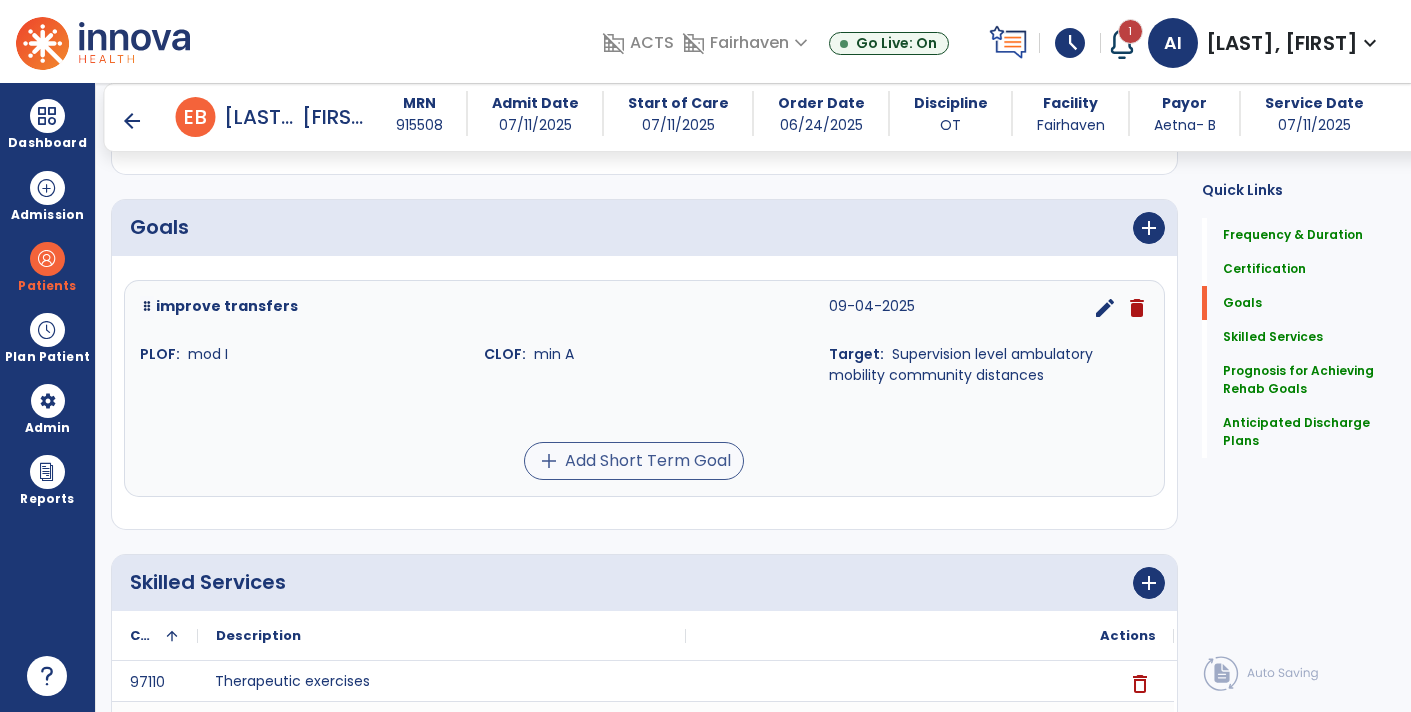 click on "add  Add Short Term Goal" at bounding box center [634, 461] 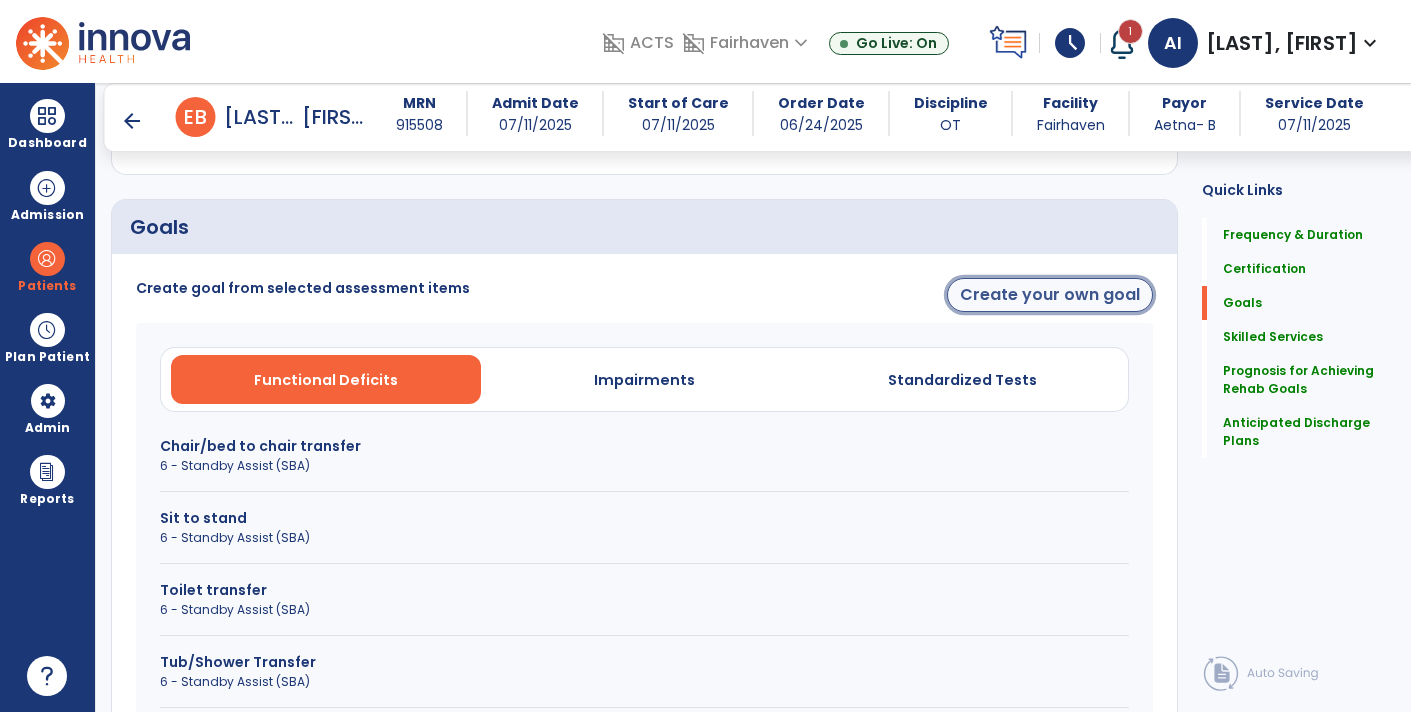 click on "Create your own goal" at bounding box center (1050, 295) 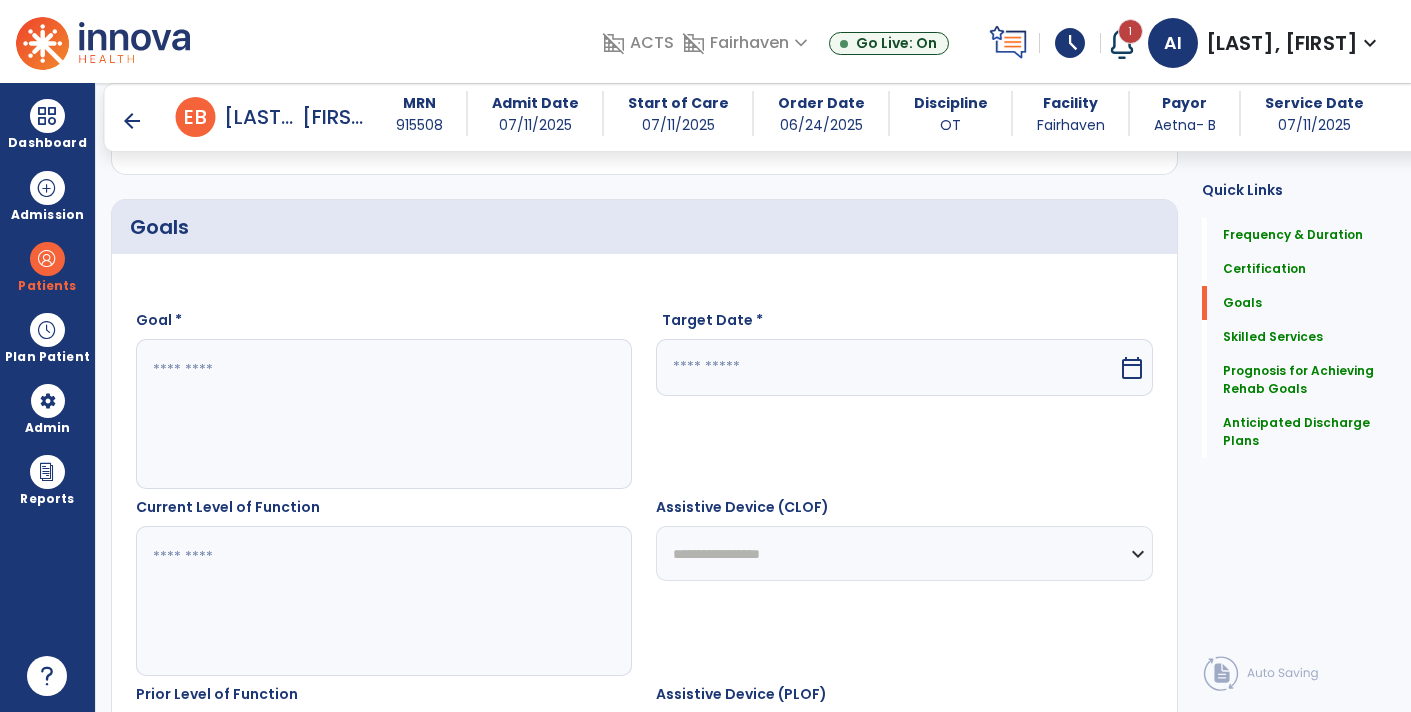 click at bounding box center (383, 414) 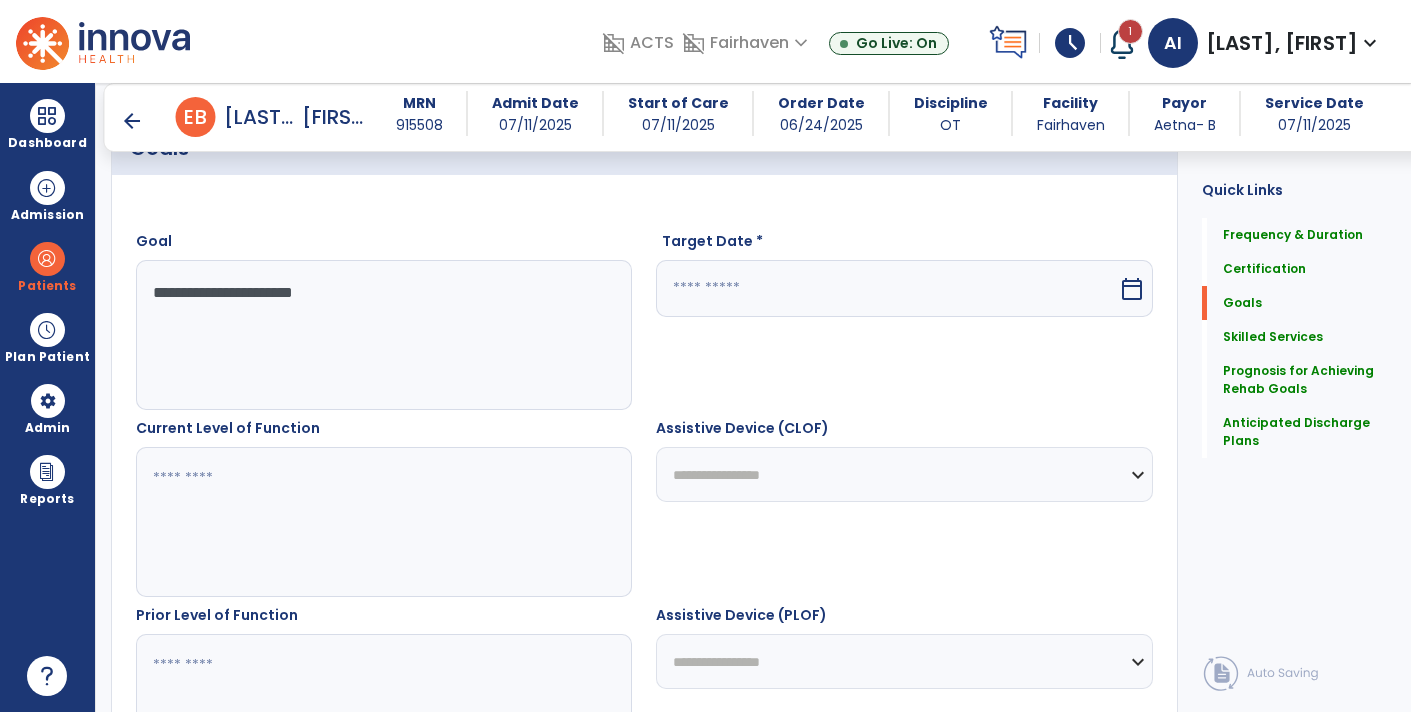 scroll, scrollTop: 594, scrollLeft: 0, axis: vertical 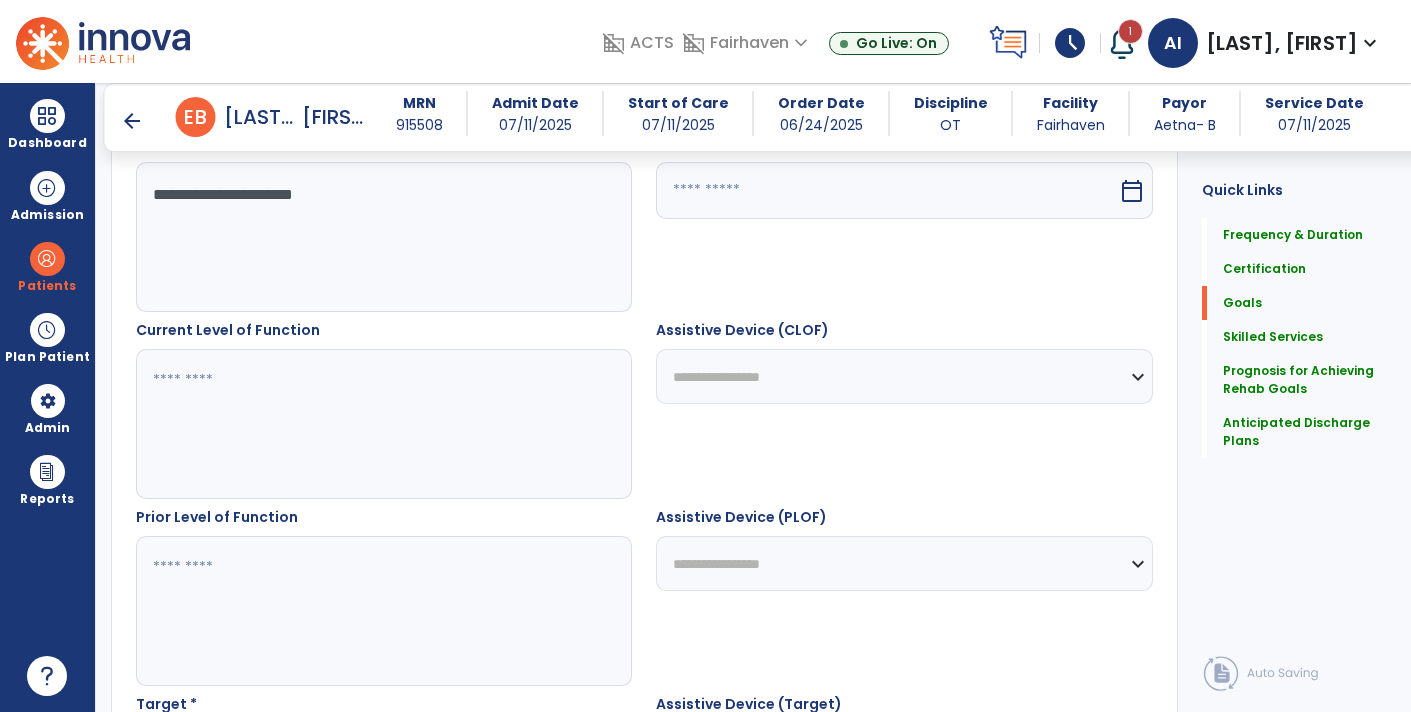 type on "**********" 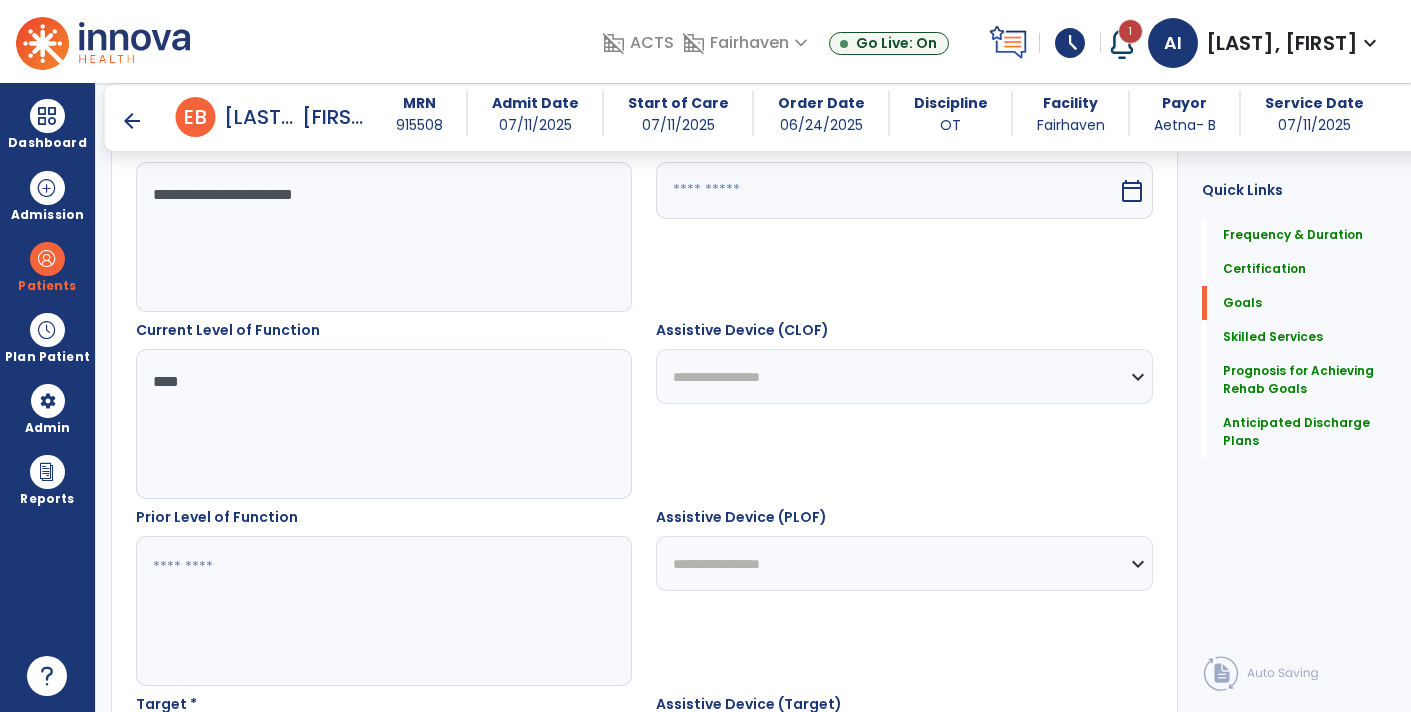 type on "***" 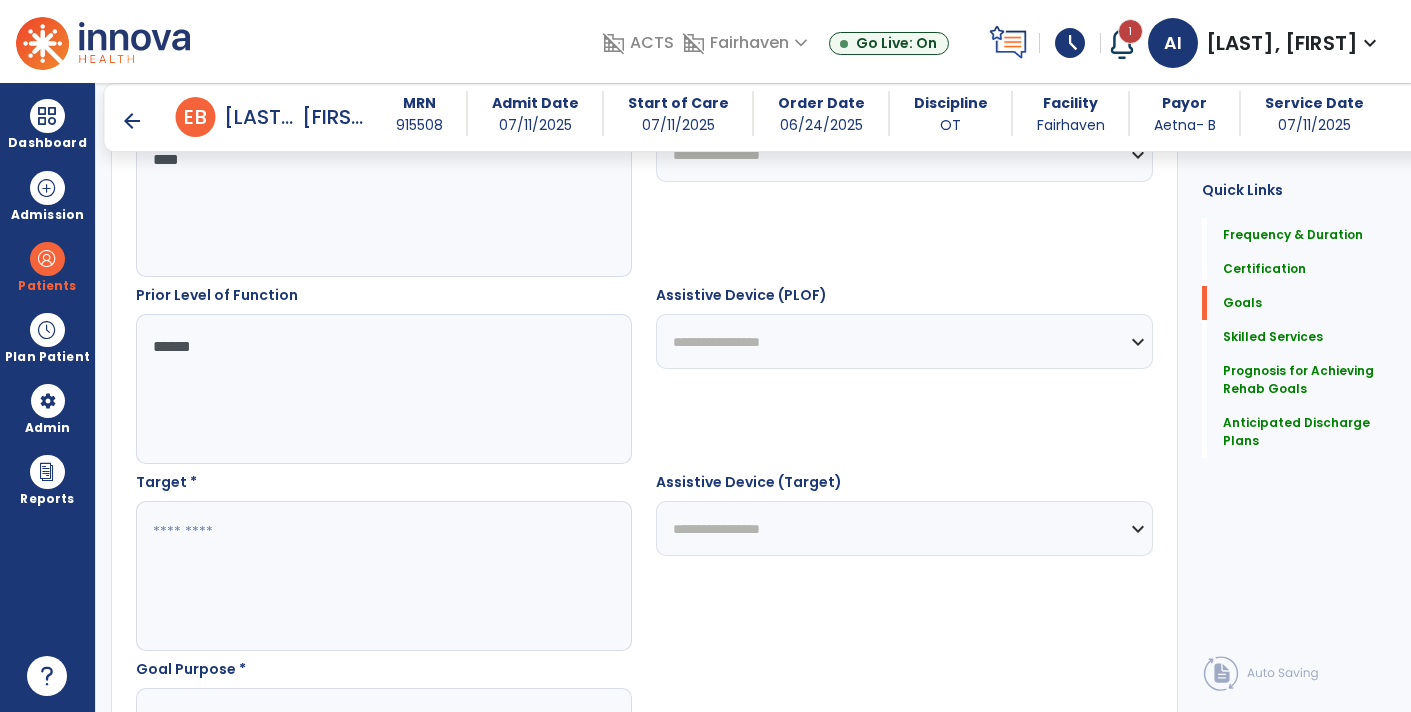scroll, scrollTop: 817, scrollLeft: 0, axis: vertical 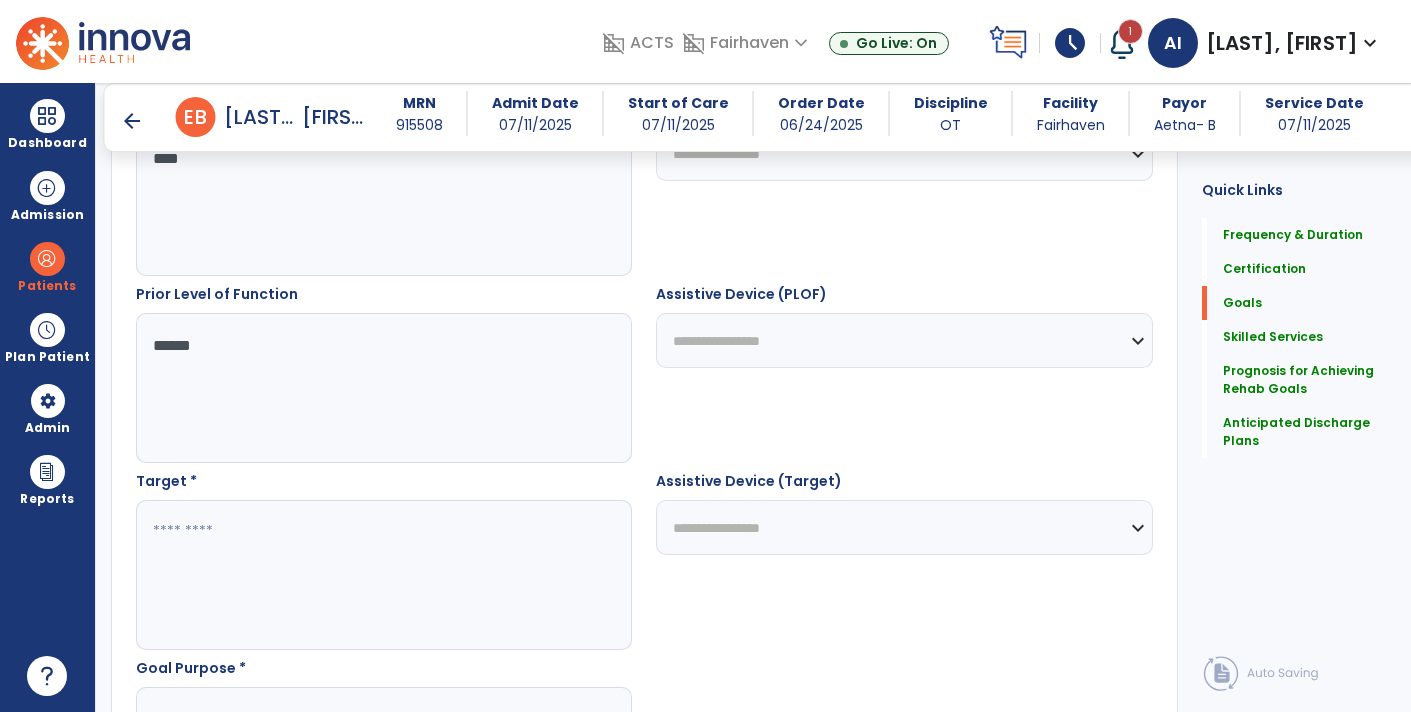type on "*****" 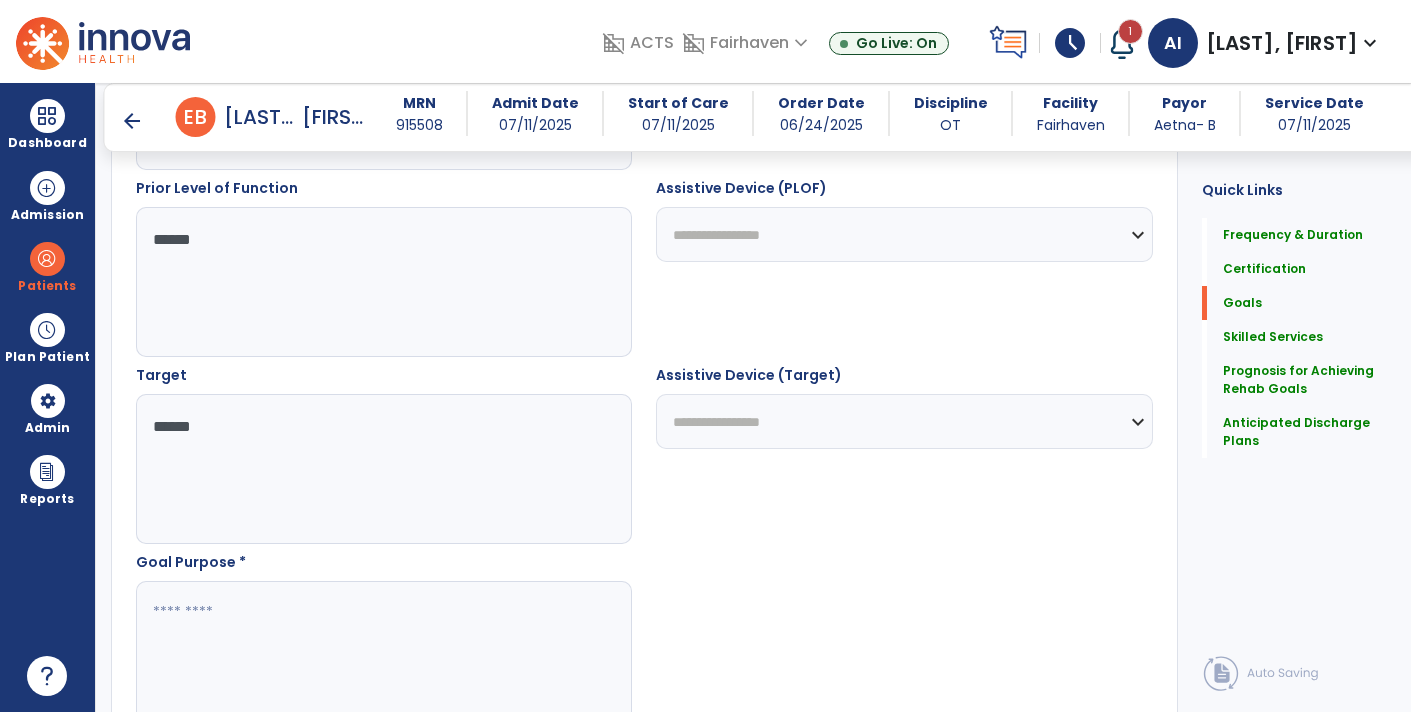 scroll, scrollTop: 928, scrollLeft: 0, axis: vertical 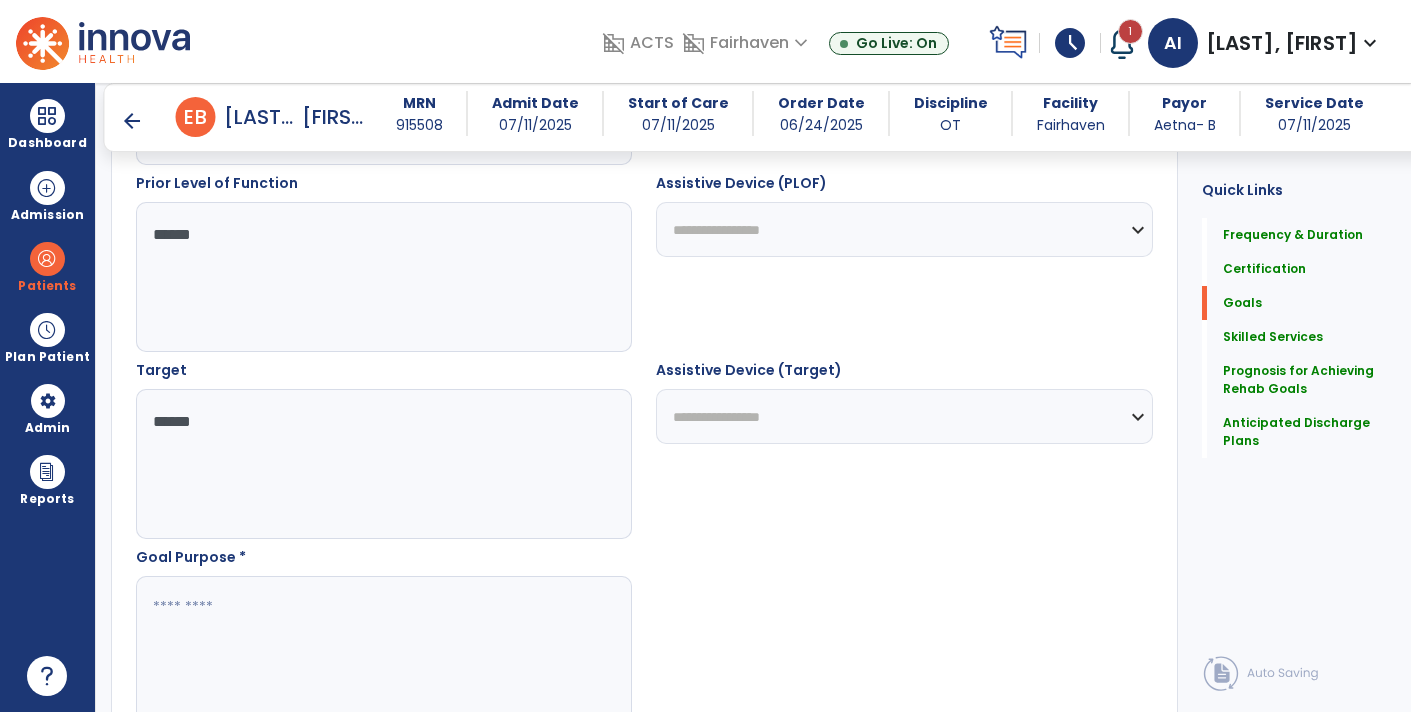 type on "*****" 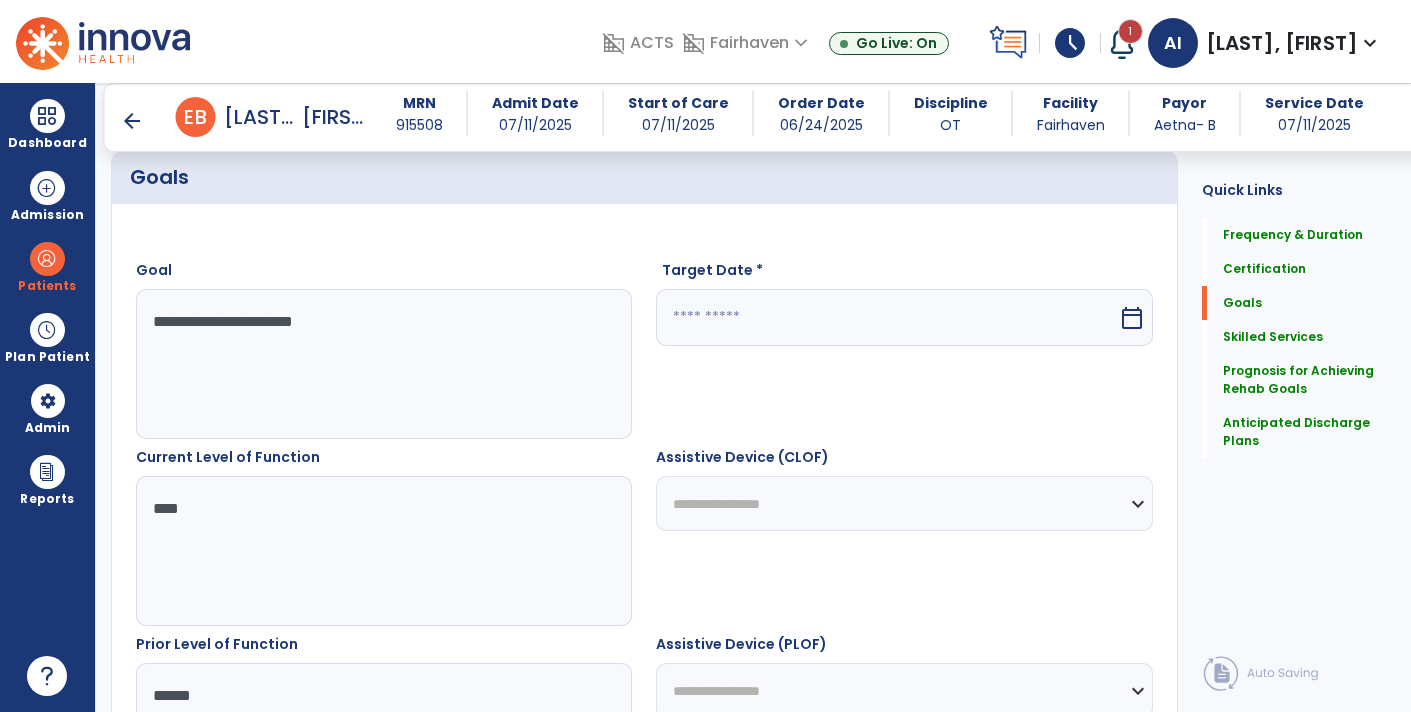 scroll, scrollTop: 432, scrollLeft: 0, axis: vertical 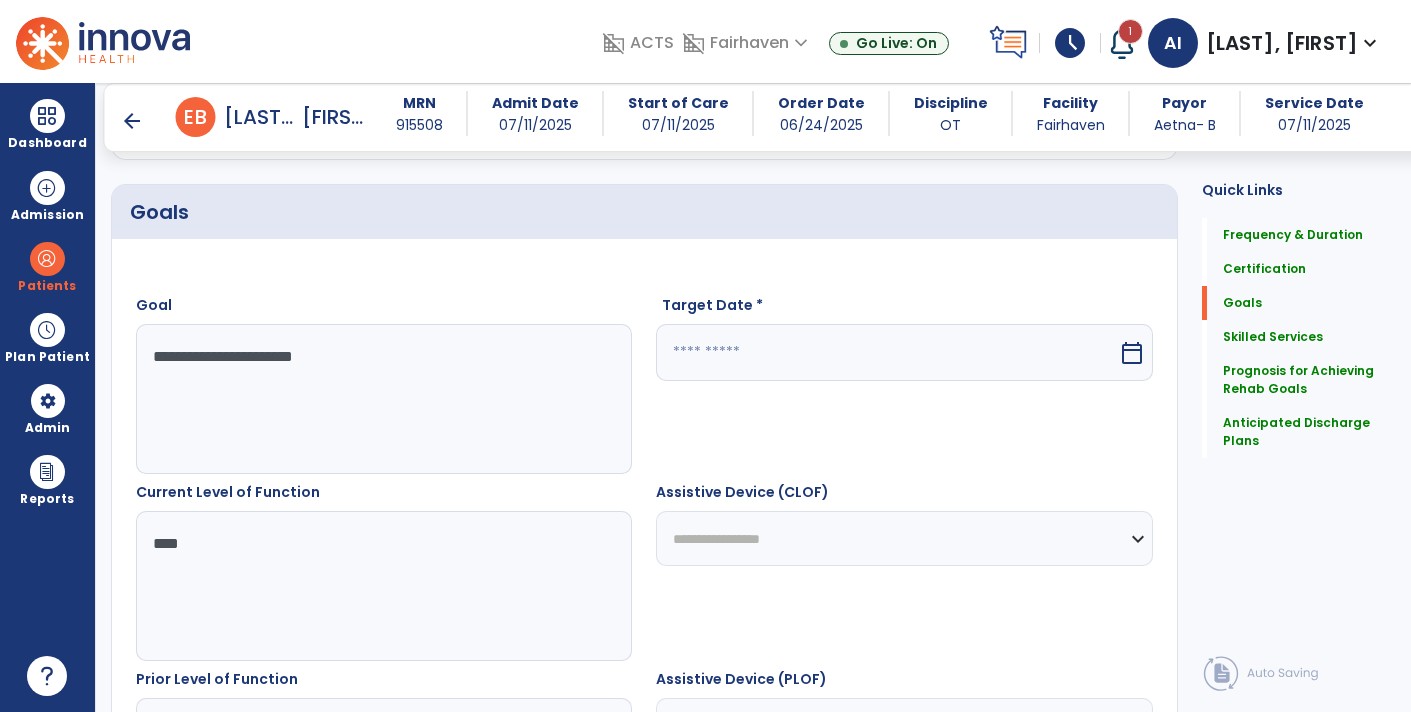 type on "**********" 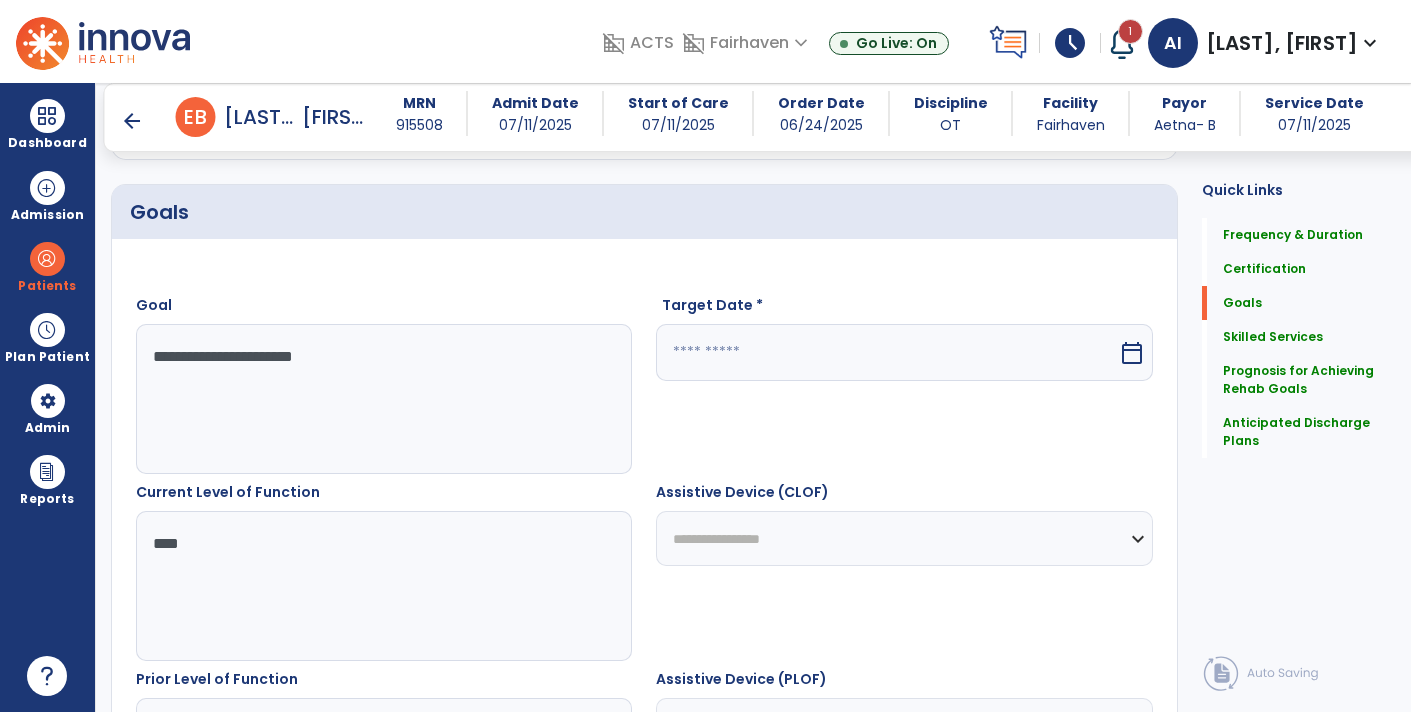 click at bounding box center (886, 352) 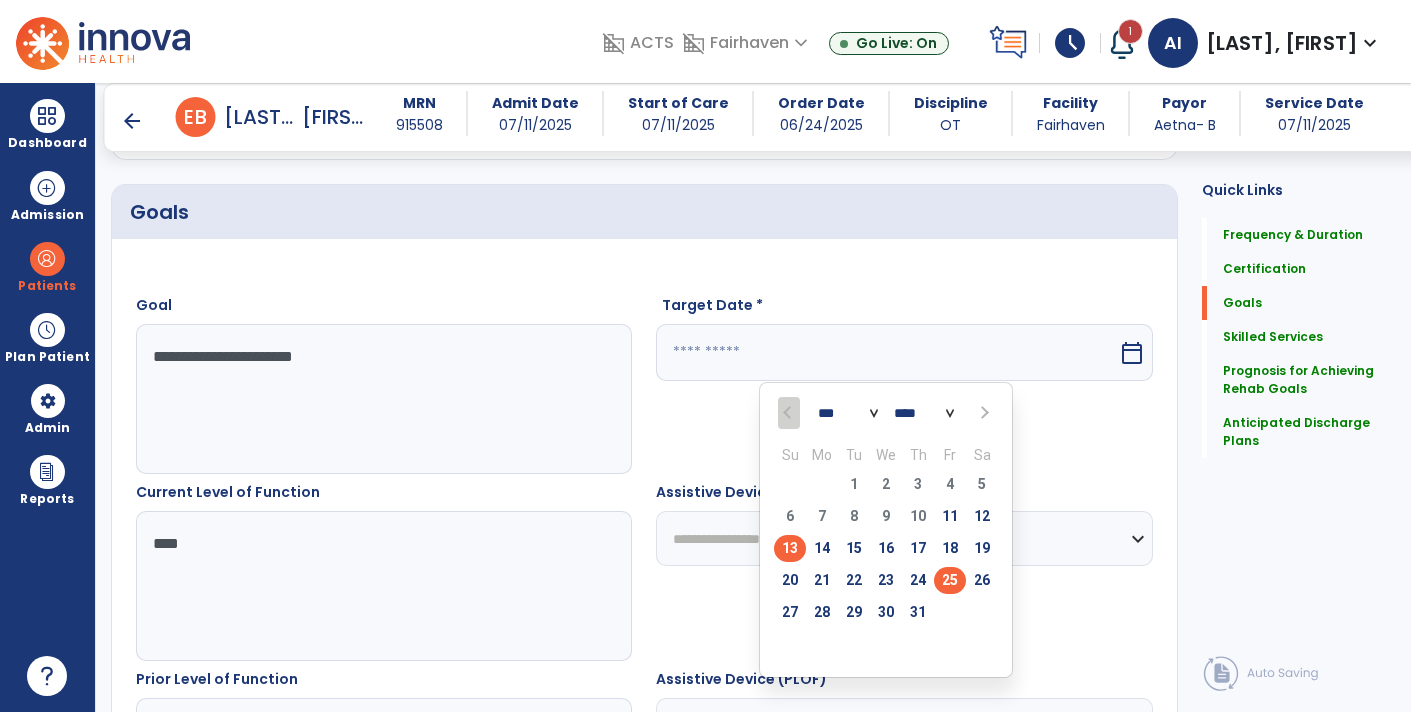 click on "25" at bounding box center (950, 580) 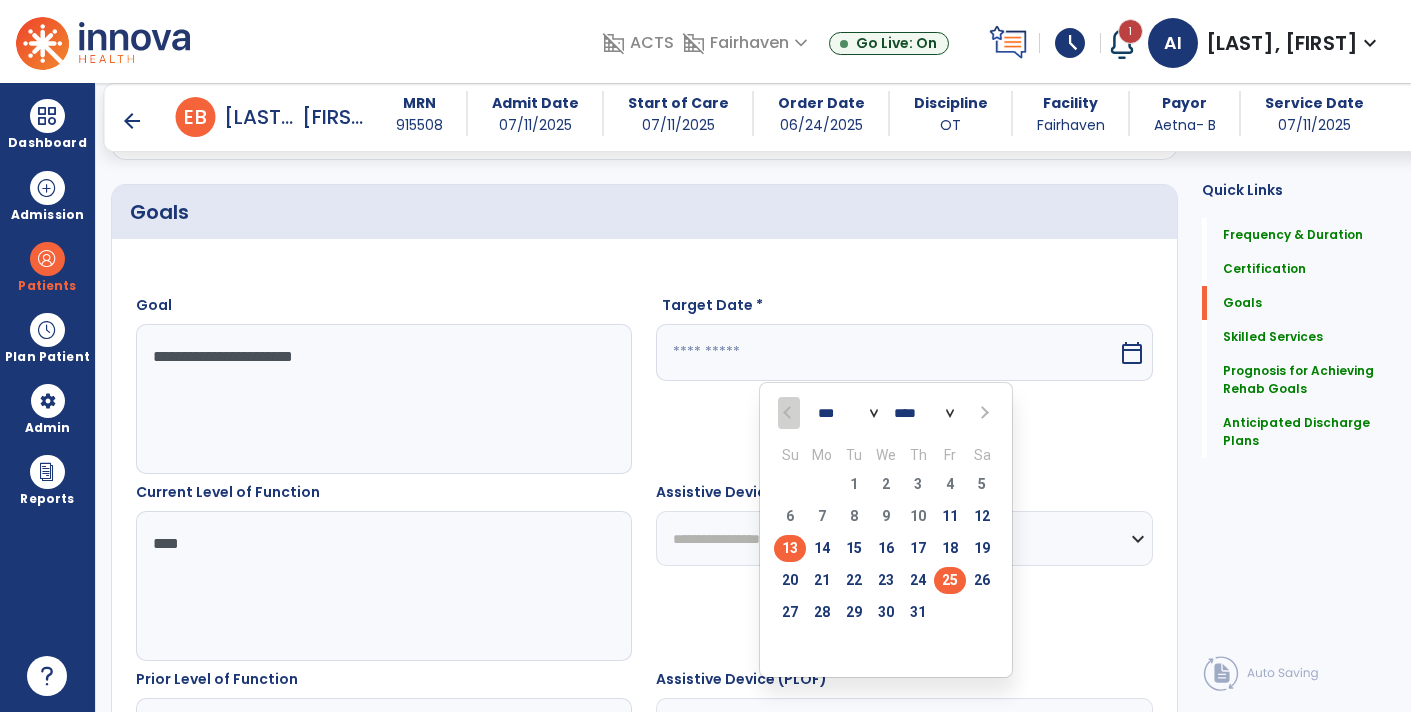 type on "*********" 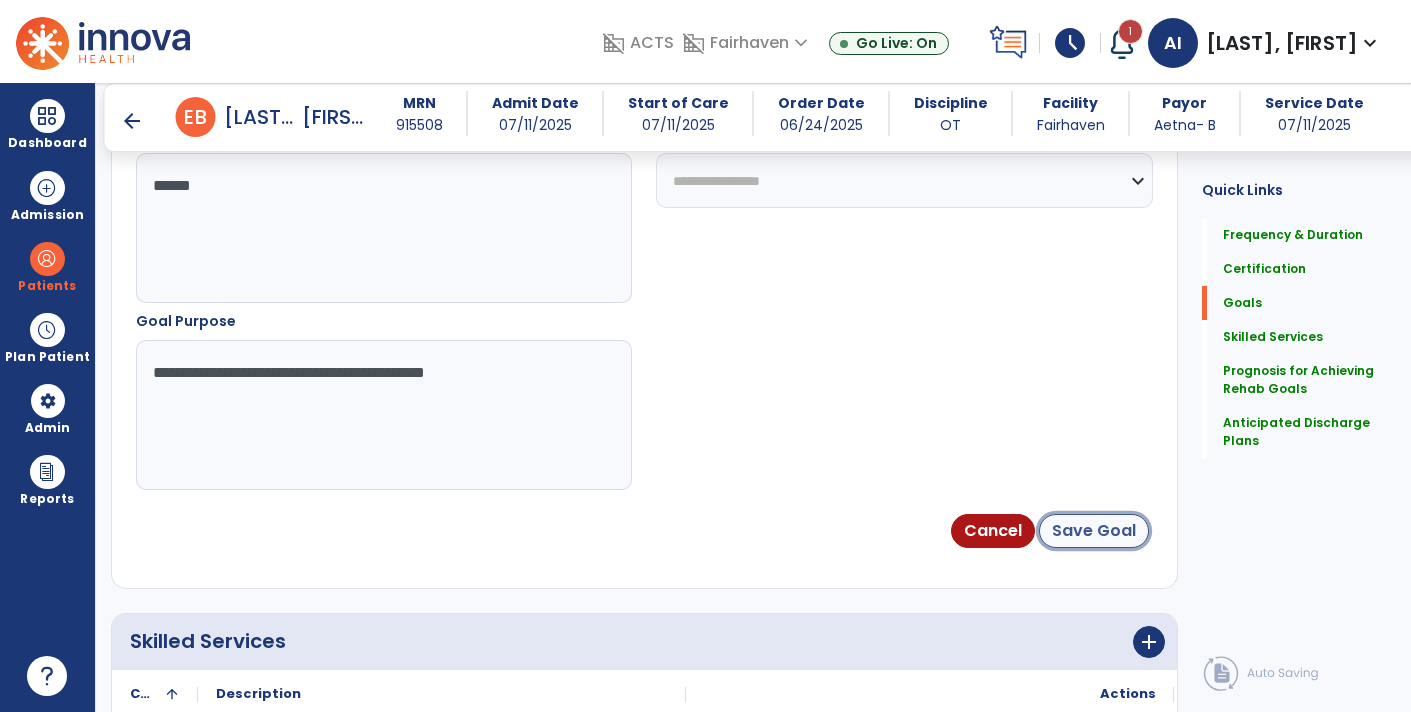 click on "Save Goal" at bounding box center (1094, 531) 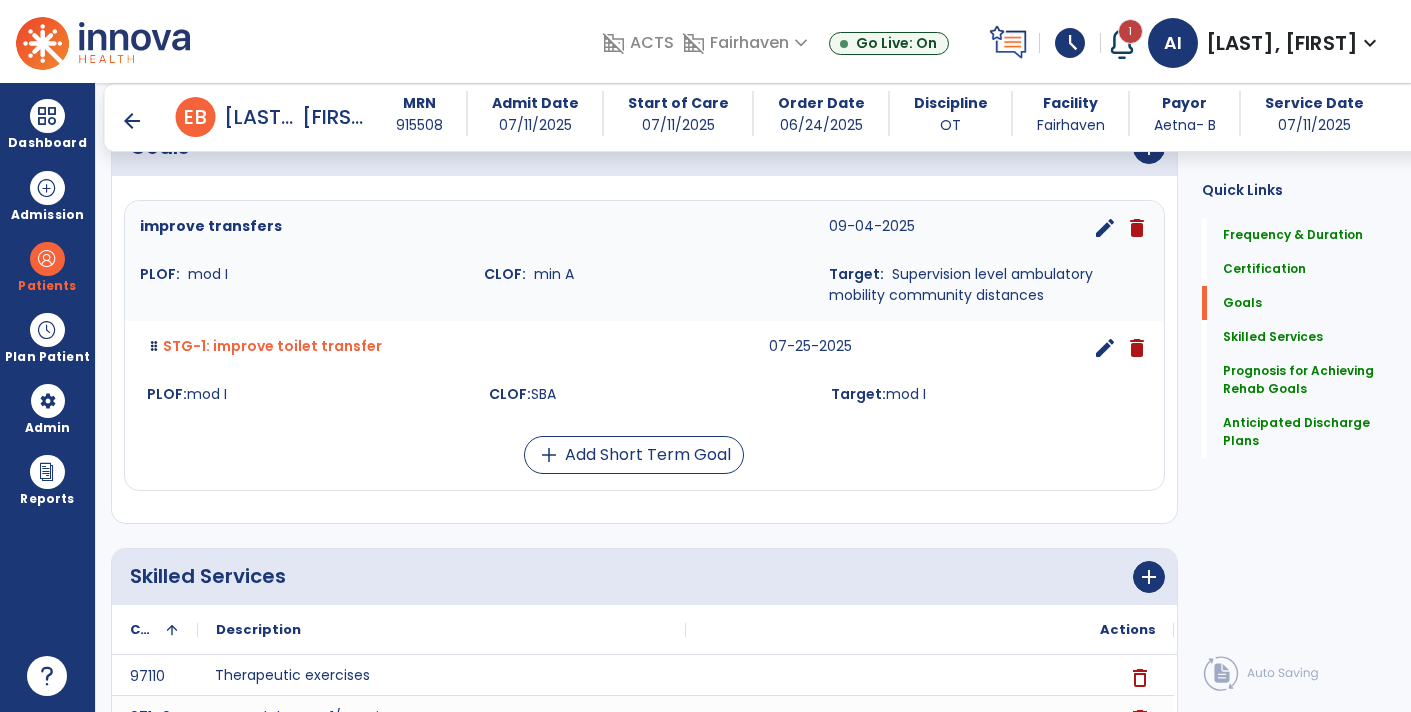 scroll, scrollTop: 496, scrollLeft: 0, axis: vertical 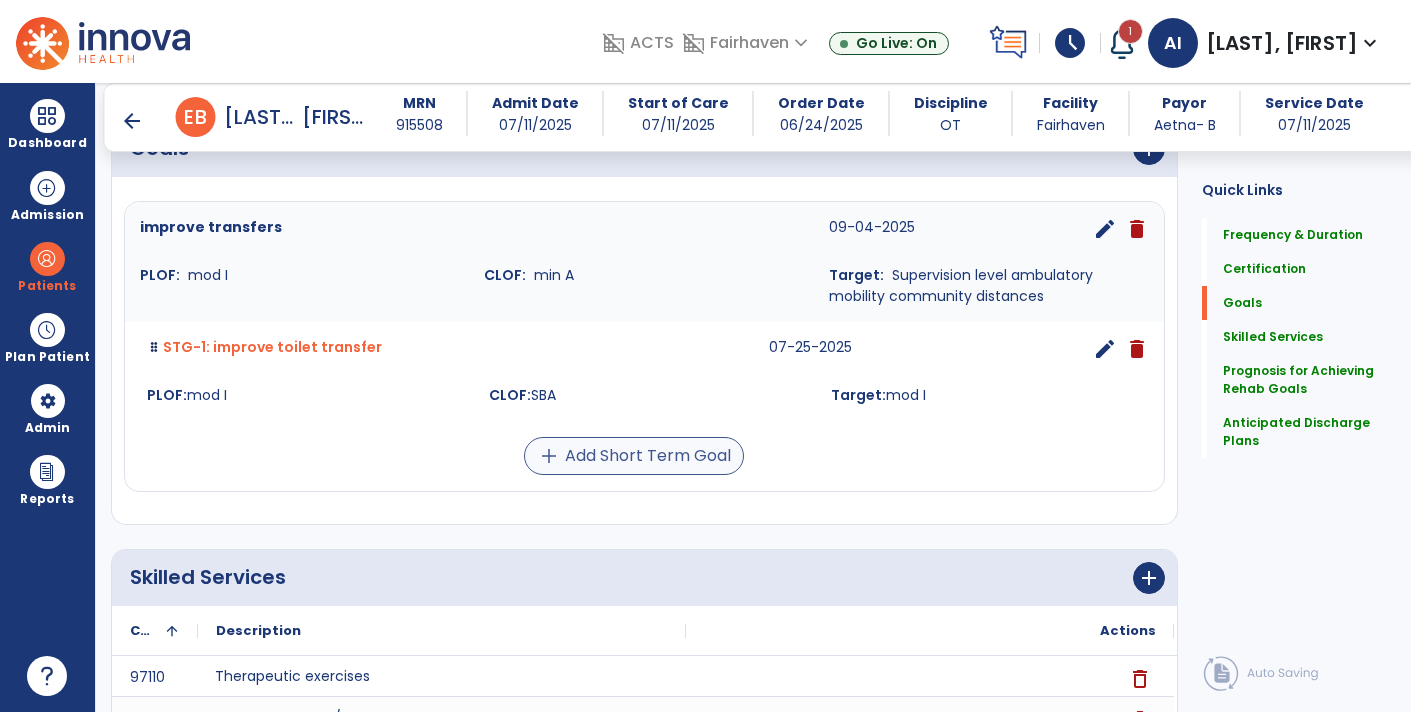 click on "add  Add Short Term Goal" at bounding box center [634, 456] 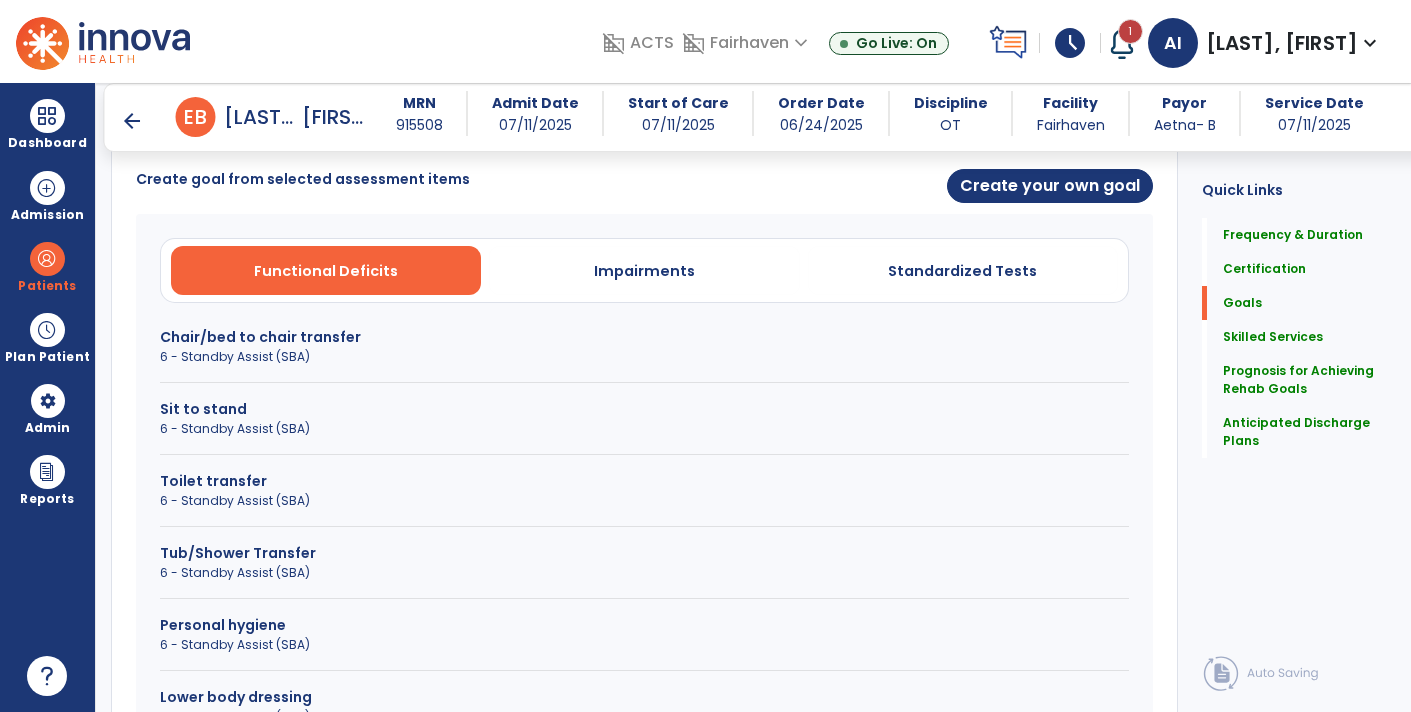 scroll, scrollTop: 496, scrollLeft: 0, axis: vertical 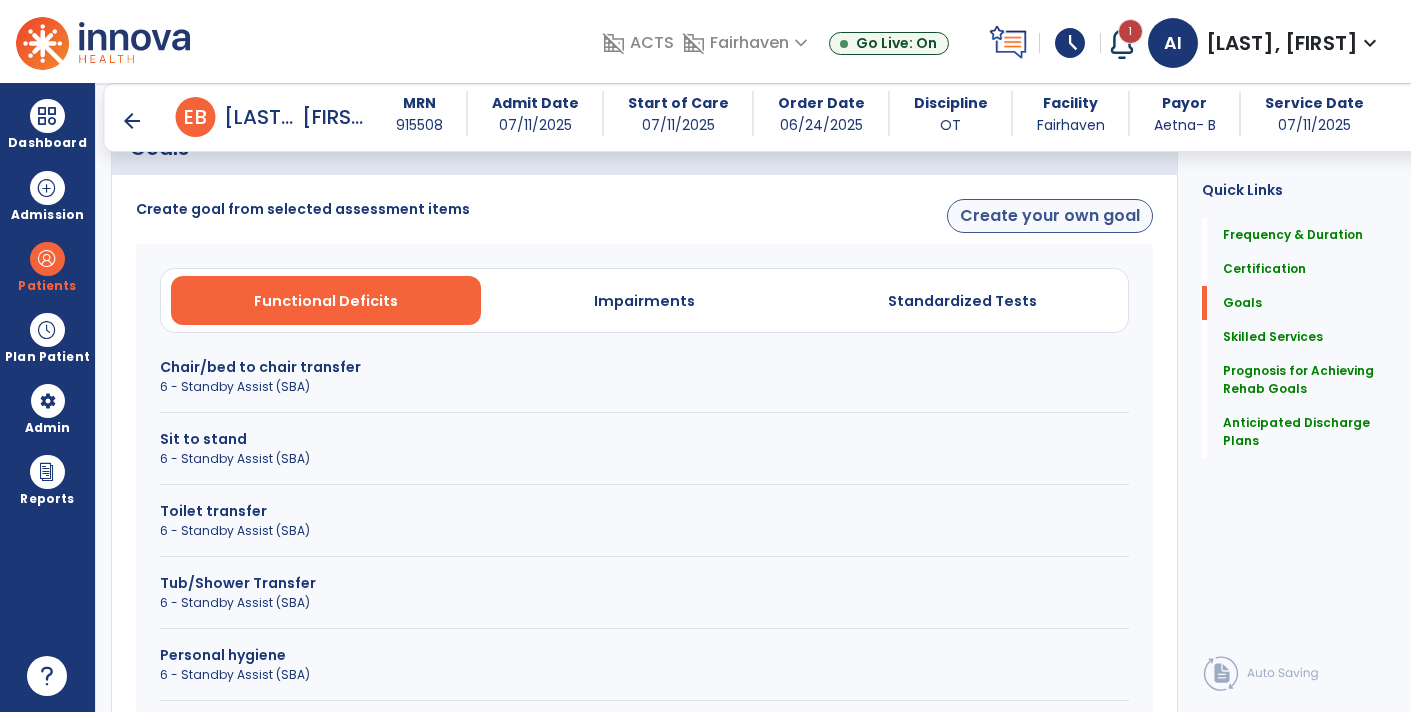 click on "Create your own goal" at bounding box center (1050, 216) 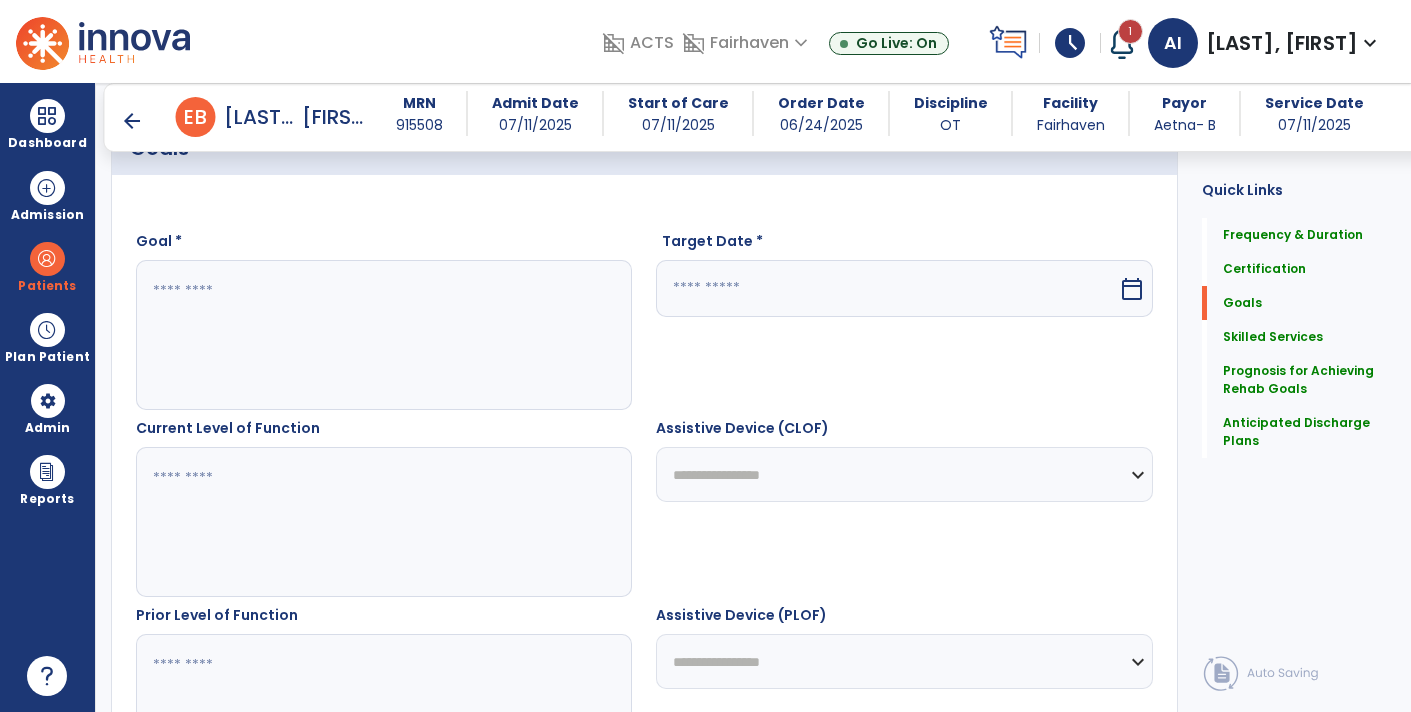 click at bounding box center (383, 335) 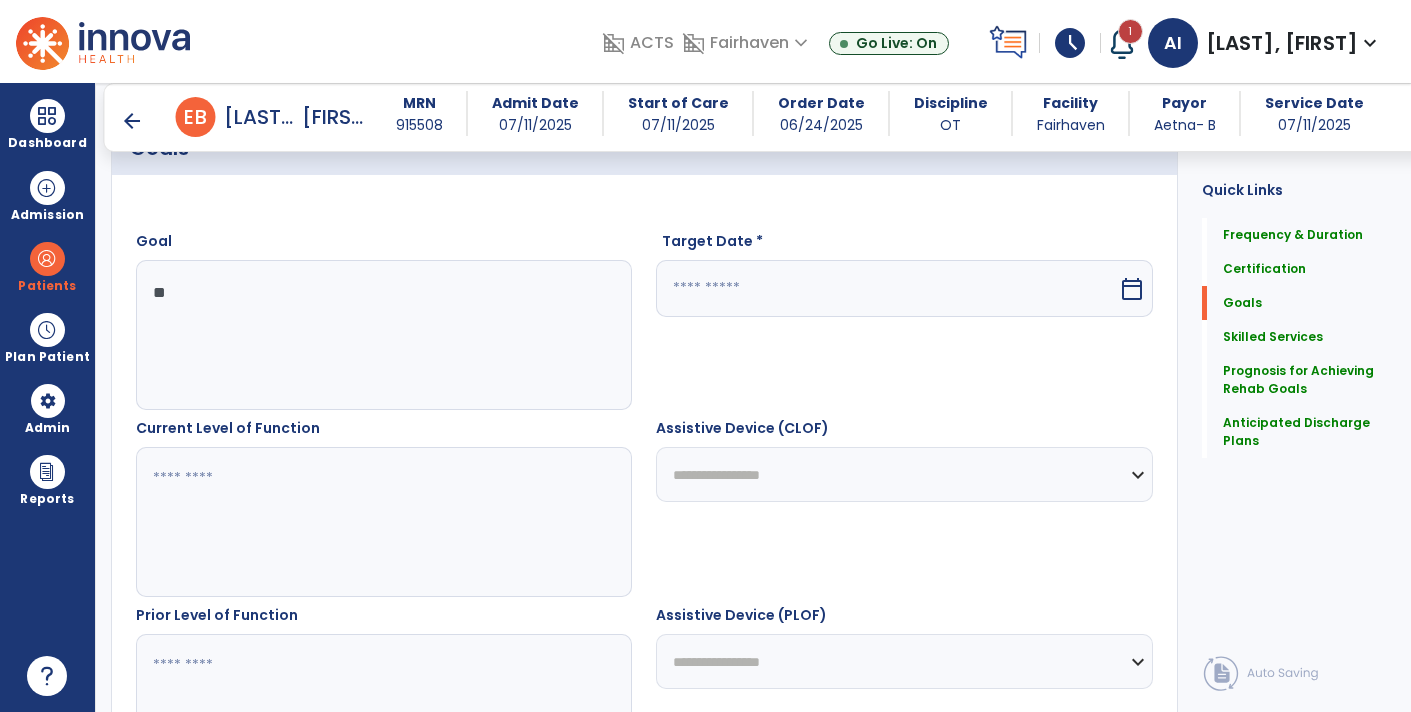 type on "*" 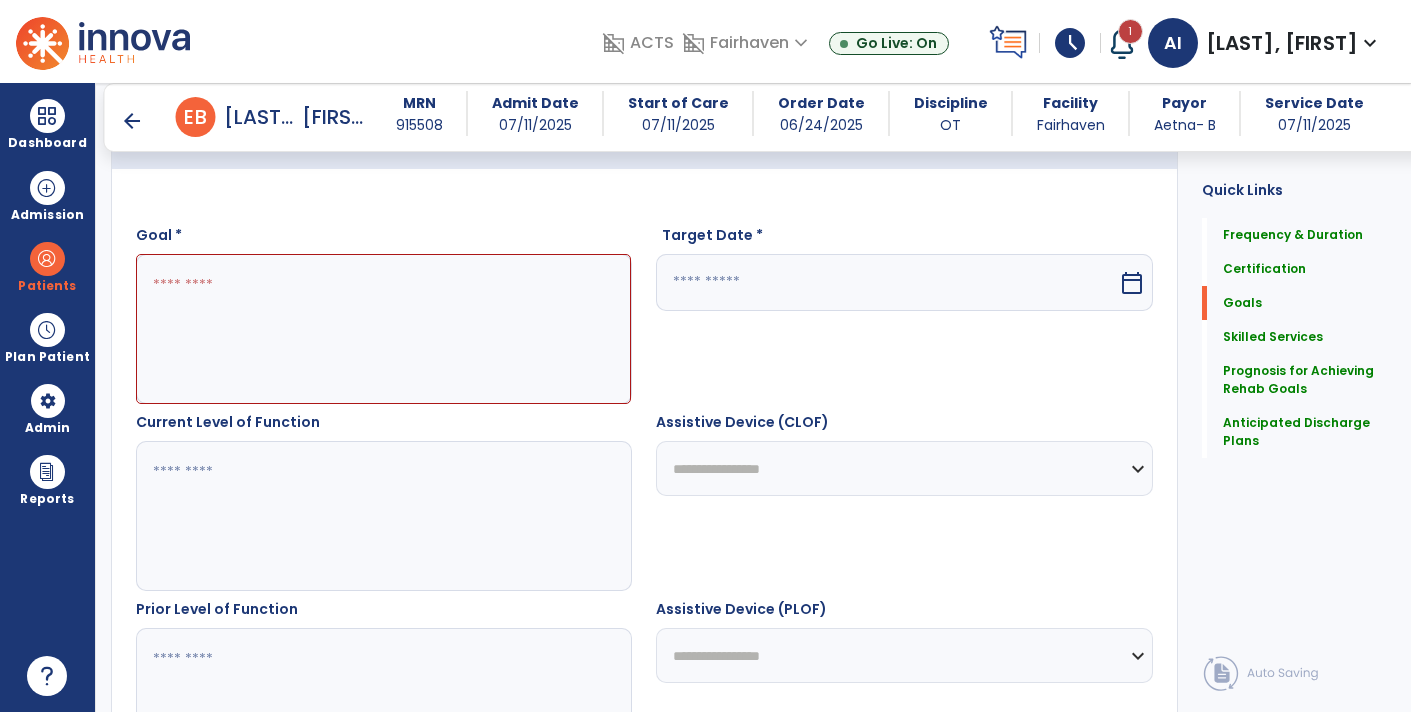 scroll, scrollTop: 503, scrollLeft: 0, axis: vertical 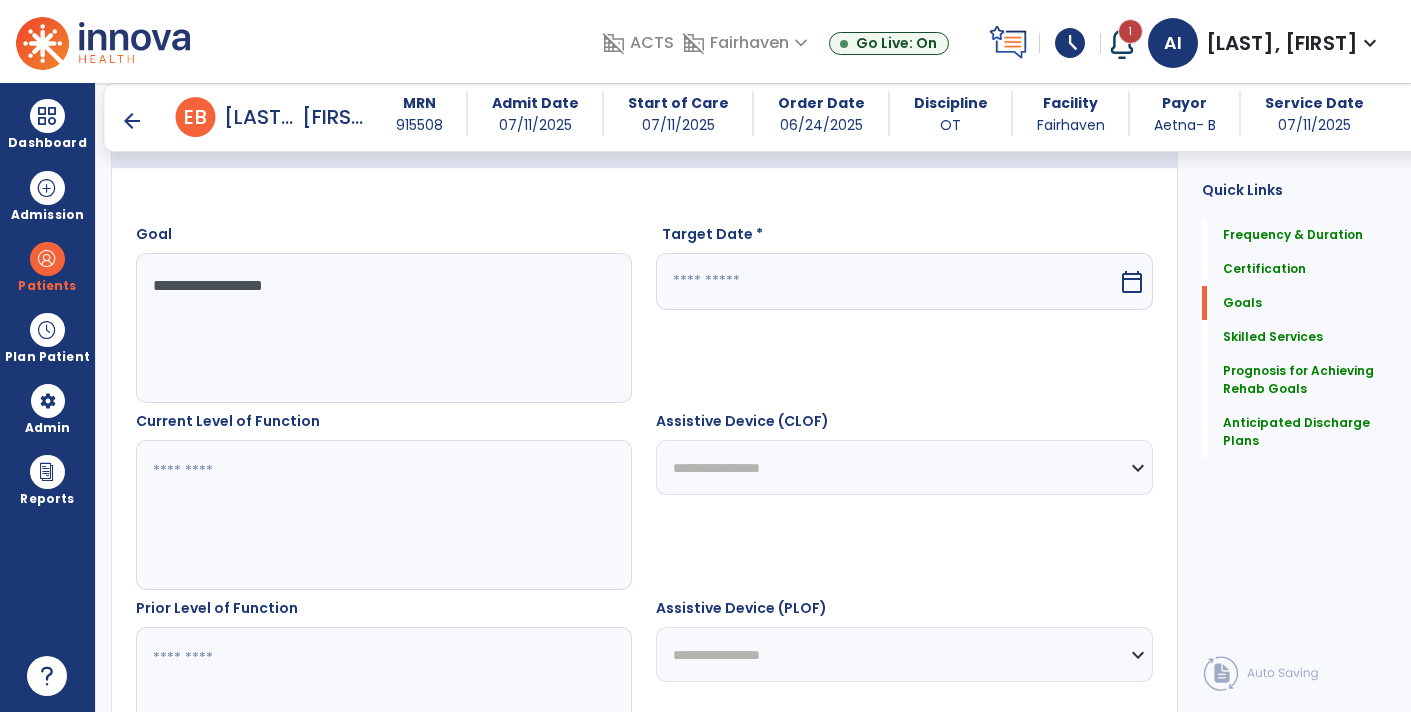 type on "**********" 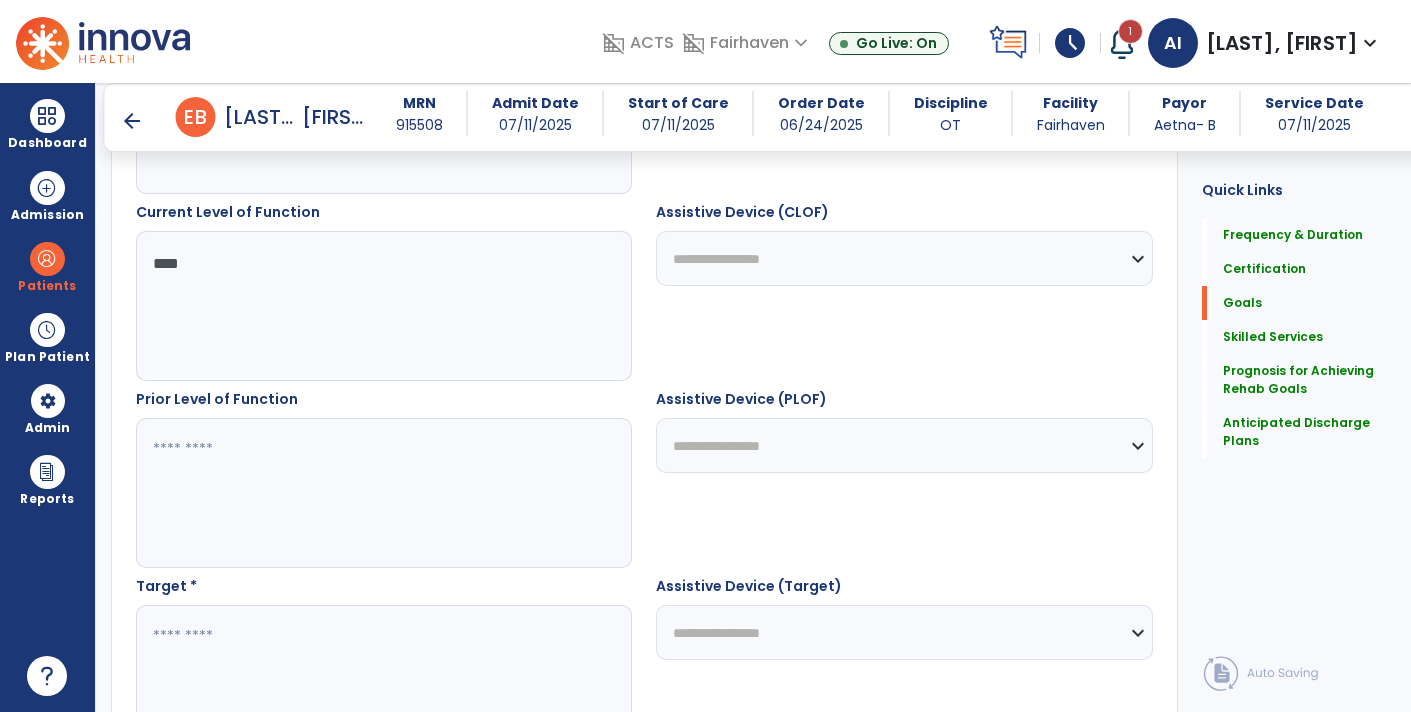 scroll, scrollTop: 718, scrollLeft: 0, axis: vertical 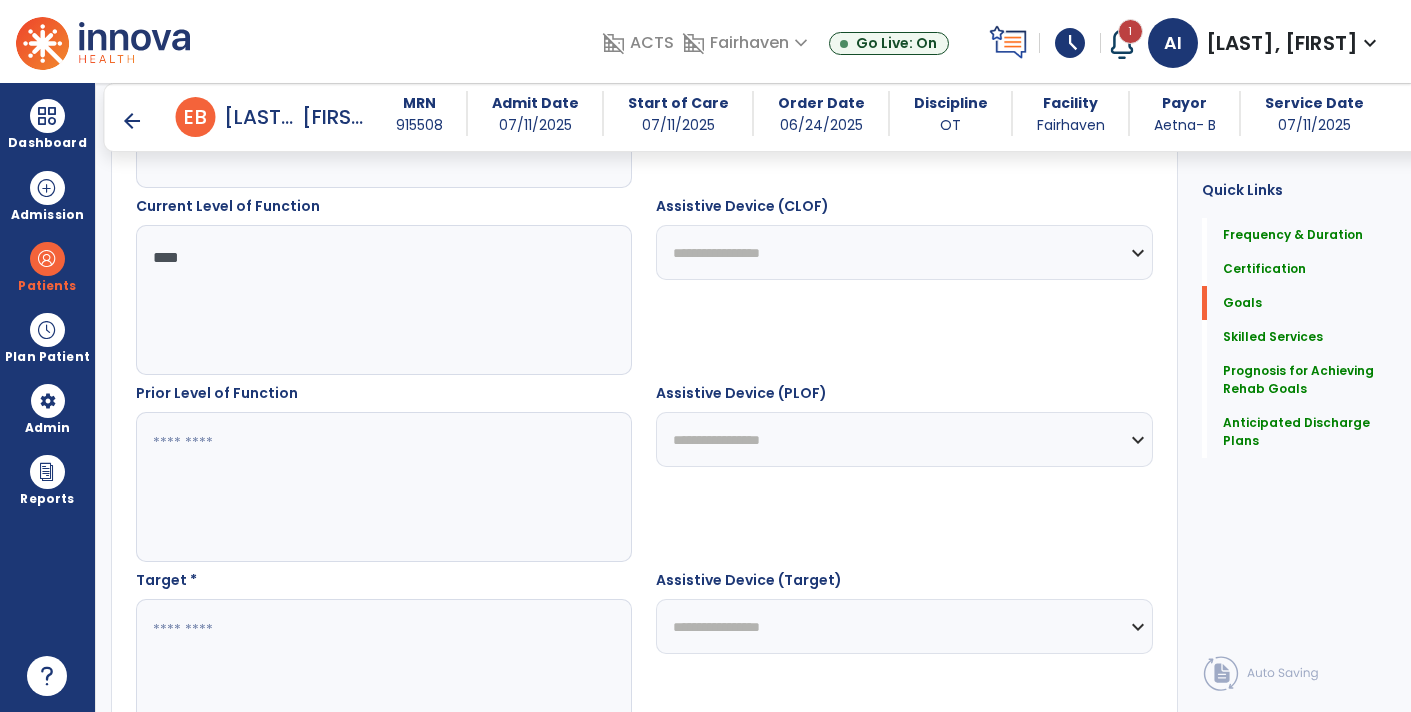 type on "***" 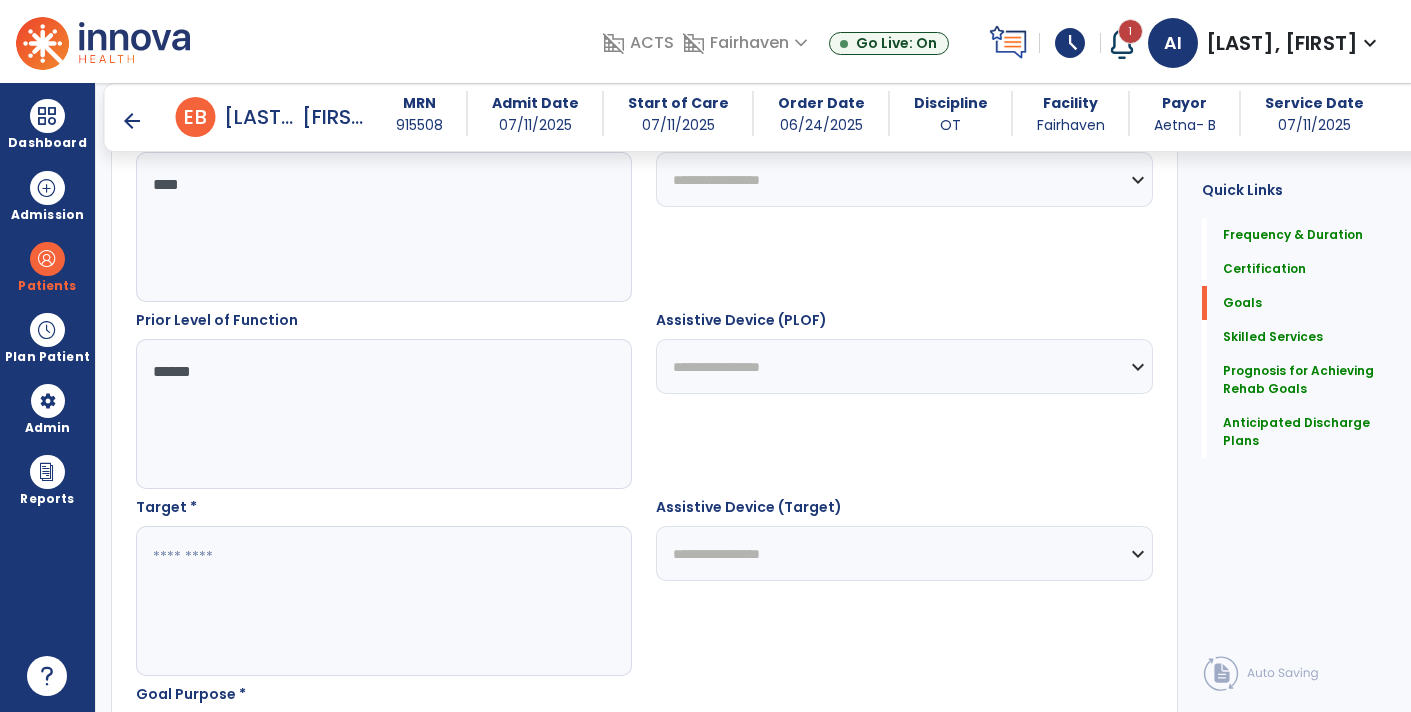 scroll, scrollTop: 841, scrollLeft: 0, axis: vertical 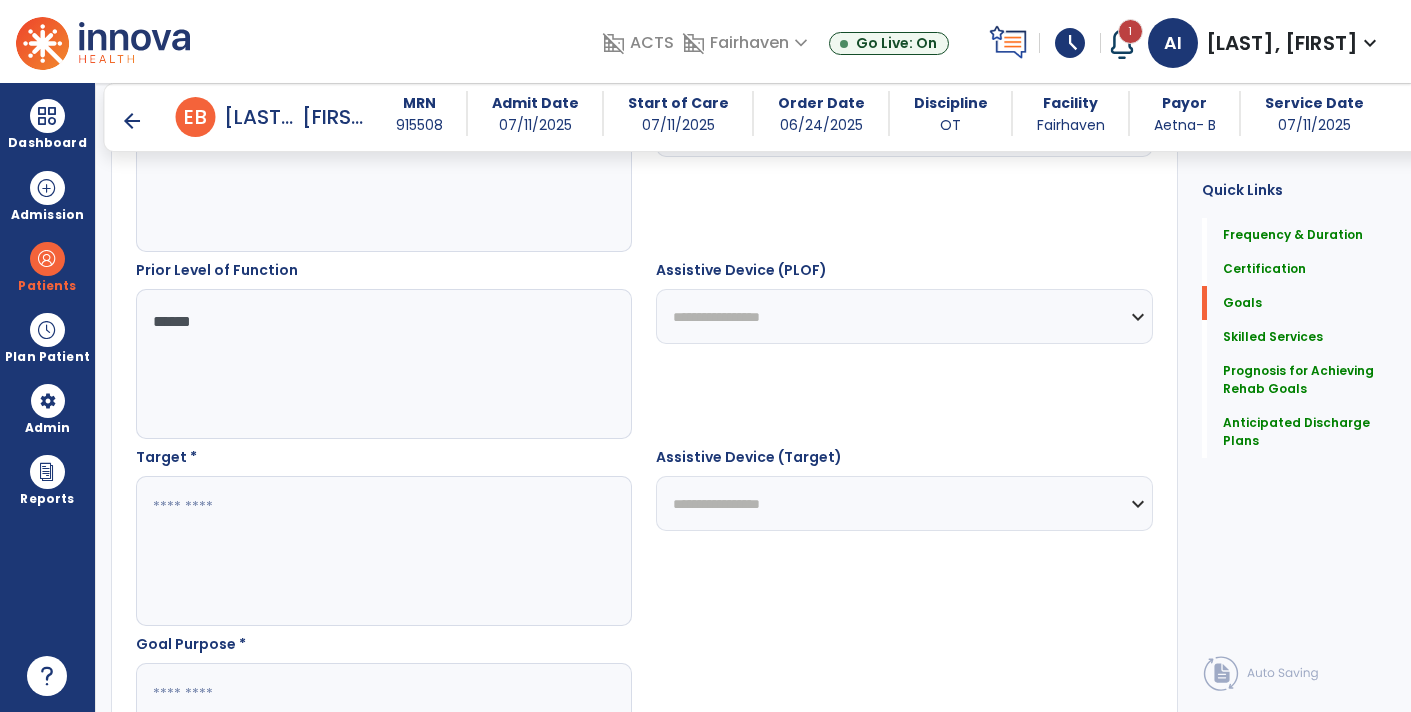 type on "*****" 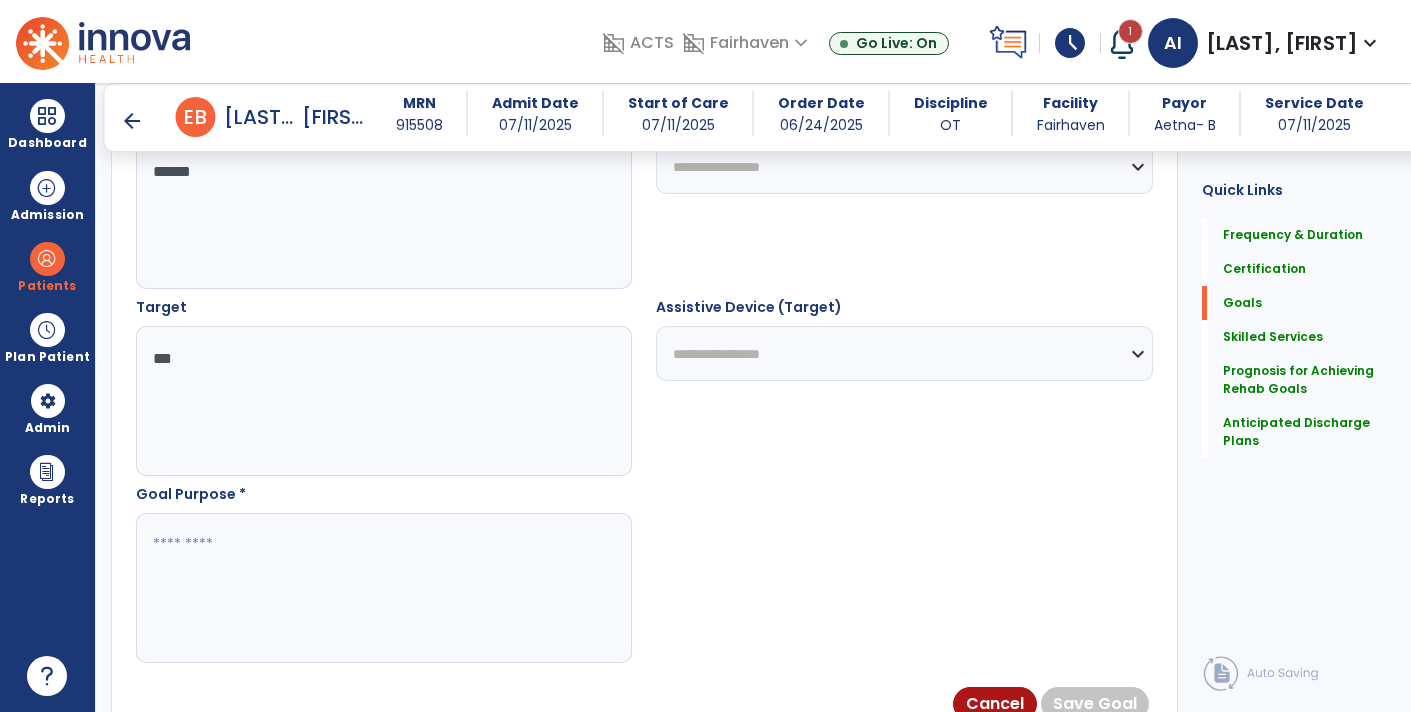 scroll, scrollTop: 995, scrollLeft: 0, axis: vertical 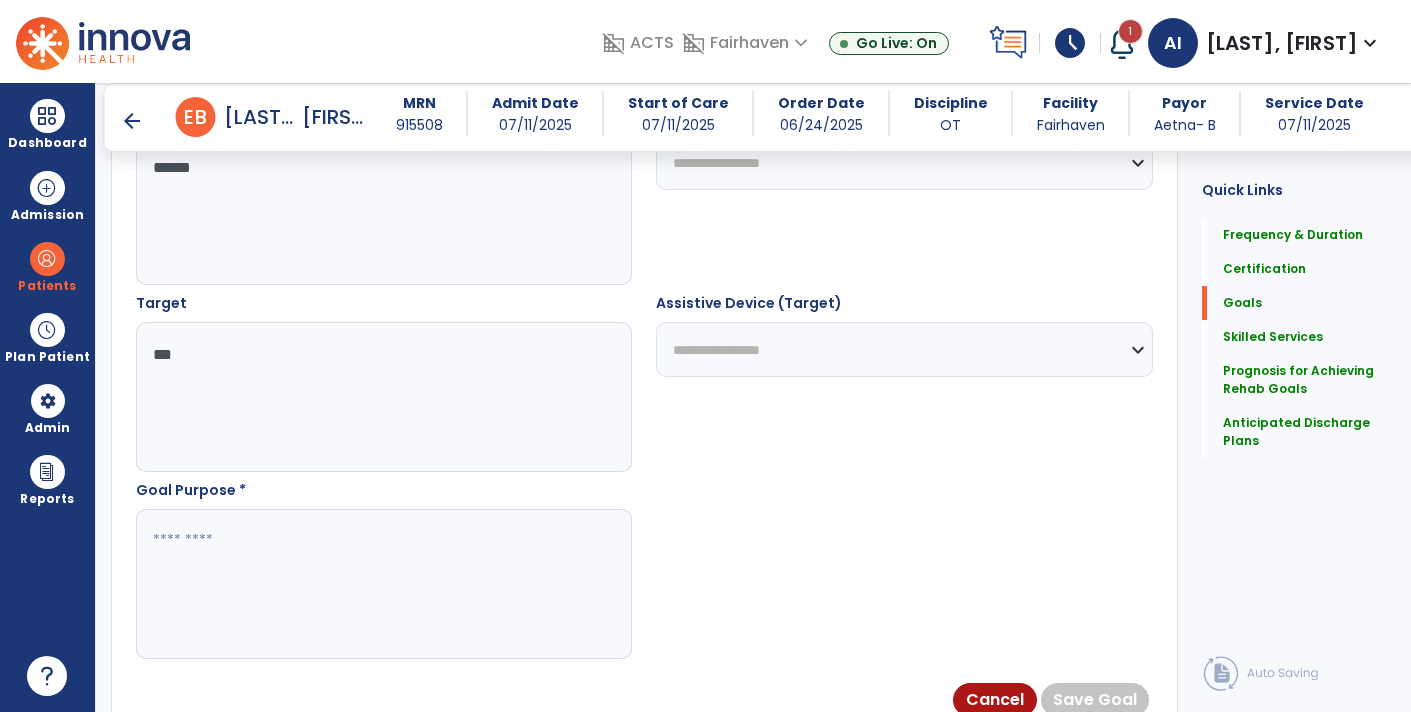 type on "***" 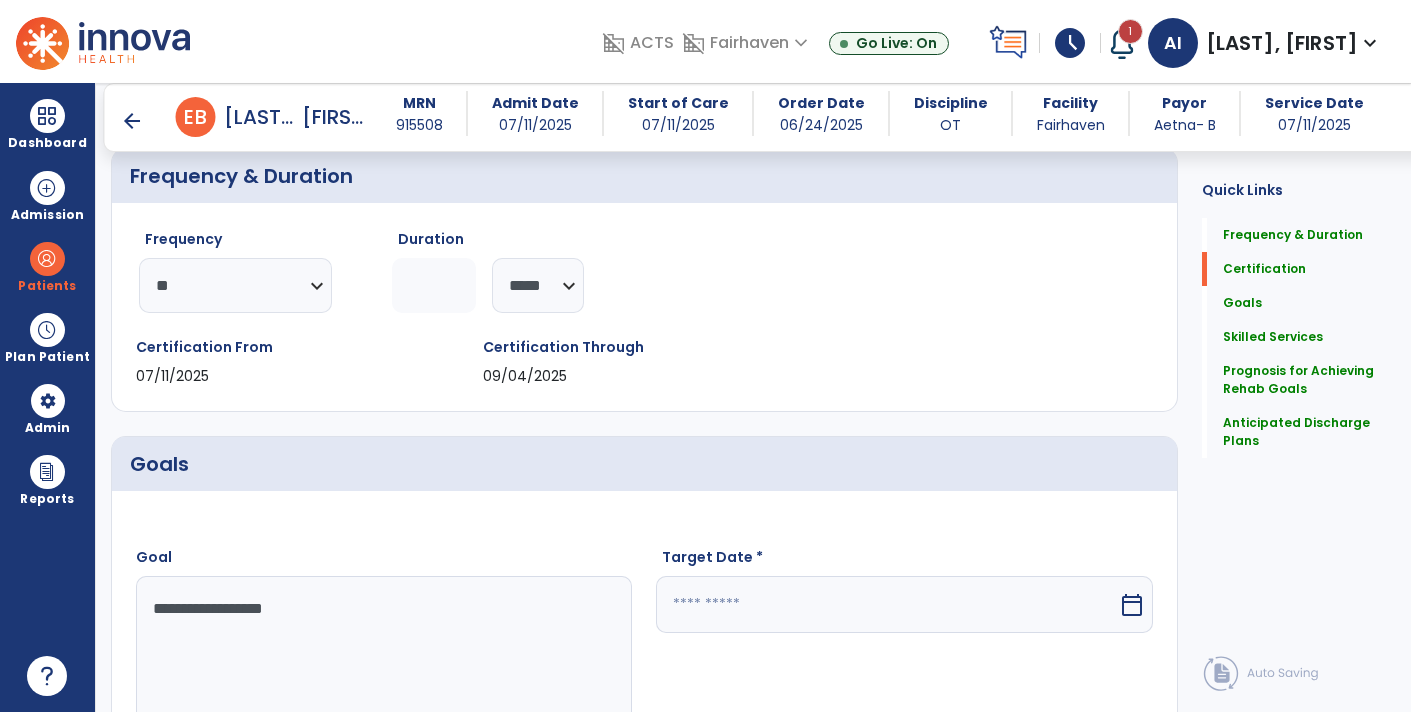 type on "**********" 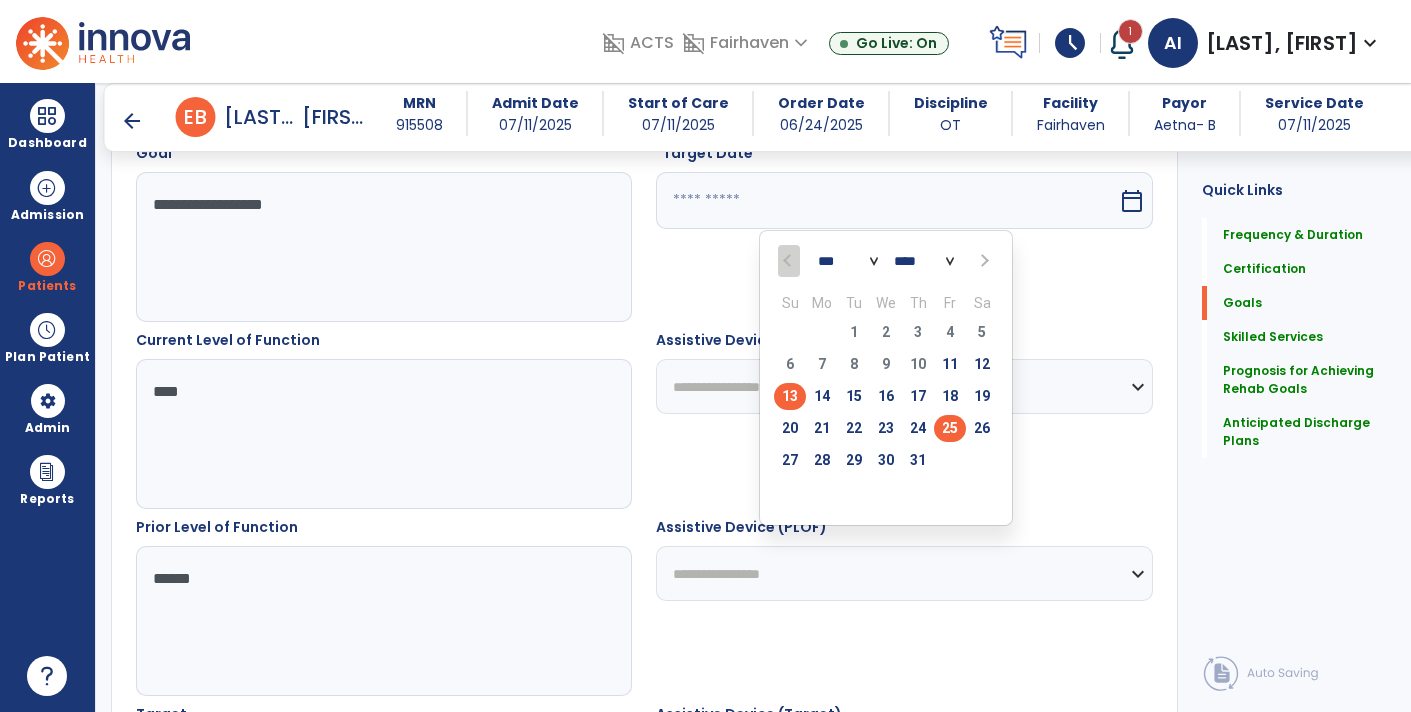 click on "25" at bounding box center (950, 428) 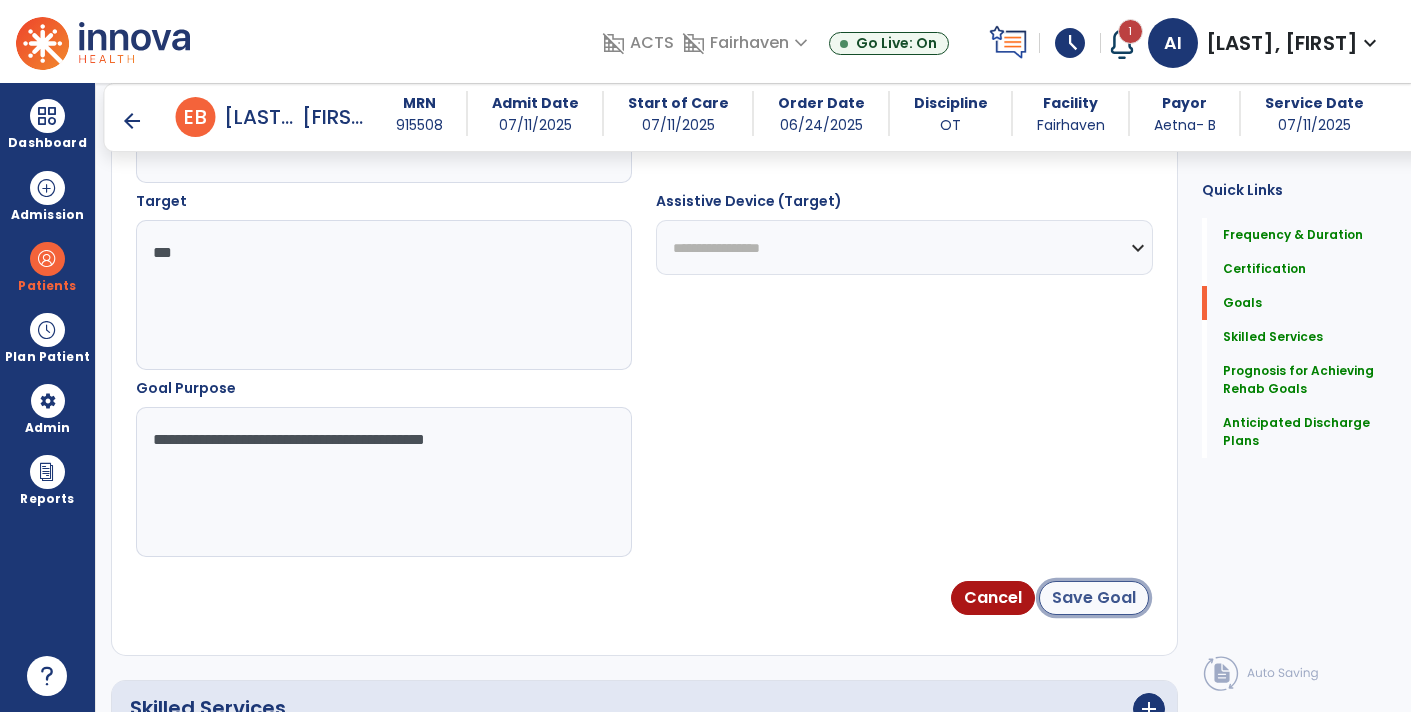 click on "Save Goal" at bounding box center (1094, 598) 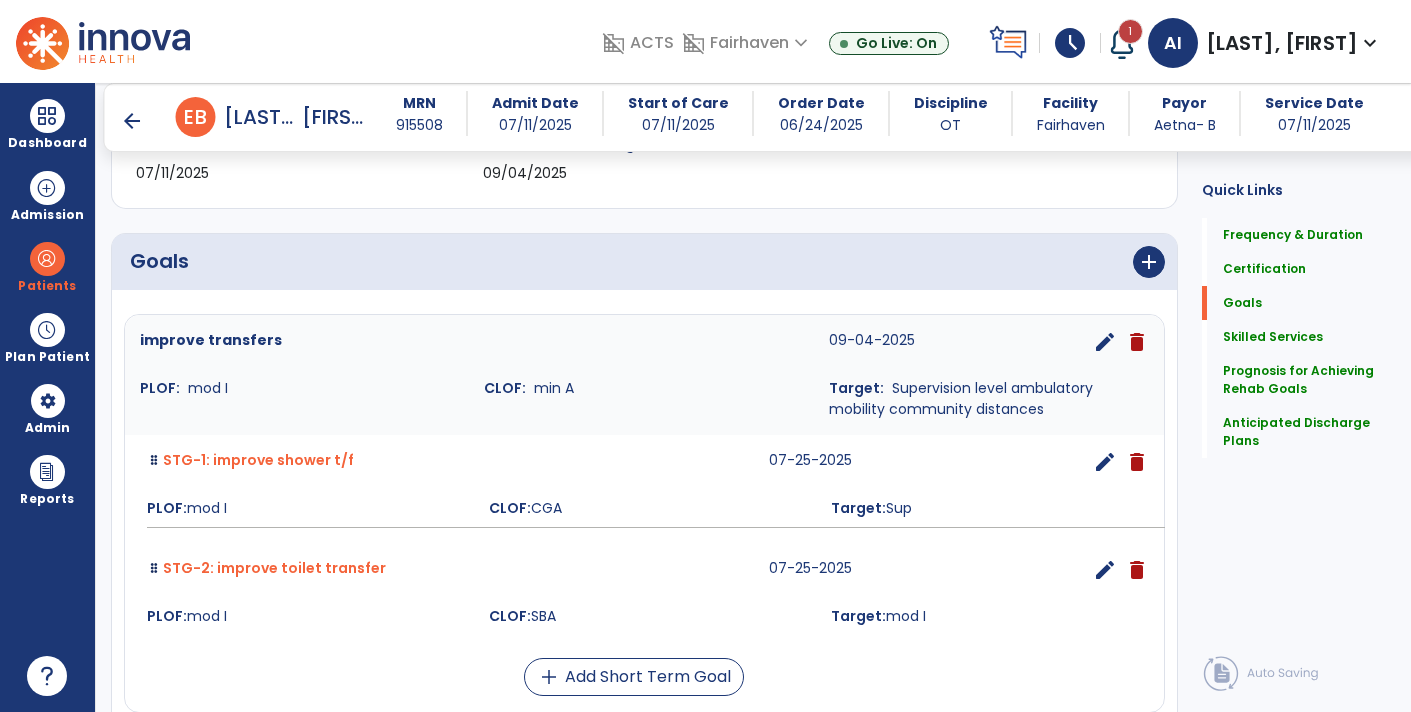 scroll, scrollTop: 384, scrollLeft: 0, axis: vertical 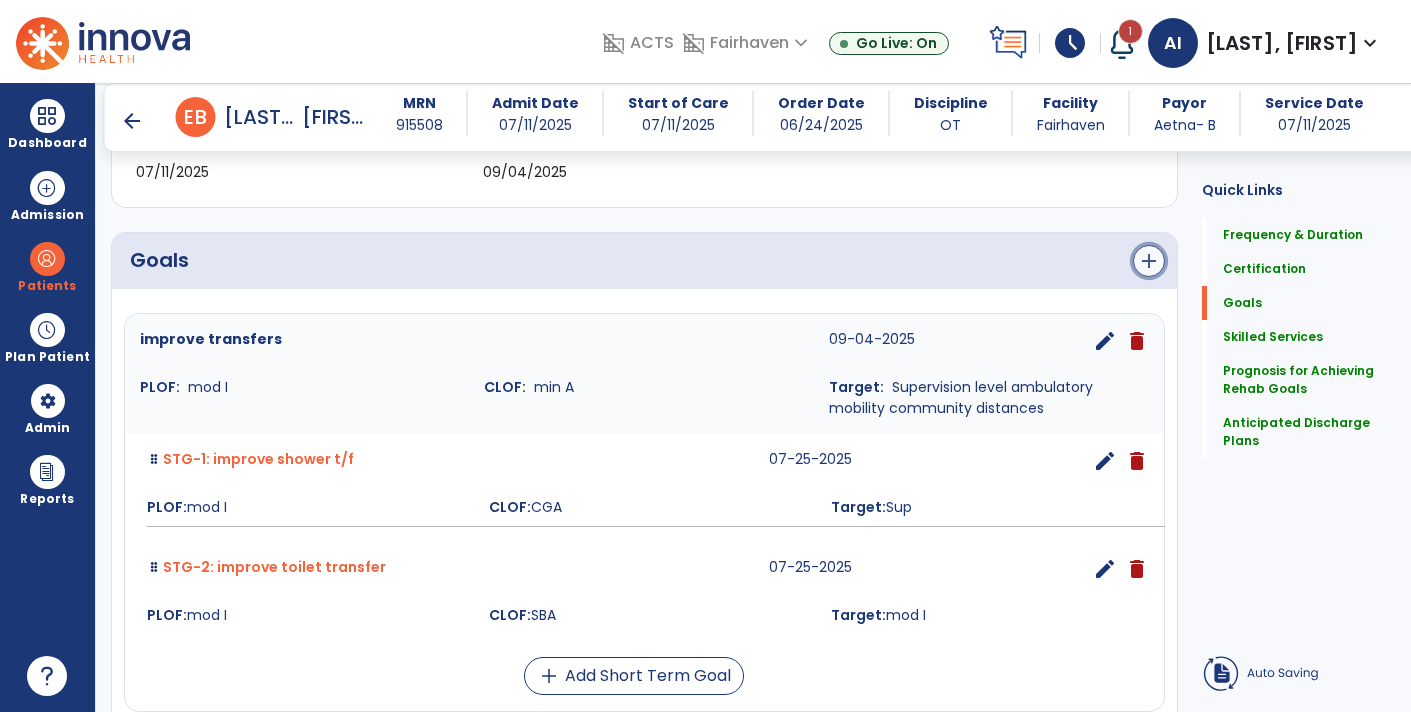 click on "add" at bounding box center [1149, 261] 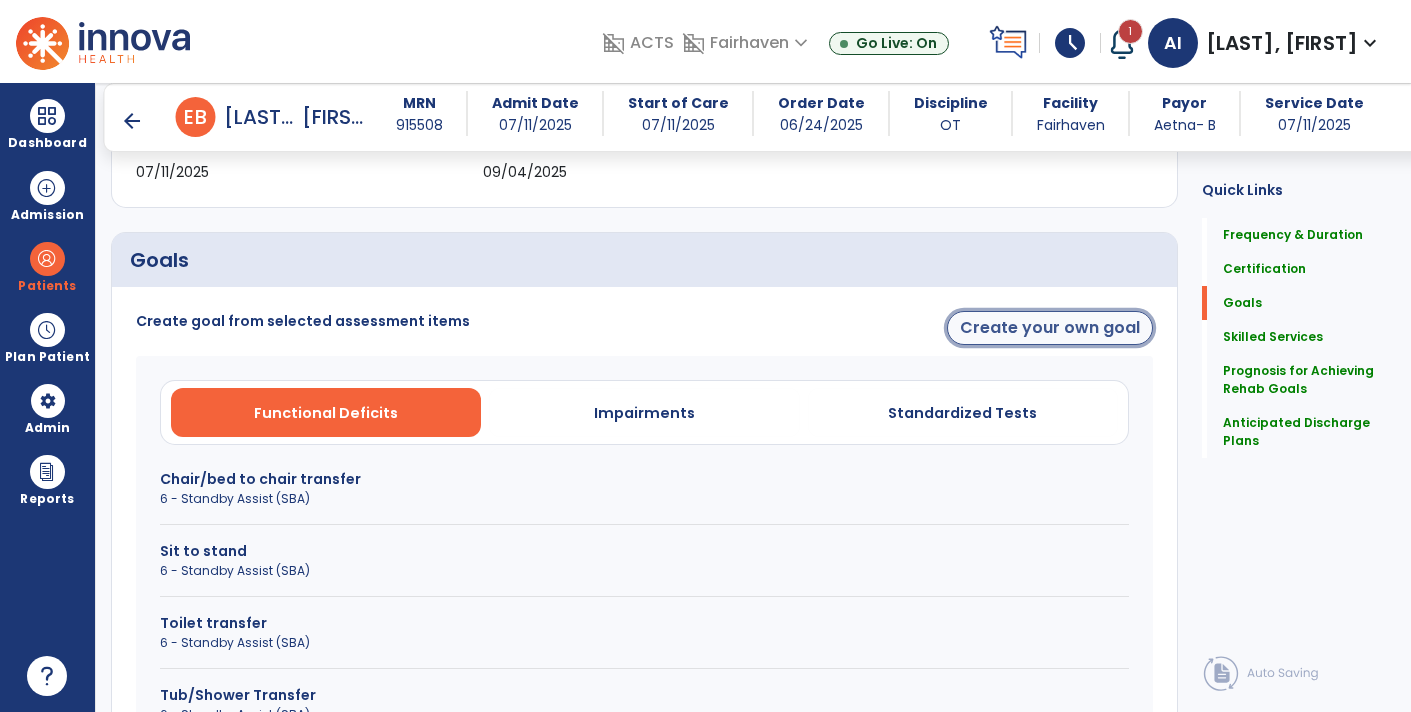 click on "Create your own goal" at bounding box center [1050, 328] 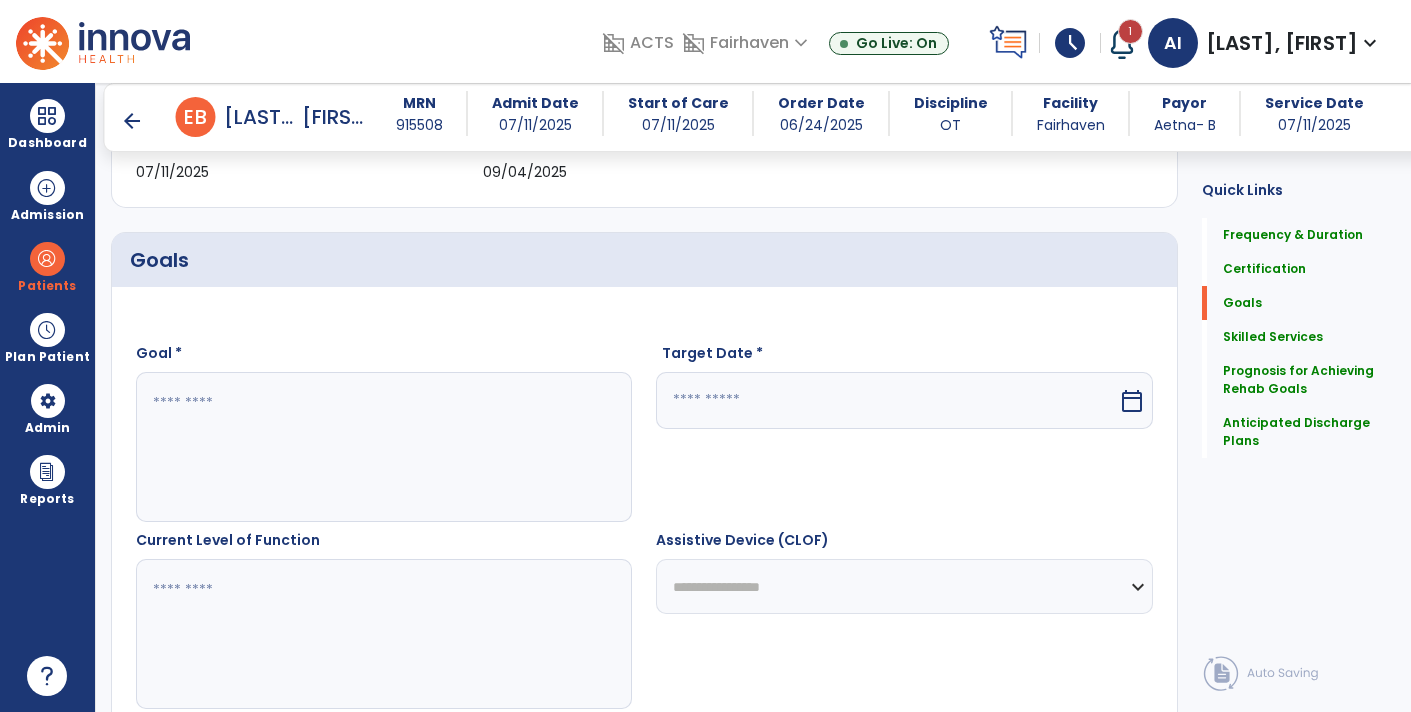 click at bounding box center [383, 447] 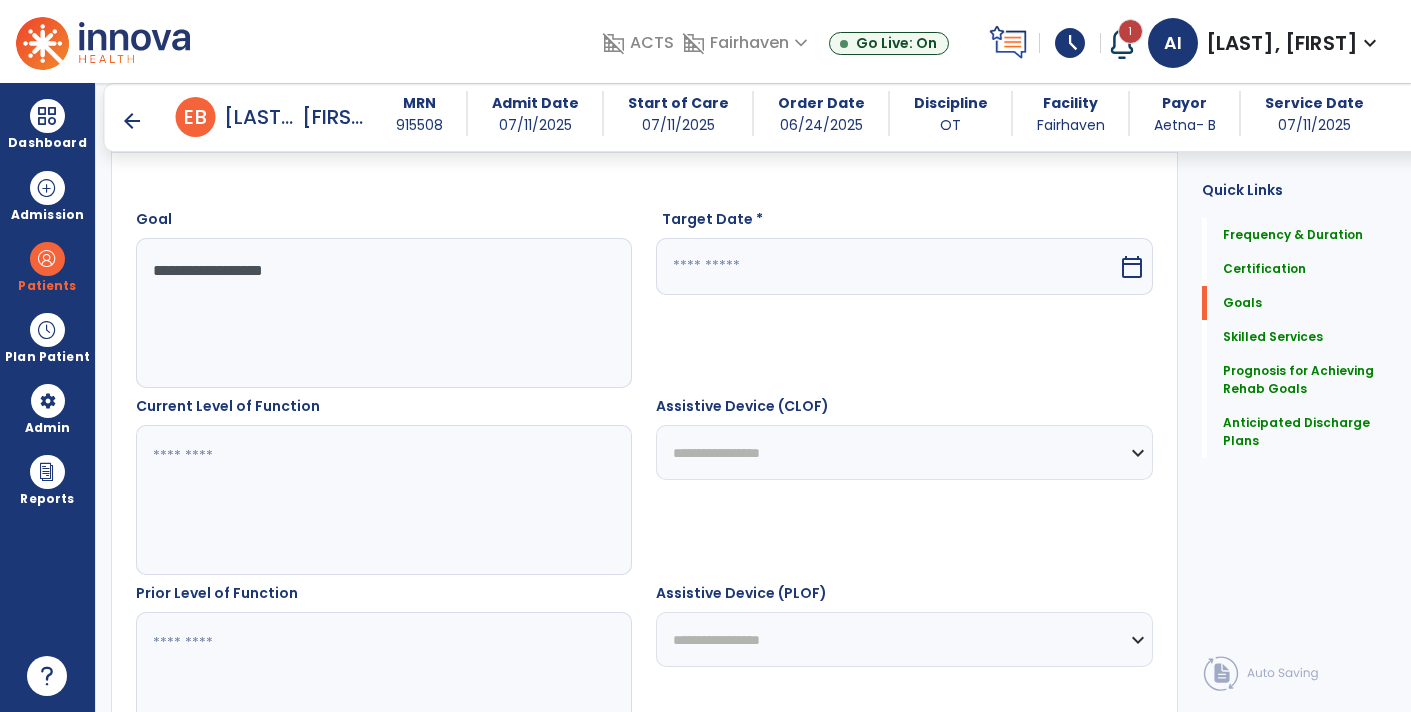 scroll, scrollTop: 520, scrollLeft: 0, axis: vertical 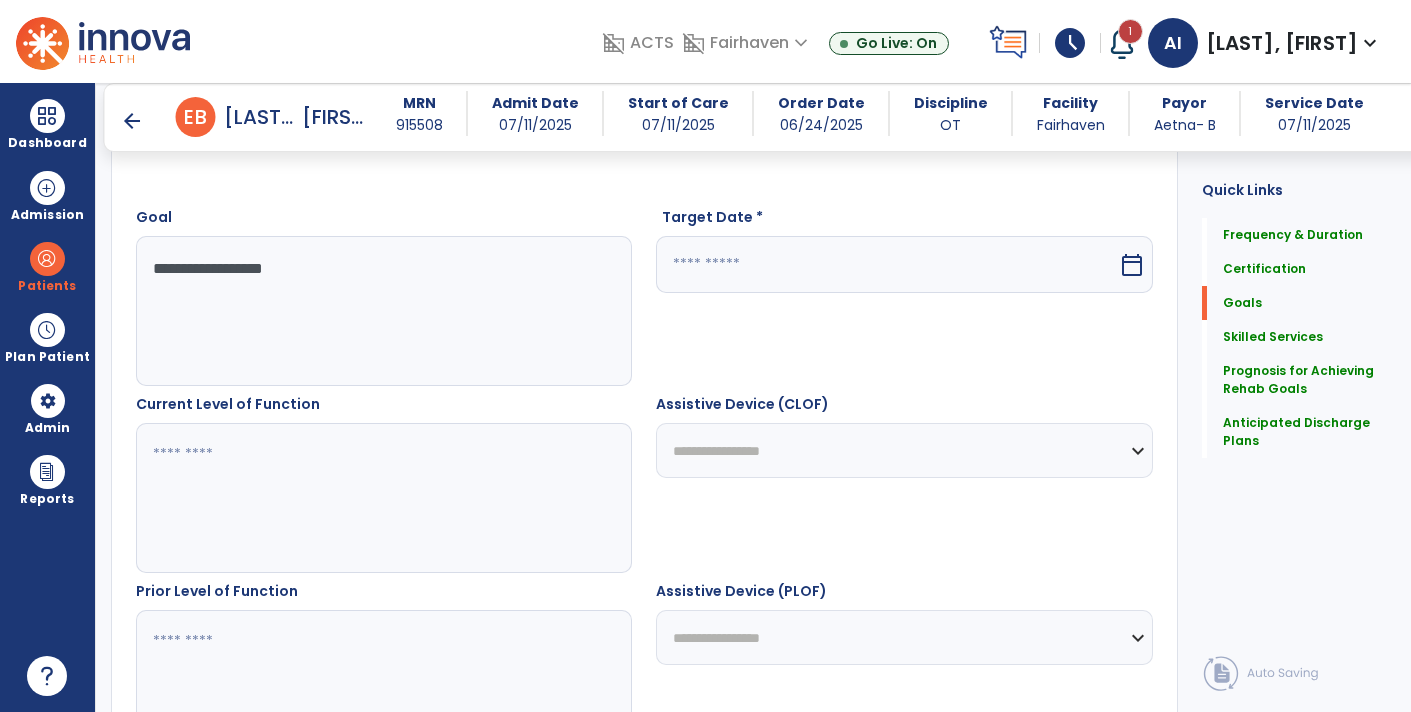 type on "**********" 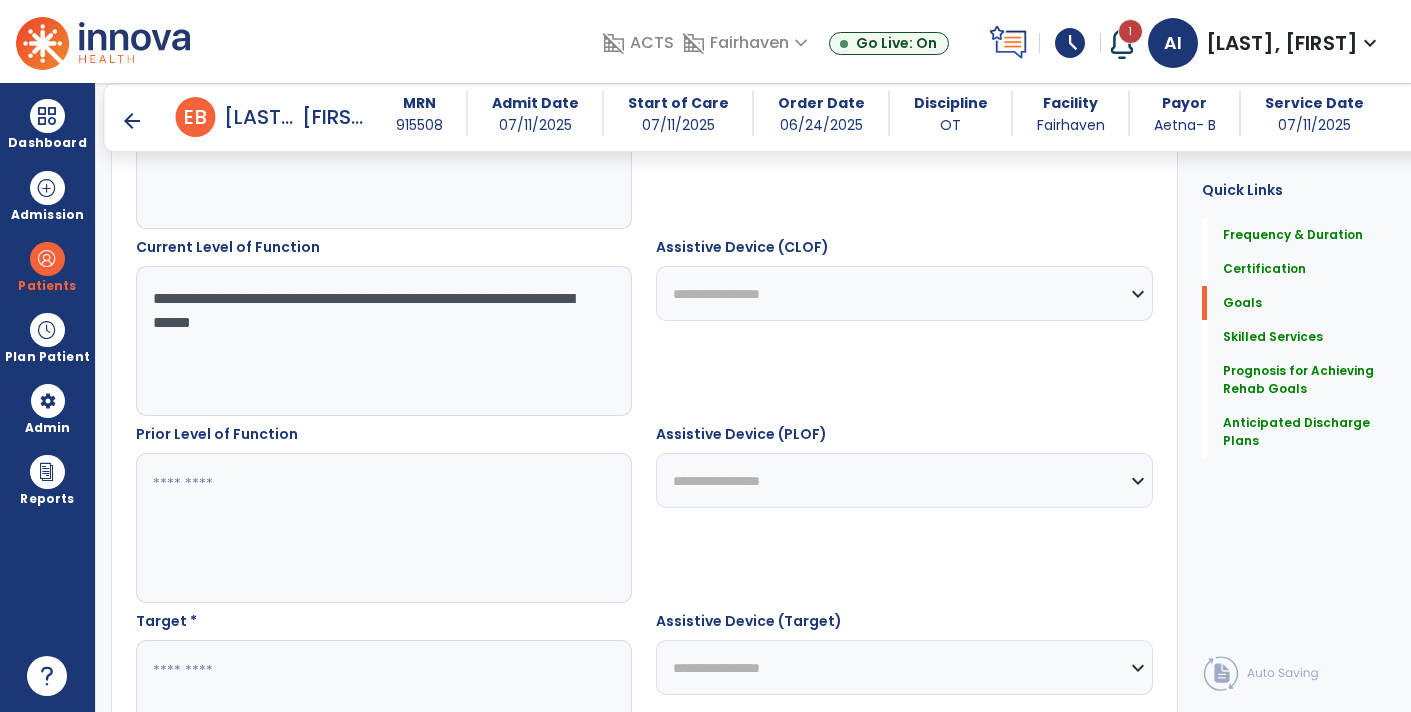 scroll, scrollTop: 686, scrollLeft: 0, axis: vertical 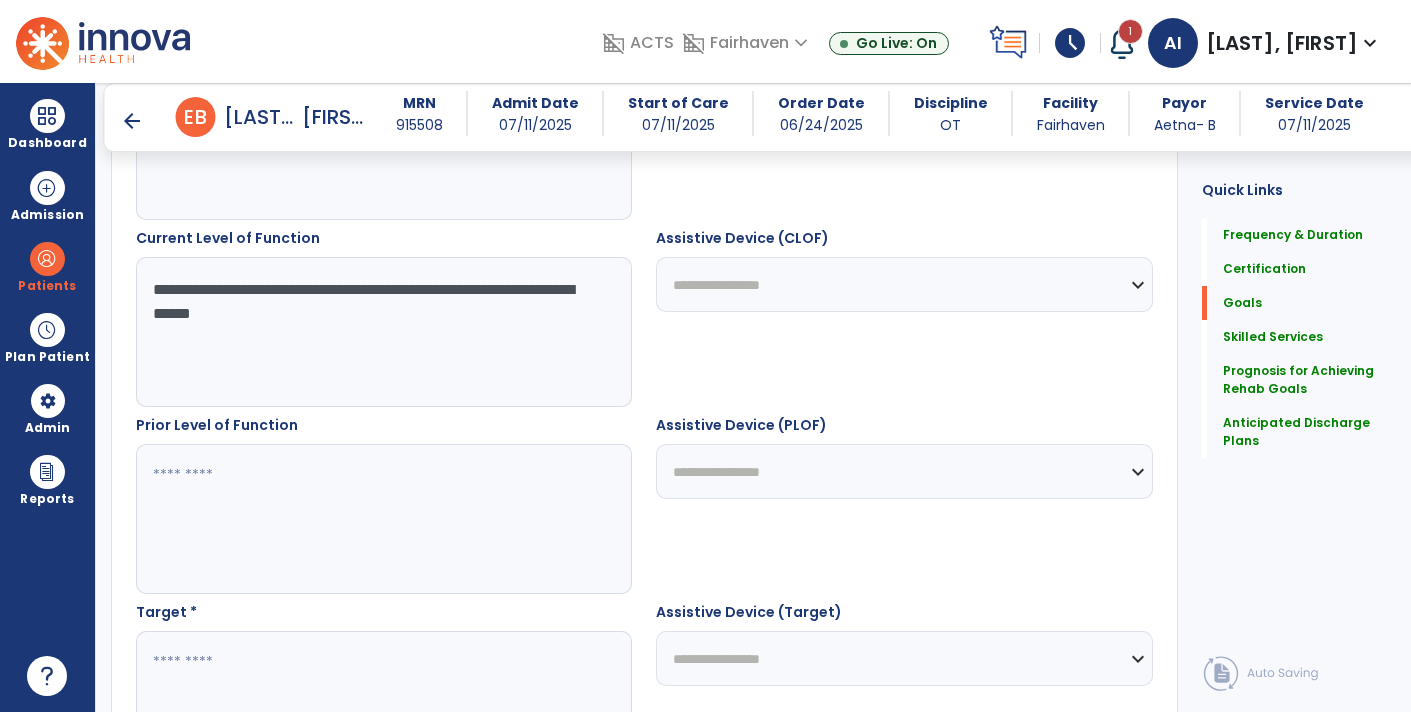 type on "**********" 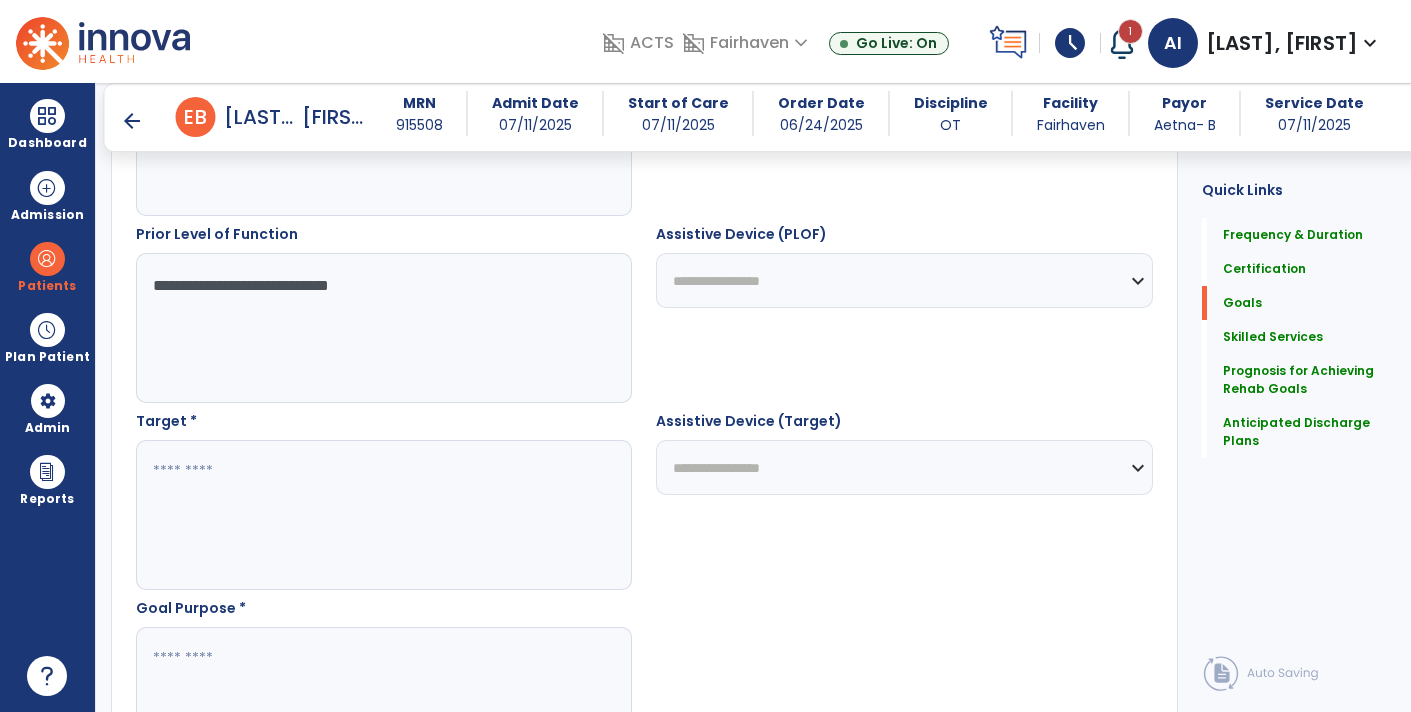 scroll, scrollTop: 878, scrollLeft: 0, axis: vertical 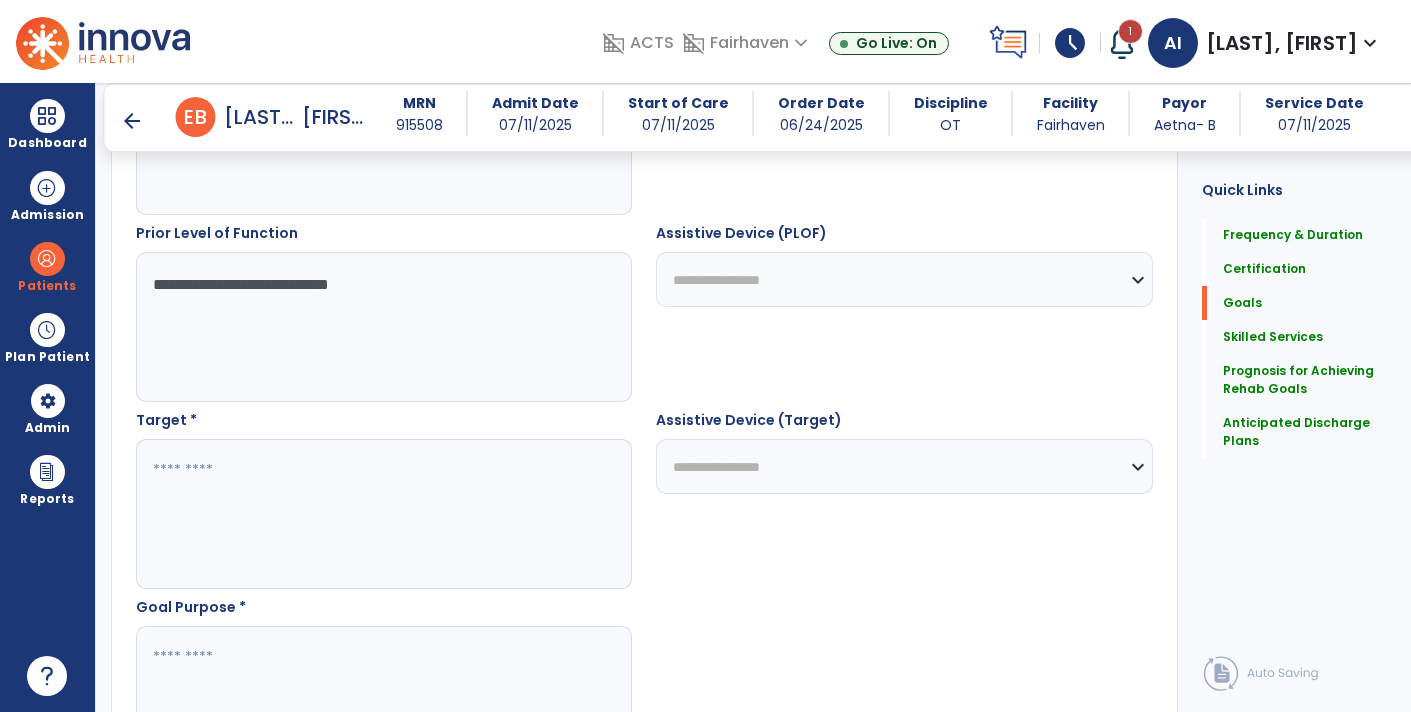 type on "**********" 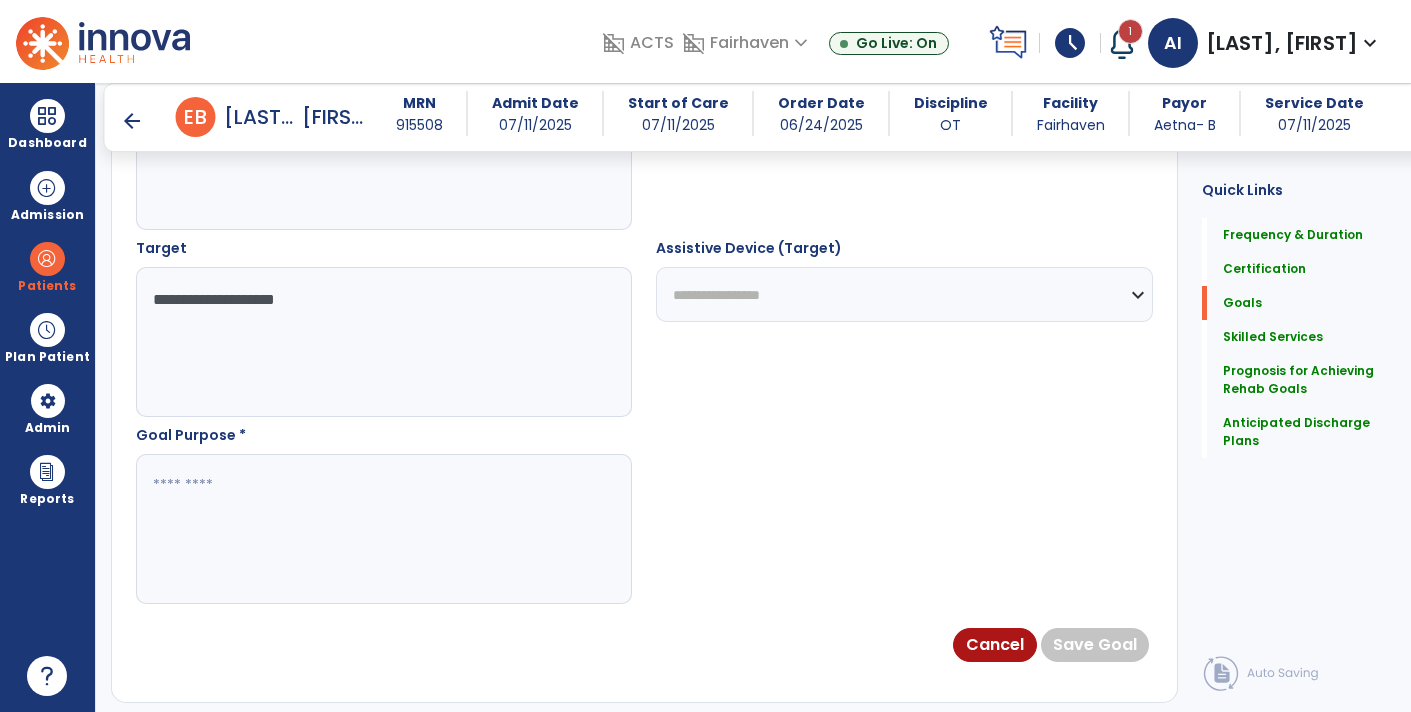 scroll, scrollTop: 1064, scrollLeft: 0, axis: vertical 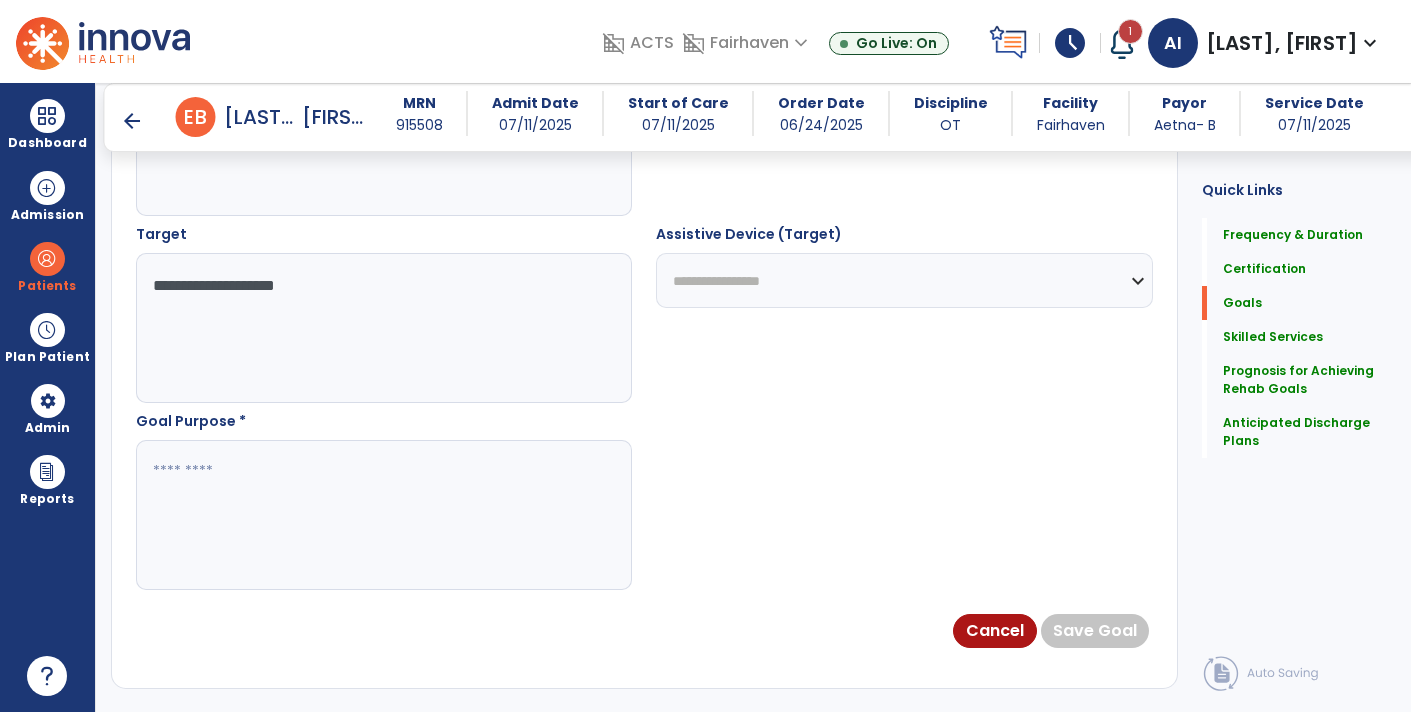 type on "**********" 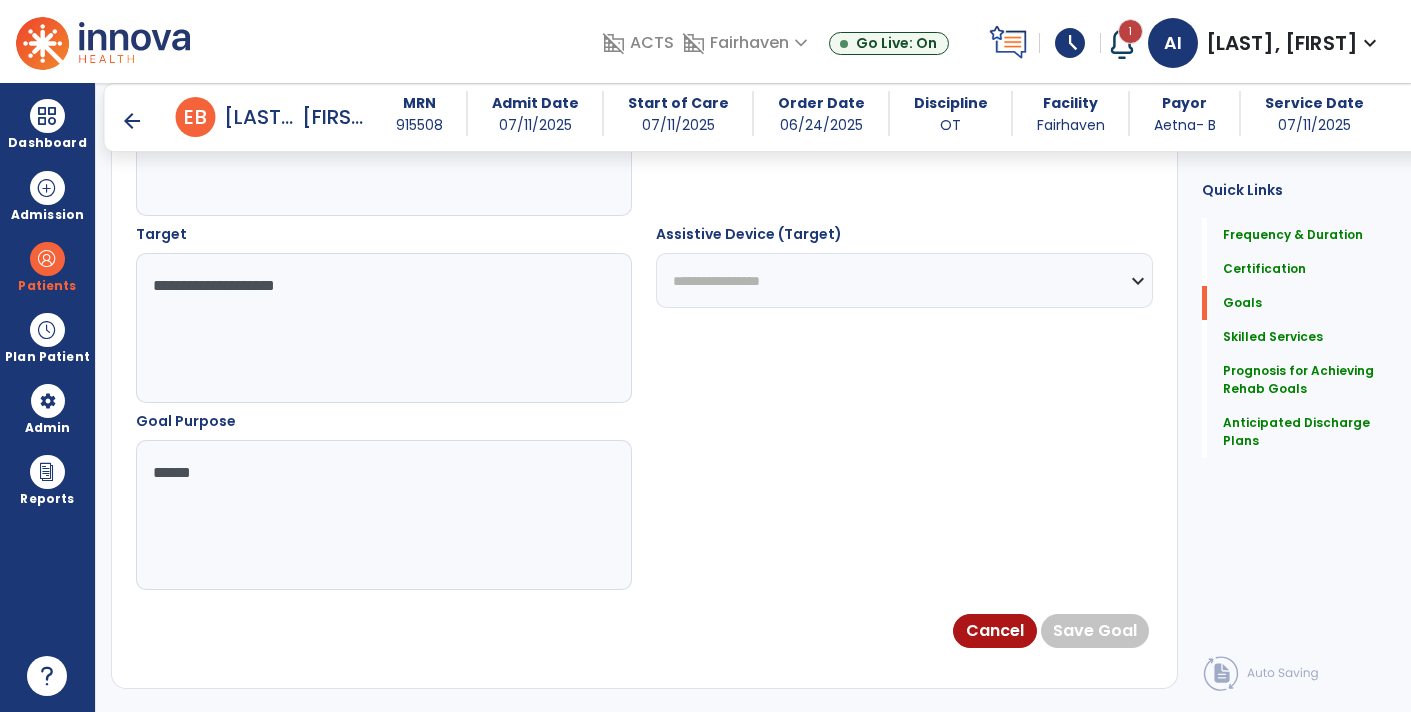 type on "*******" 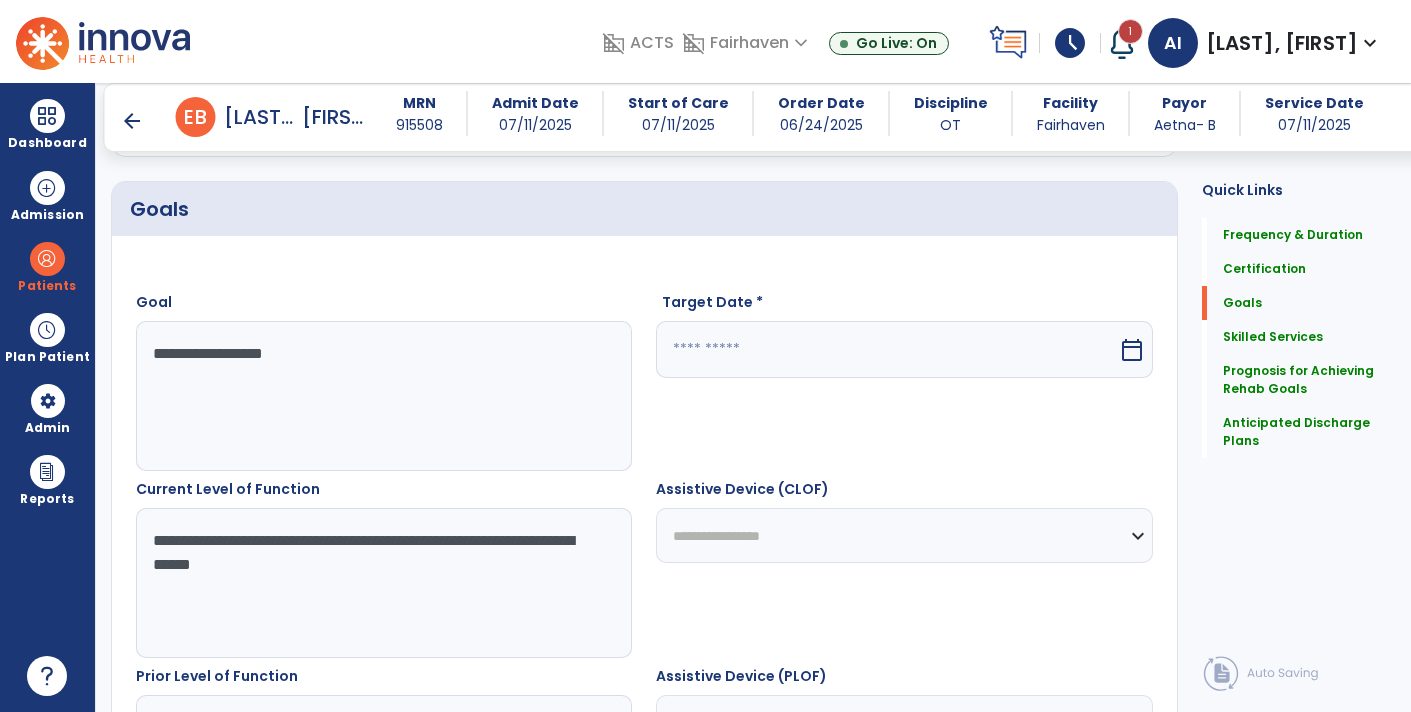 scroll, scrollTop: 461, scrollLeft: 0, axis: vertical 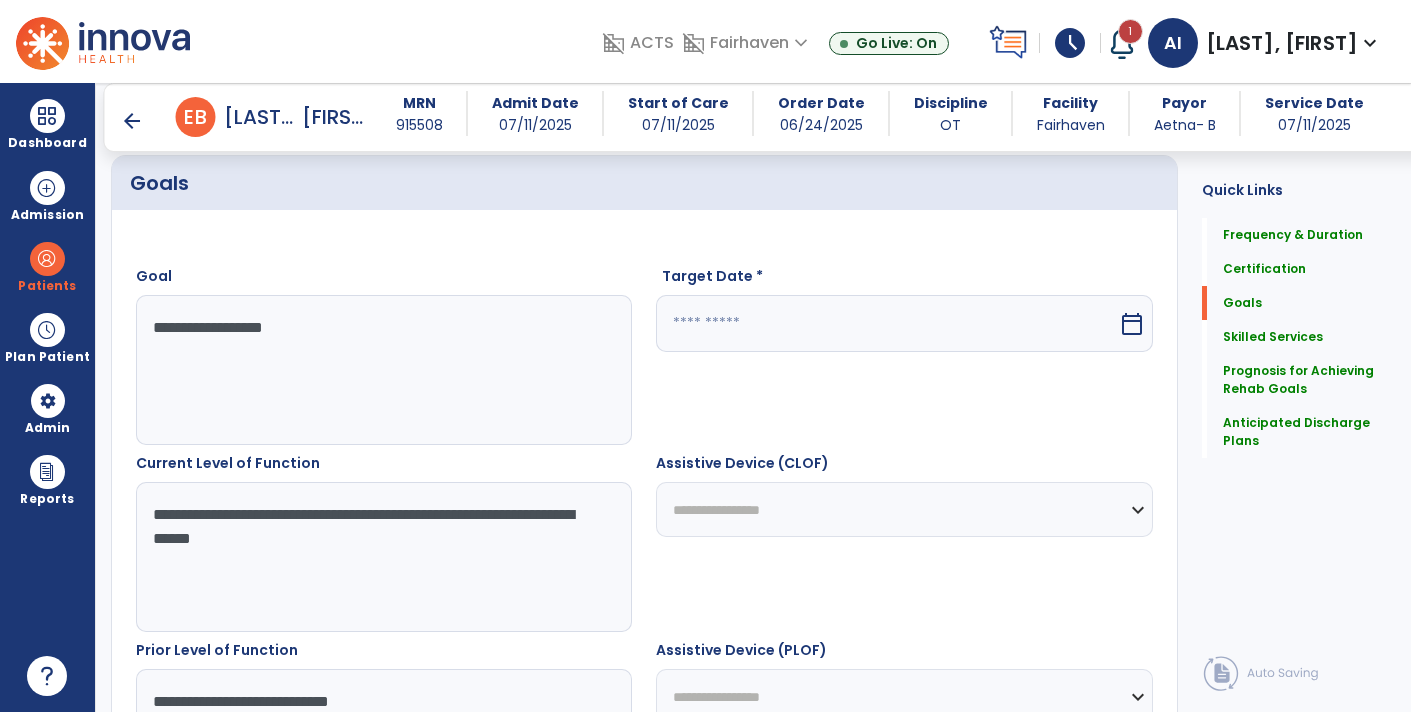 type on "**********" 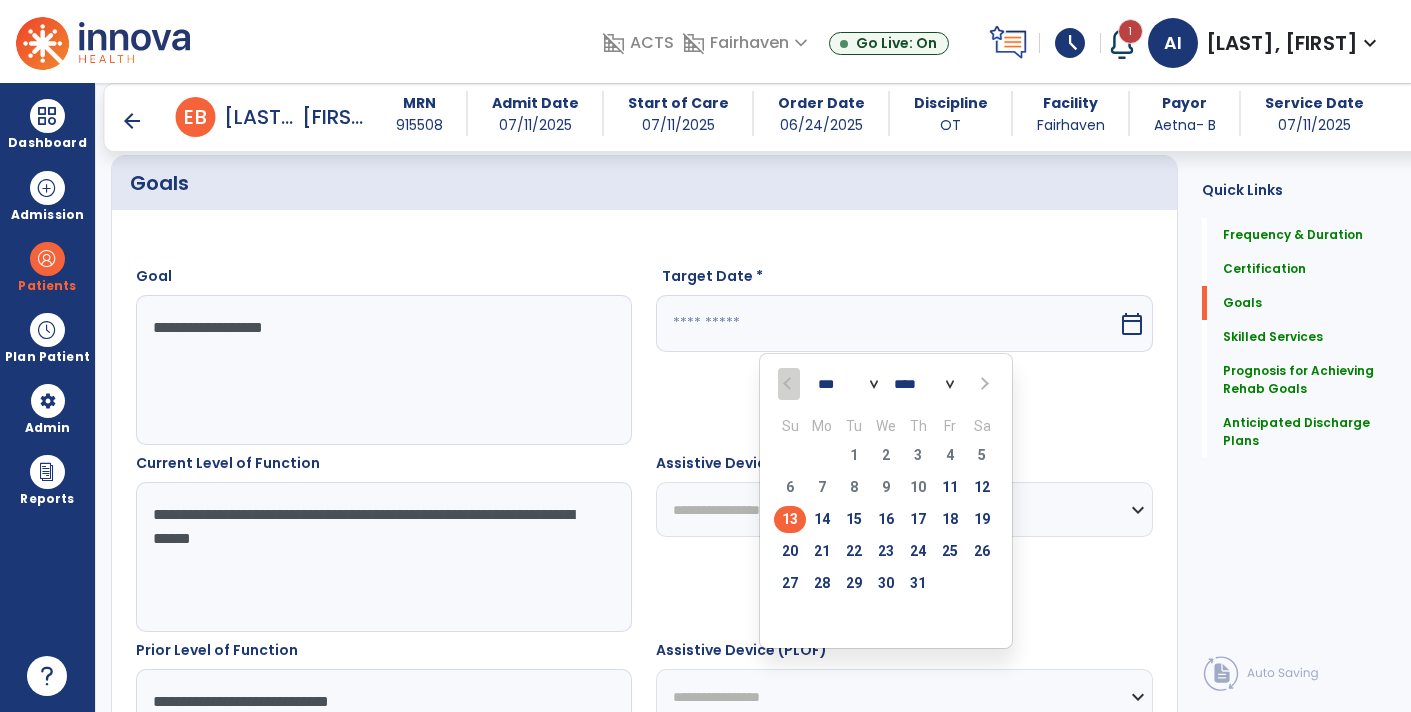 click at bounding box center (984, 384) 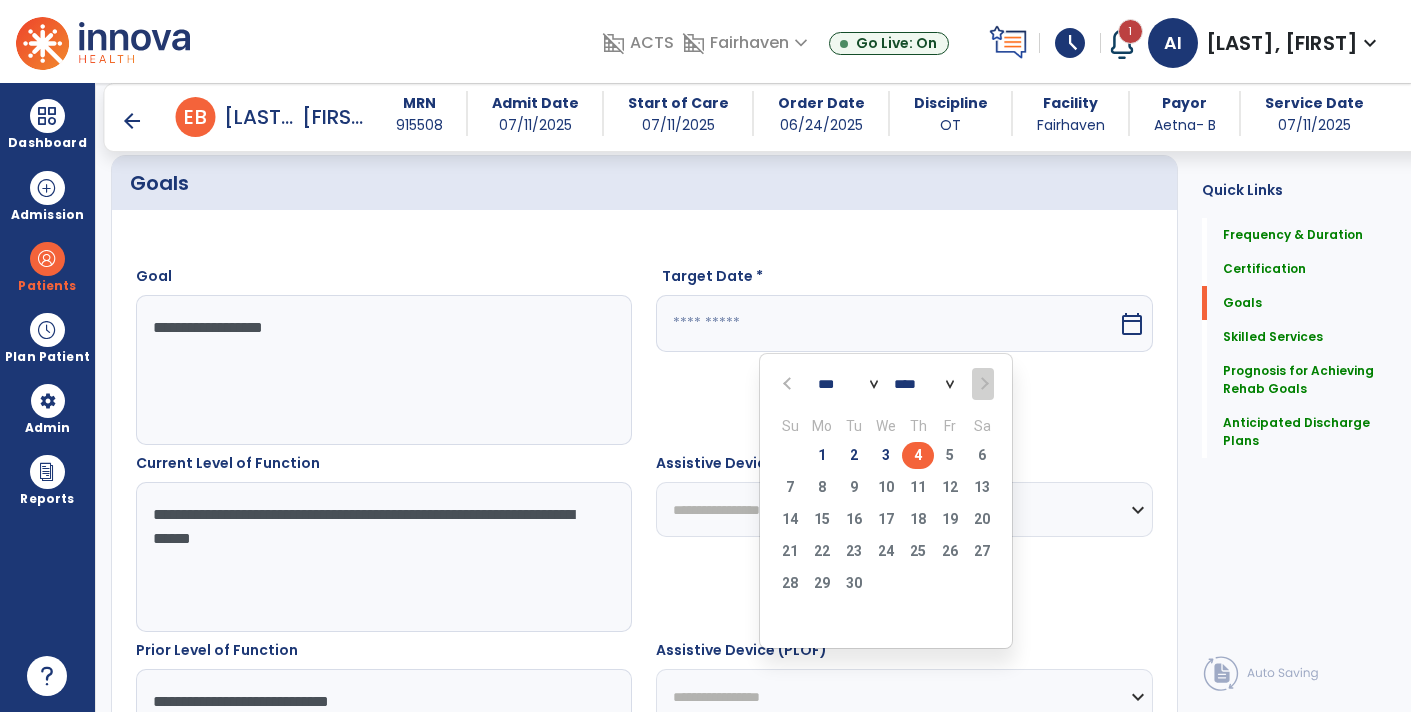 click on "4" at bounding box center [918, 455] 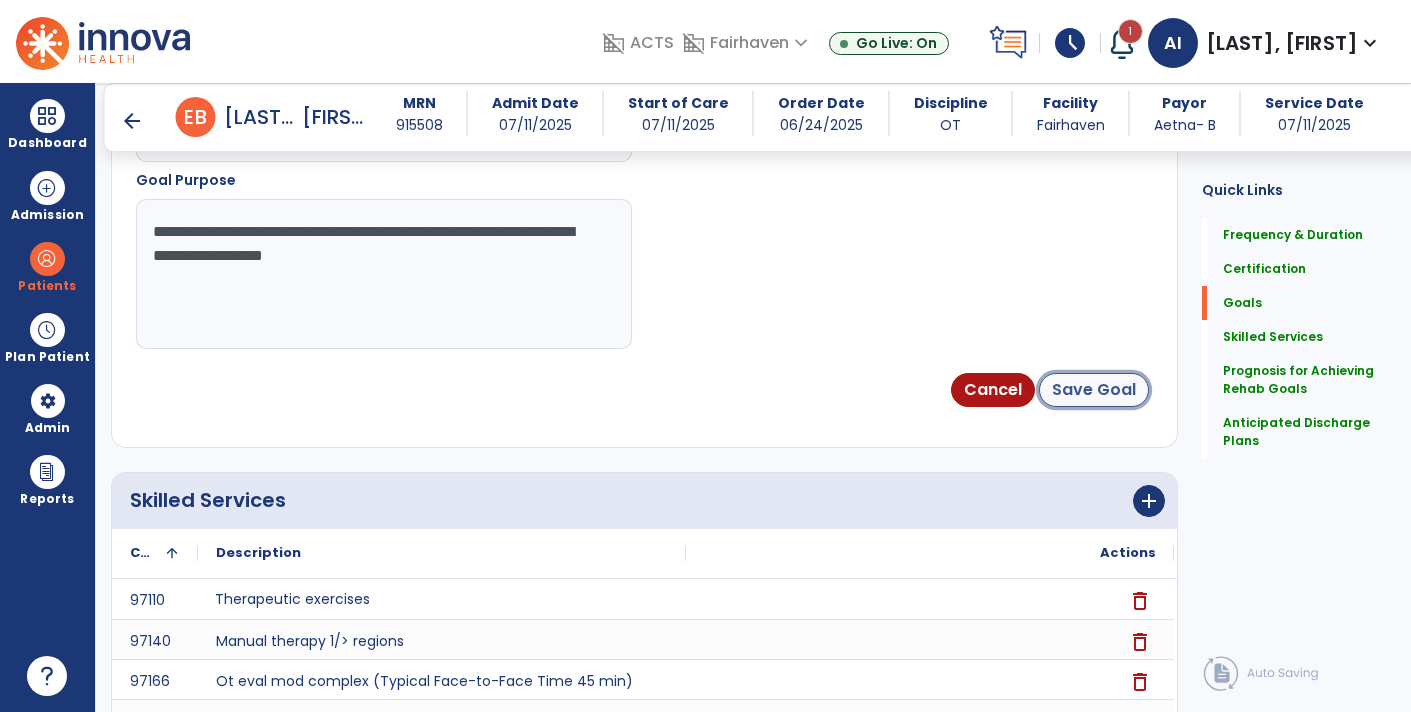 click on "Save Goal" at bounding box center (1094, 390) 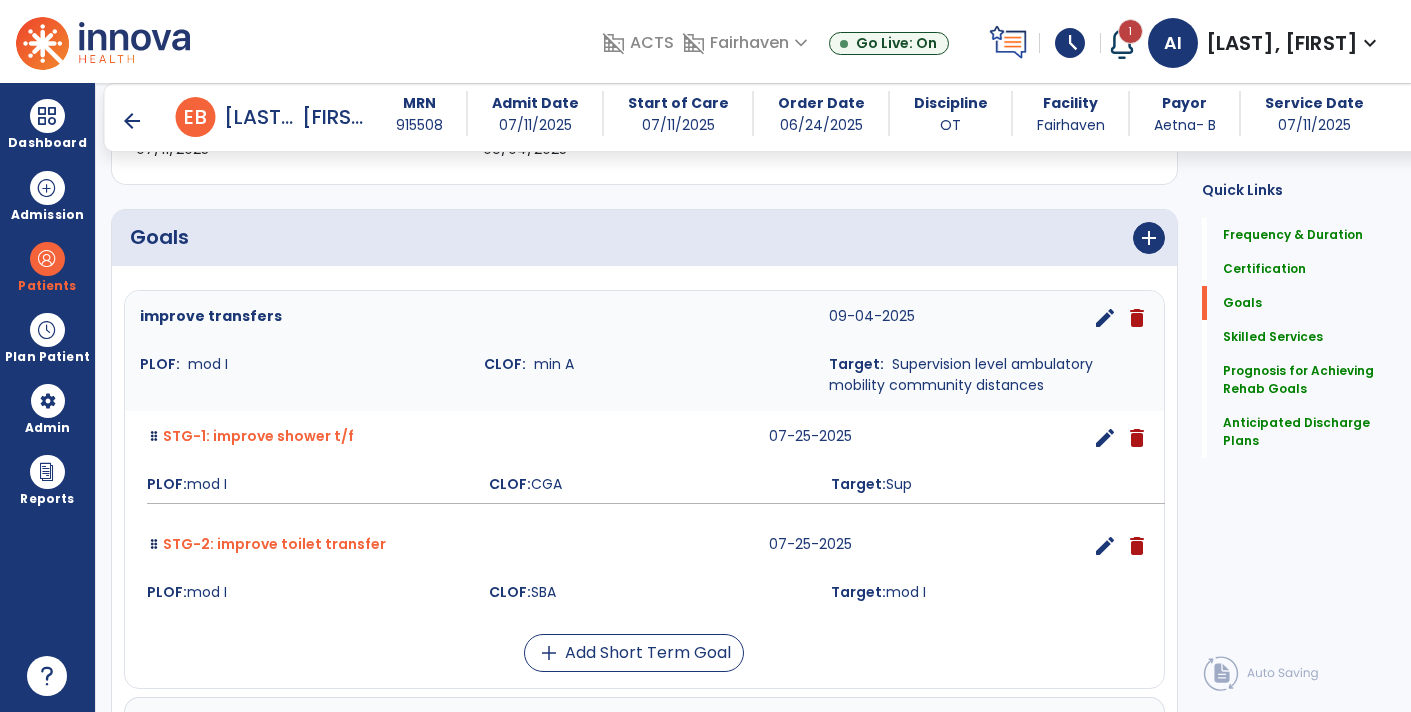 scroll, scrollTop: 404, scrollLeft: 0, axis: vertical 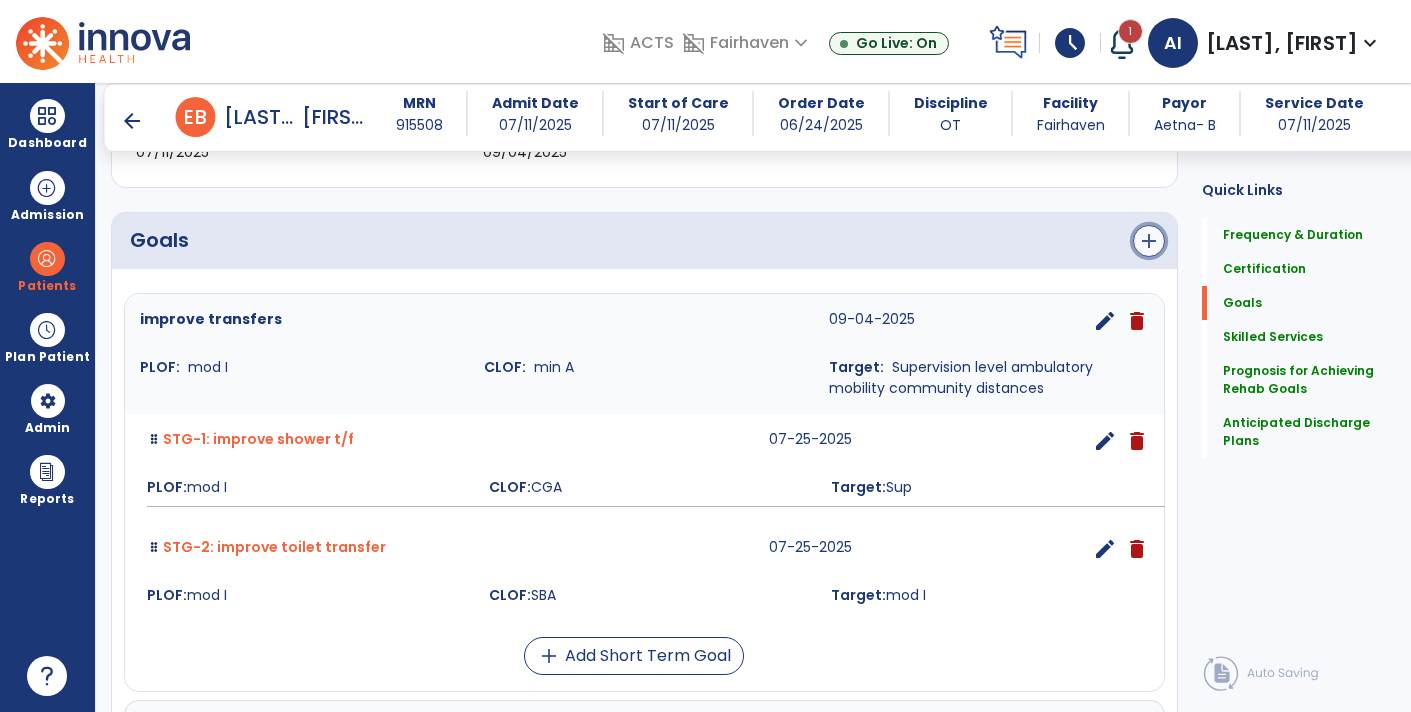 click on "add" at bounding box center [1149, 241] 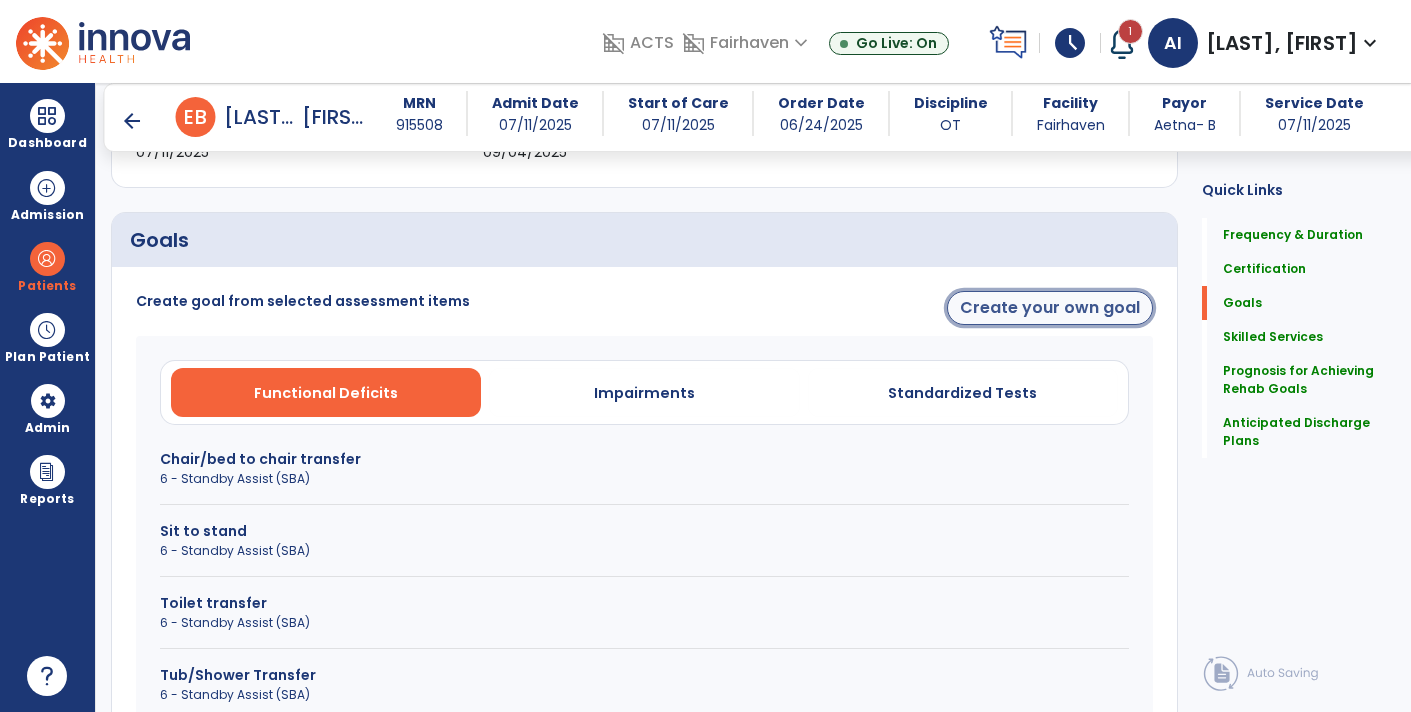 click on "Create your own goal" at bounding box center (1050, 308) 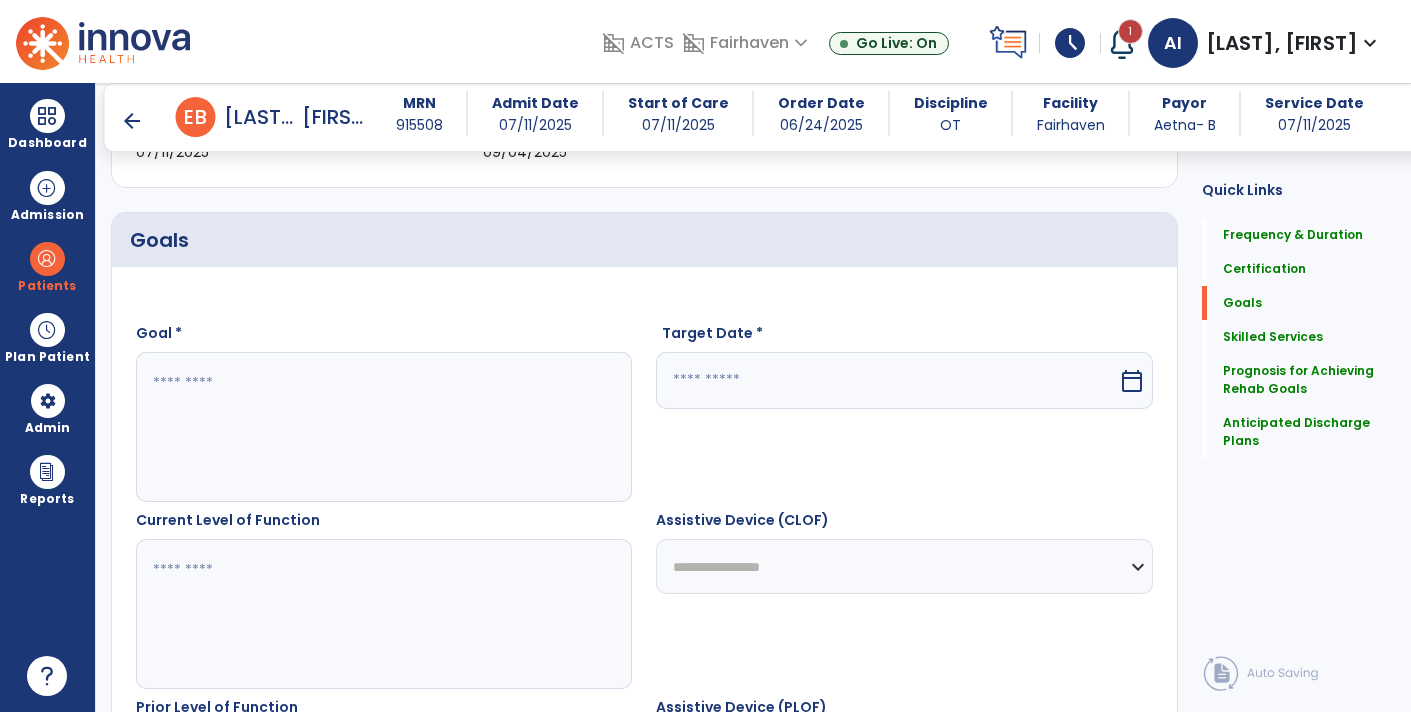 click at bounding box center [383, 427] 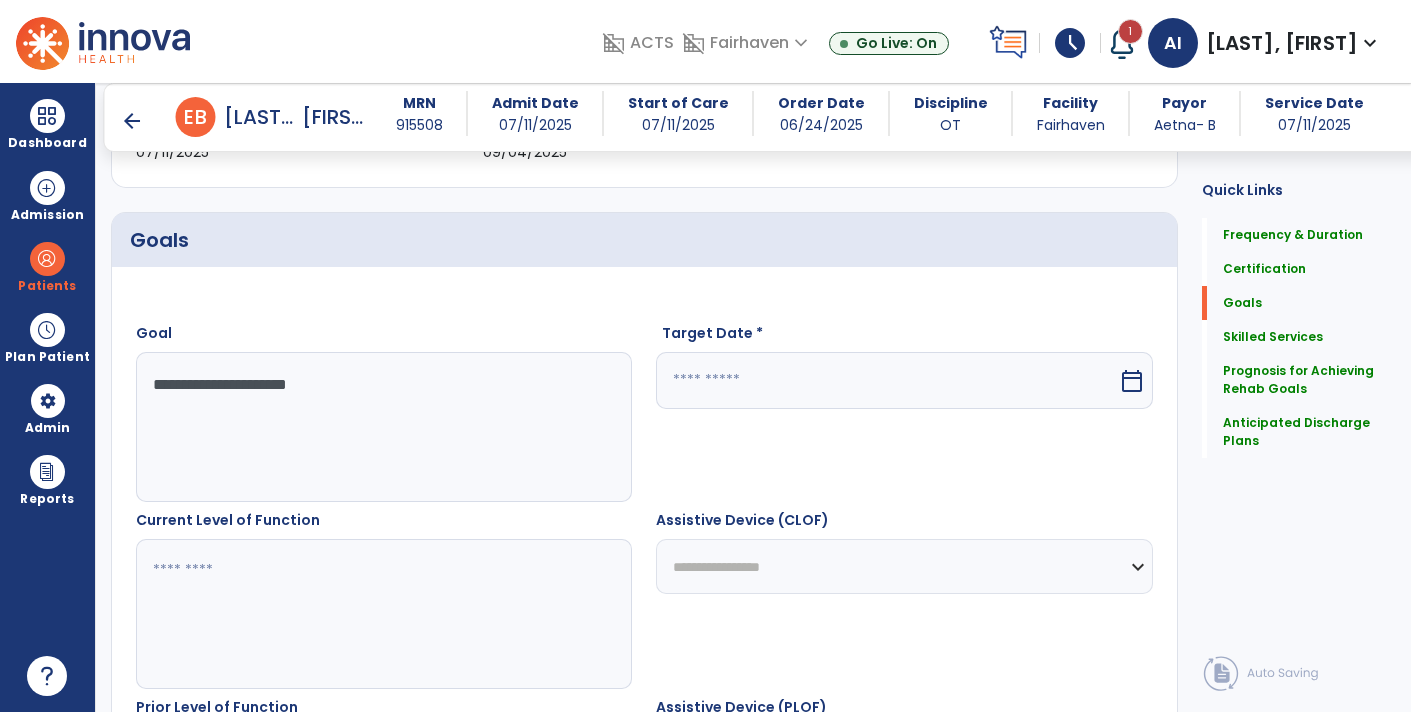 type on "**********" 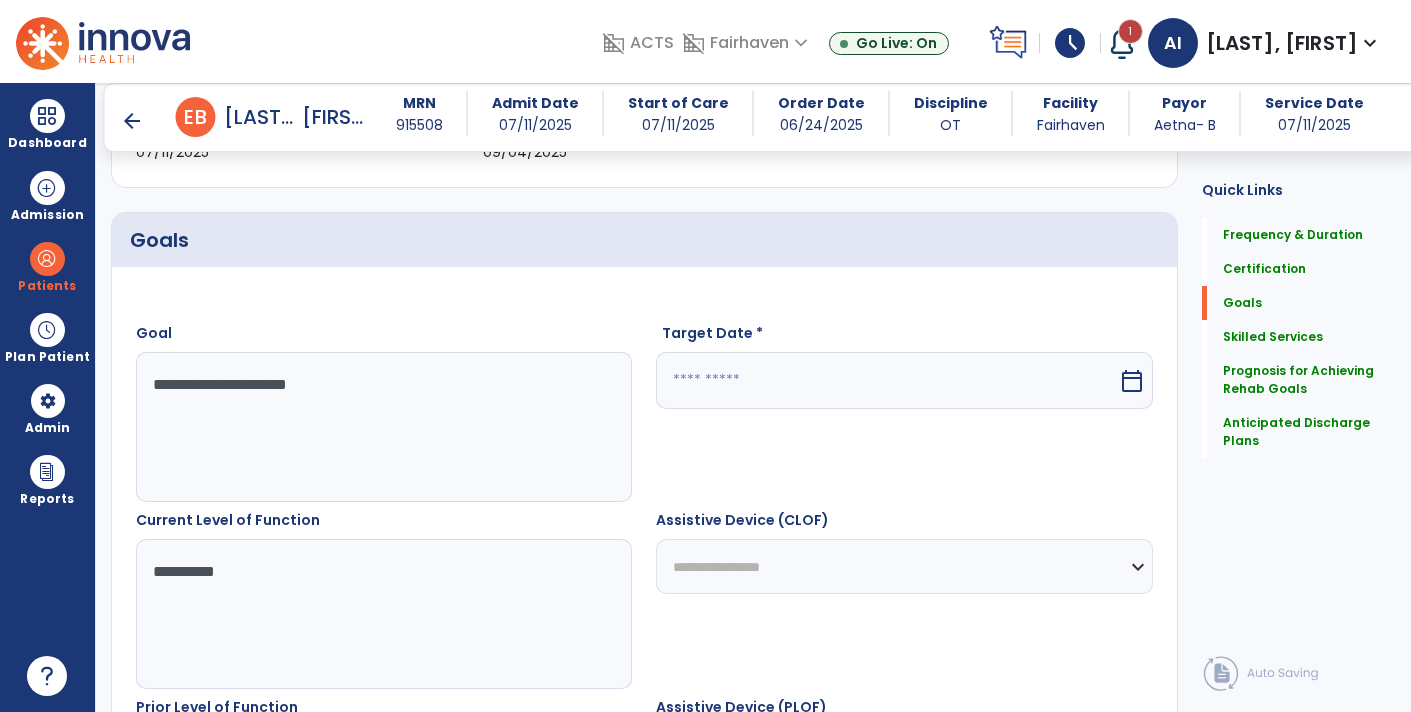 type on "**********" 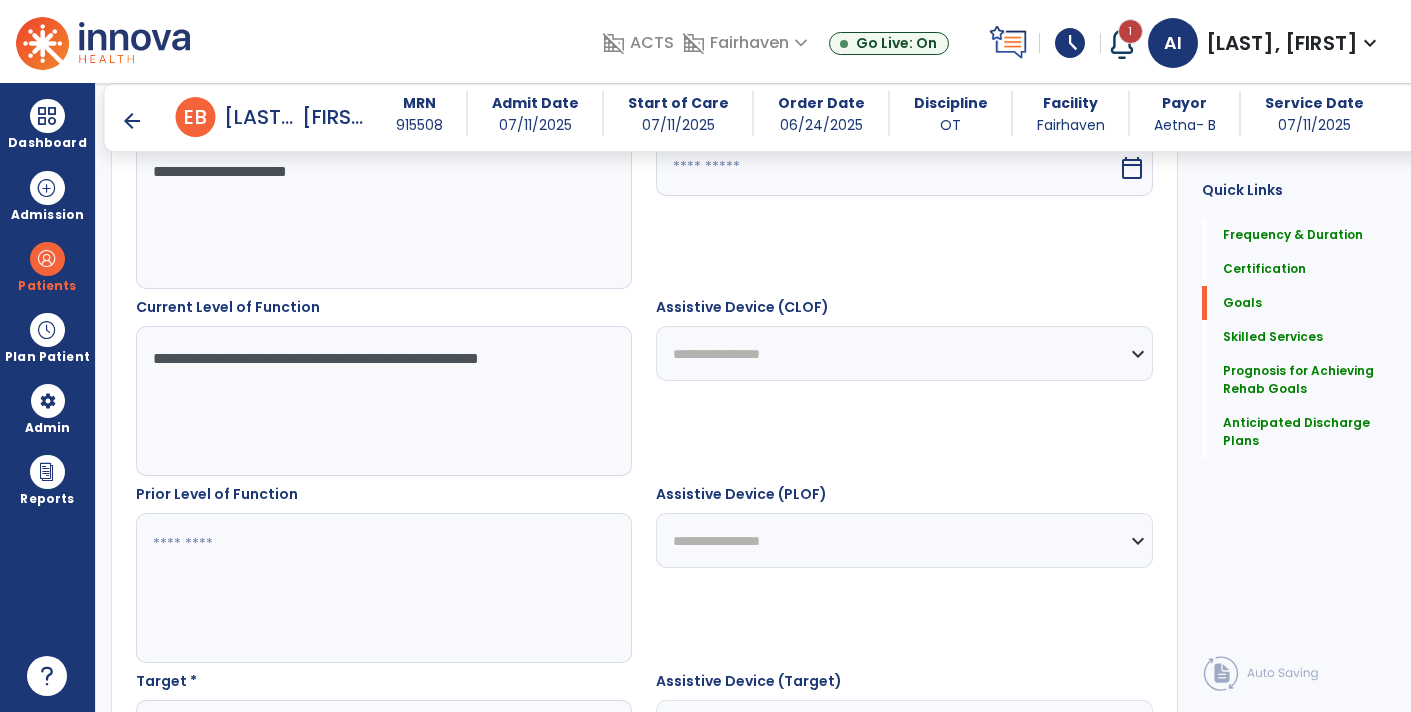 scroll, scrollTop: 626, scrollLeft: 0, axis: vertical 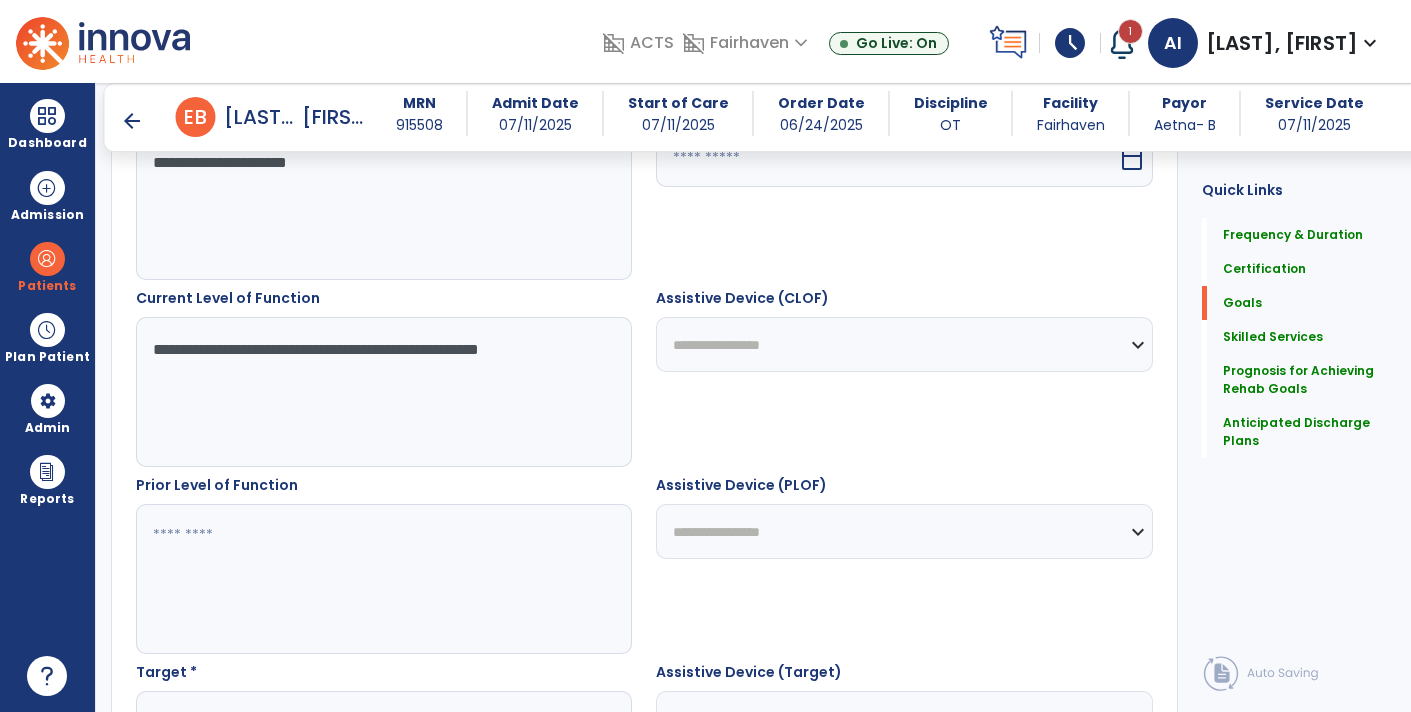 type on "**********" 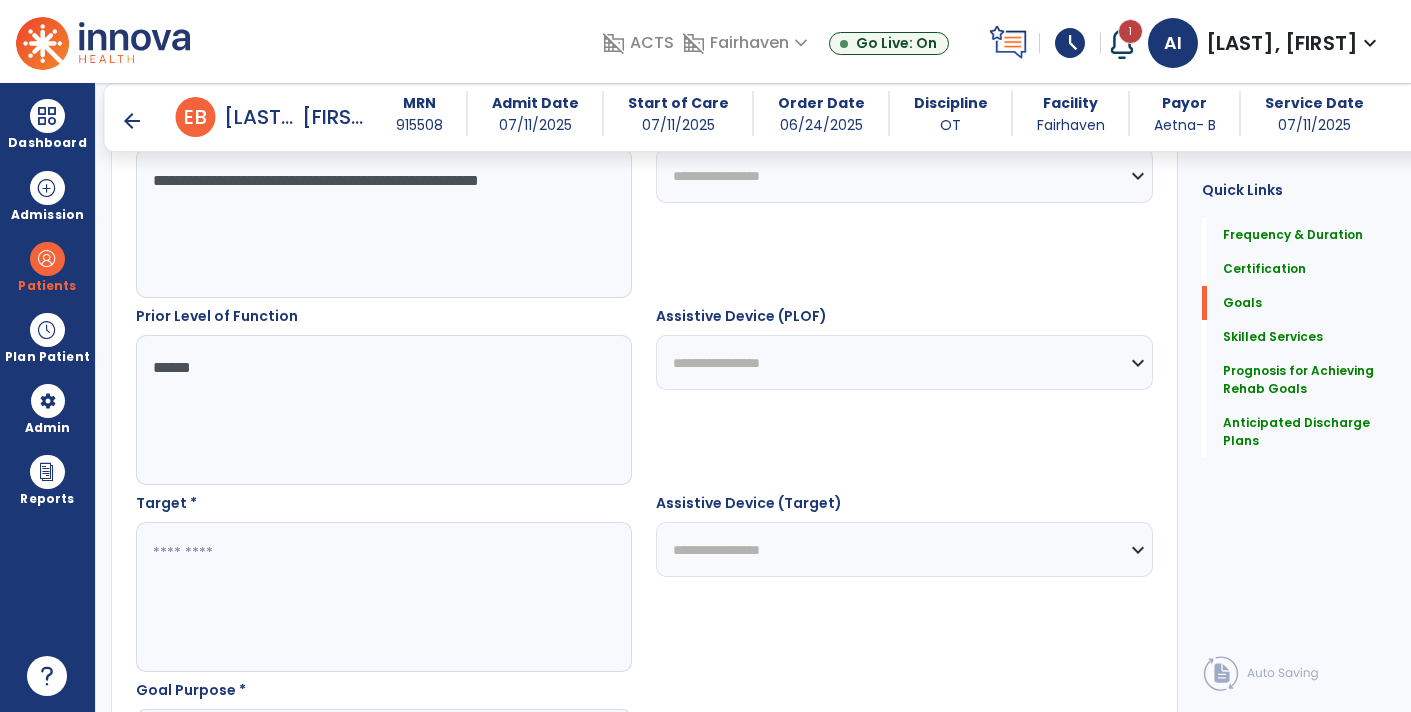 scroll, scrollTop: 797, scrollLeft: 0, axis: vertical 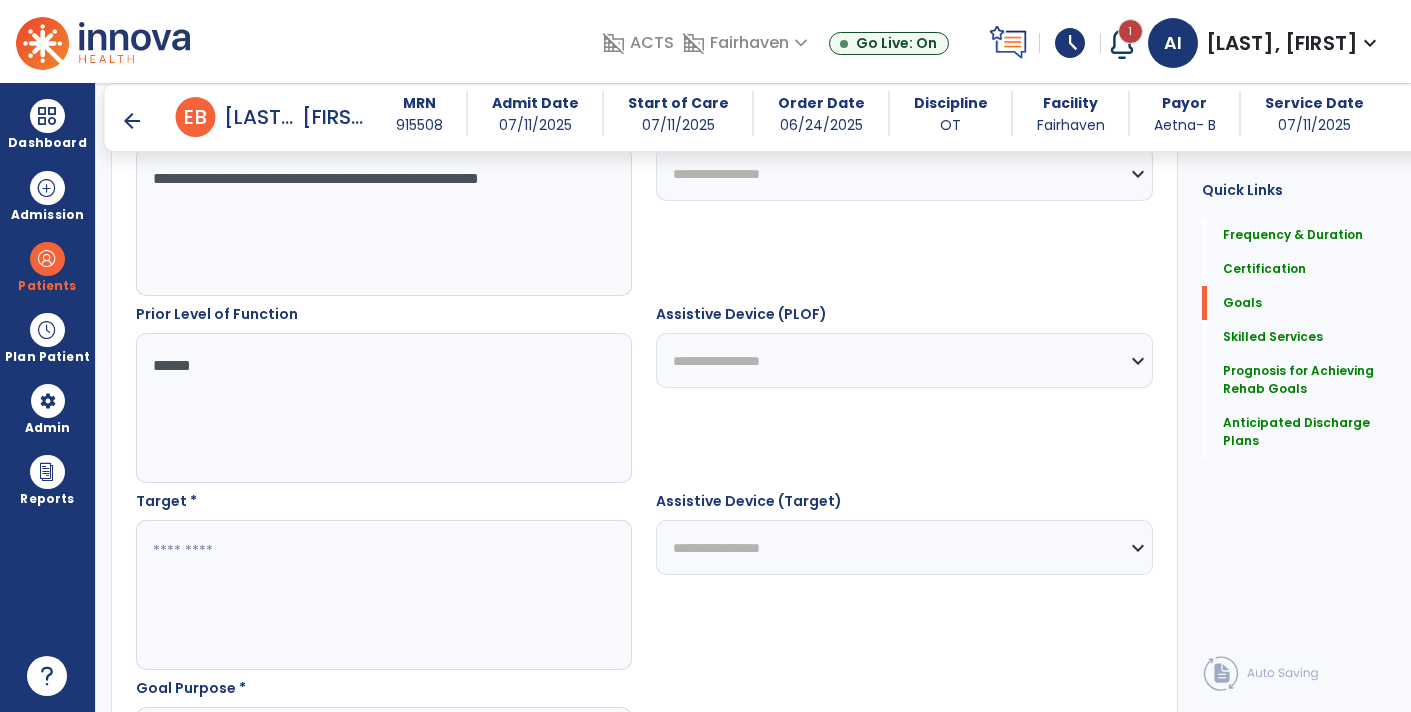 type on "*****" 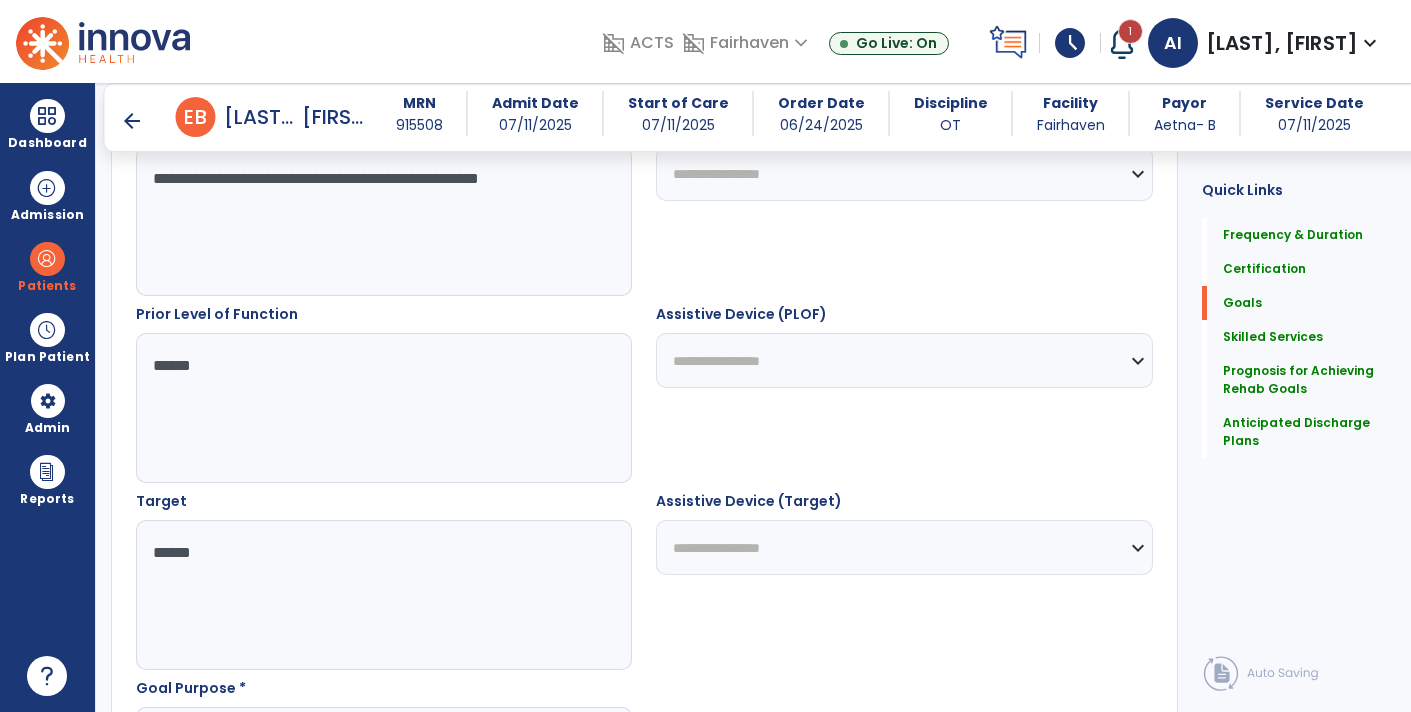 type on "*******" 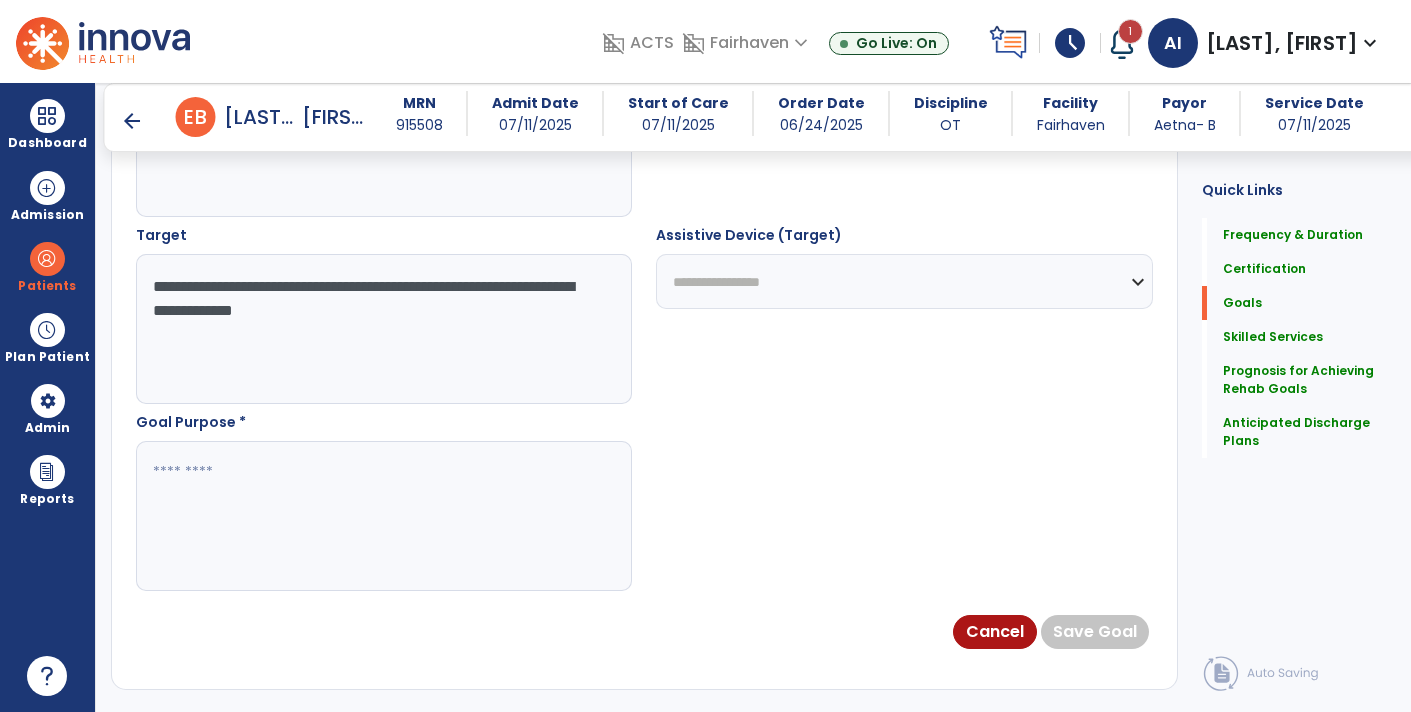 scroll, scrollTop: 1066, scrollLeft: 0, axis: vertical 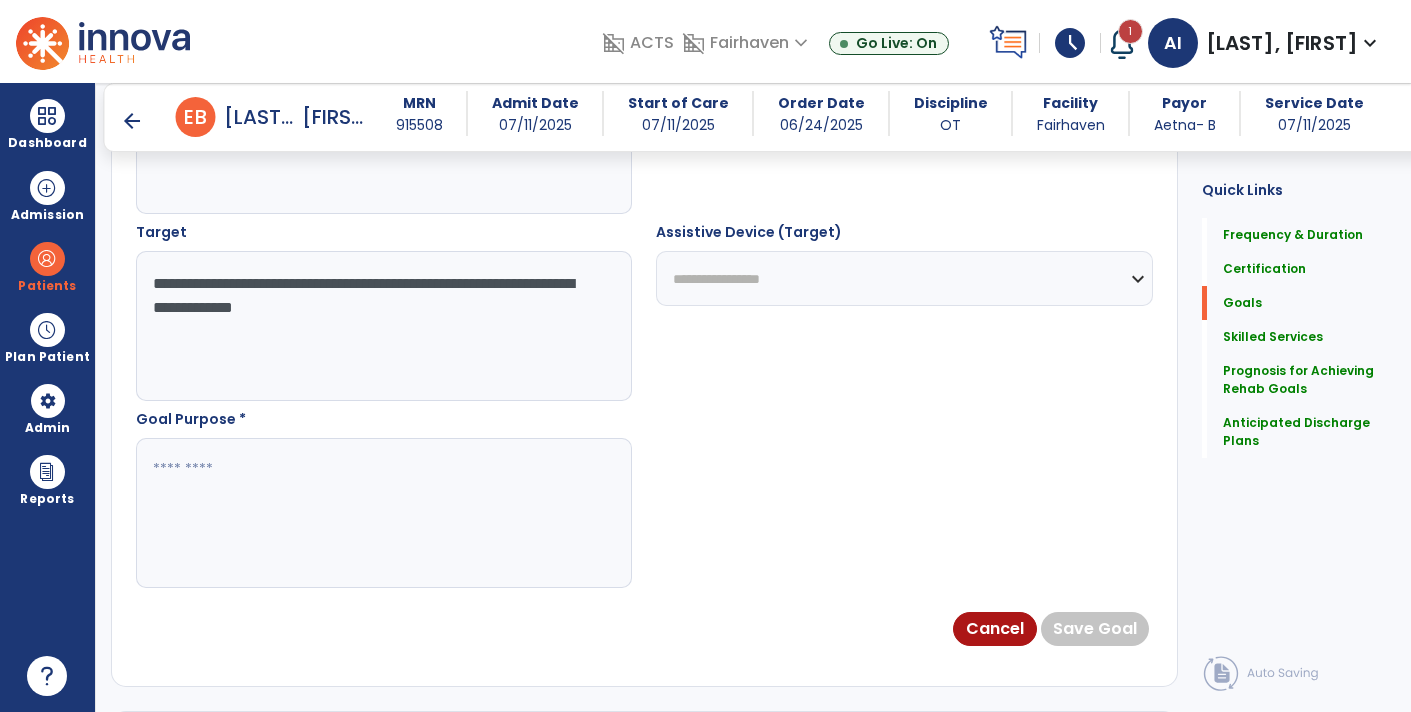 type on "**********" 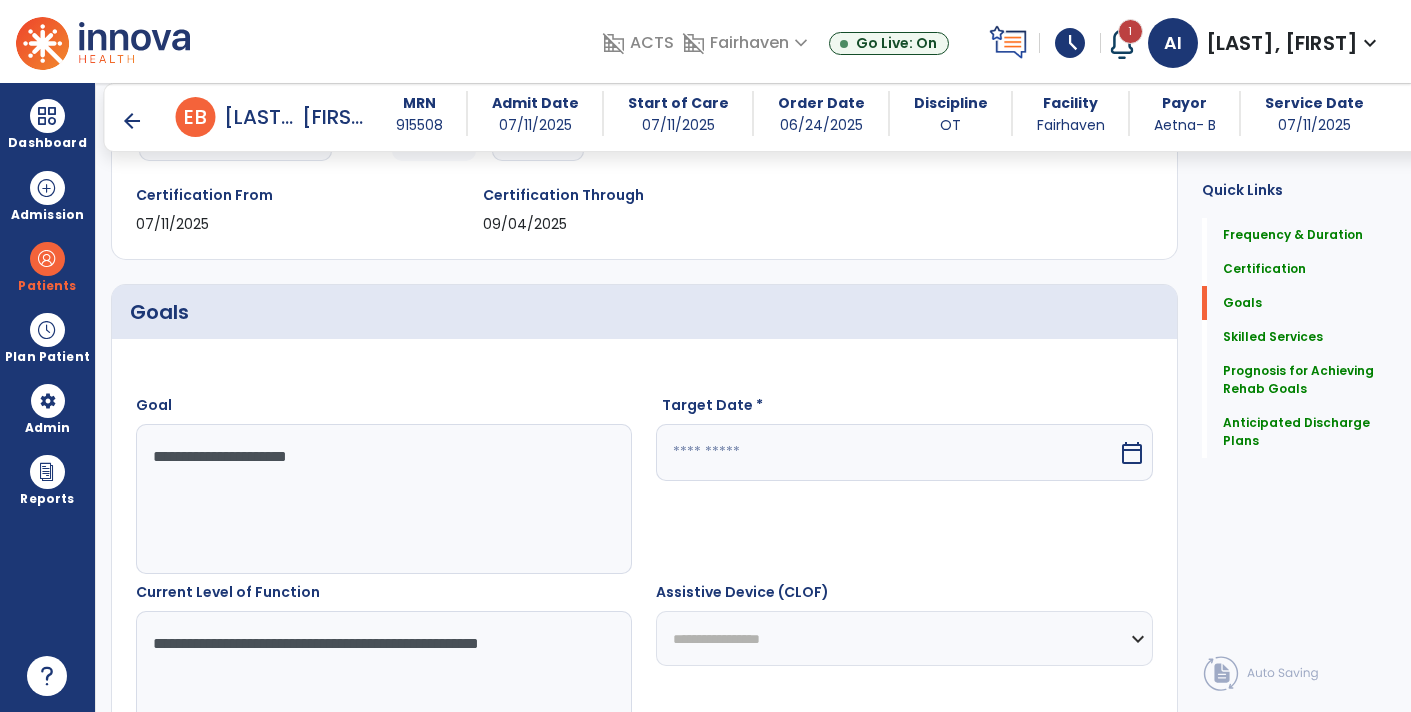 scroll, scrollTop: 272, scrollLeft: 0, axis: vertical 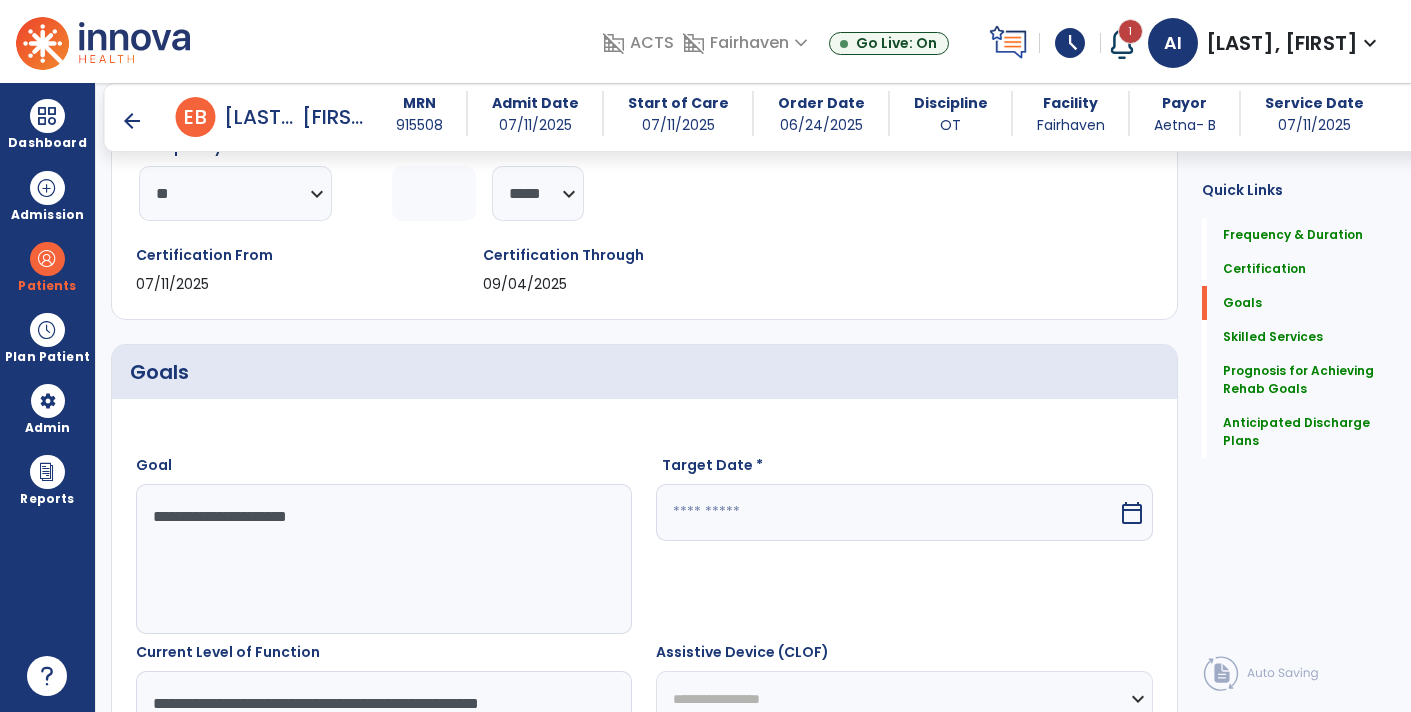 type on "**********" 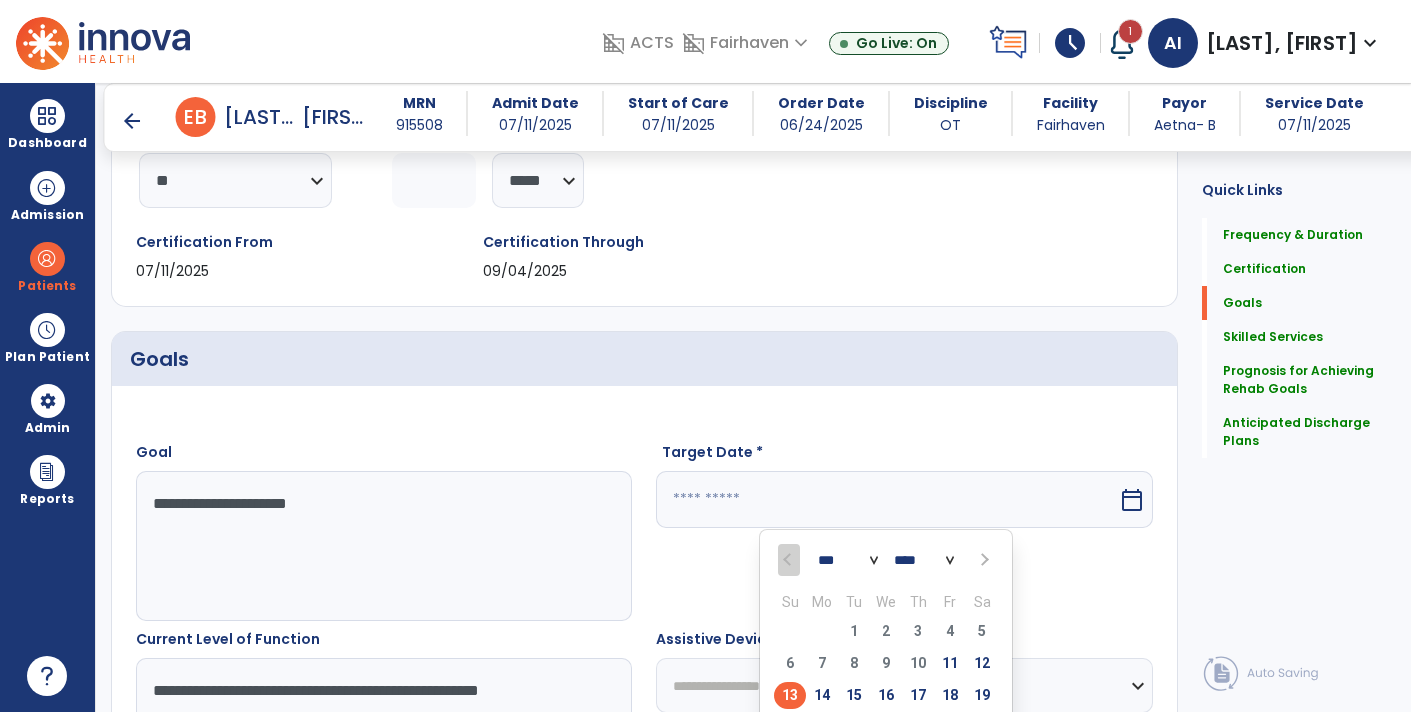 click at bounding box center [983, 560] 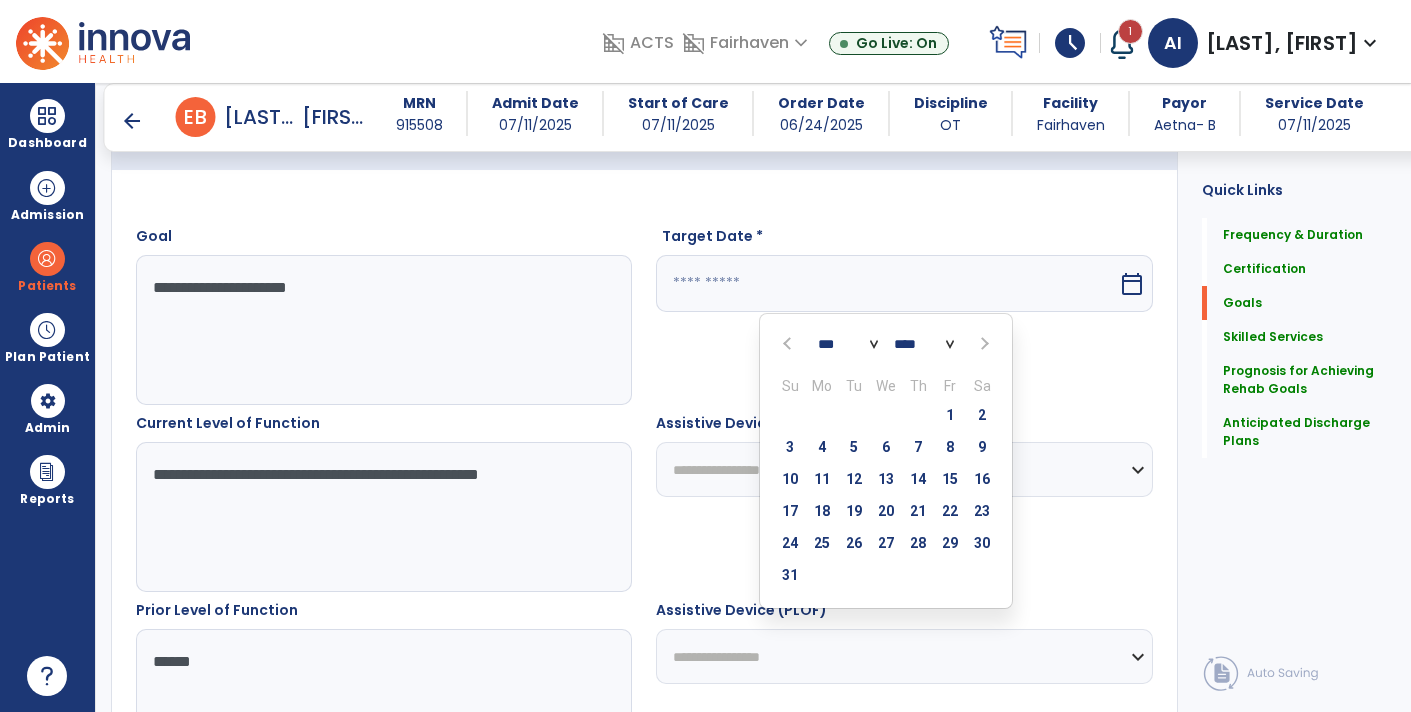 scroll, scrollTop: 503, scrollLeft: 0, axis: vertical 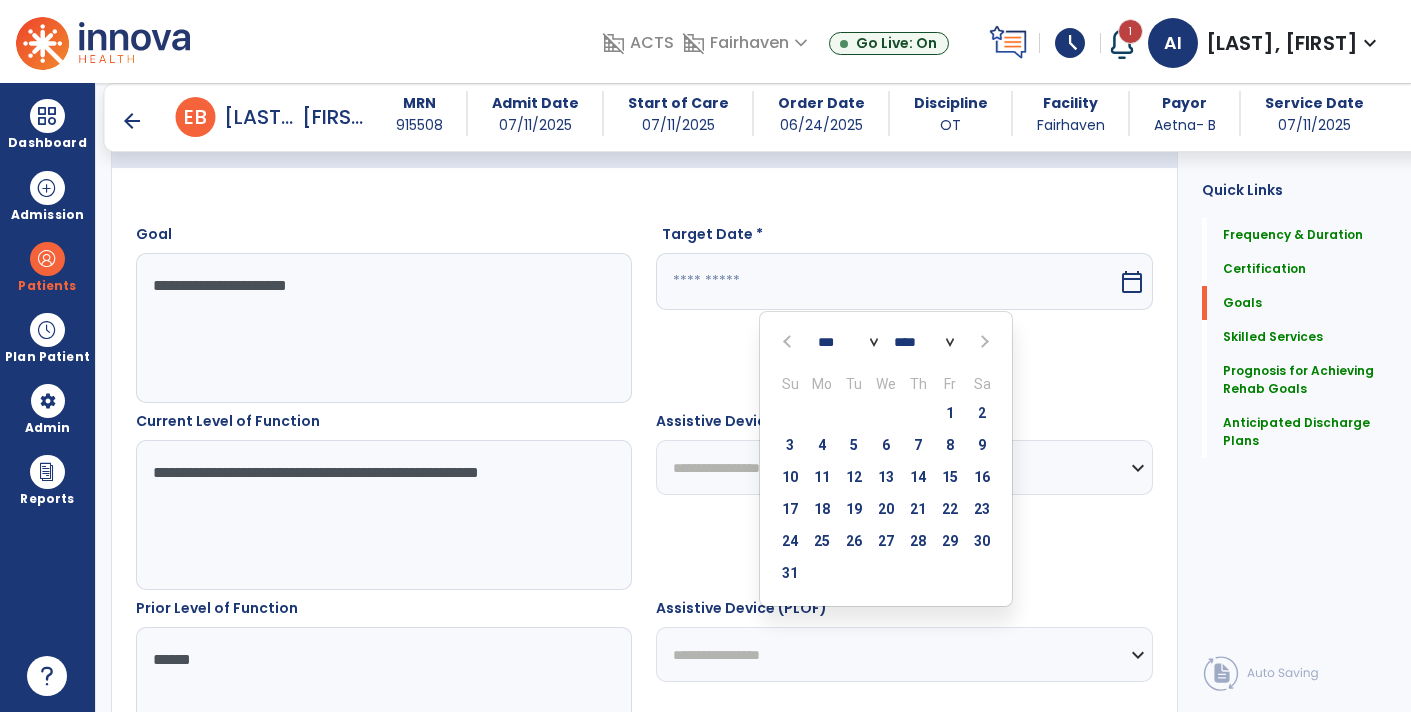 click at bounding box center [983, 342] 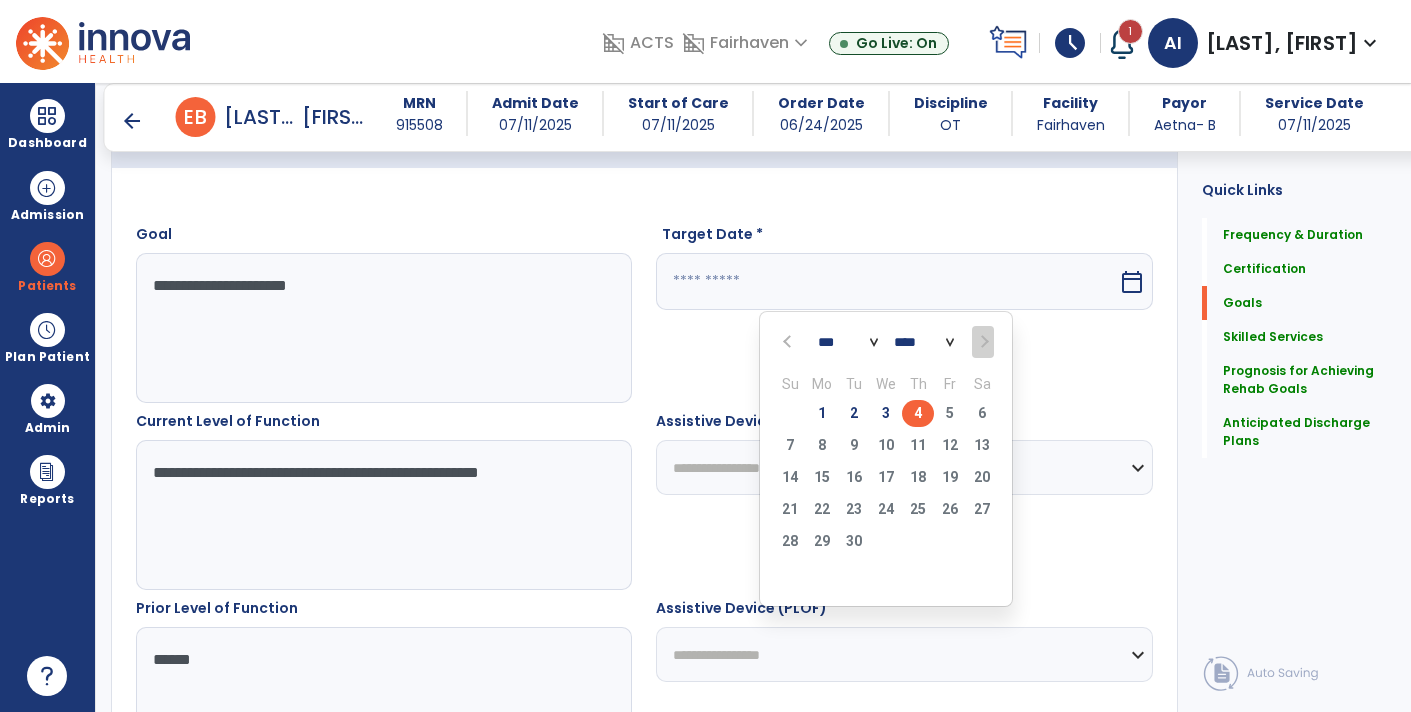 click on "4" at bounding box center [918, 413] 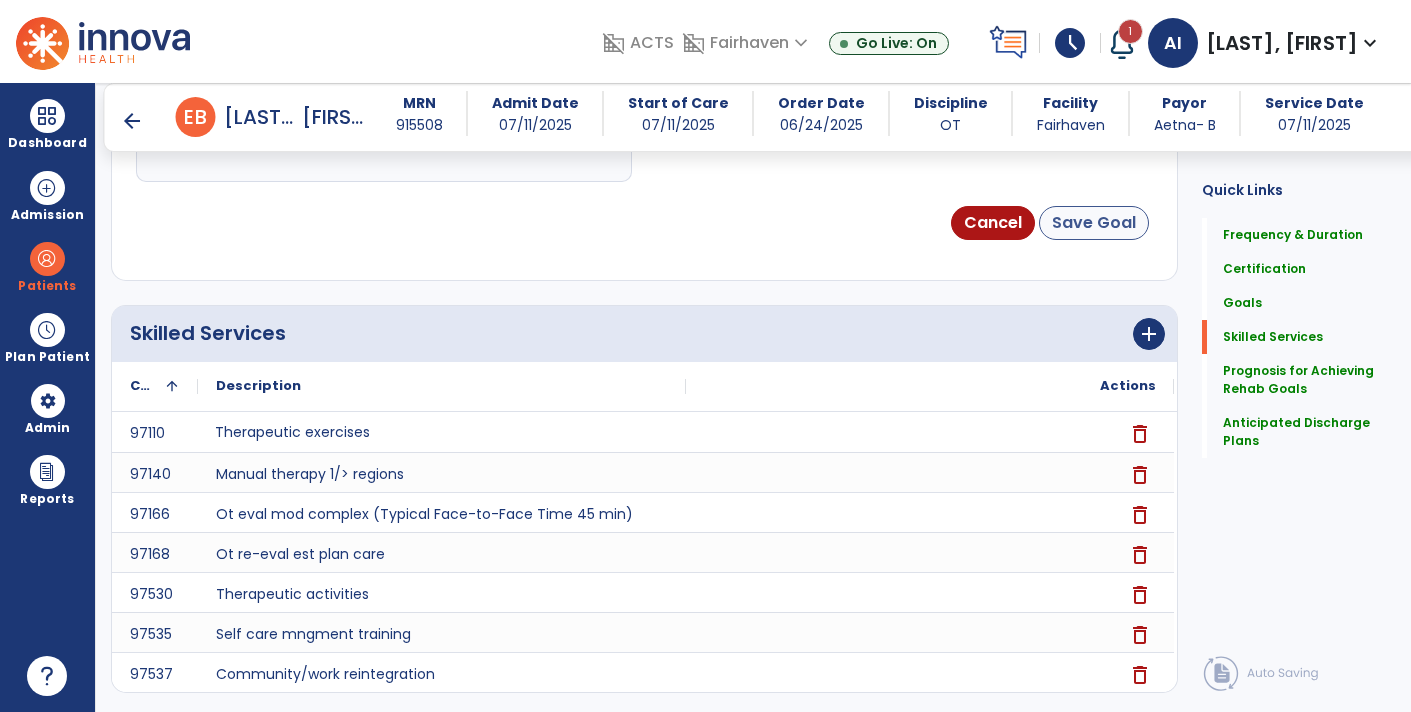 click on "Save Goal" at bounding box center [1094, 223] 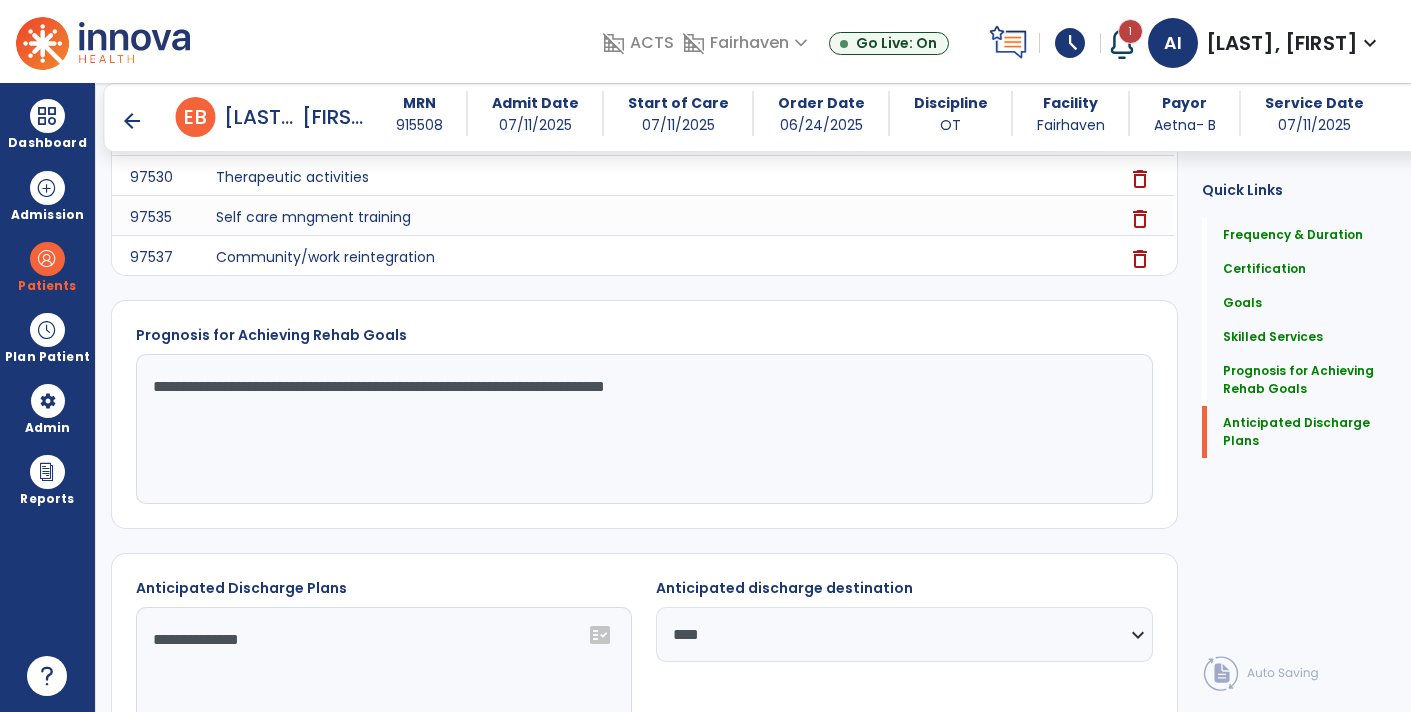 scroll, scrollTop: 1895, scrollLeft: 0, axis: vertical 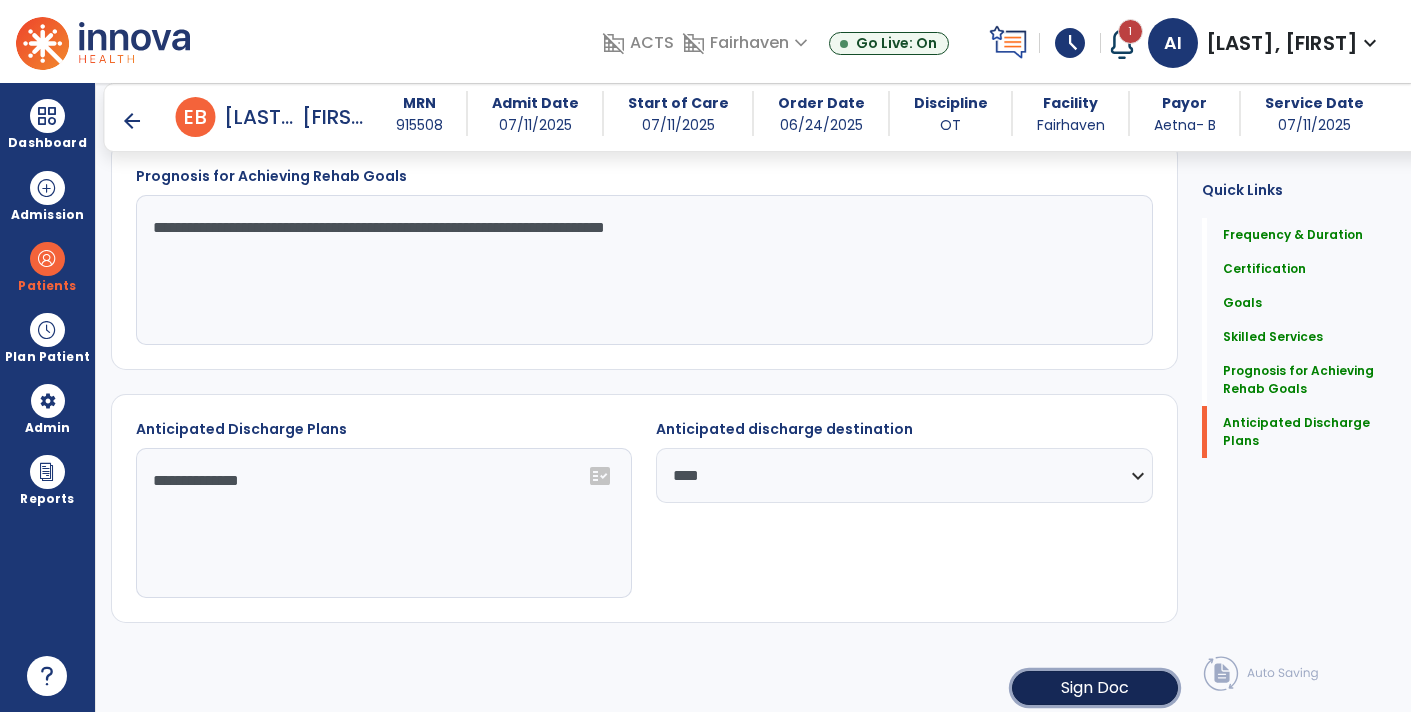 click on "Sign Doc" 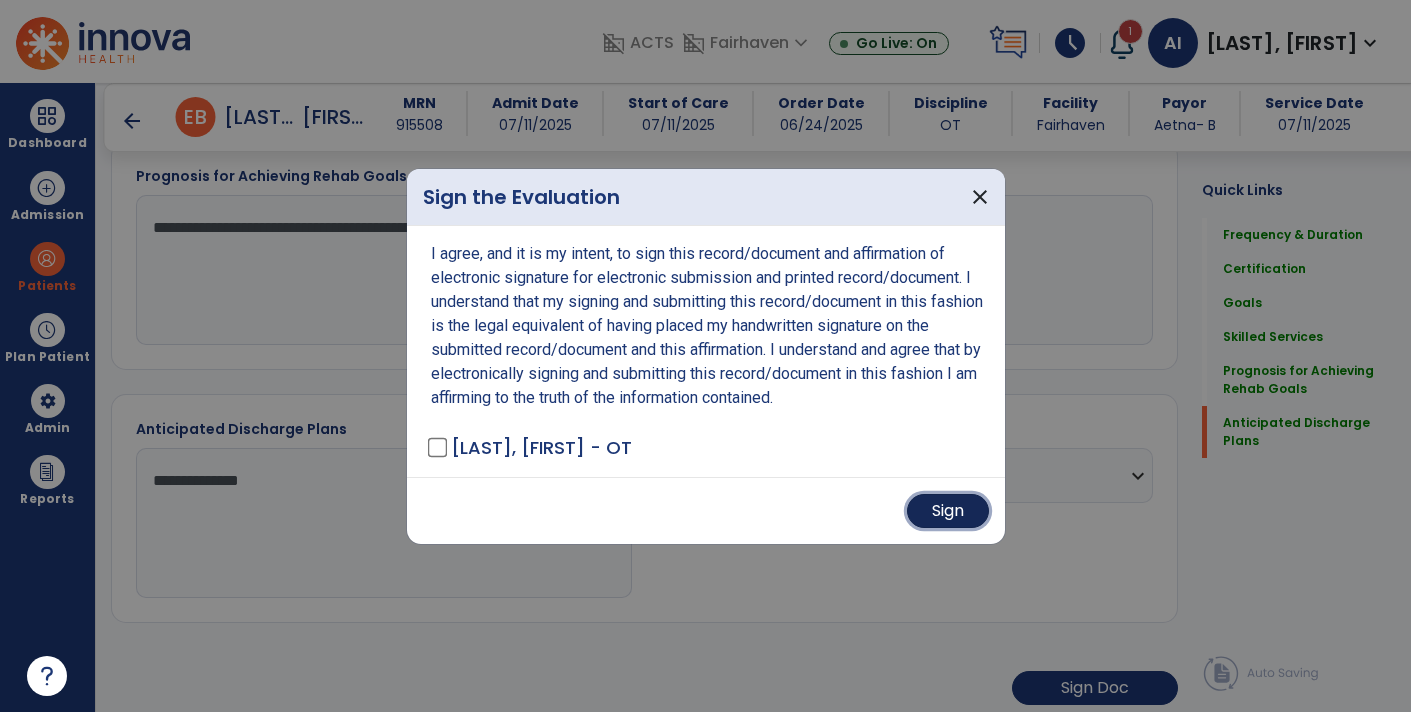 click on "Sign" at bounding box center (948, 511) 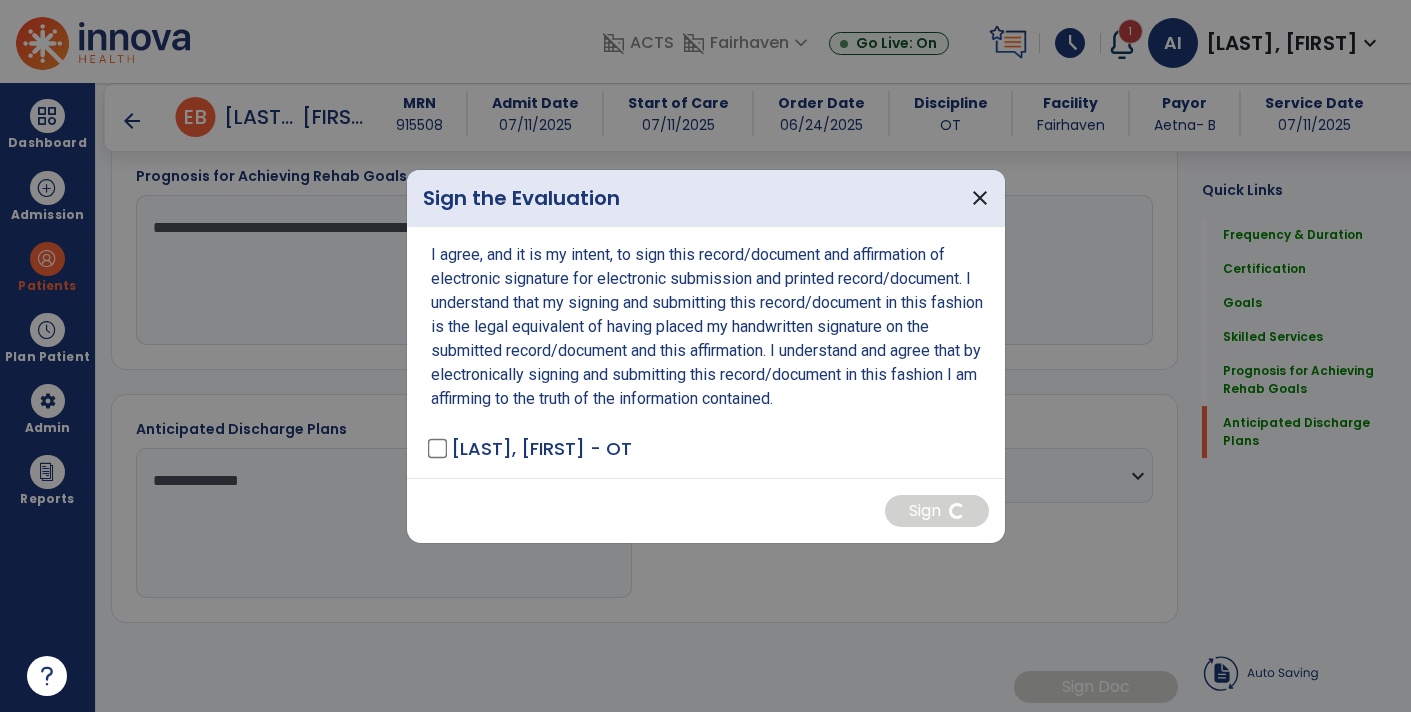 scroll, scrollTop: 1894, scrollLeft: 0, axis: vertical 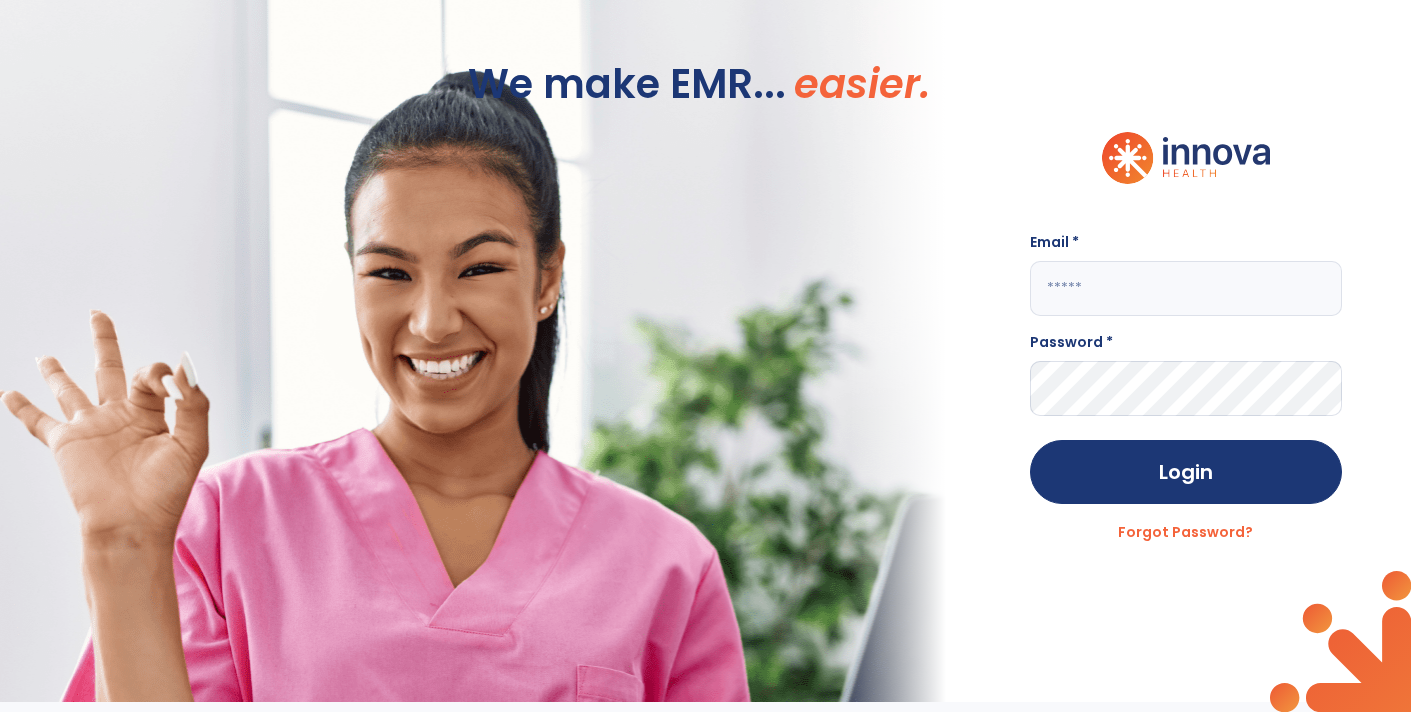type on "**********" 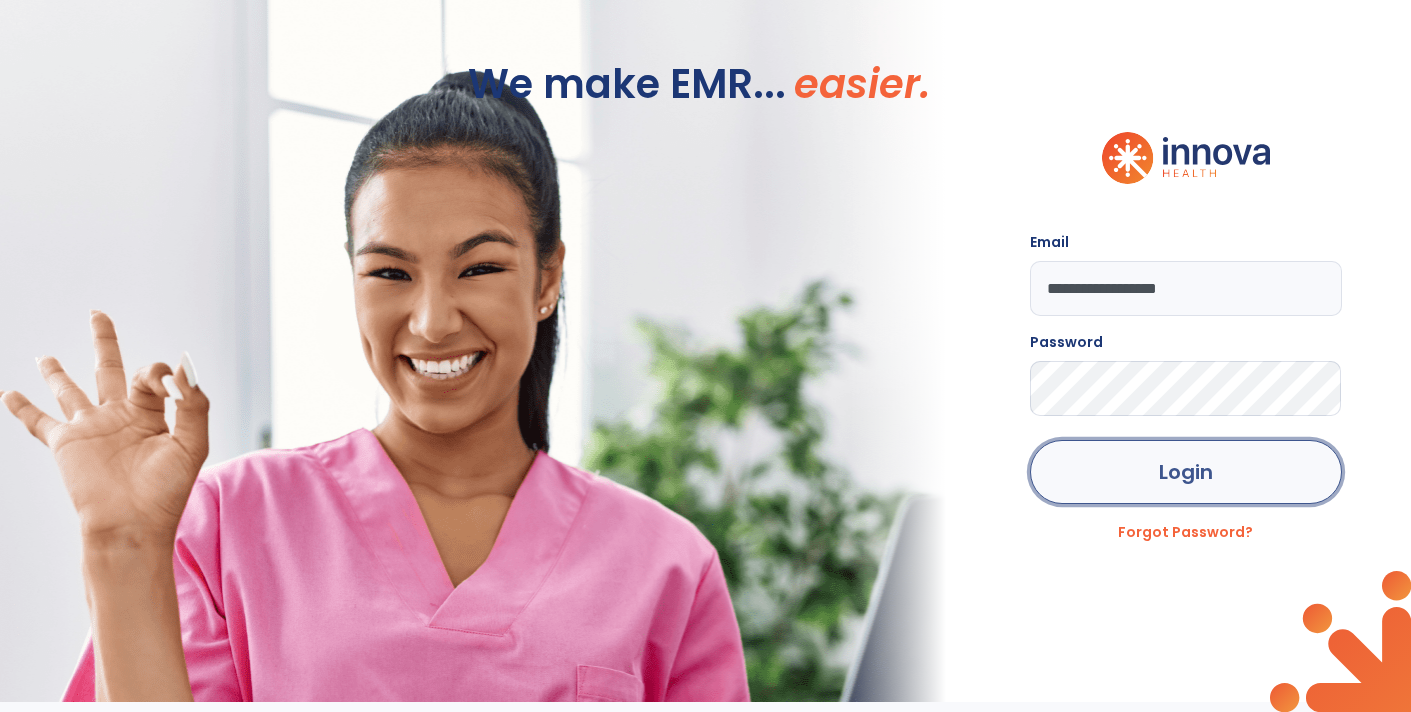click on "Login" 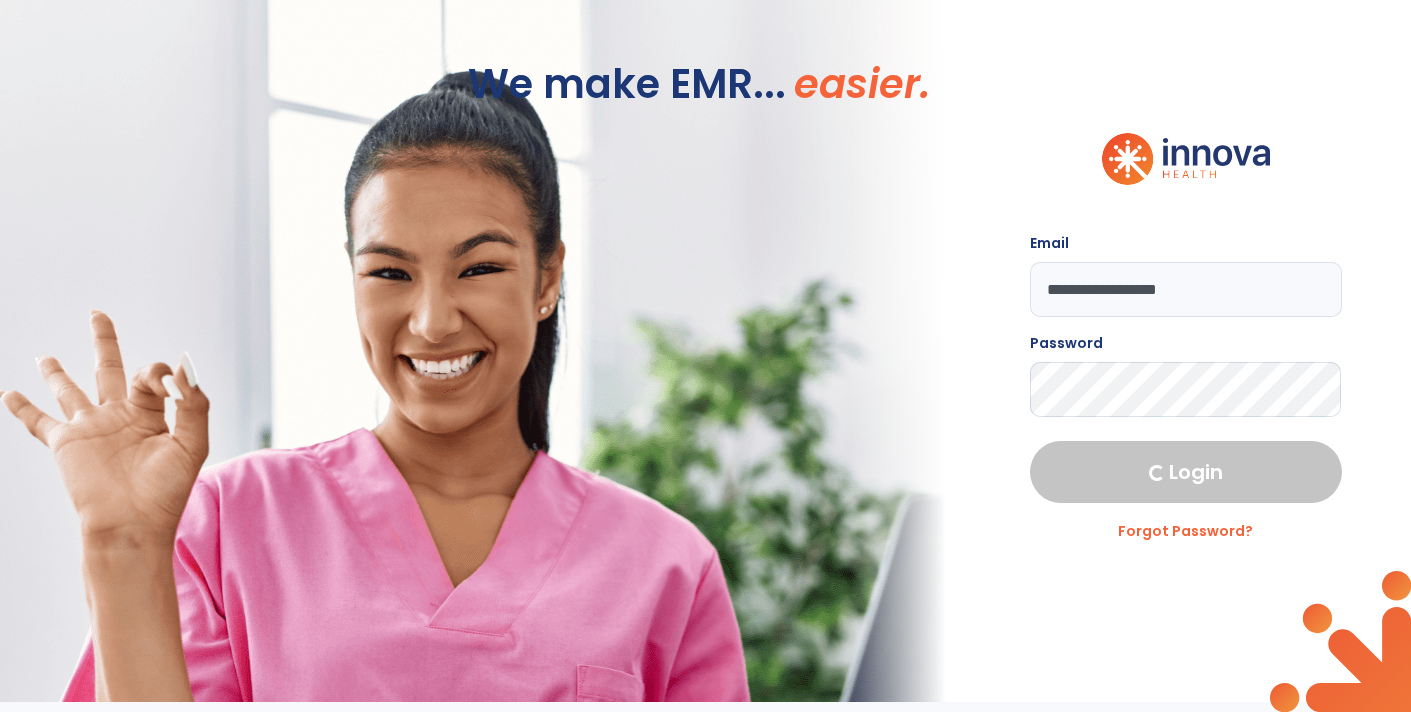 select on "****" 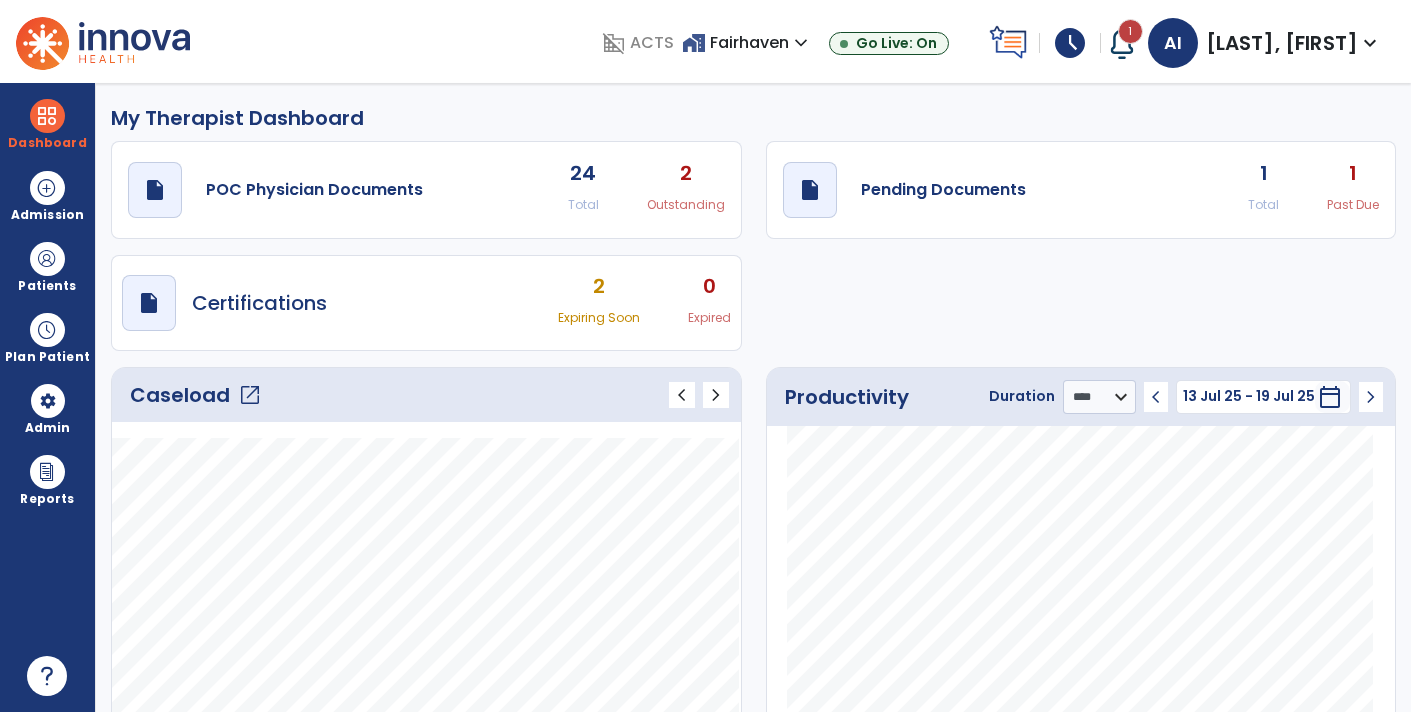 click on "draft   open_in_new  Pending Documents 1 Total 1 Past Due" 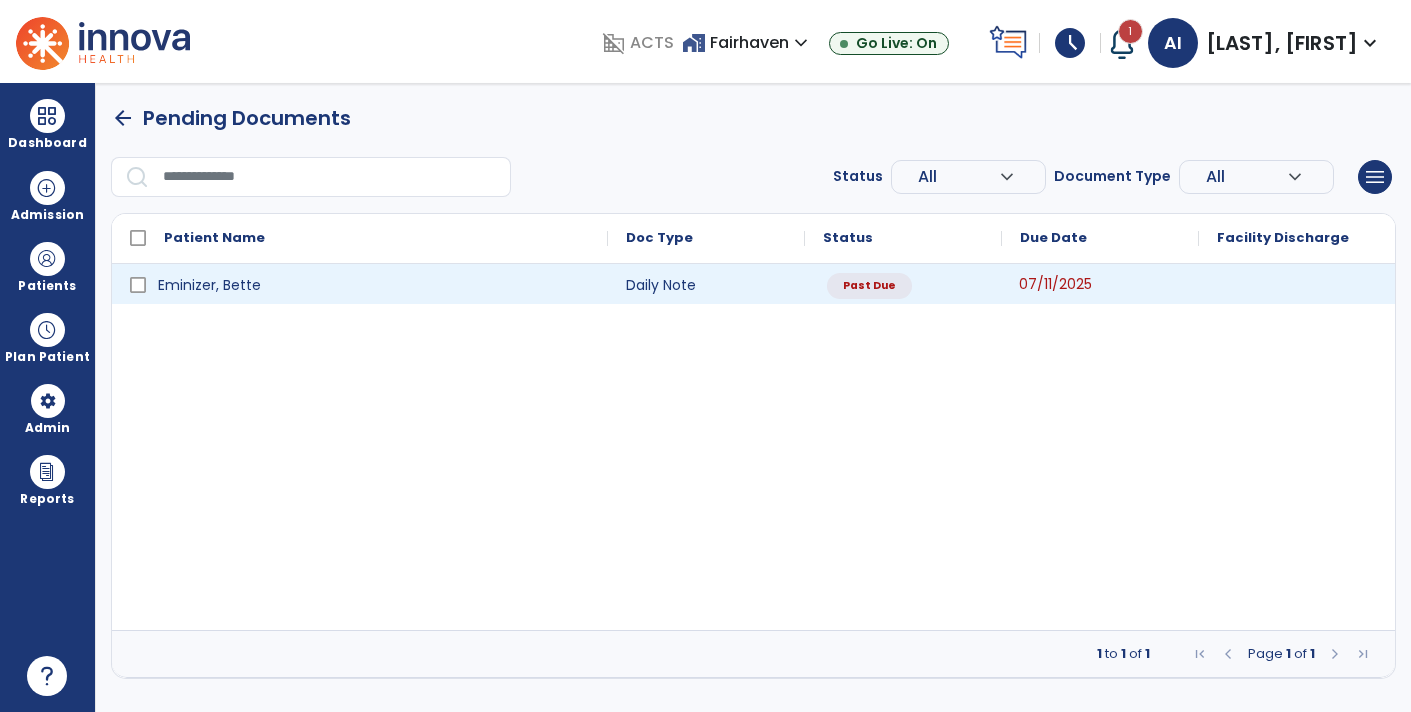click on "07/11/2025" at bounding box center (1055, 284) 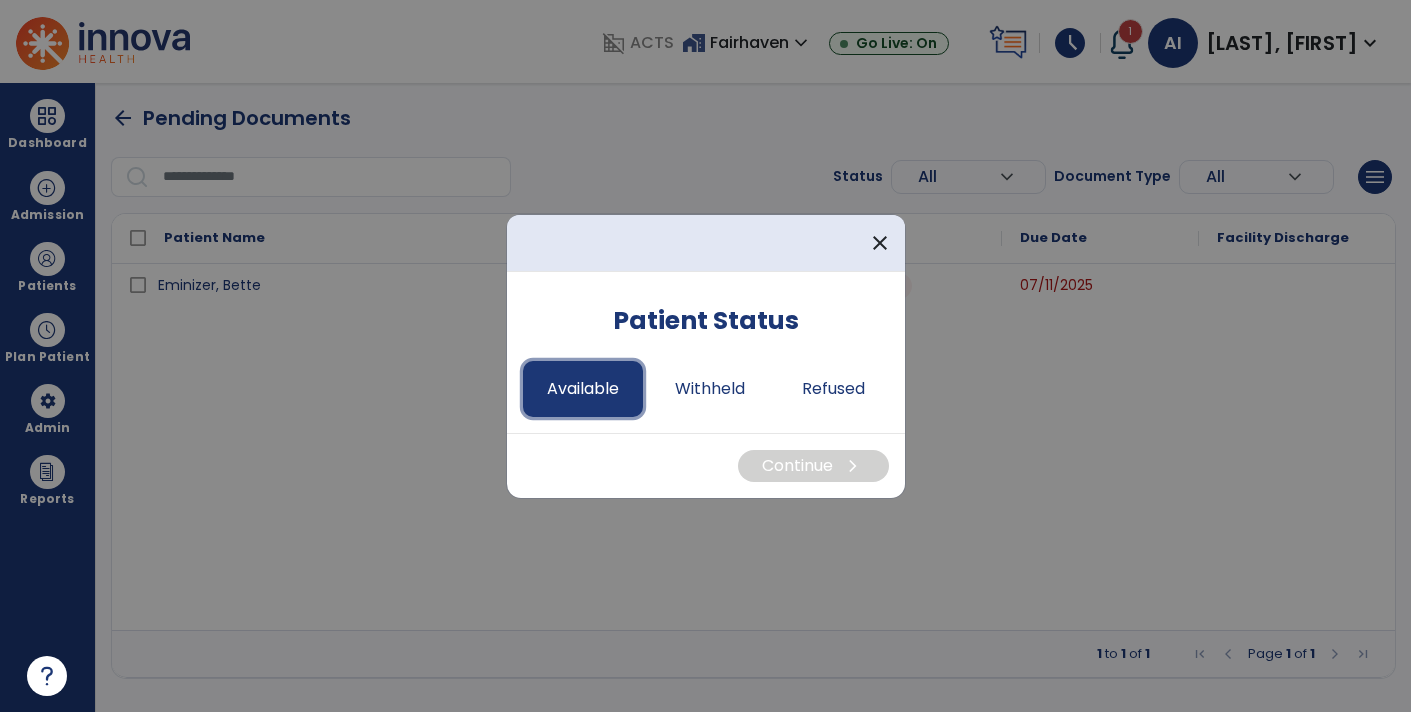 click on "Available" at bounding box center (583, 389) 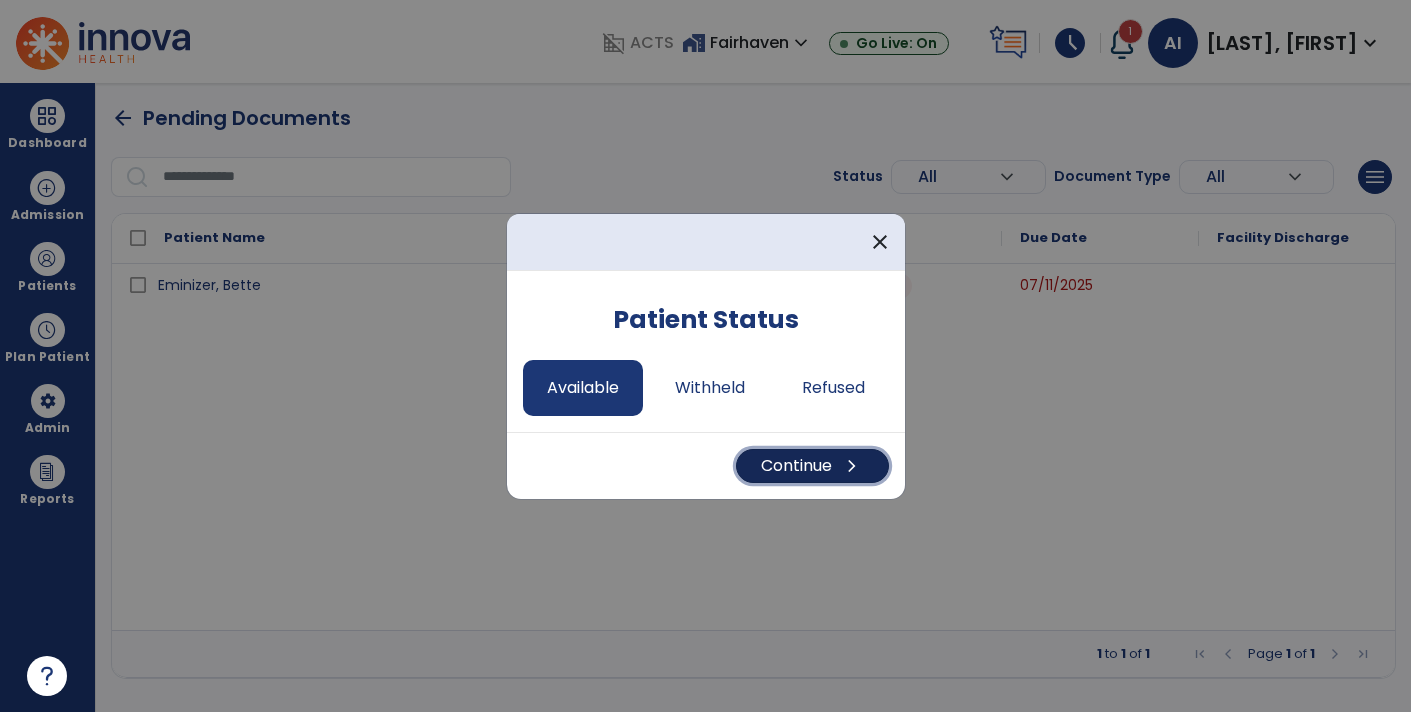 click on "Continue   chevron_right" at bounding box center (812, 466) 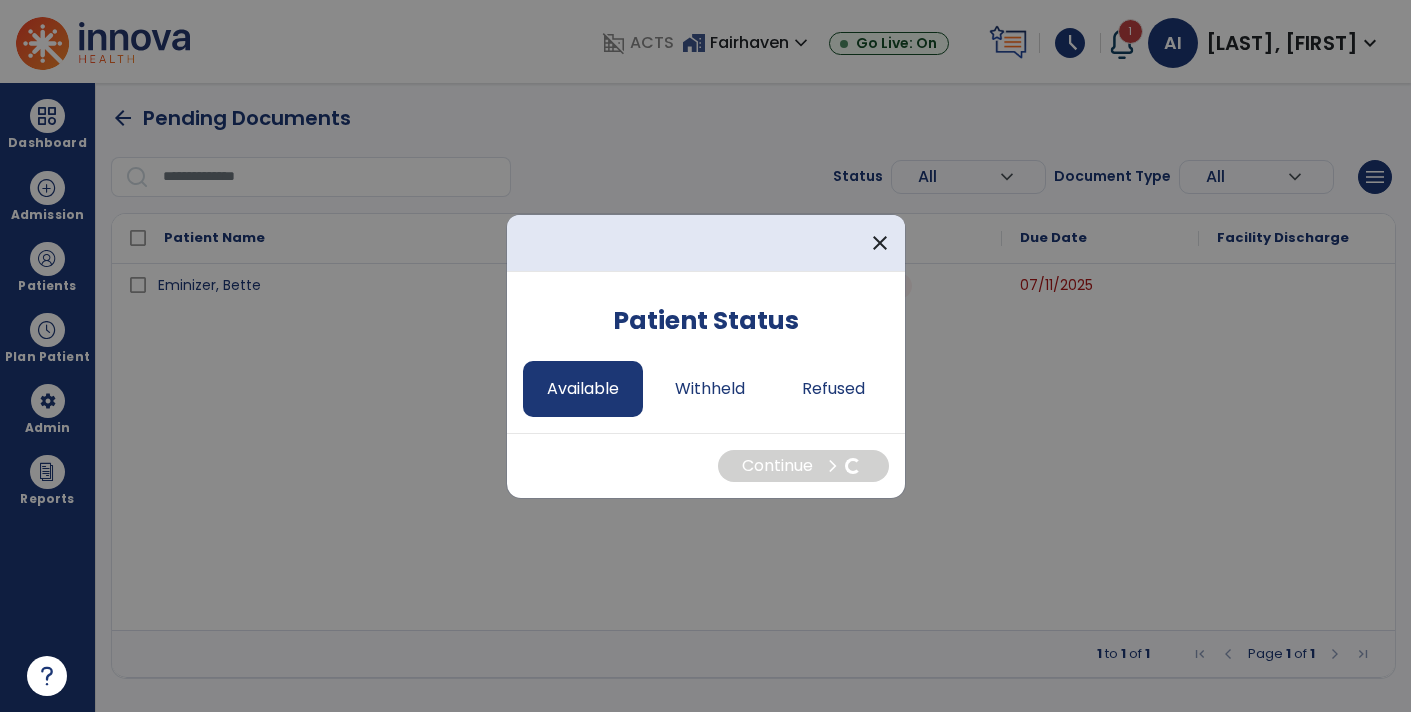 select on "*" 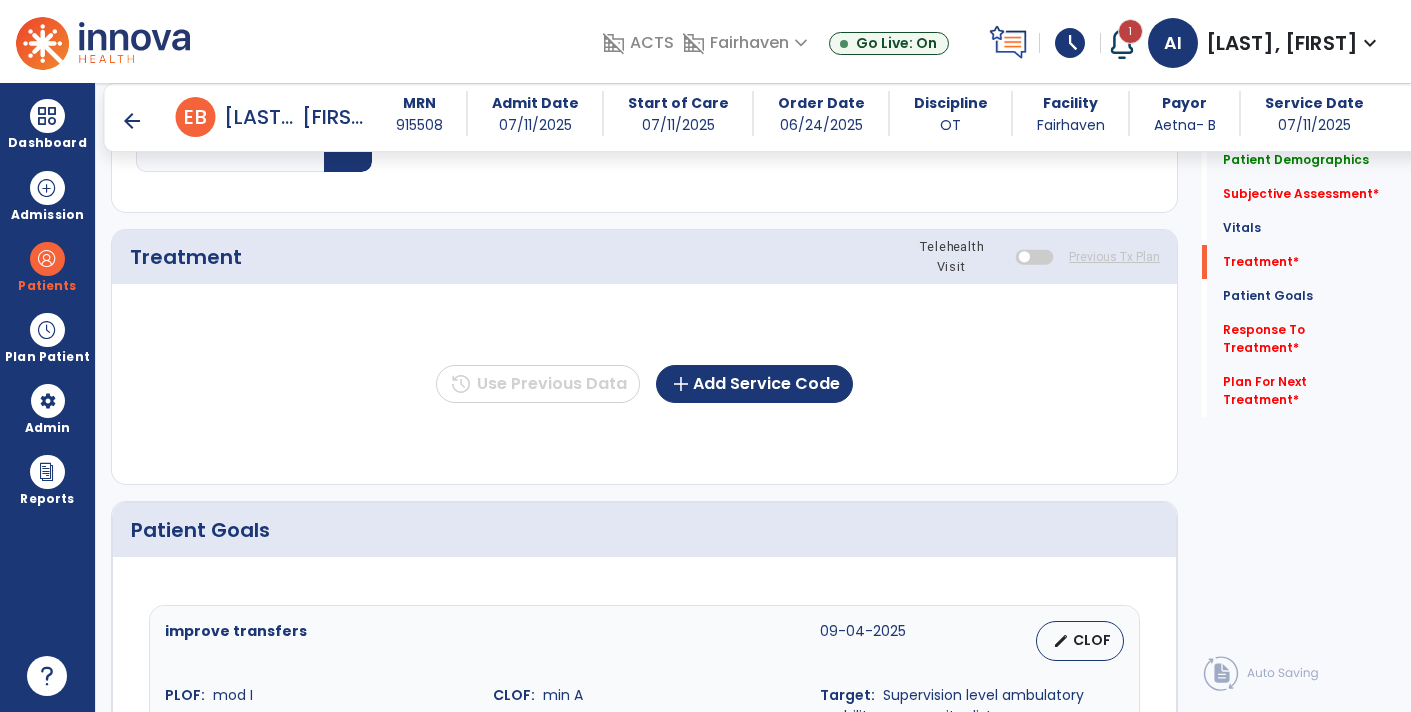 scroll, scrollTop: 1023, scrollLeft: 0, axis: vertical 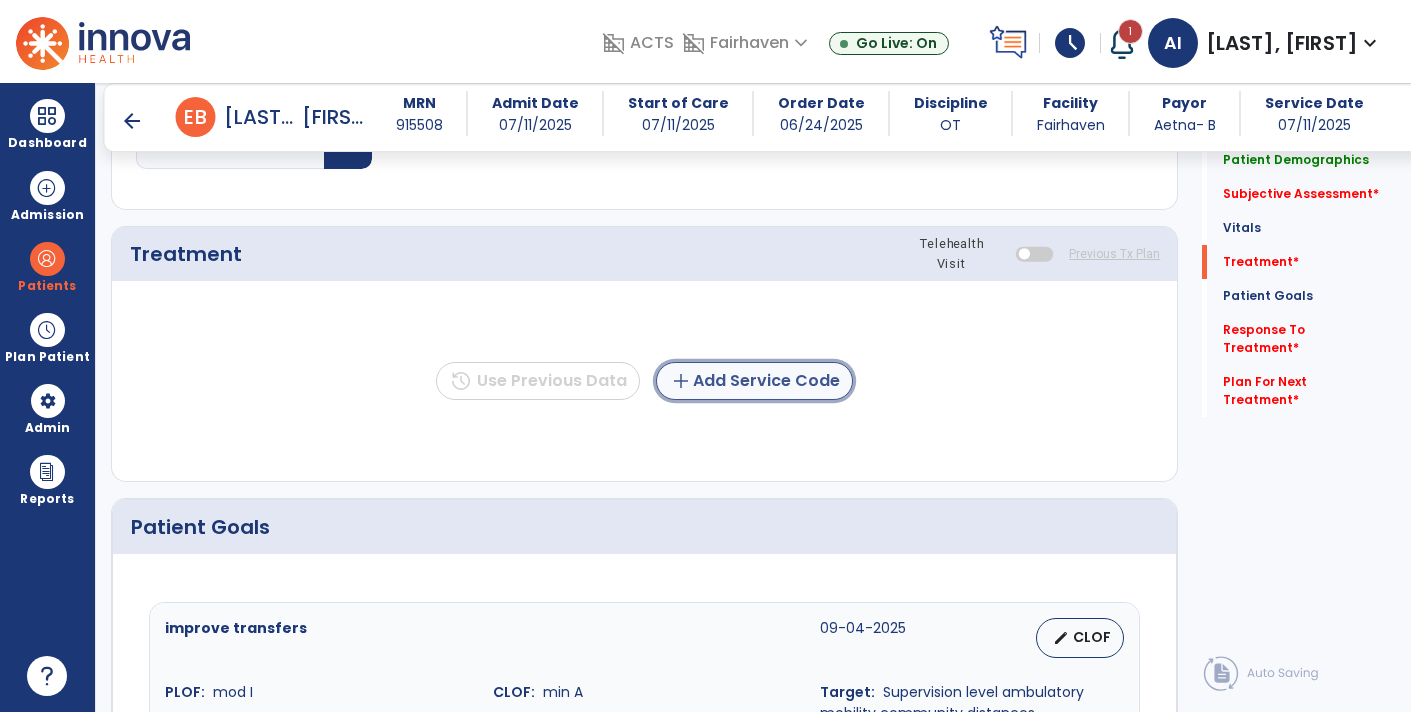 click on "add  Add Service Code" 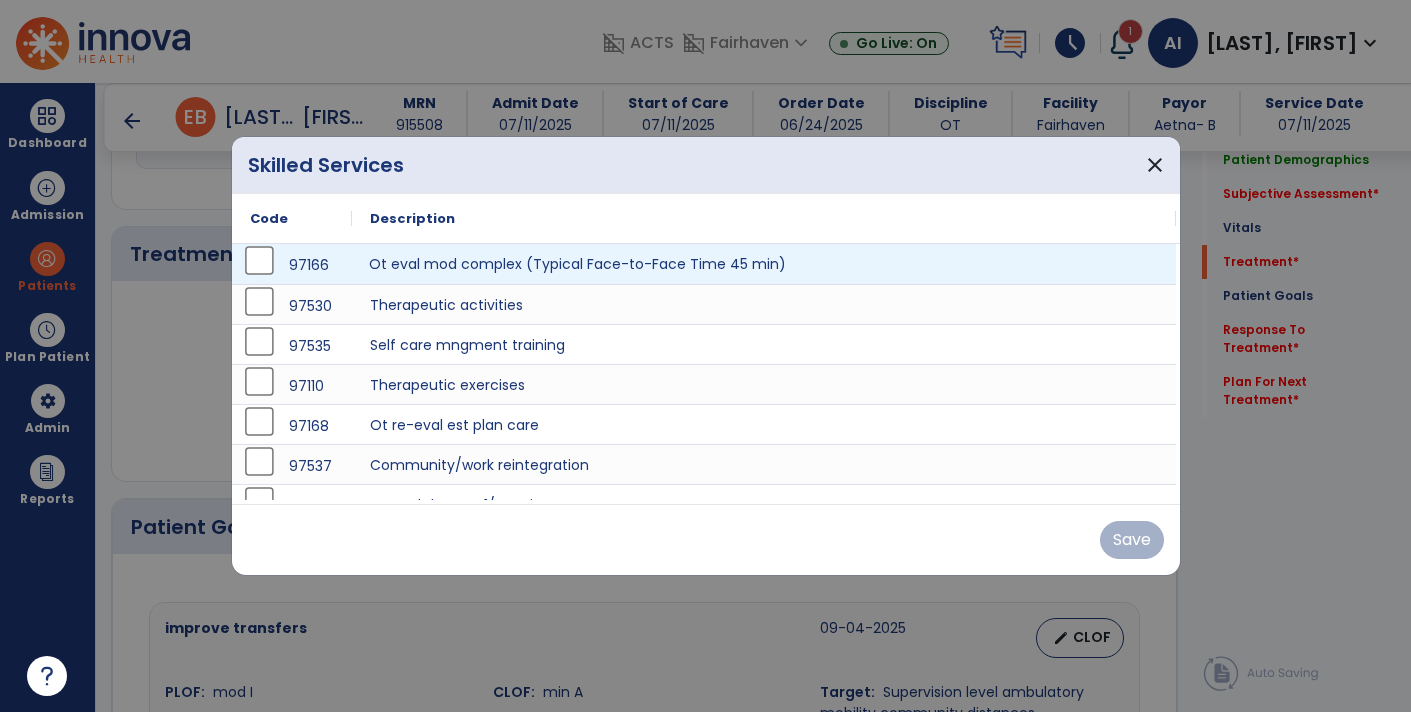 click on "Ot eval mod complex (Typical Face-to-Face Time 45 min)" at bounding box center (764, 264) 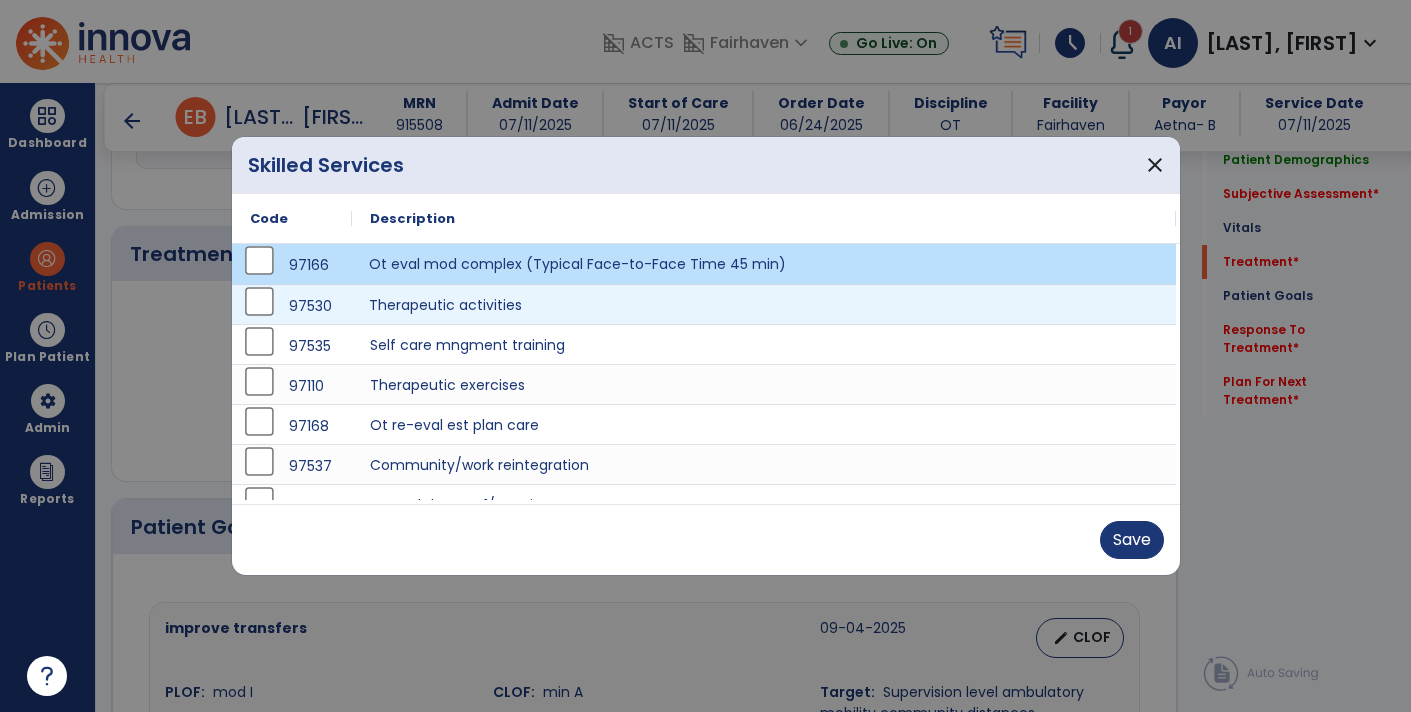 click on "Therapeutic activities" at bounding box center (764, 304) 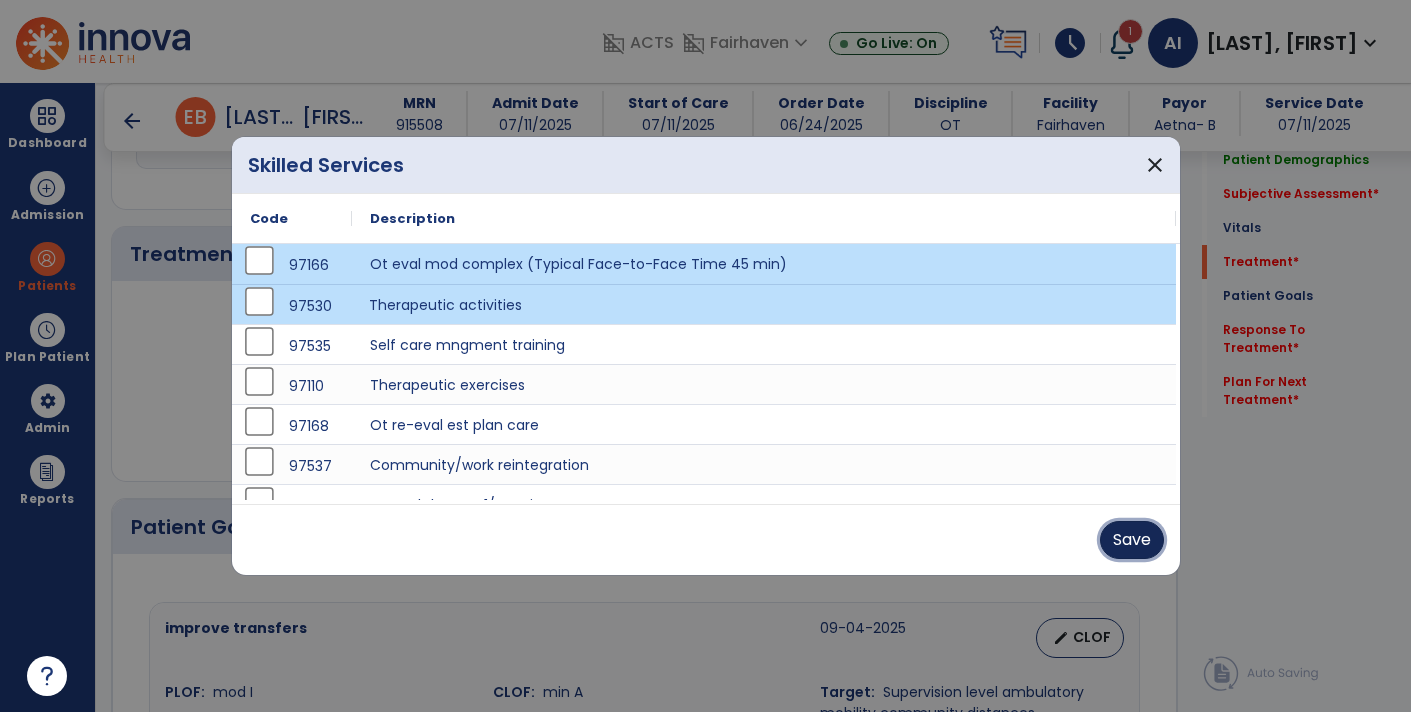 click on "Save" at bounding box center (1132, 540) 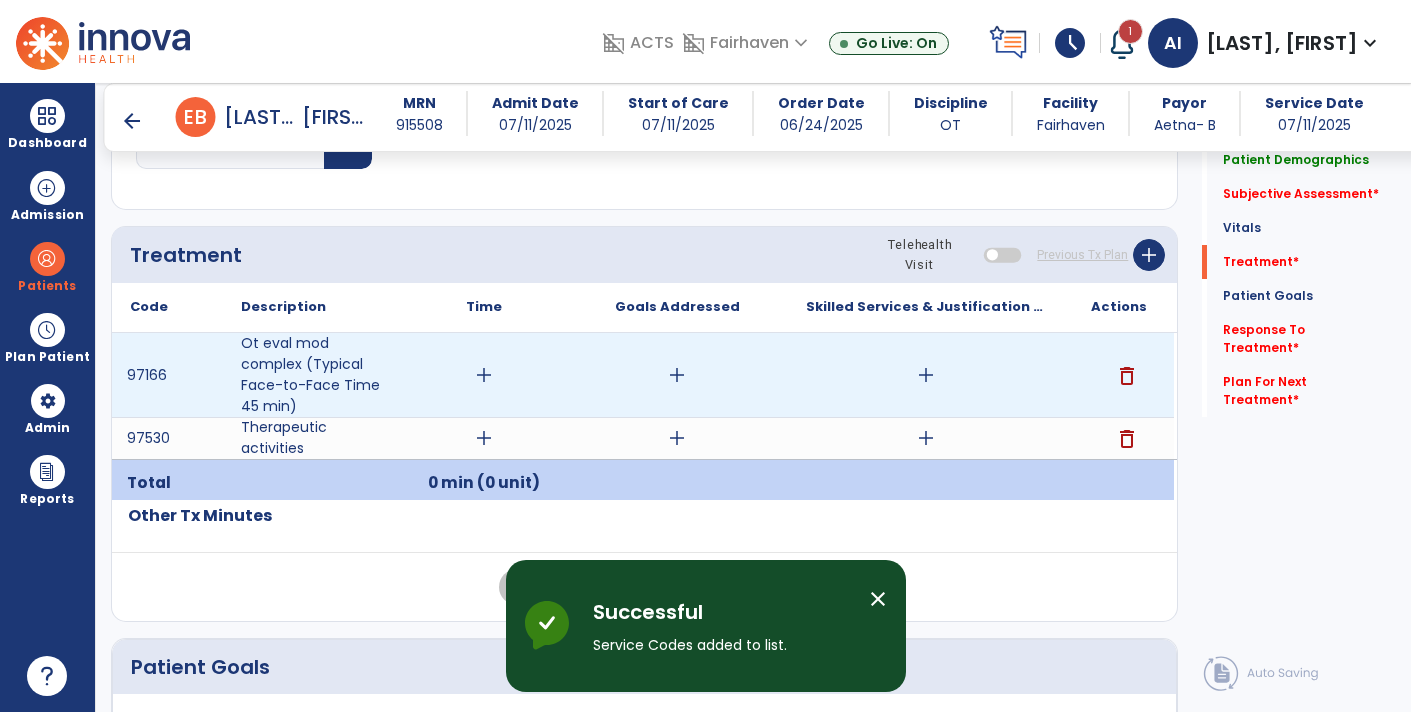 click on "add" at bounding box center [926, 375] 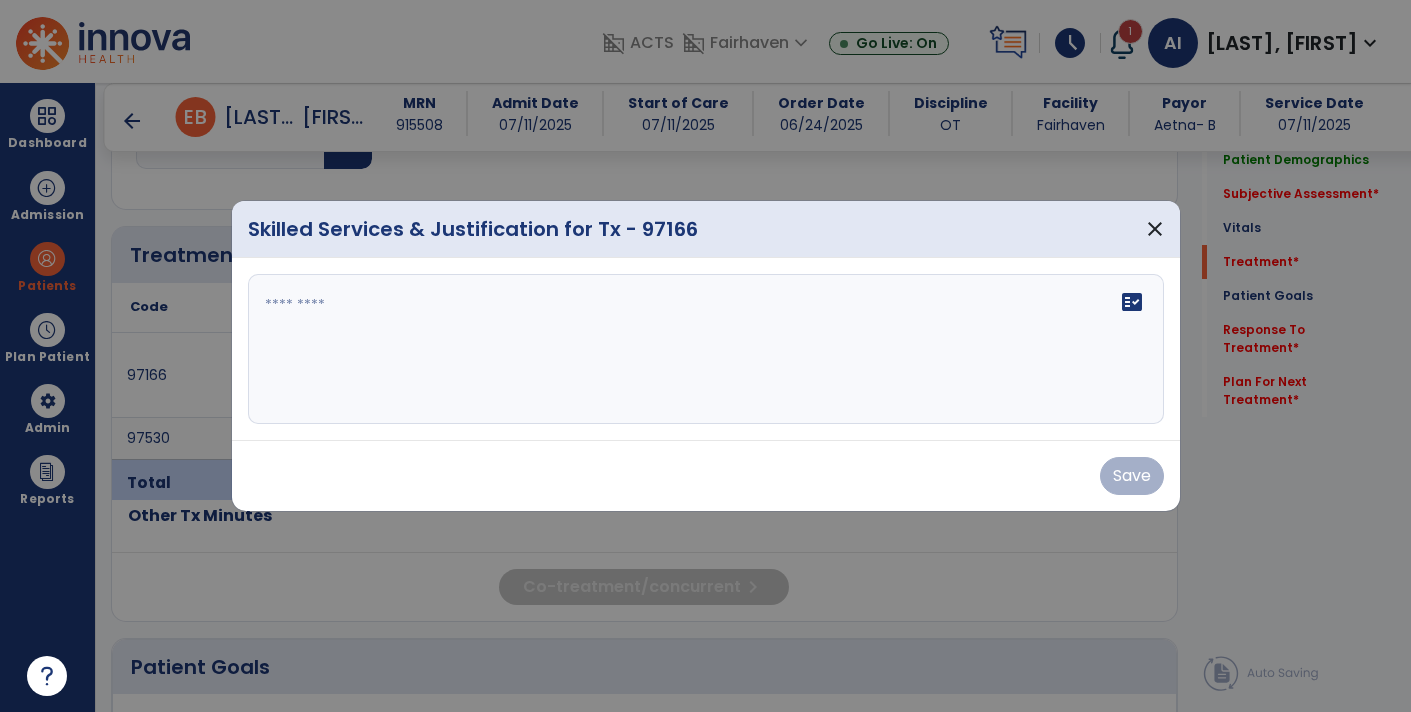 click on "fact_check" at bounding box center [706, 349] 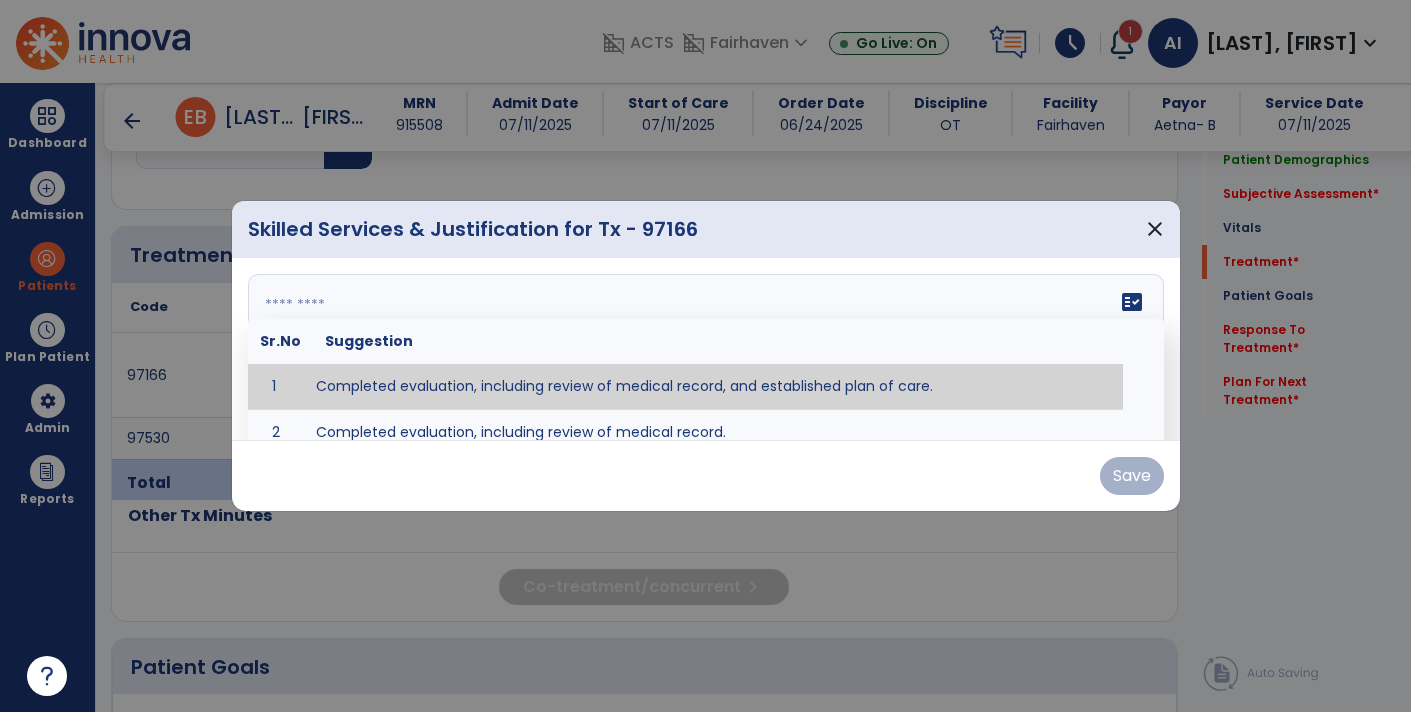 paste on "**********" 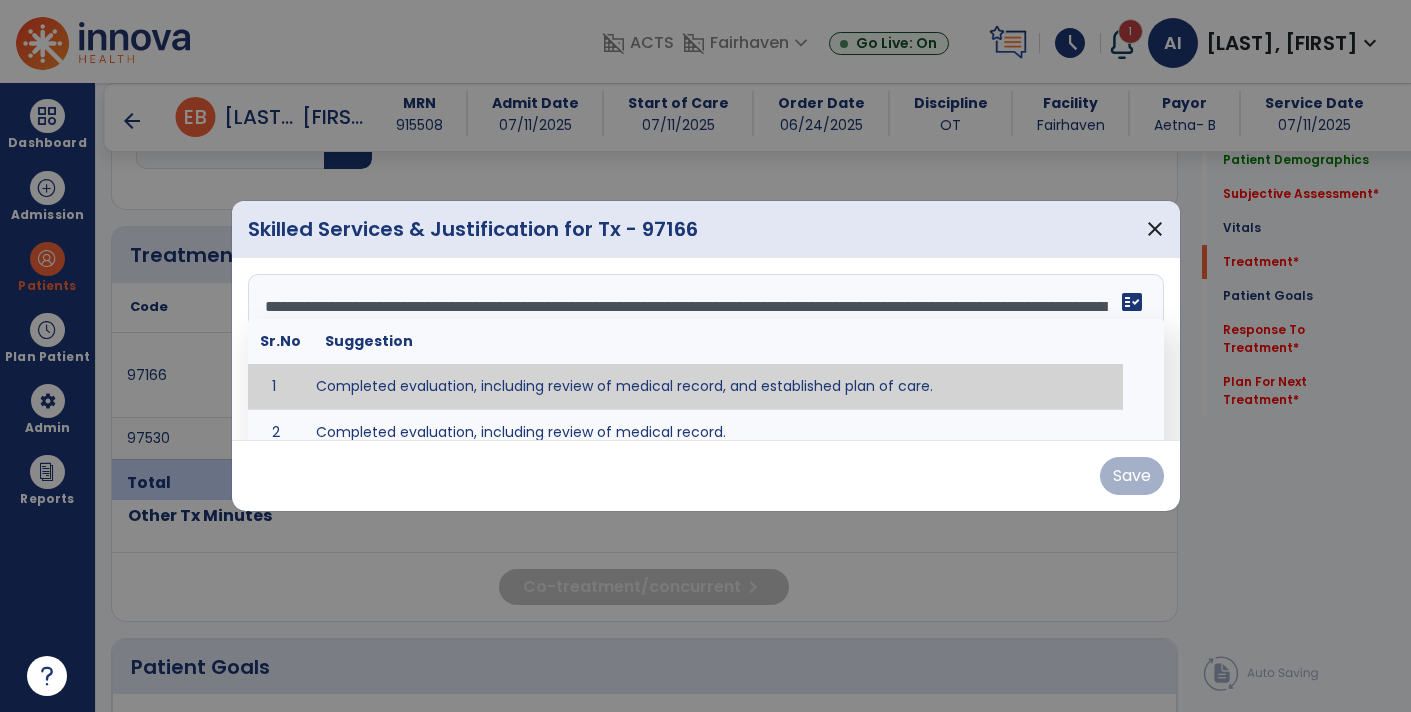 scroll, scrollTop: 15, scrollLeft: 0, axis: vertical 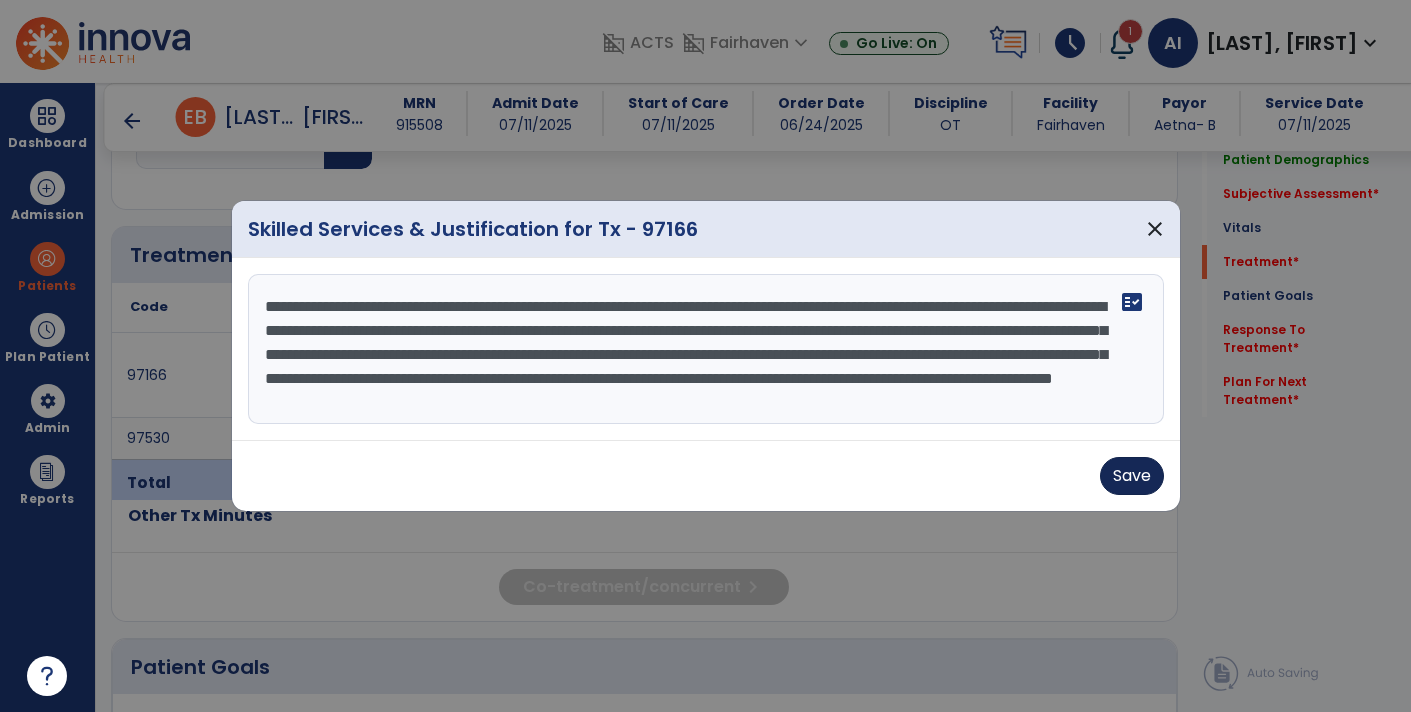 type on "**********" 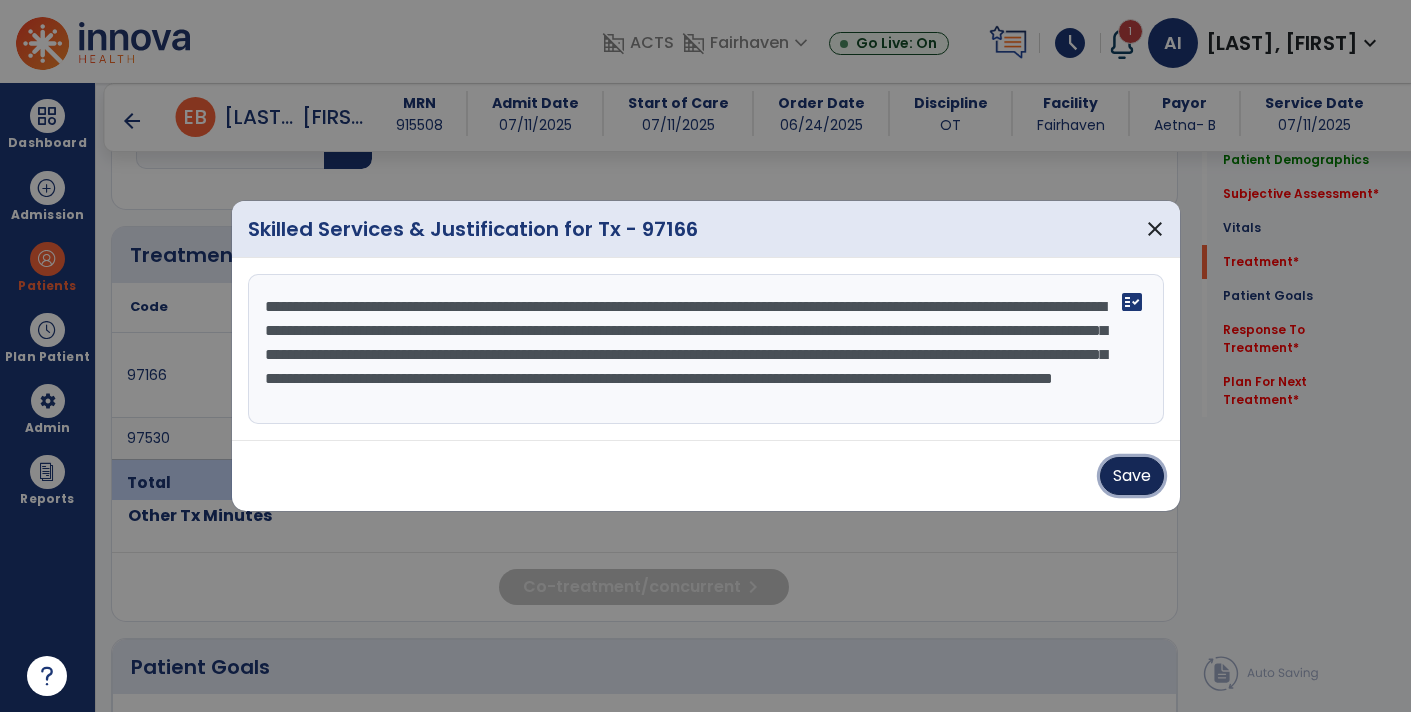 click on "Save" at bounding box center (1132, 476) 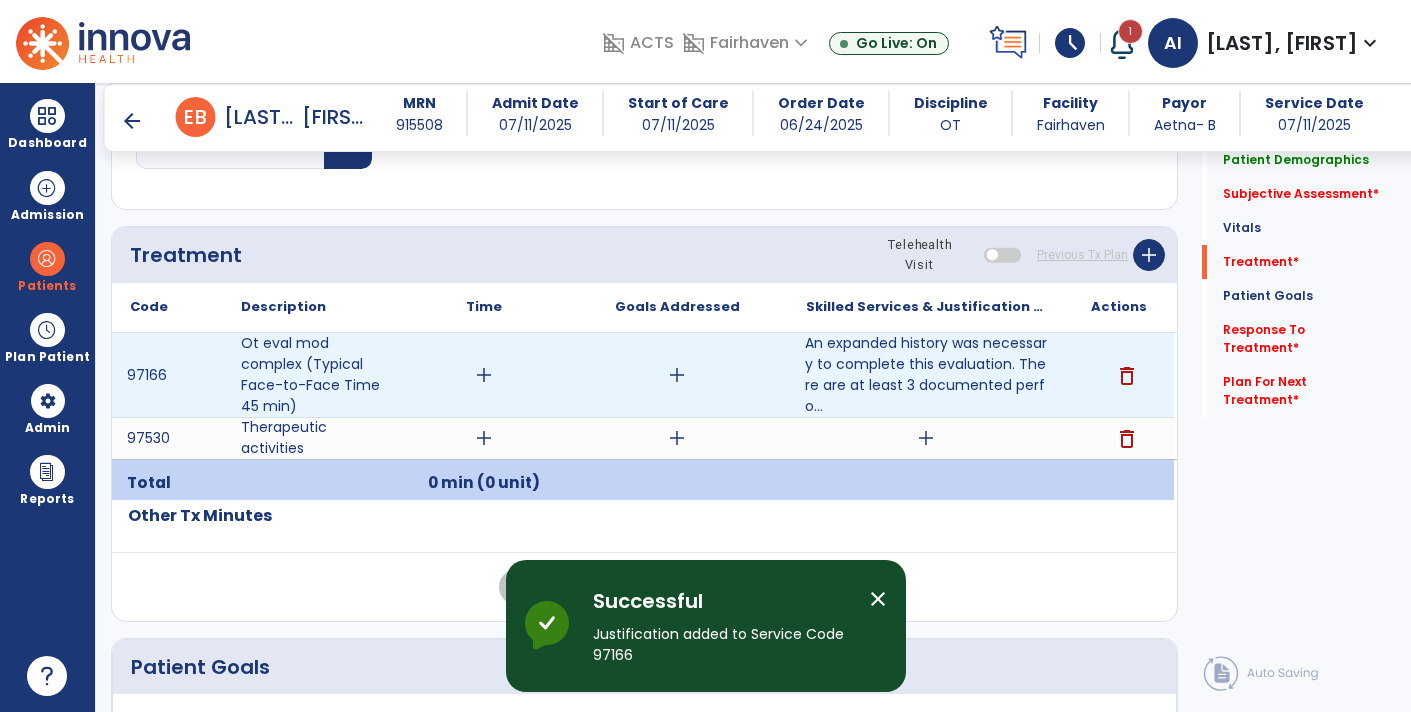 click on "add" at bounding box center (484, 375) 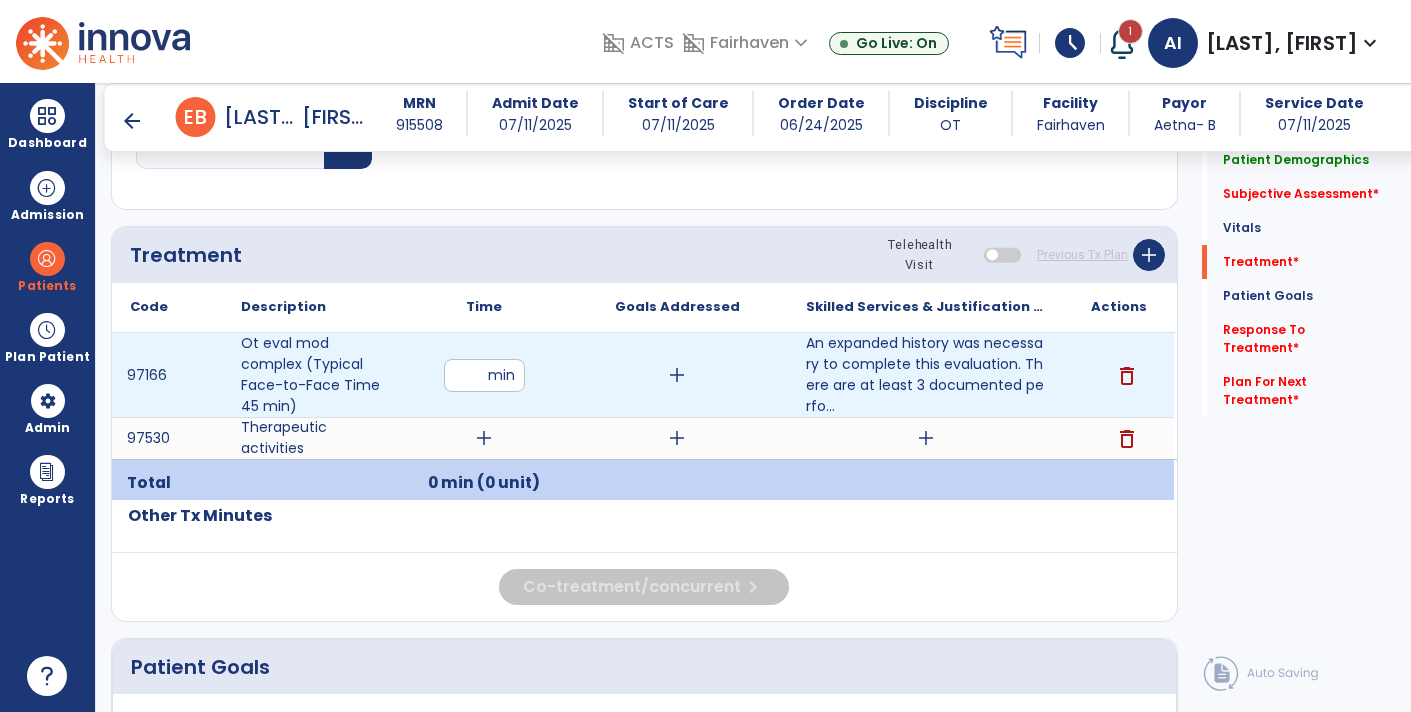 type on "**" 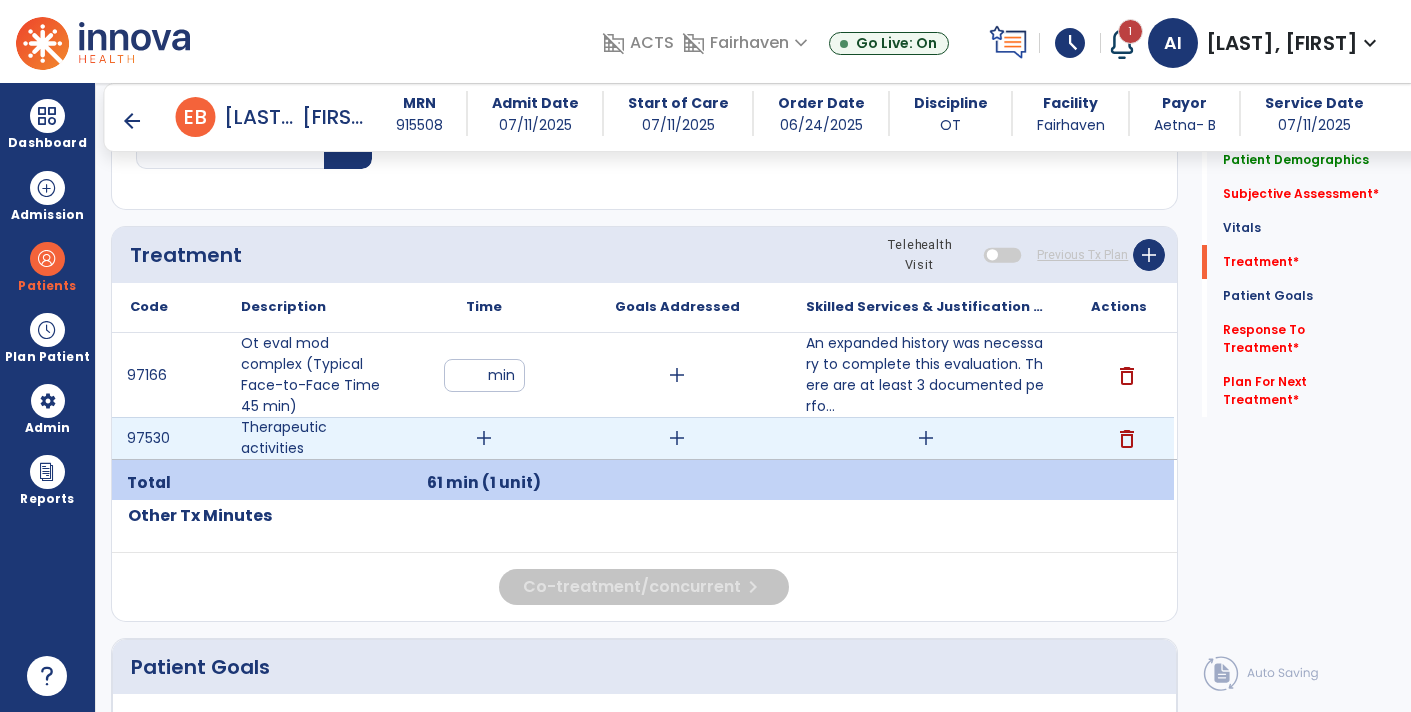 click on "add" at bounding box center (484, 438) 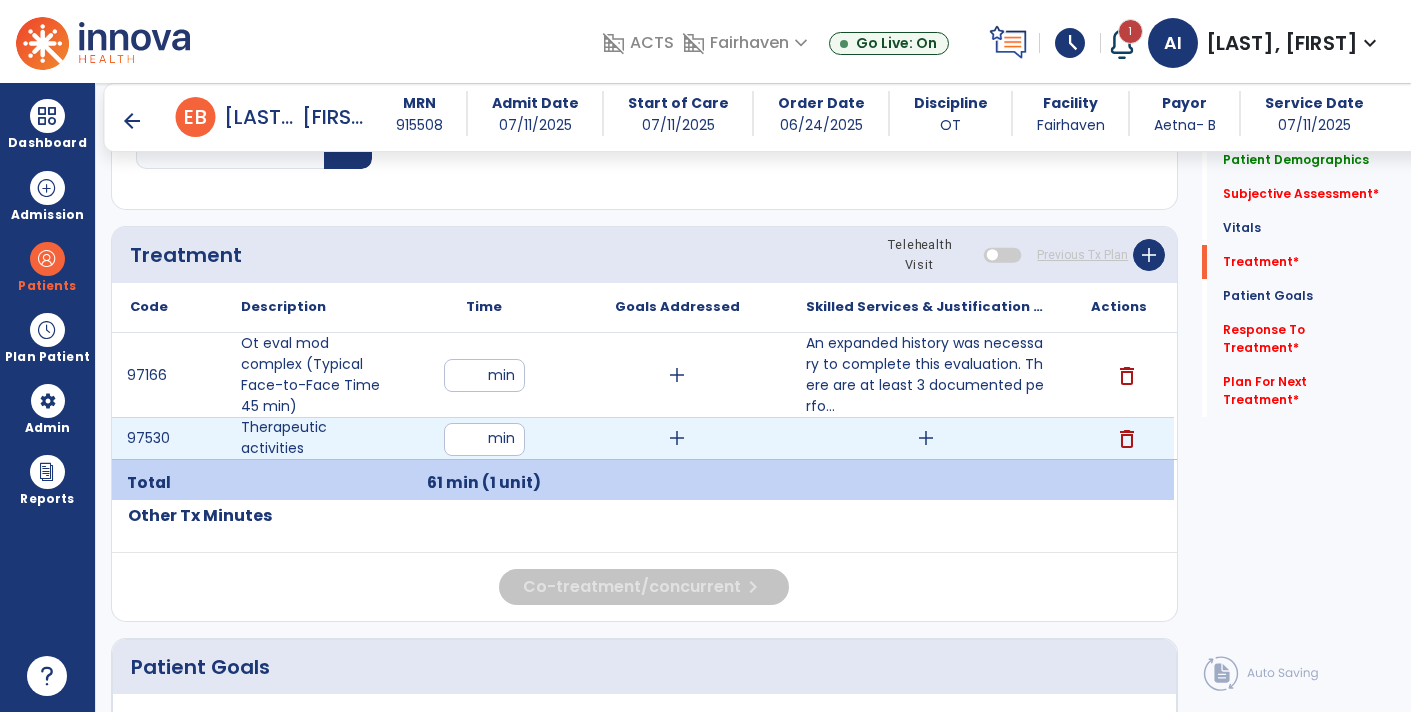 type on "**" 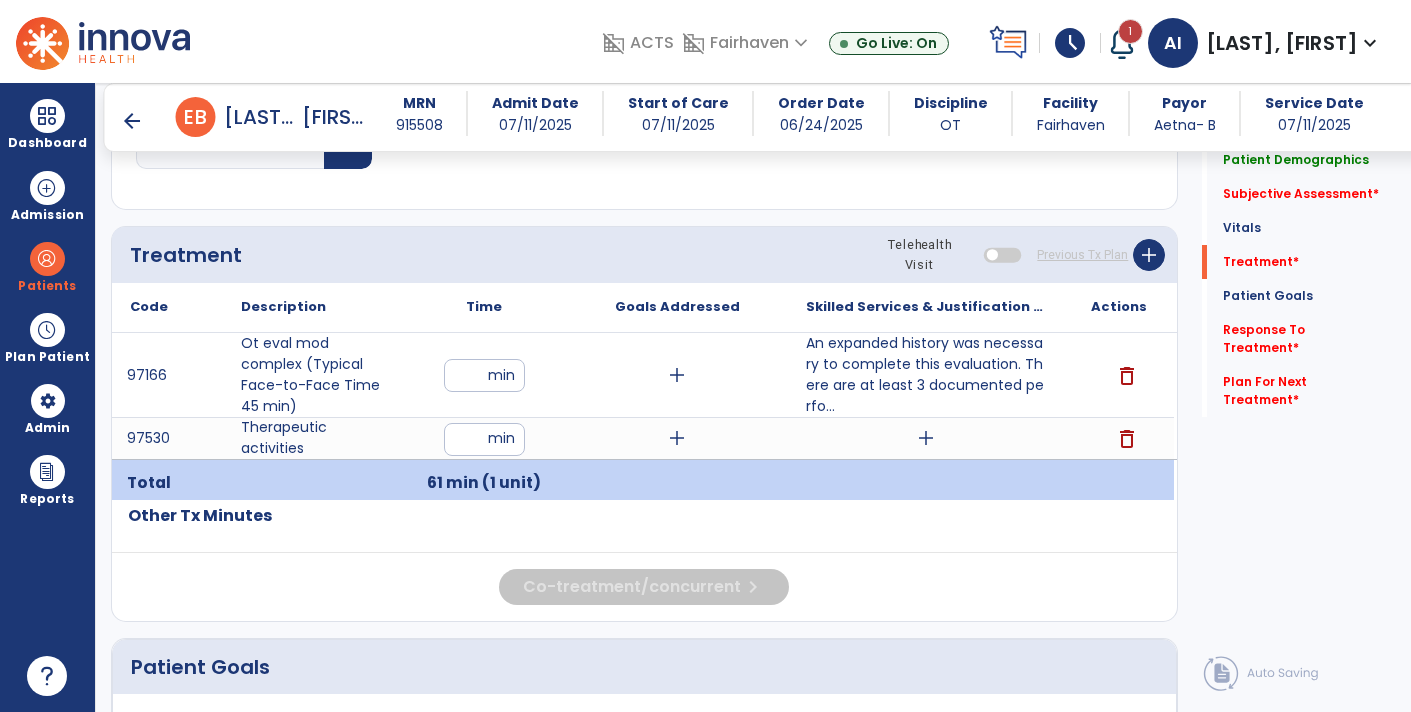 click on "Quick Links  Patient Demographics   Patient Demographics   Subjective Assessment   *  Subjective Assessment   *  Vitals   Vitals   Treatment   *  Treatment   *  Patient Goals   Patient Goals   Response To Treatment   *  Response To Treatment   *  Plan For Next Treatment   *  Plan For Next Treatment   *" 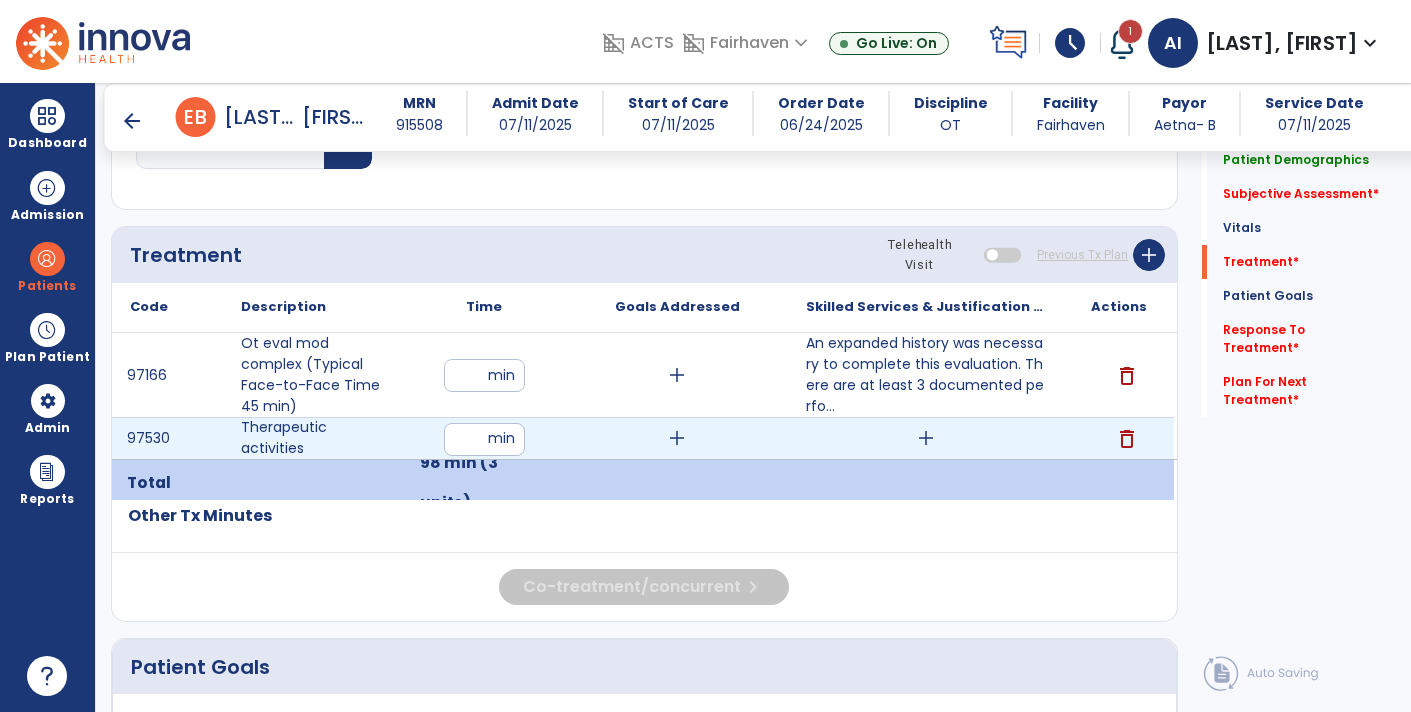 click on "**" at bounding box center [484, 439] 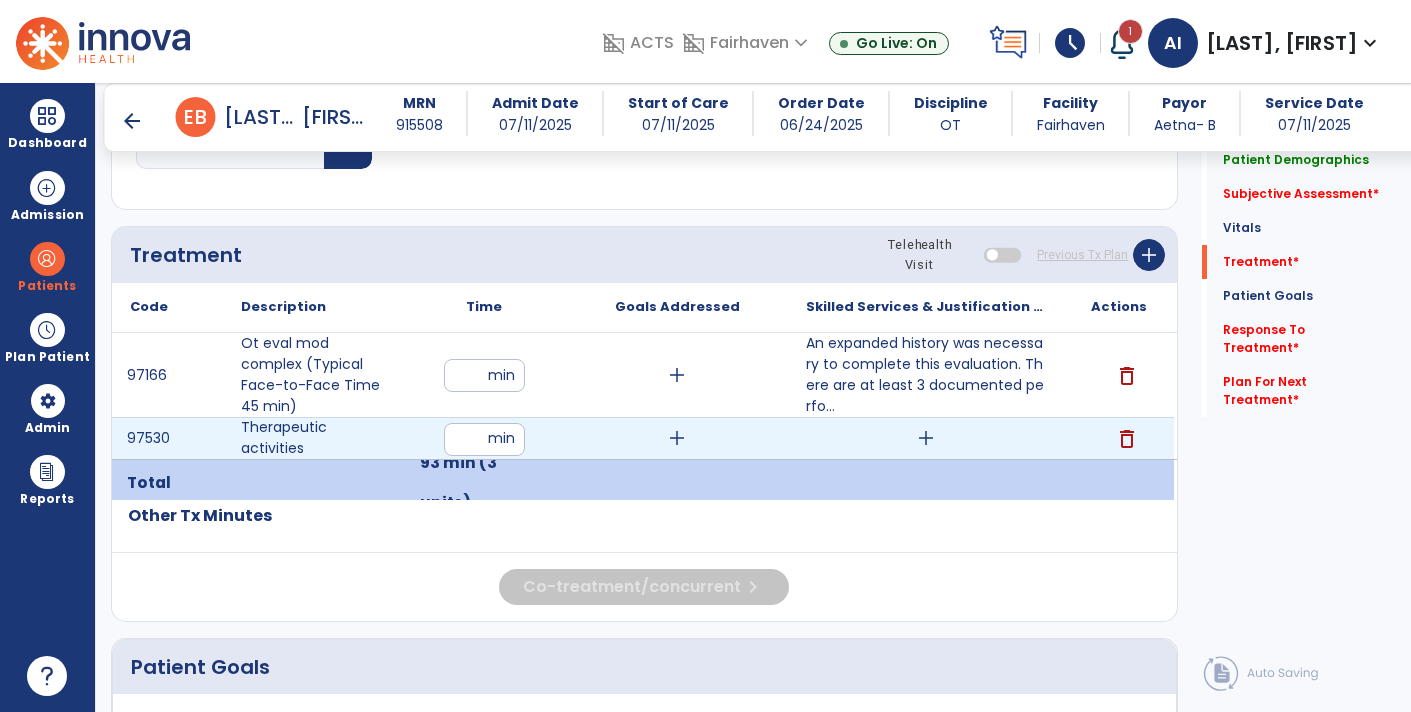 click on "add" at bounding box center [926, 438] 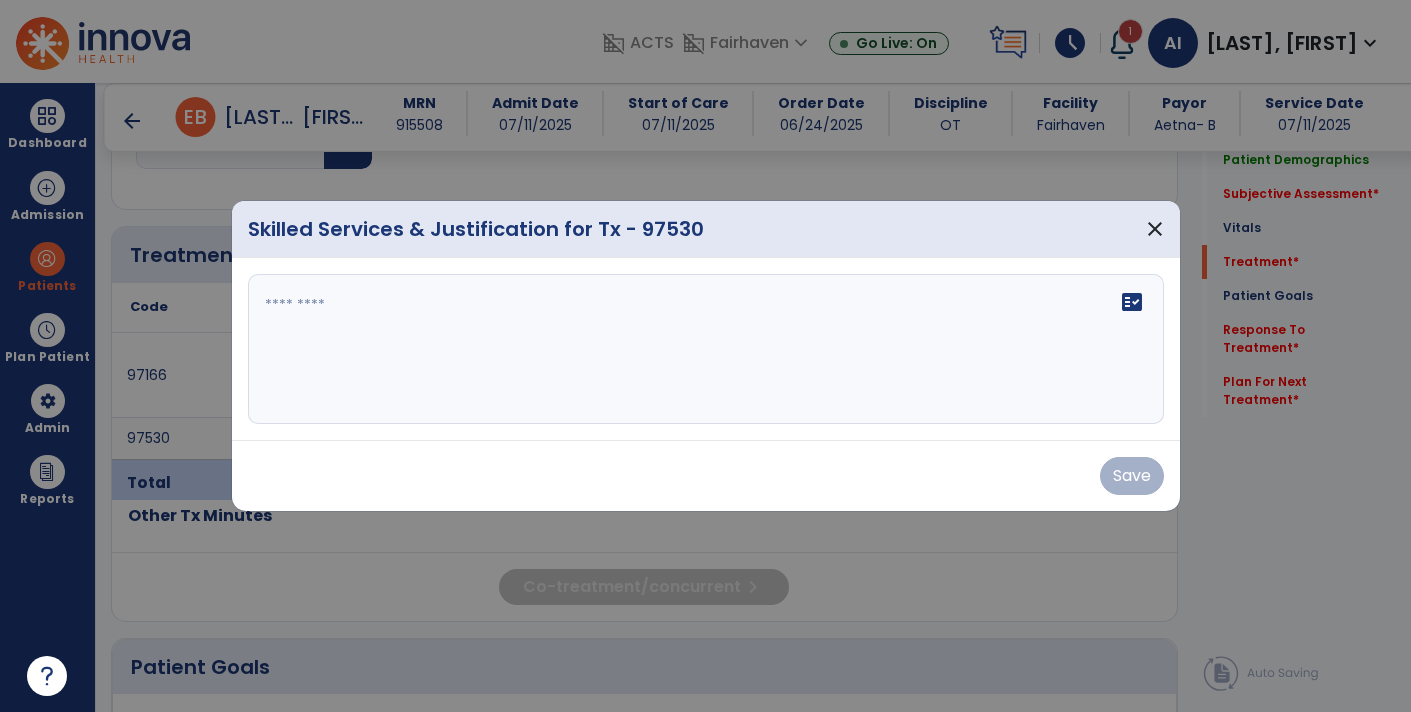 click on "fact_check" at bounding box center [706, 349] 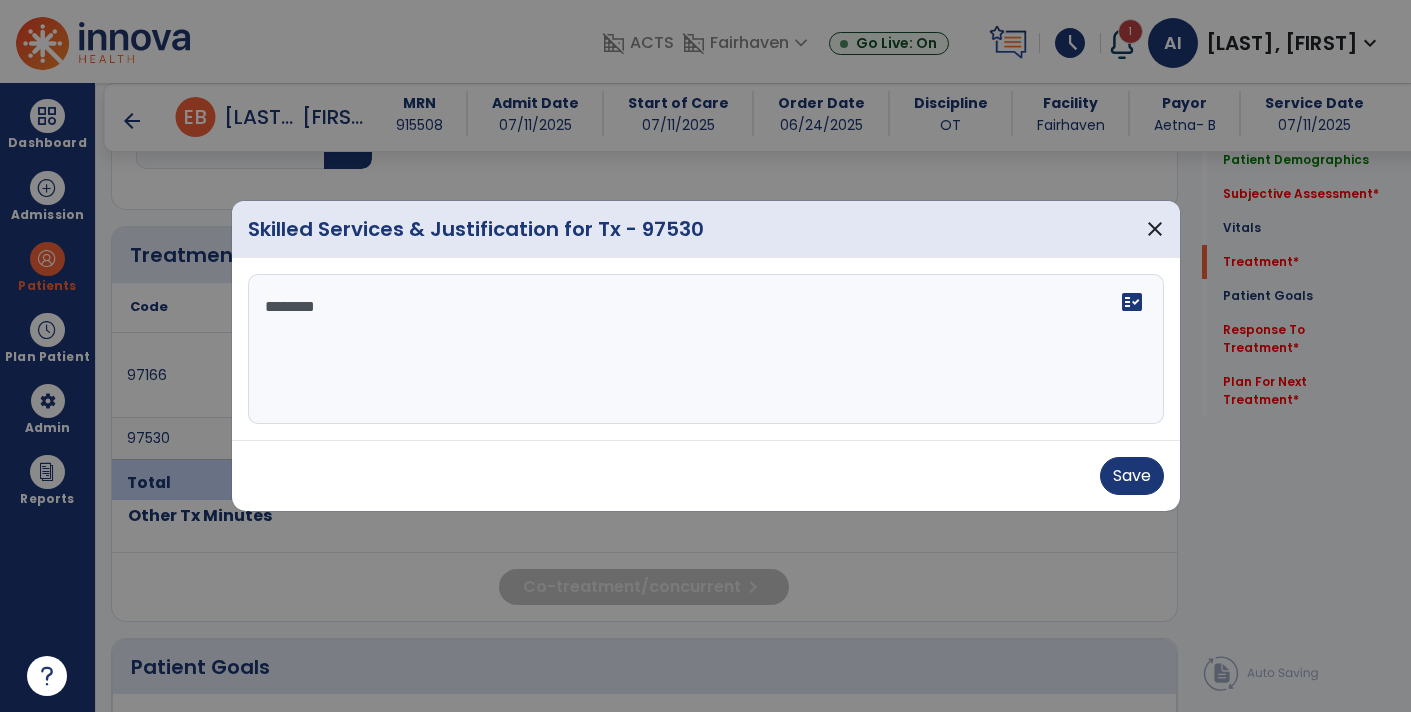 type on "*********" 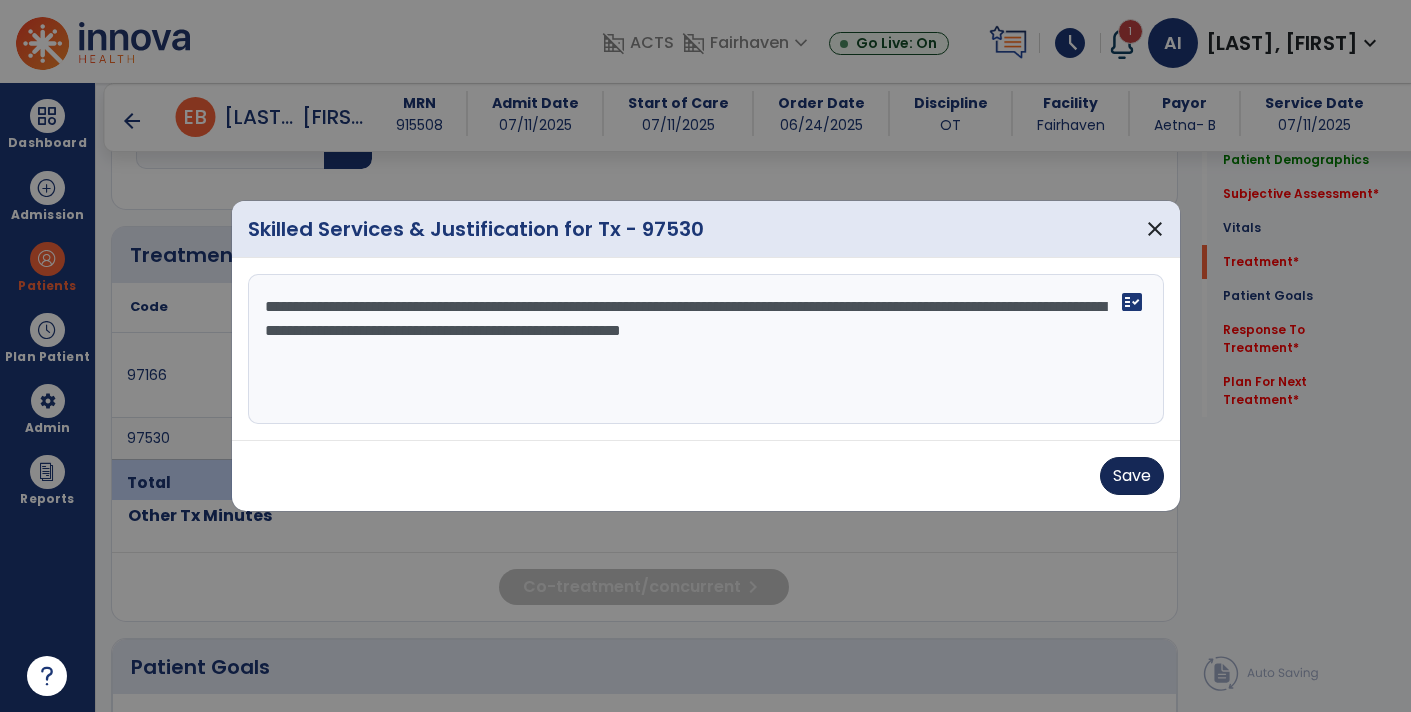 type on "**********" 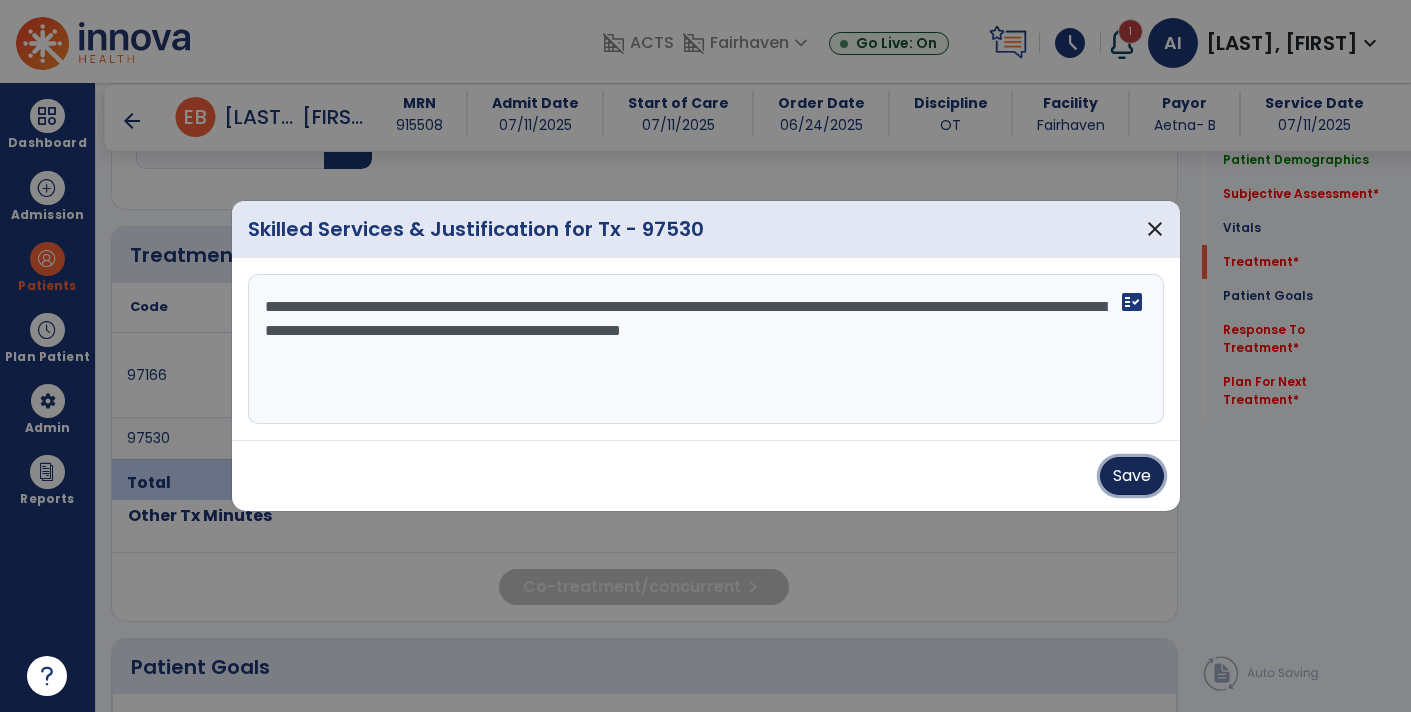 click on "Save" at bounding box center (1132, 476) 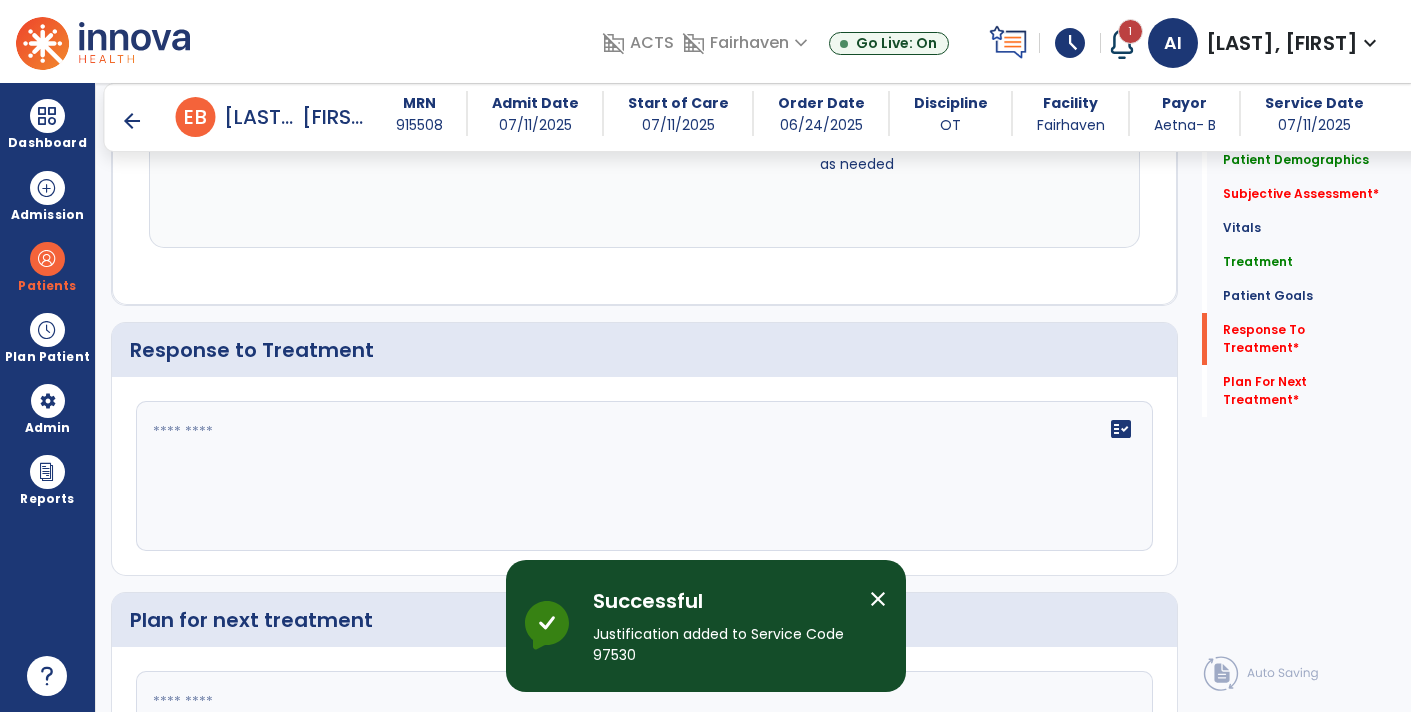 scroll, scrollTop: 2400, scrollLeft: 0, axis: vertical 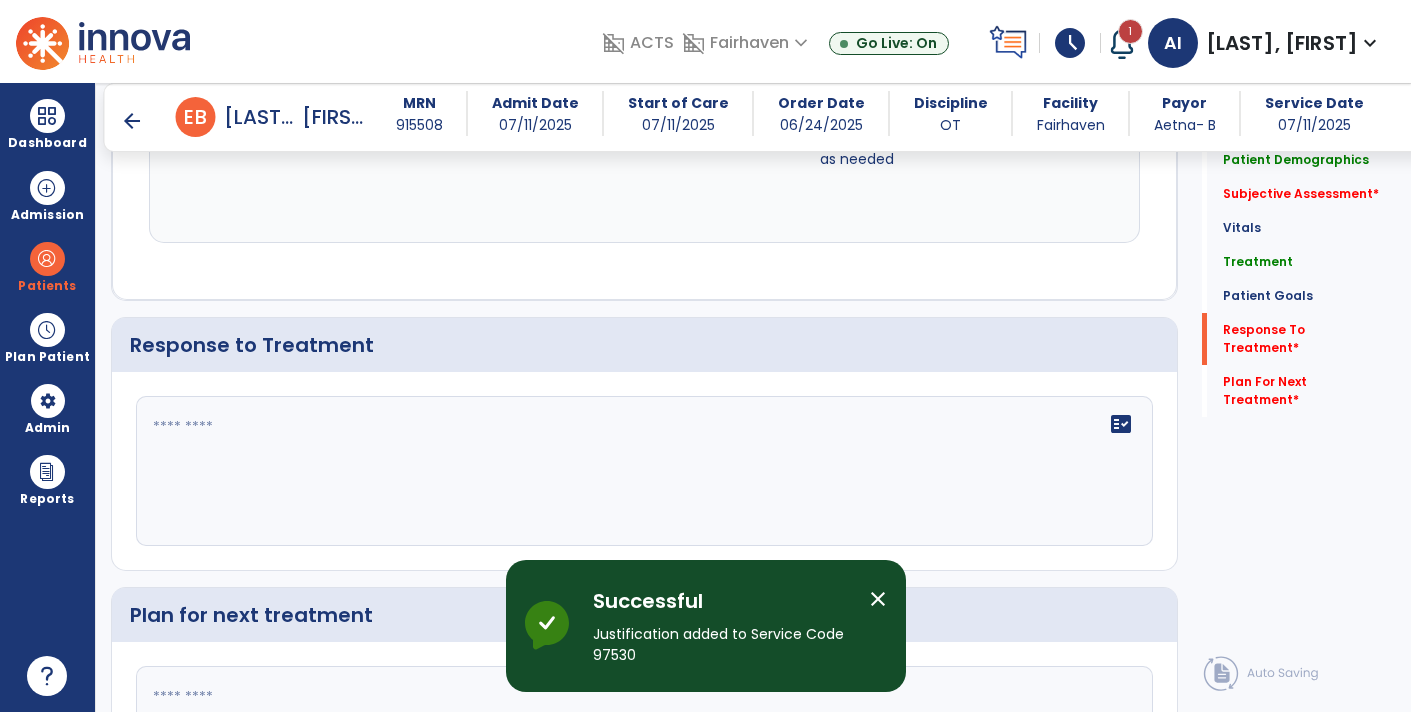 click 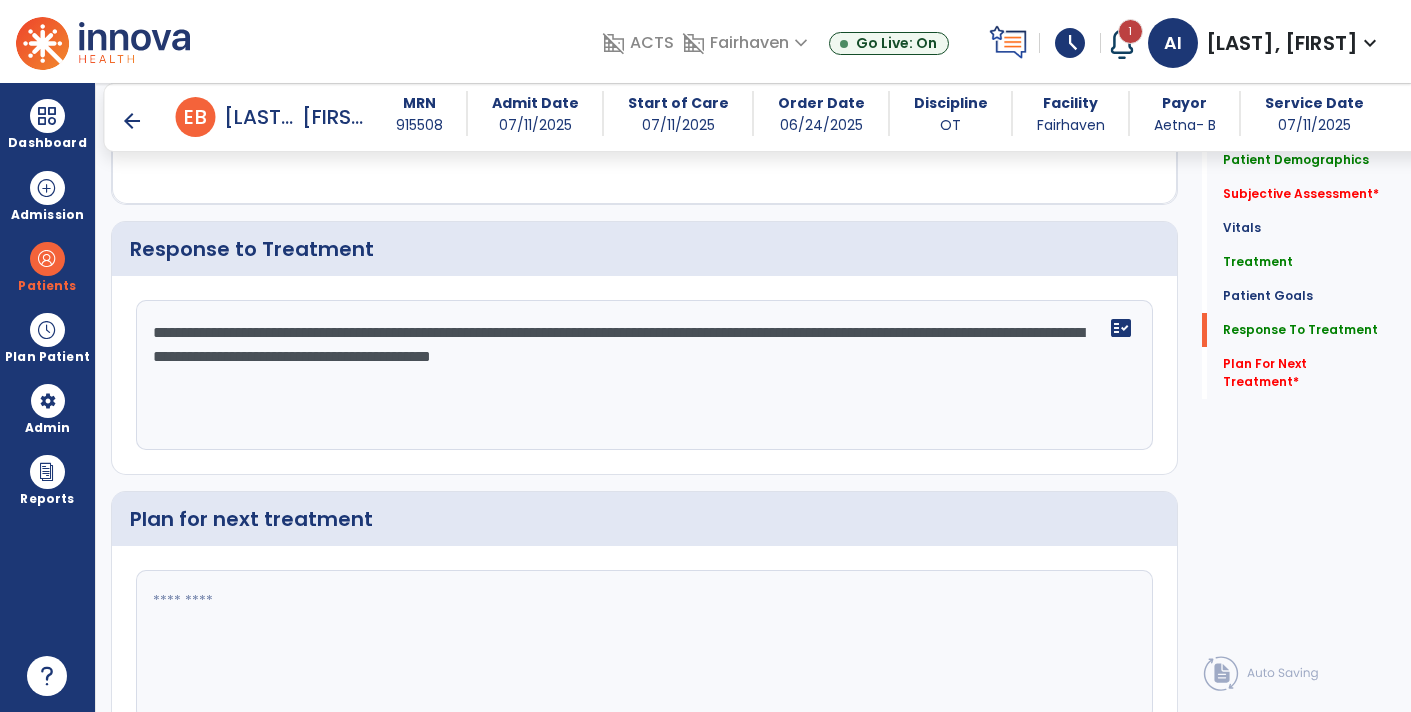 scroll, scrollTop: 2563, scrollLeft: 0, axis: vertical 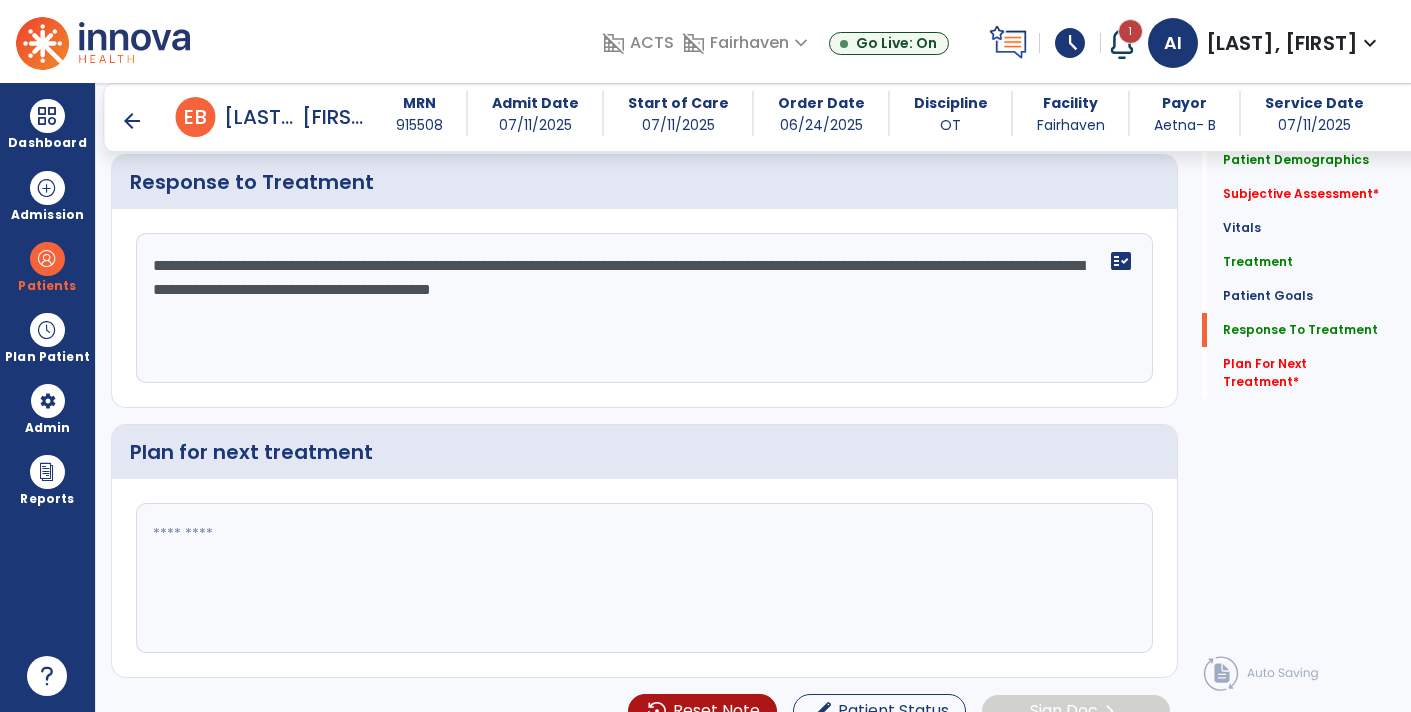 type on "**********" 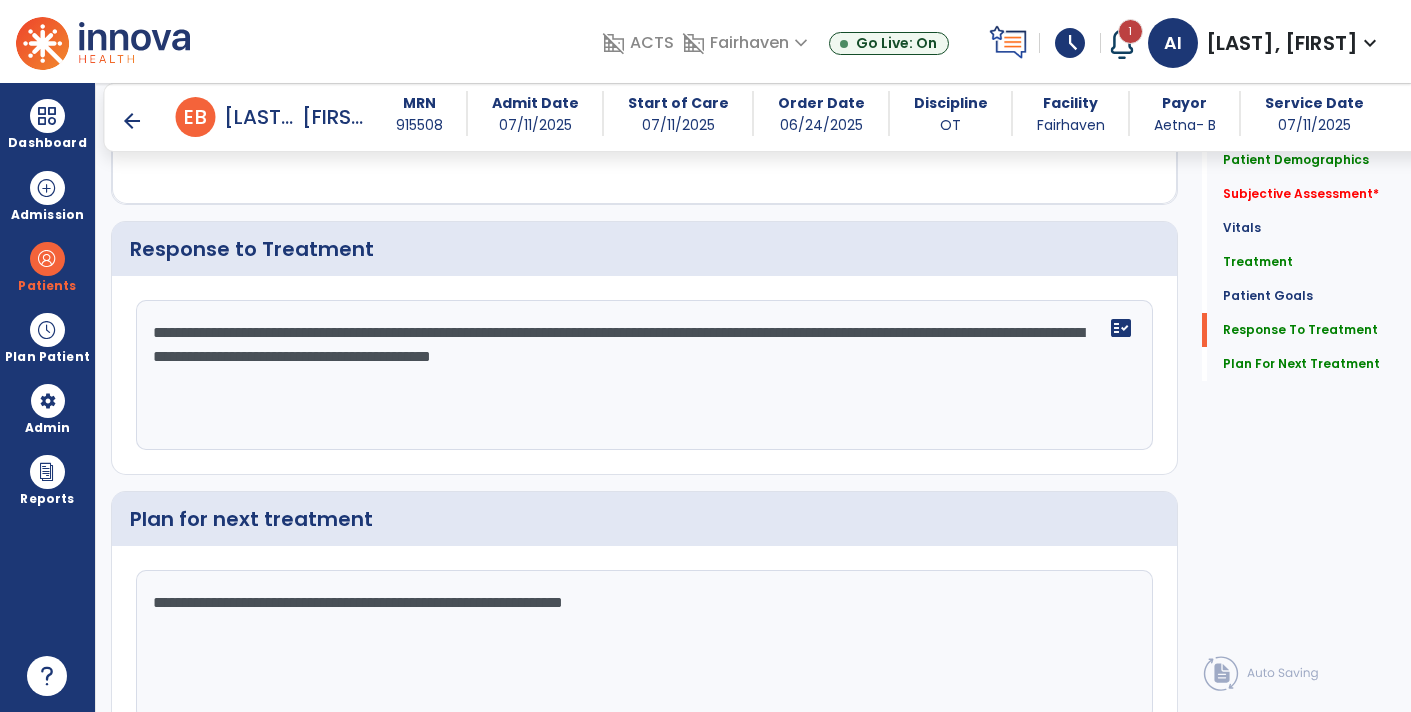 scroll, scrollTop: 2563, scrollLeft: 0, axis: vertical 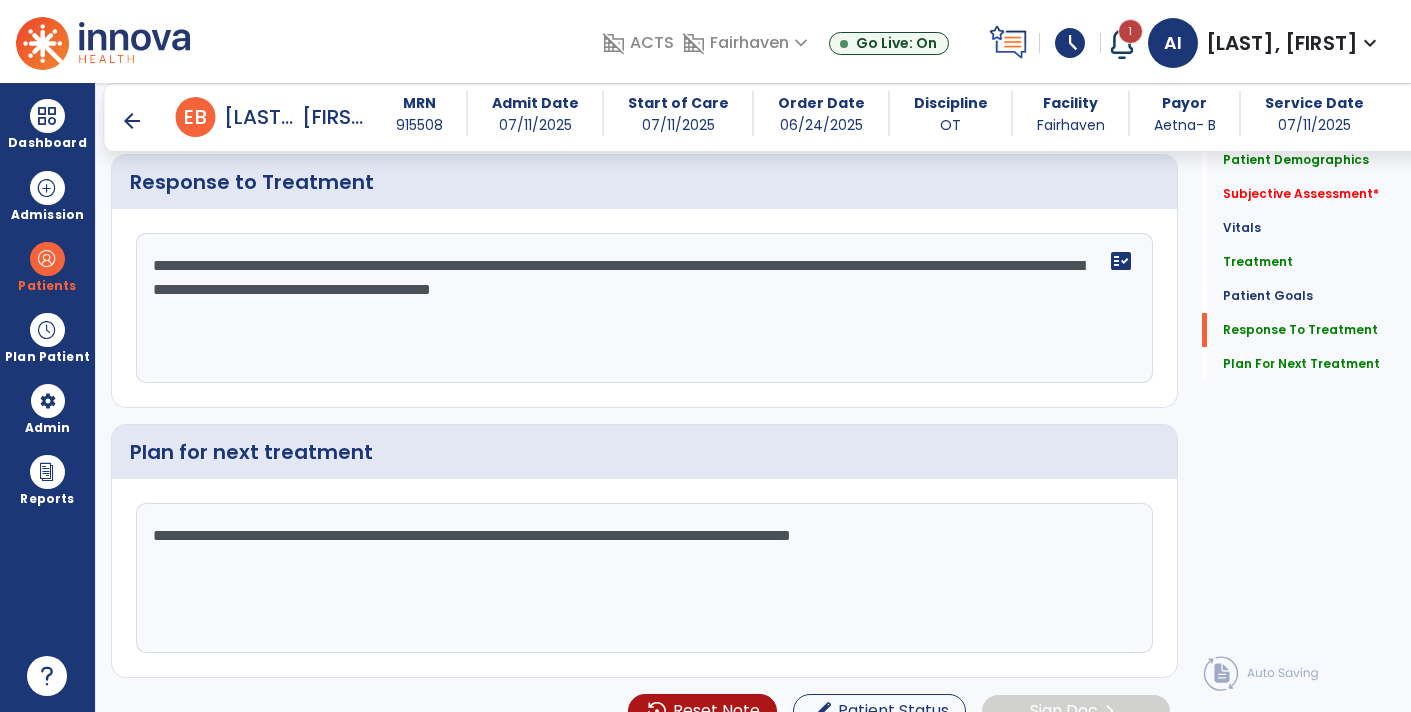click on "**********" 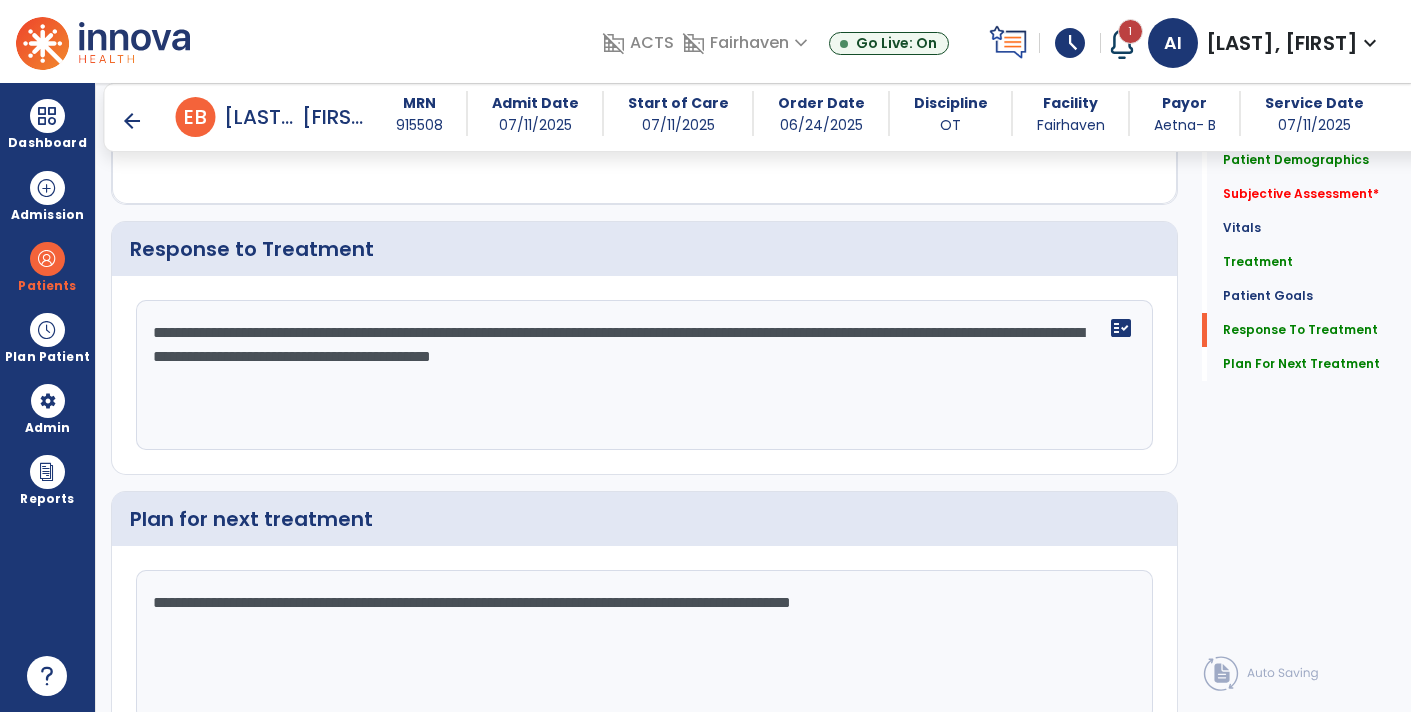 scroll, scrollTop: 2563, scrollLeft: 0, axis: vertical 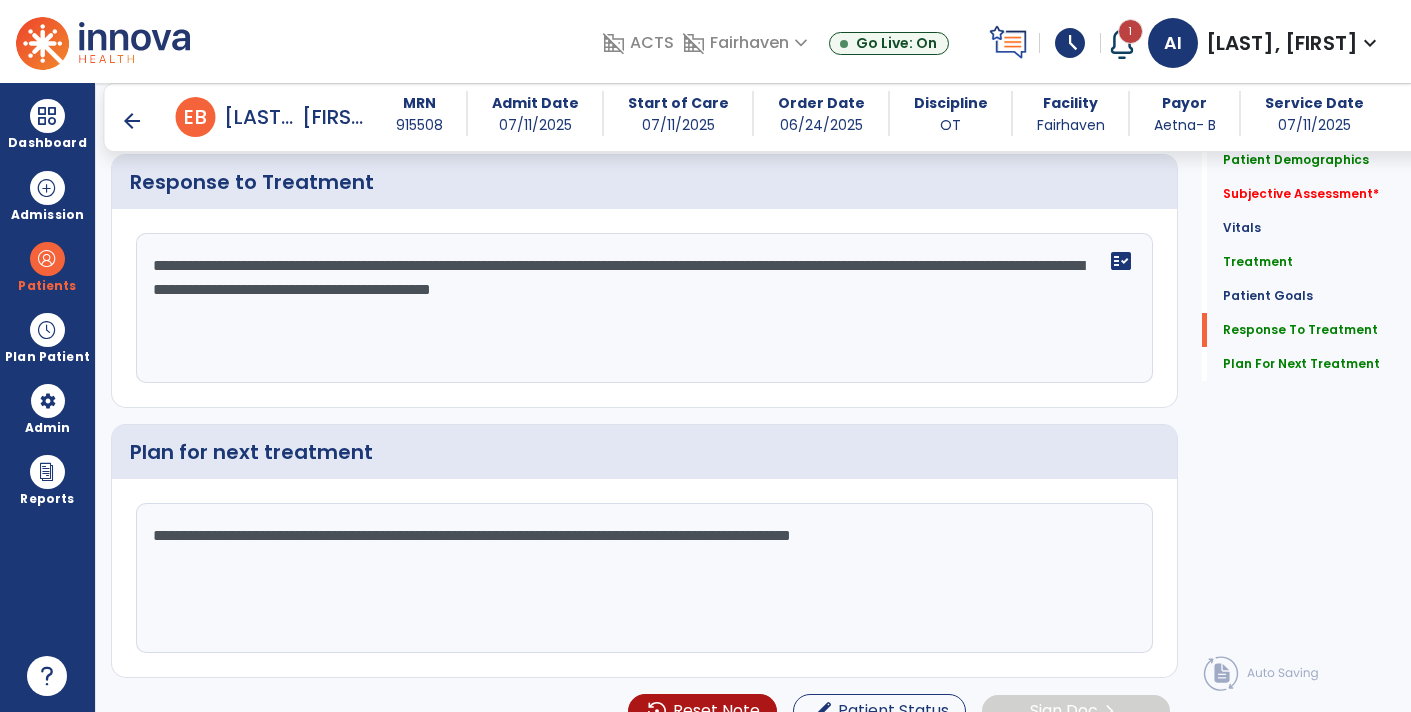 click on "**********" 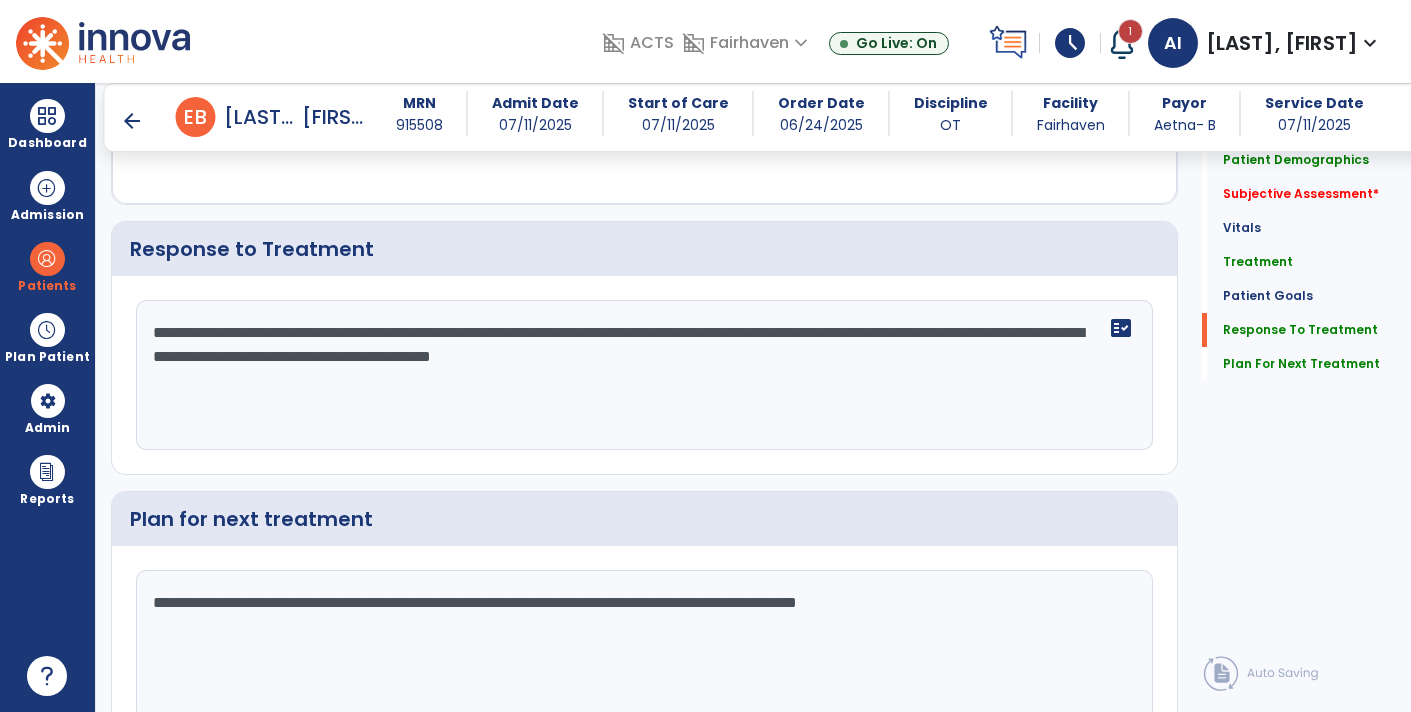 scroll, scrollTop: 2563, scrollLeft: 0, axis: vertical 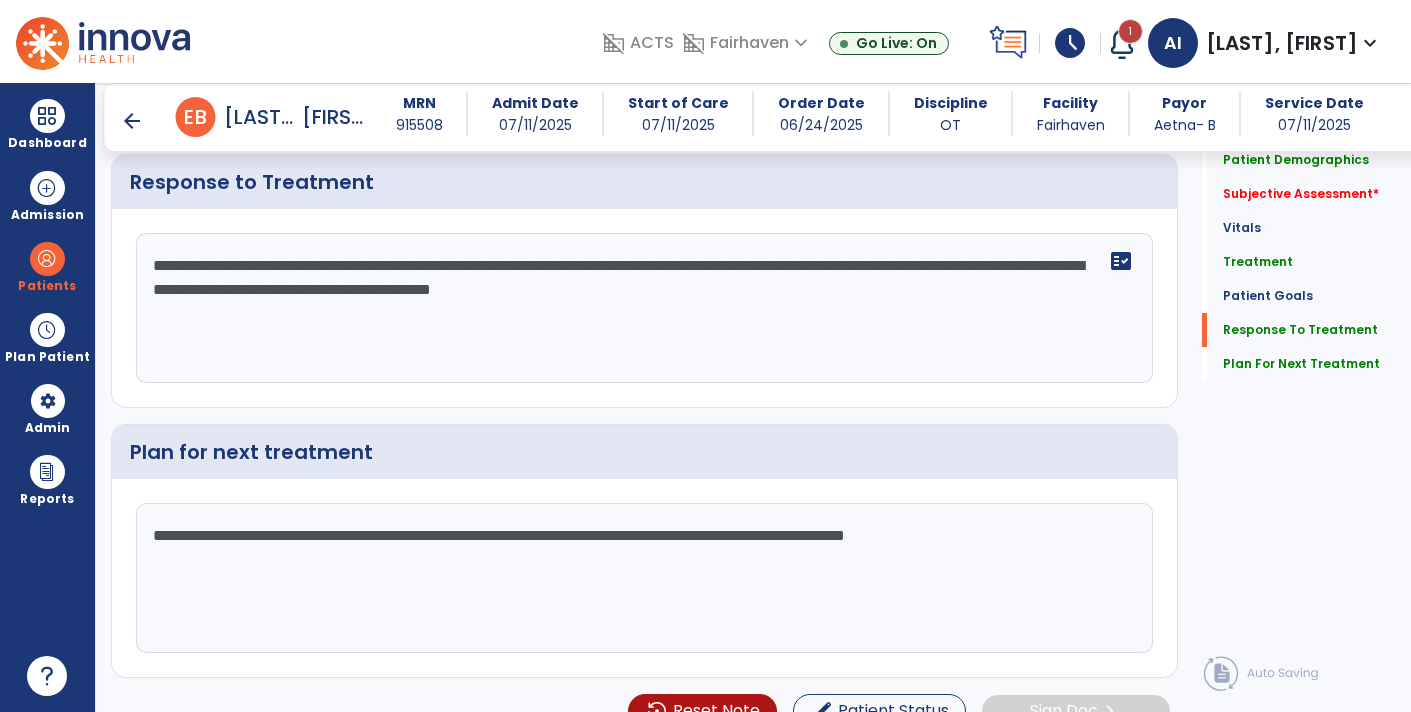 click on "**********" 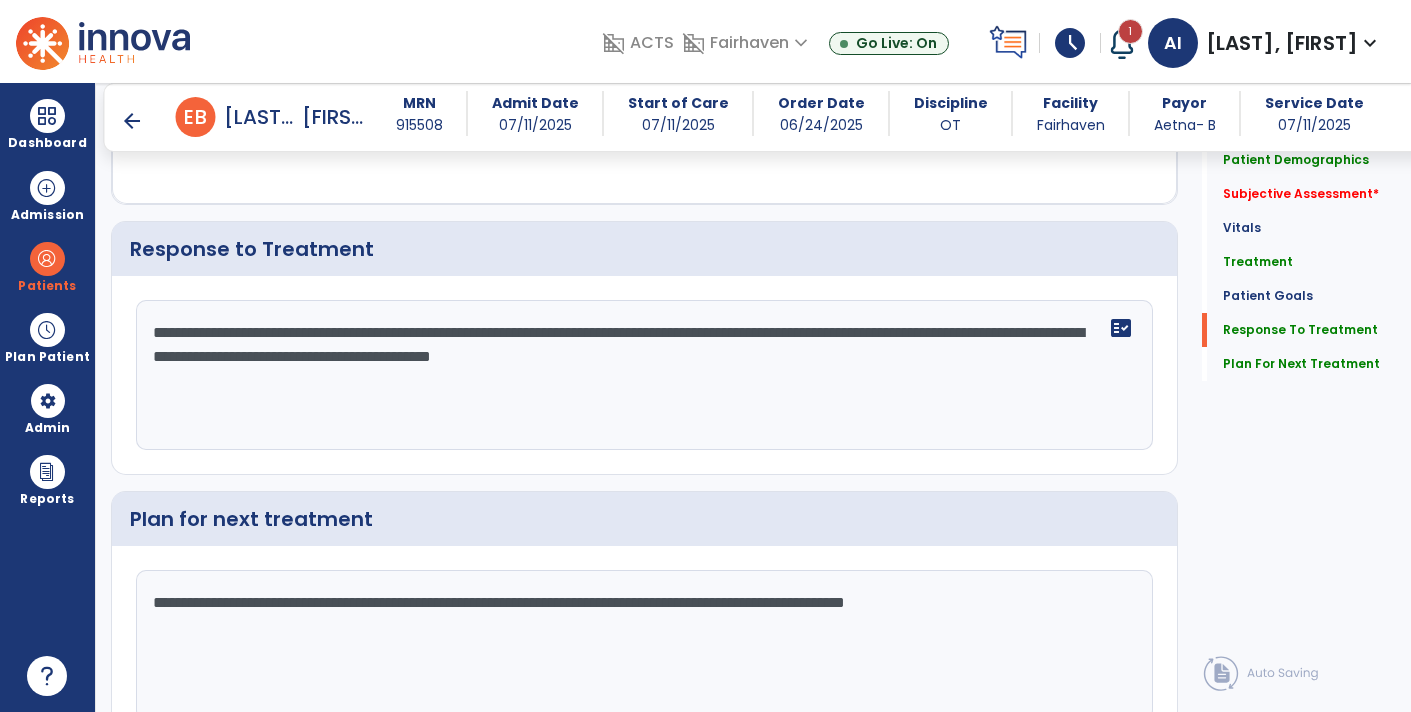 scroll, scrollTop: 2563, scrollLeft: 0, axis: vertical 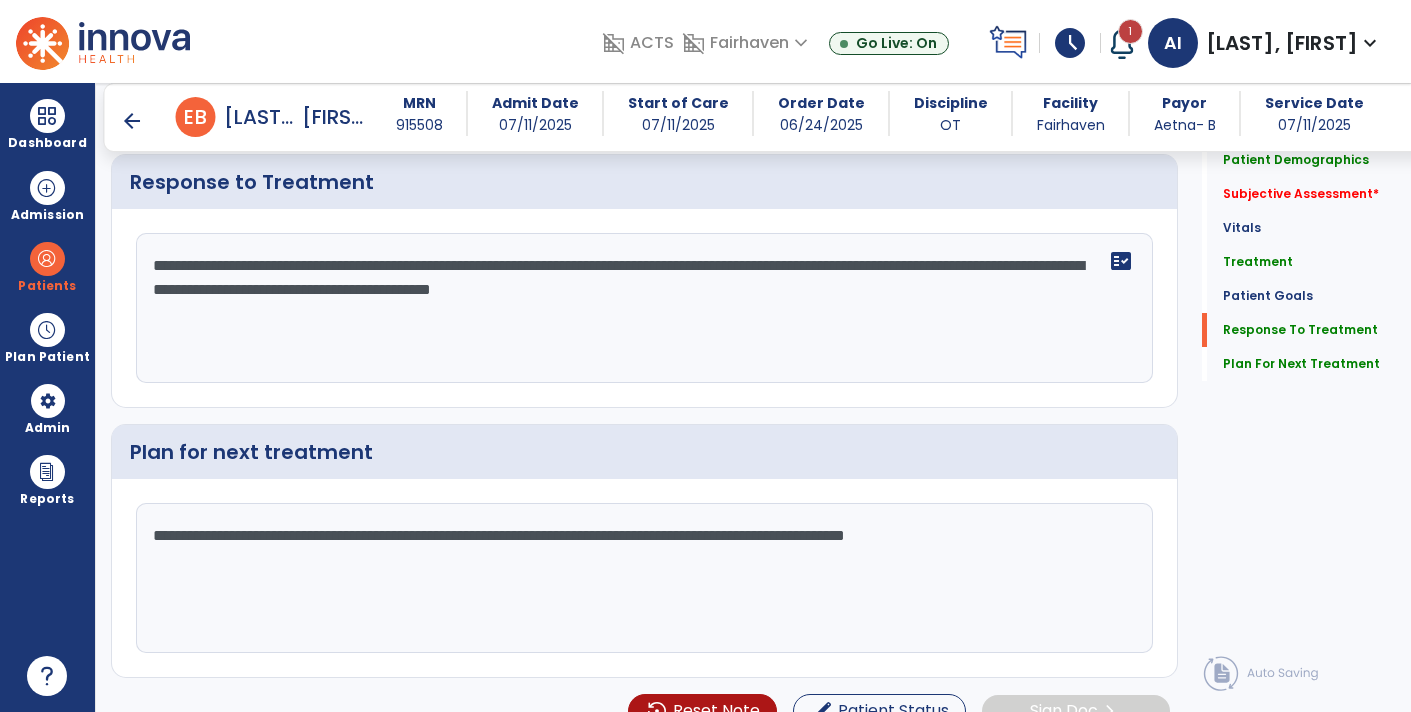 click on "**********" 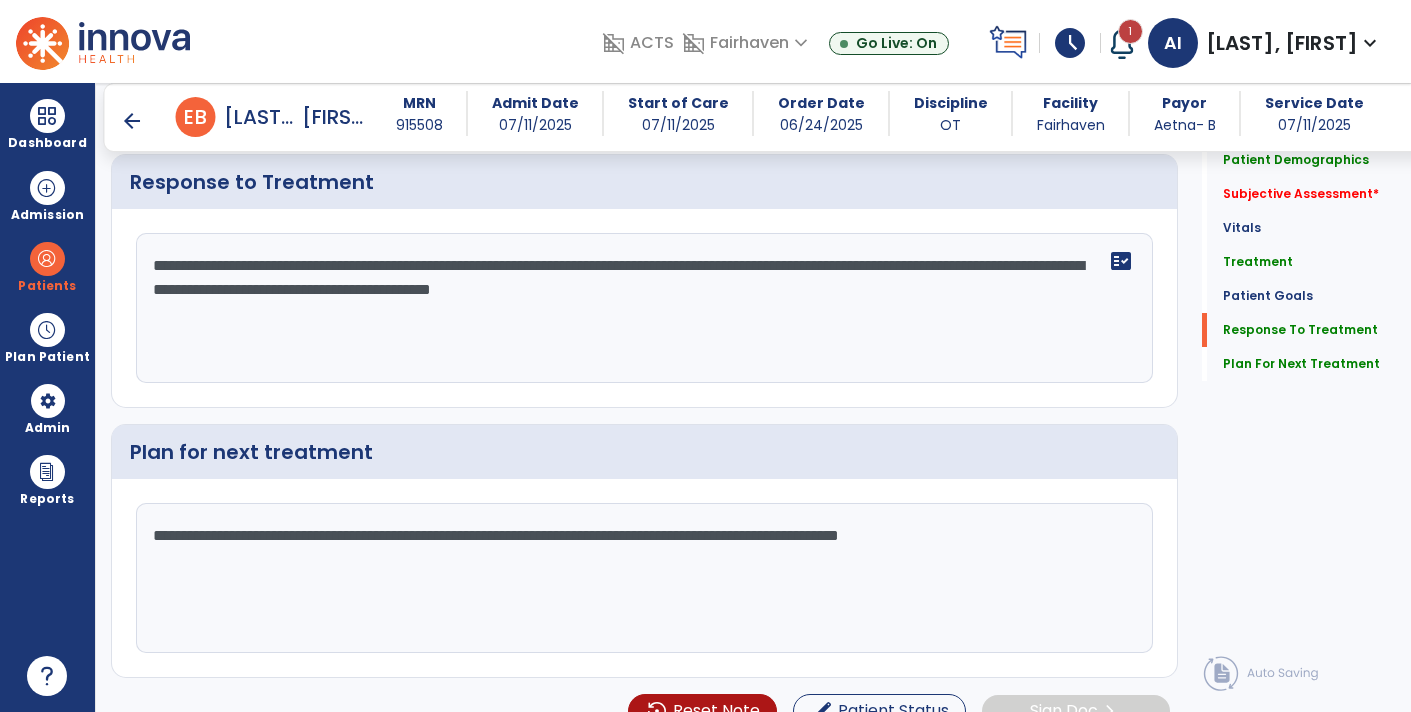 click on "**********" 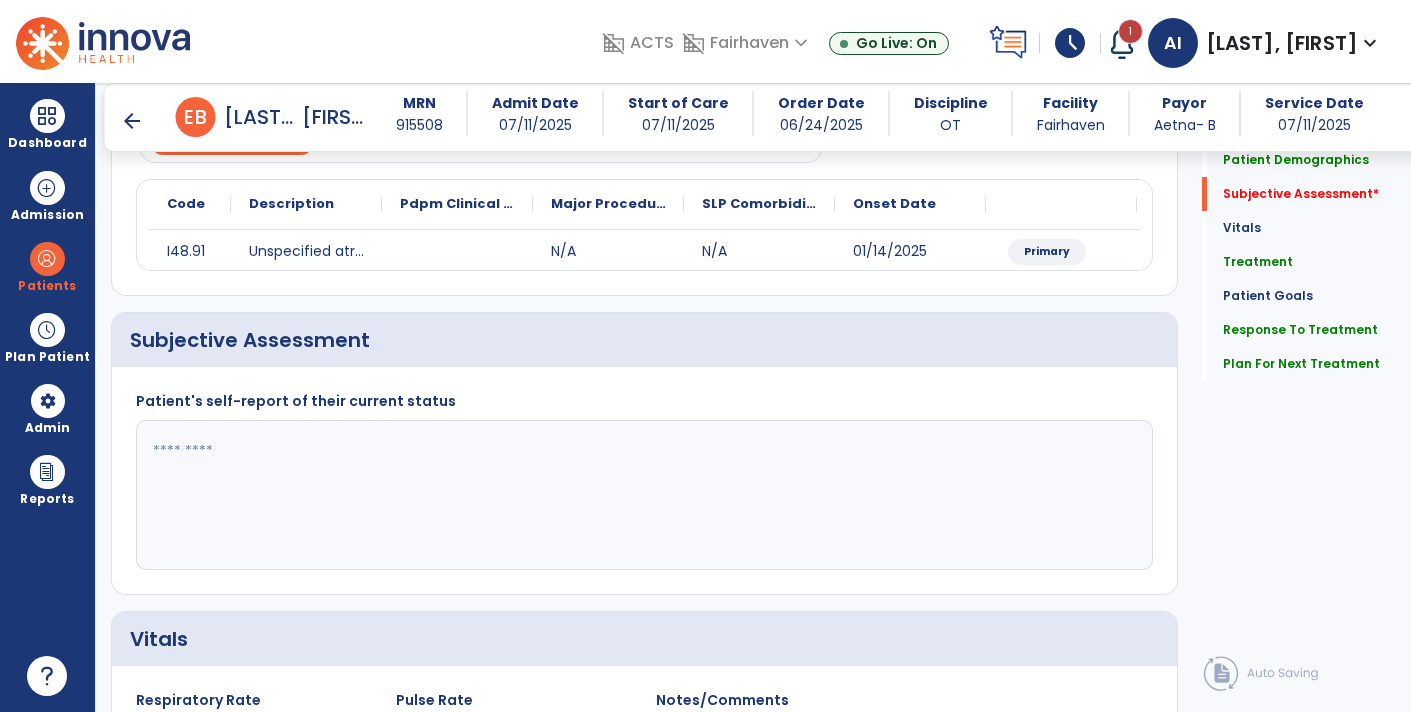 scroll, scrollTop: 196, scrollLeft: 0, axis: vertical 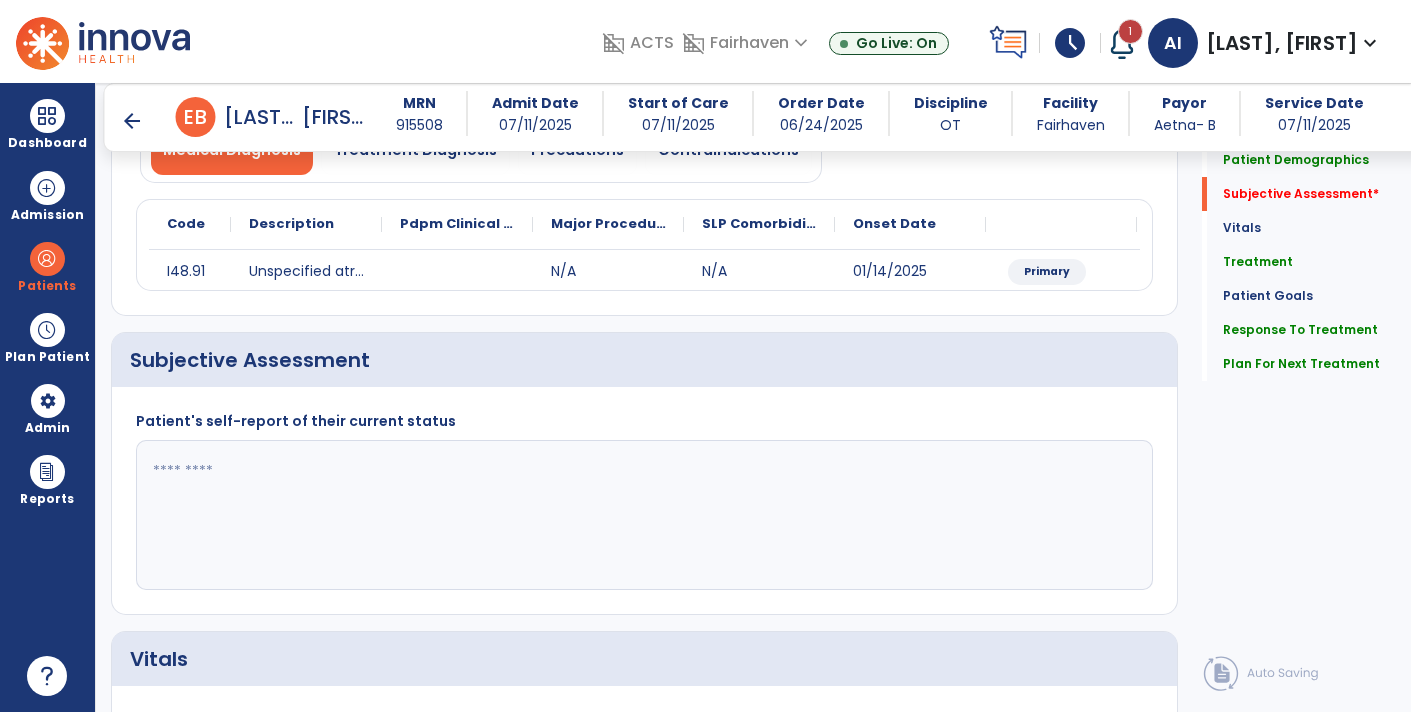 click 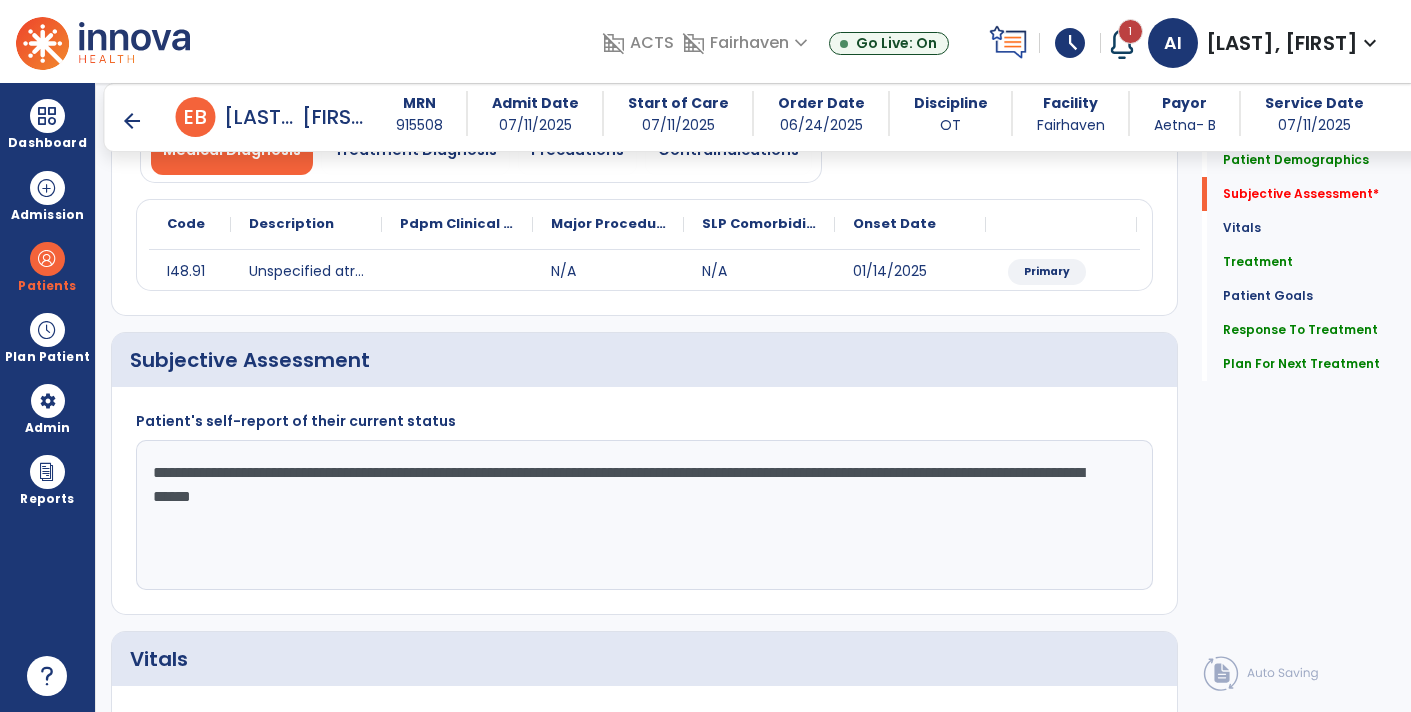 click on "**********" 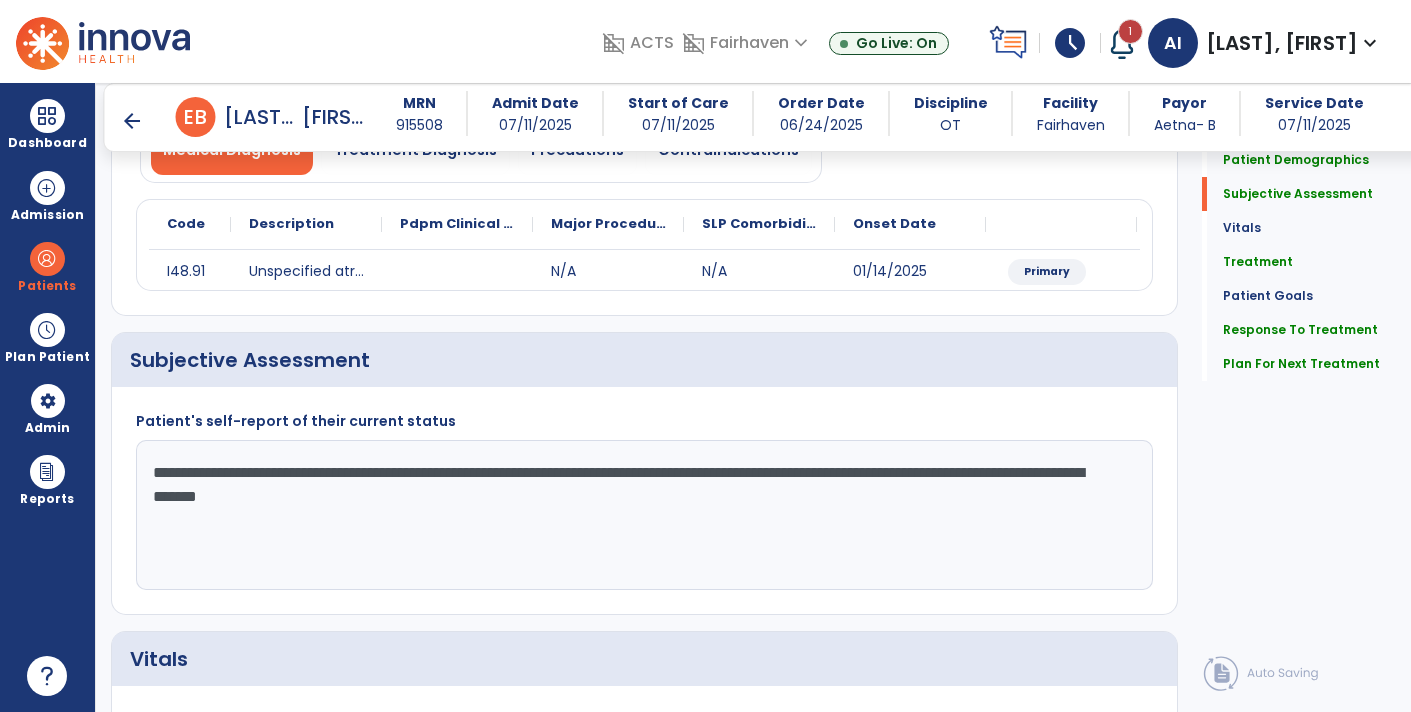 click on "**********" 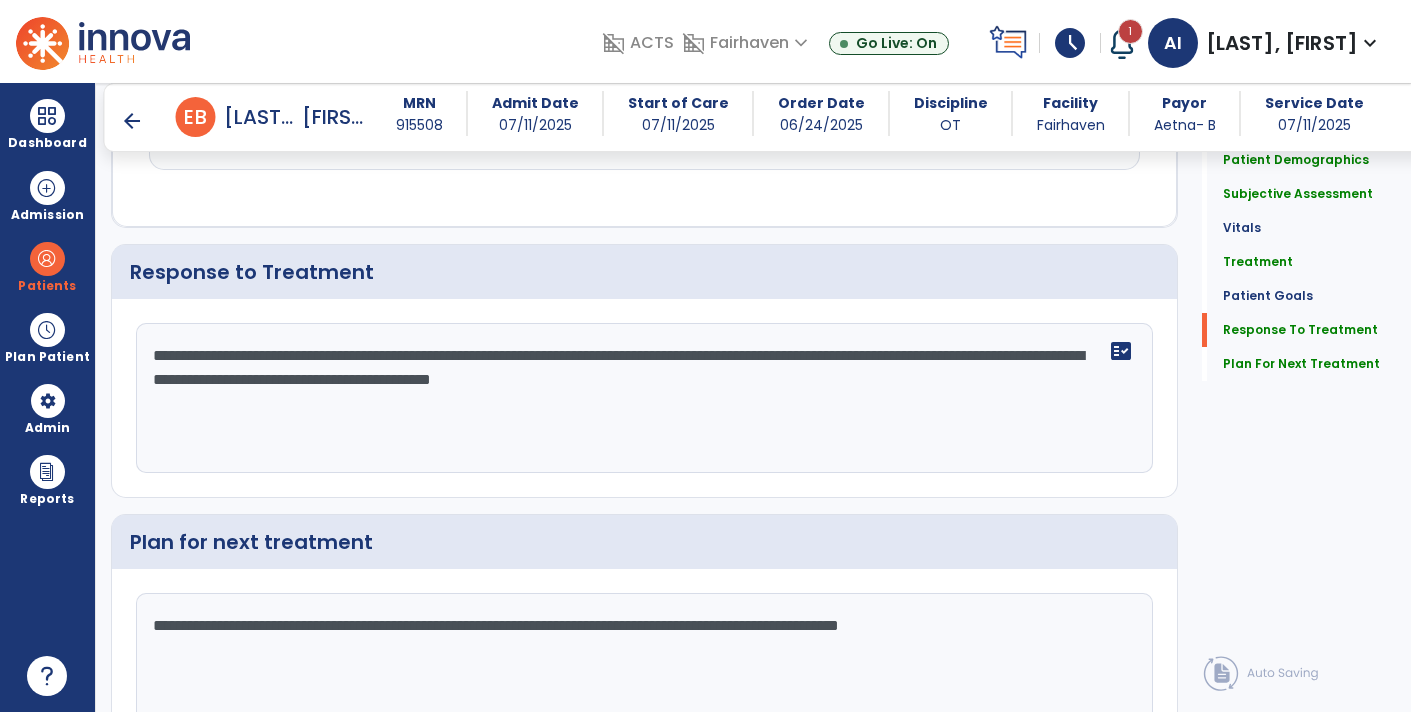 scroll, scrollTop: 2563, scrollLeft: 0, axis: vertical 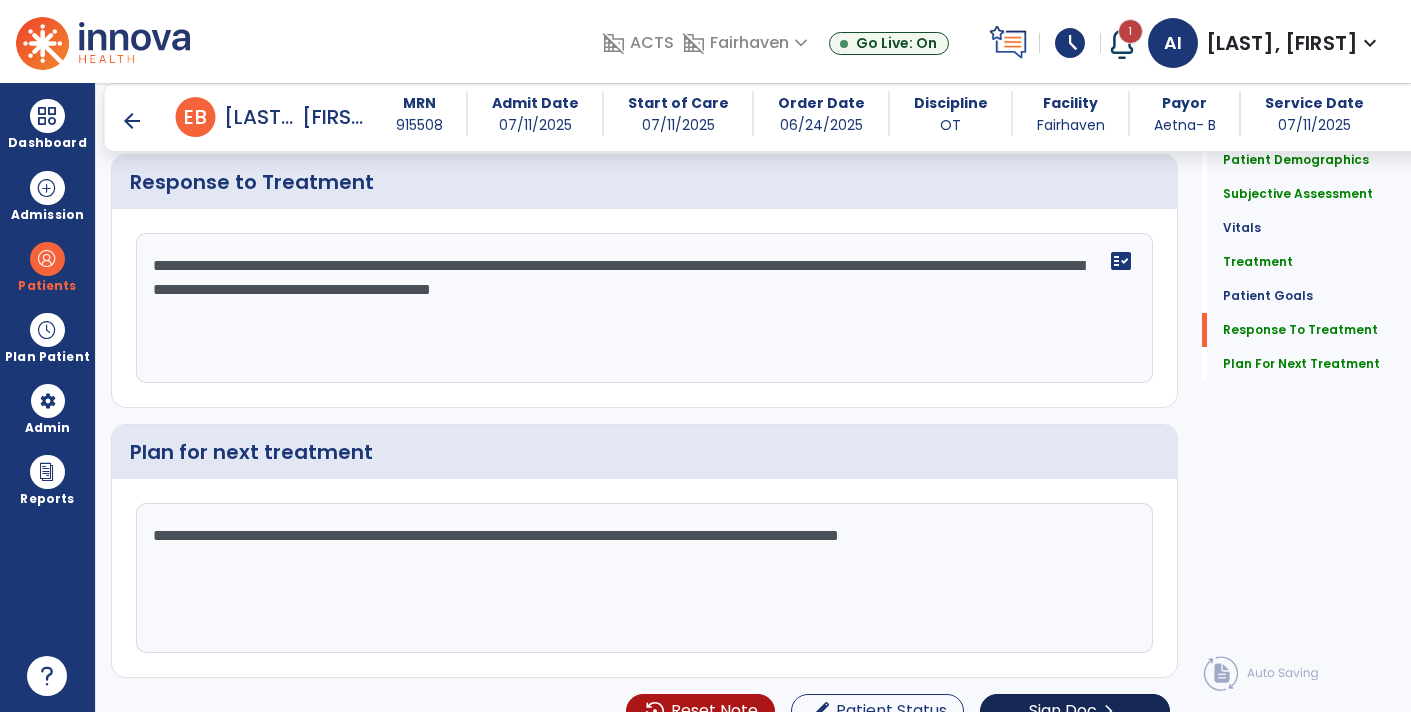 type on "**********" 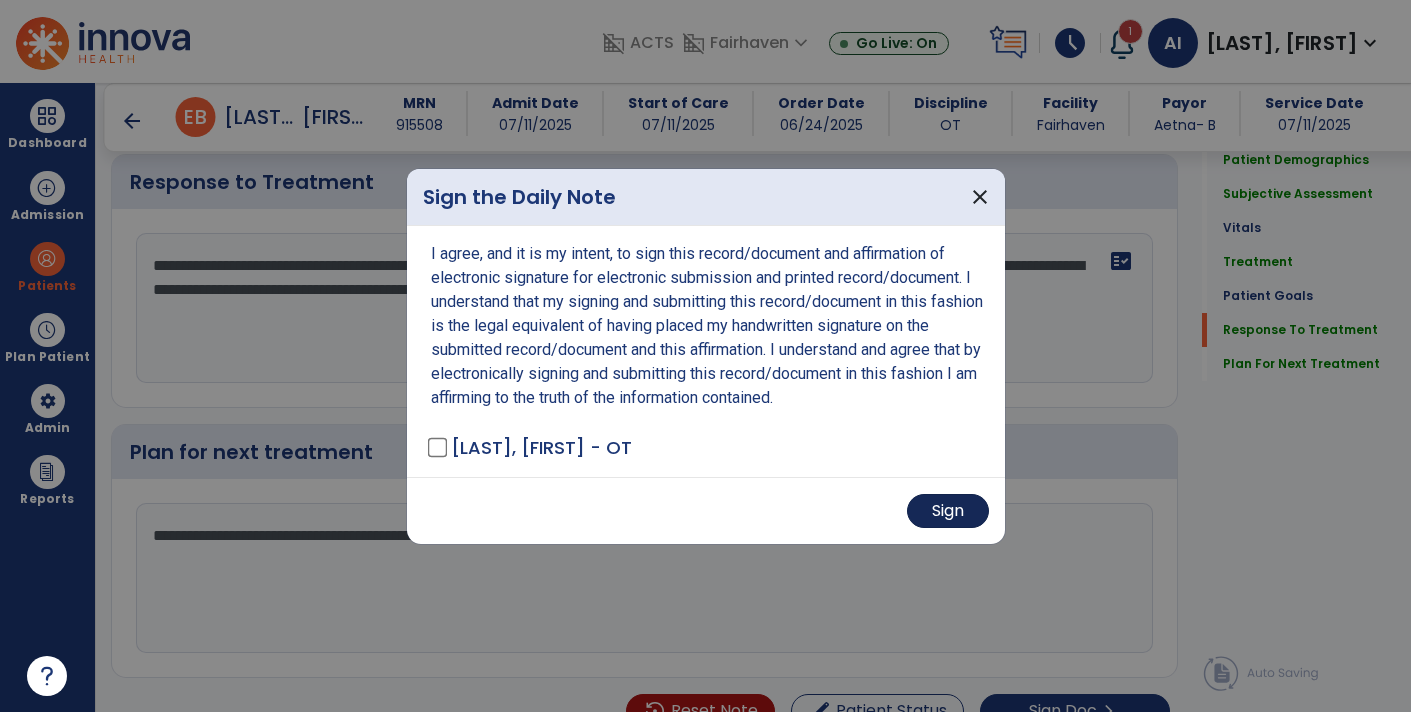 click on "Sign" at bounding box center (948, 511) 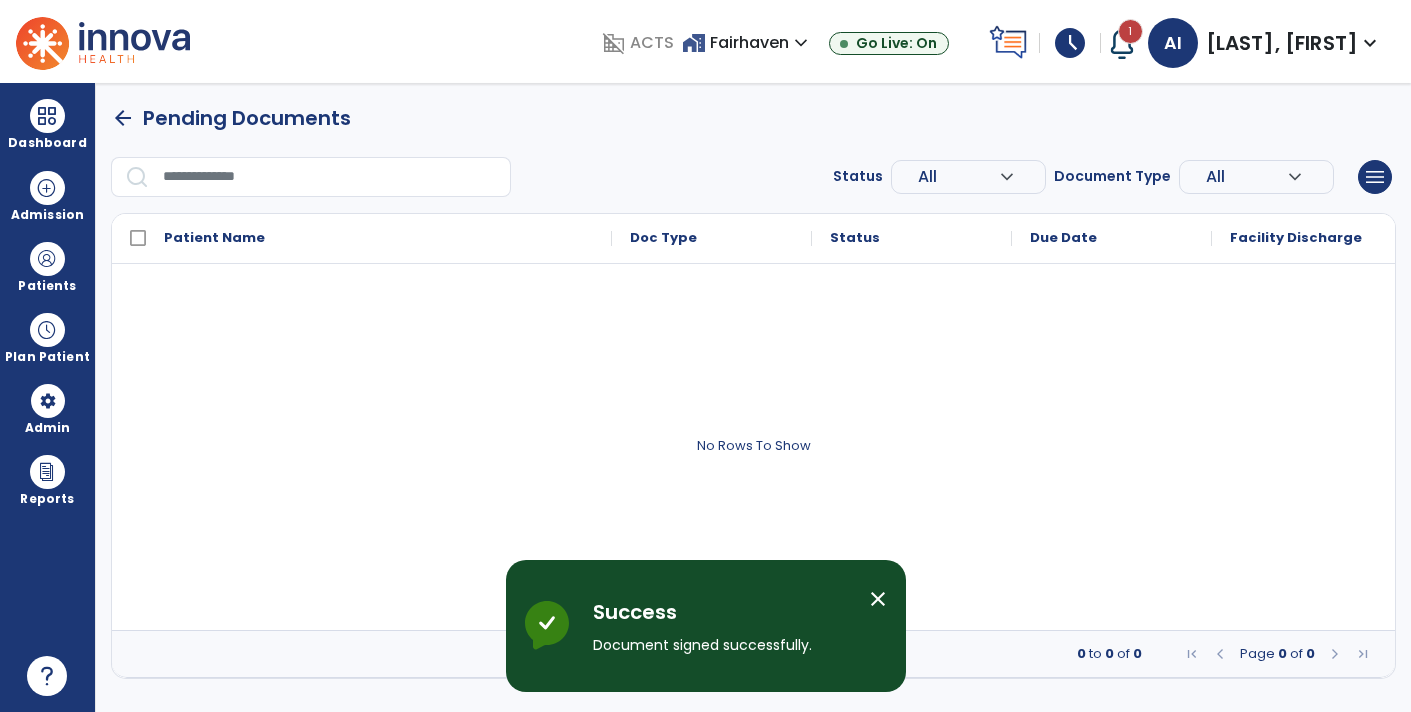 scroll, scrollTop: 0, scrollLeft: 0, axis: both 